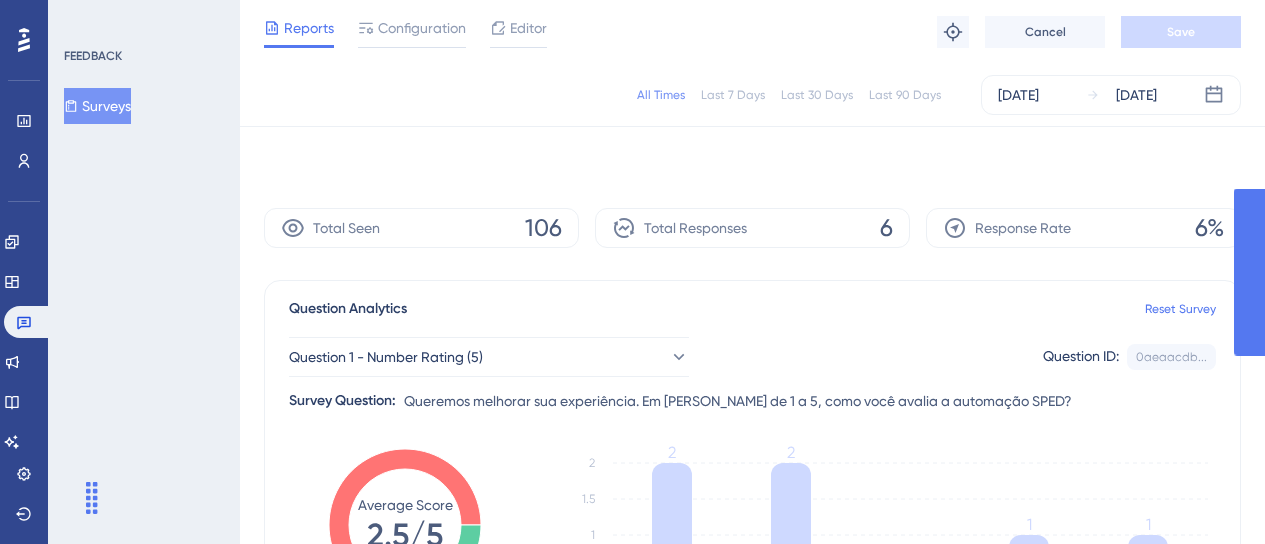 scroll, scrollTop: 760, scrollLeft: 0, axis: vertical 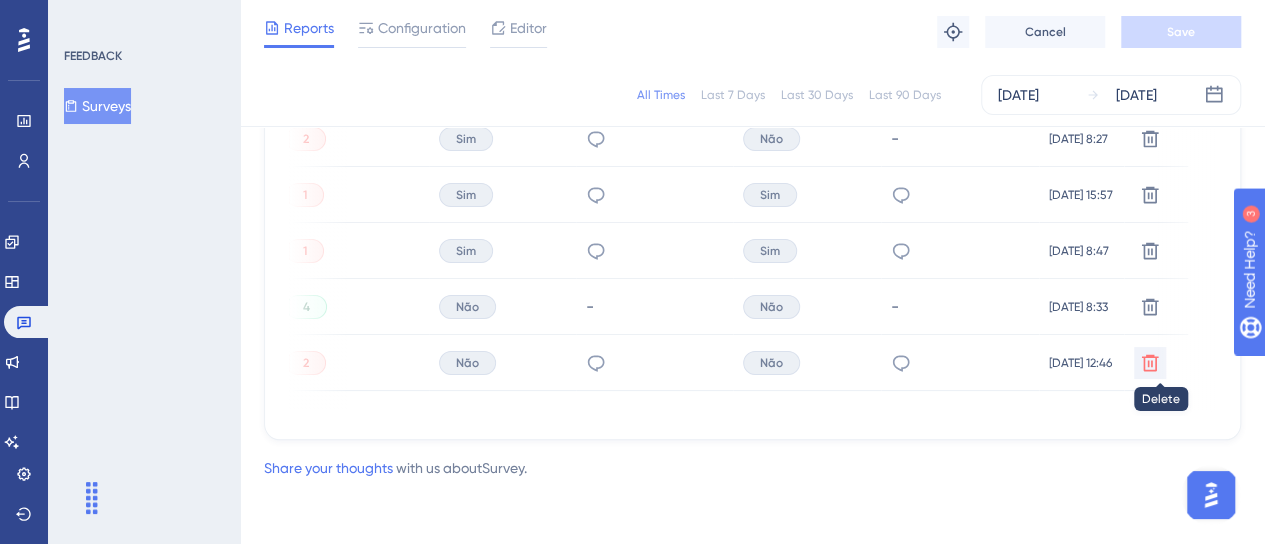 click 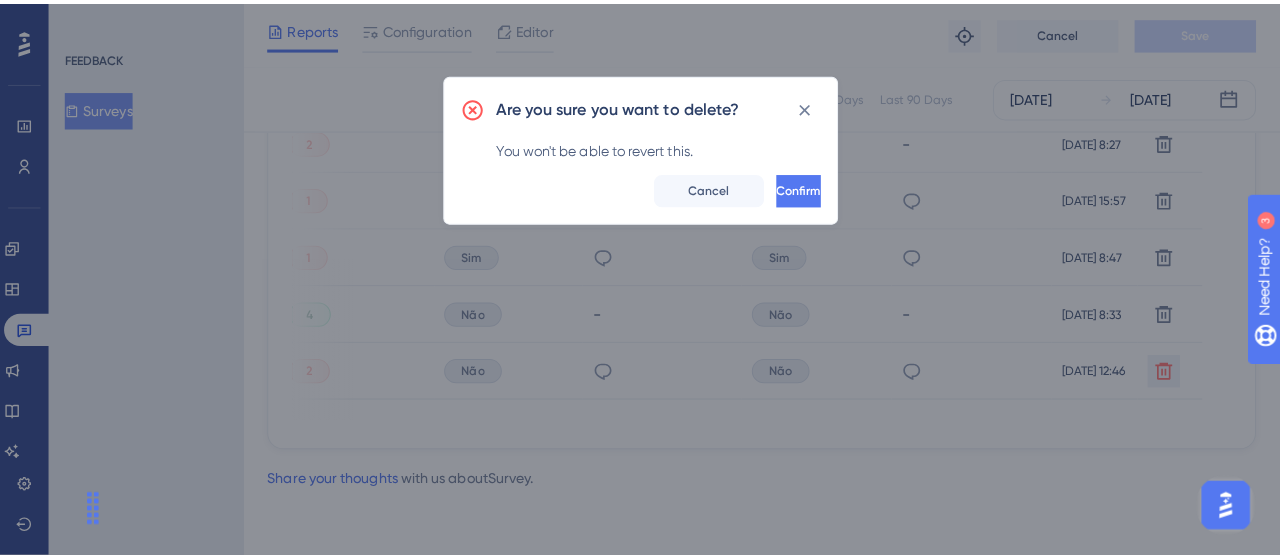 scroll, scrollTop: 744, scrollLeft: 0, axis: vertical 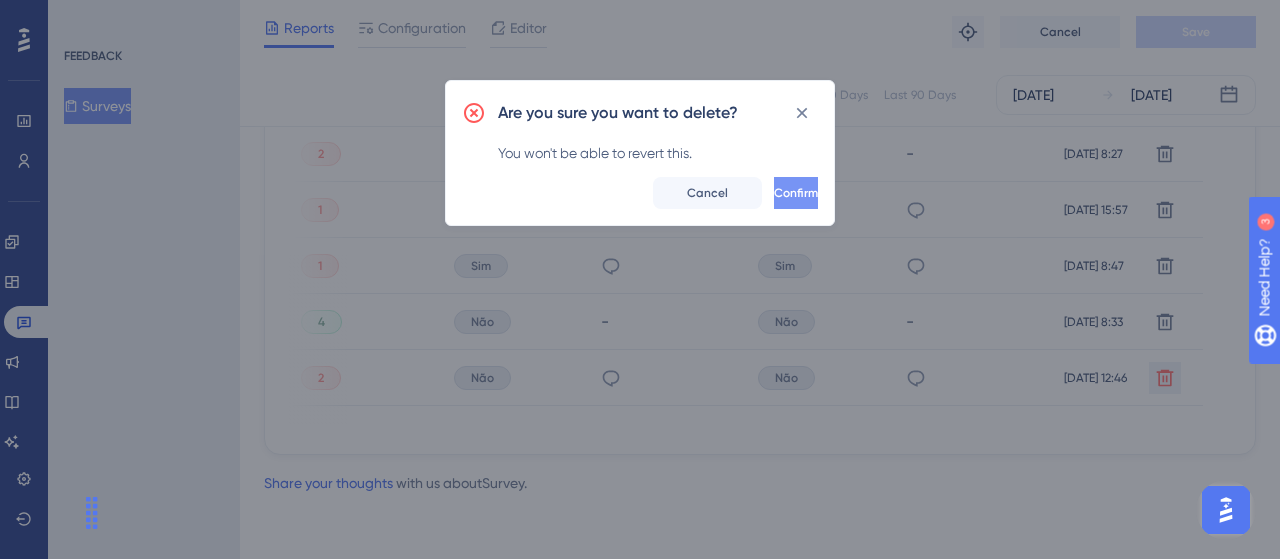 click on "Confirm" at bounding box center [796, 193] 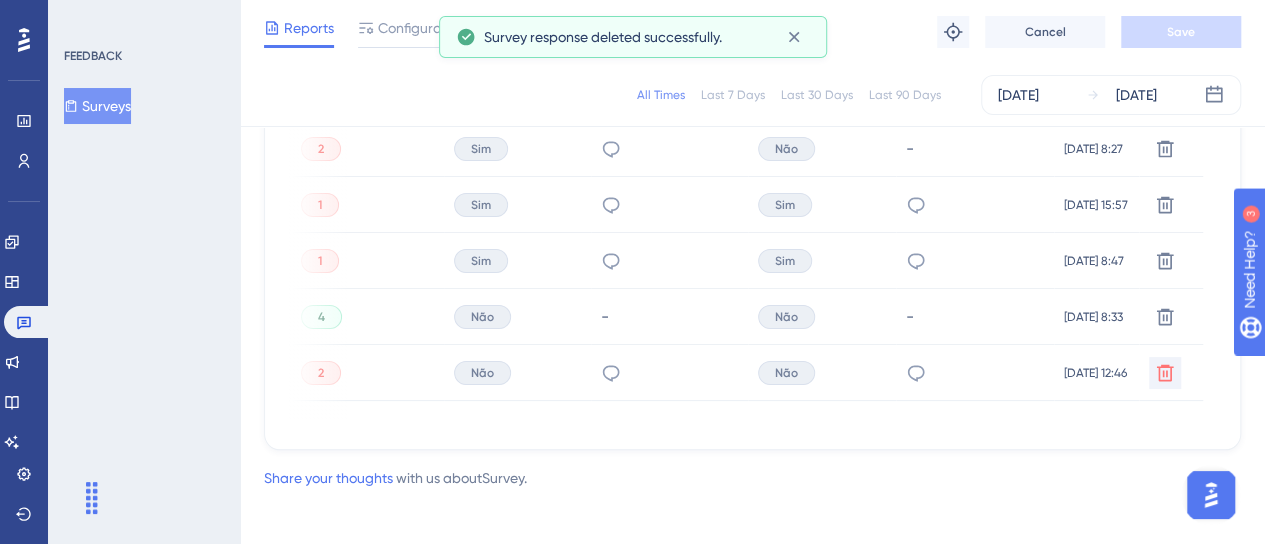 click on "Latest Responses Export CSV USER ID Q1 - NUMBER RATING (5) Q2 - MULTIPLE CHOICE Q3 - WRITTEN FEEDBACK Q4 - MULTIPLE CHOICE Q5 - WRITTEN FEEDBACK TIME ACTION ec3d2c33-1271-47a9-a4e3-12342b0f1dc2 ec3d2c33-1271-47a9-a4e3-12342b0f1dc2 5 Sim - - - 16 jun. 2025, 10:34 16 jun. 2025, 10:34 Delete 9d8970da-b97b-41e2-9af0-21c7613d4a91 9d8970da-b97b-41e2-9af0-21c7613d4a91 2 Sim Instabilidade e demora na atualização. Não - 13 jun. 2025, 8:27 13 jun. 2025, 8:27 Delete b589baee-4557-4c75-8599-66340752fa39 b589baee-4557-4c75-8599-66340752fa39 1 Sim Erros de importacao, erros inesperados e demora no processamento. Tornando o processo manual mais rapido que por aqui. Sim Ter a possibilidade de visualizar os valores dos tributos no arquivo para conferir com o sistema e ter certeza que está enviando o valor correto e não ter que retificar. 12 jun. 2025, 15:57 12 jun. 2025, 15:57 Delete 85618968-dfbb-4978-8e67-a23dfdbcad22 85618968-dfbb-4978-8e67-a23dfdbcad22 1 Sim Sim Poderiam fazer a ferramenta funcionar.  Delete 4 Não -" at bounding box center [752, 199] 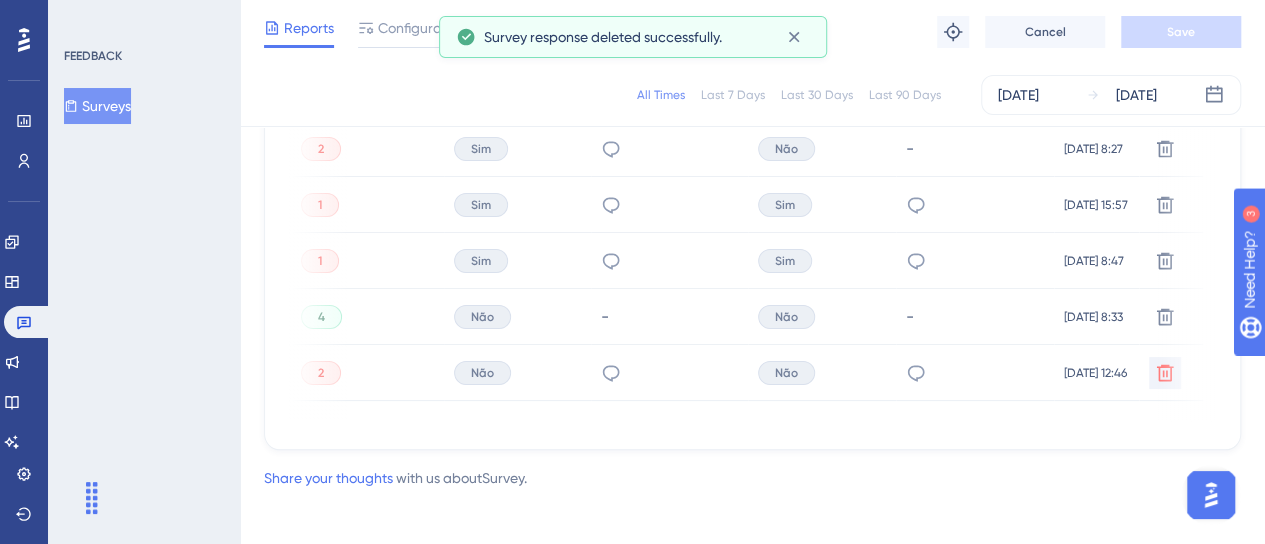 scroll, scrollTop: 0, scrollLeft: 0, axis: both 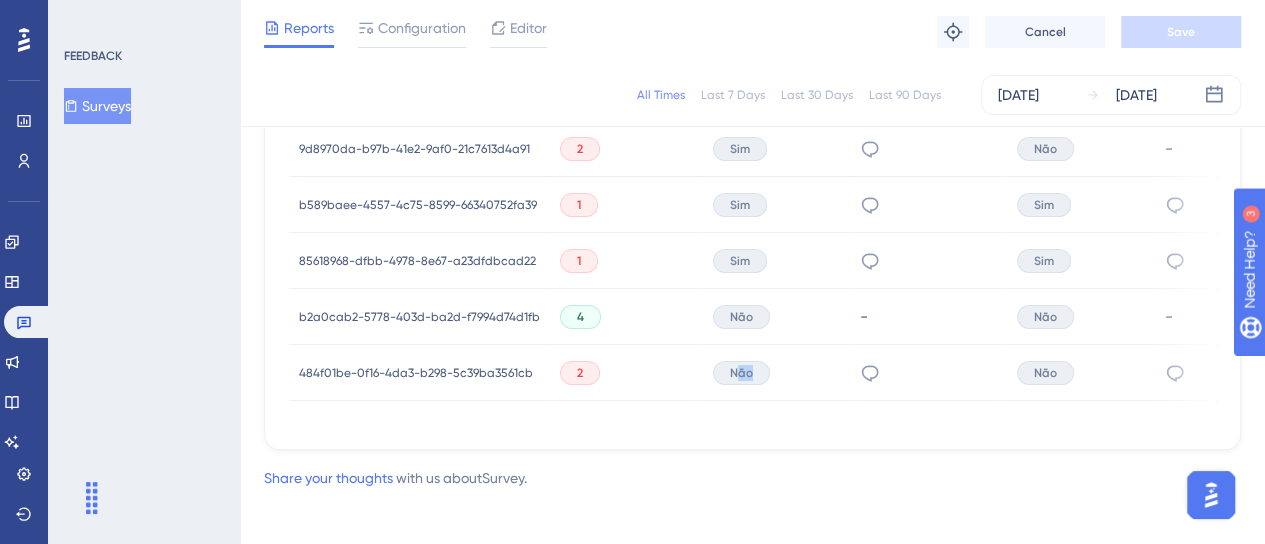drag, startPoint x: 732, startPoint y: 421, endPoint x: 962, endPoint y: 417, distance: 230.03477 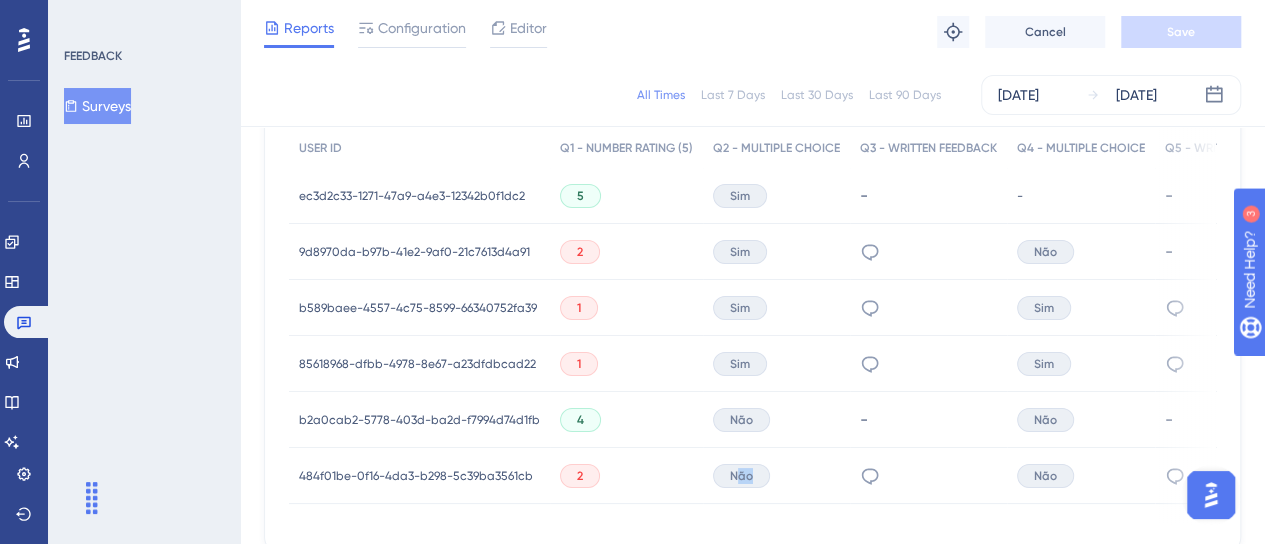 scroll, scrollTop: 744, scrollLeft: 0, axis: vertical 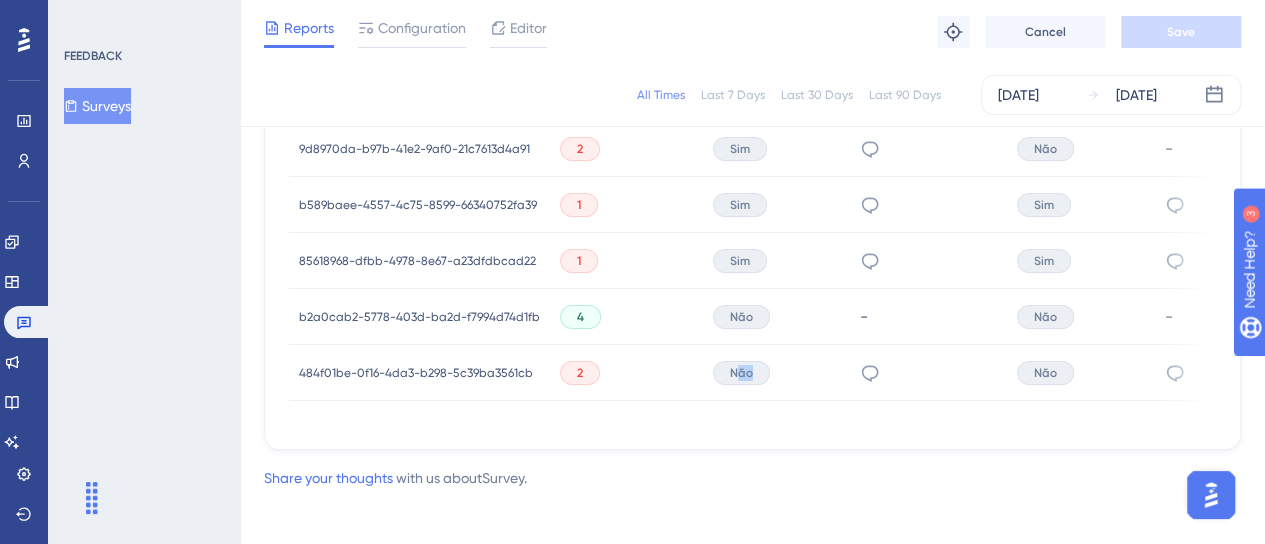 click on "Latest Responses Export CSV USER ID Q1 - NUMBER RATING (5) Q2 - MULTIPLE CHOICE Q3 - WRITTEN FEEDBACK Q4 - MULTIPLE CHOICE Q5 - WRITTEN FEEDBACK TIME ACTION ec3d2c33-1271-47a9-a4e3-12342b0f1dc2 ec3d2c33-1271-47a9-a4e3-12342b0f1dc2 5 Sim - - - 16 jun. 2025, 10:34 16 jun. 2025, 10:34 Delete 9d8970da-b97b-41e2-9af0-21c7613d4a91 9d8970da-b97b-41e2-9af0-21c7613d4a91 2 Sim Instabilidade e demora na atualização. Não - 13 jun. 2025, 8:27 13 jun. 2025, 8:27 Delete b589baee-4557-4c75-8599-66340752fa39 b589baee-4557-4c75-8599-66340752fa39 1 Sim Erros de importacao, erros inesperados e demora no processamento. Tornando o processo manual mais rapido que por aqui. Sim Ter a possibilidade de visualizar os valores dos tributos no arquivo para conferir com o sistema e ter certeza que está enviando o valor correto e não ter que retificar. 12 jun. 2025, 15:57 12 jun. 2025, 15:57 Delete 85618968-dfbb-4978-8e67-a23dfdbcad22 85618968-dfbb-4978-8e67-a23dfdbcad22 1 Sim Sim Poderiam fazer a ferramenta funcionar.  Delete 4 Não -" at bounding box center (752, 199) 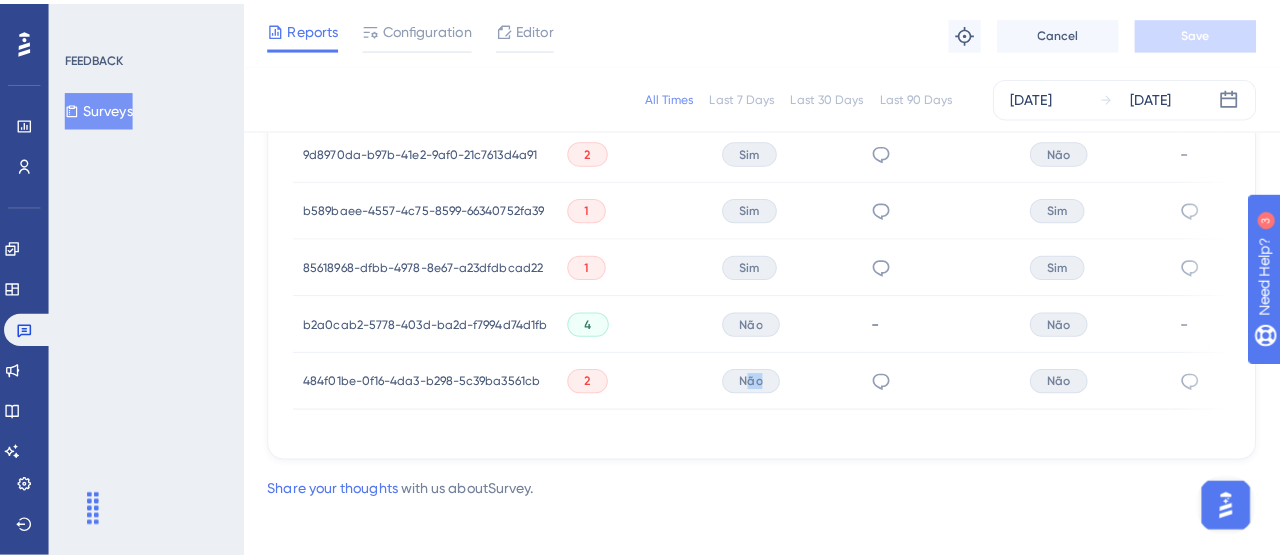 scroll, scrollTop: 0, scrollLeft: 274, axis: horizontal 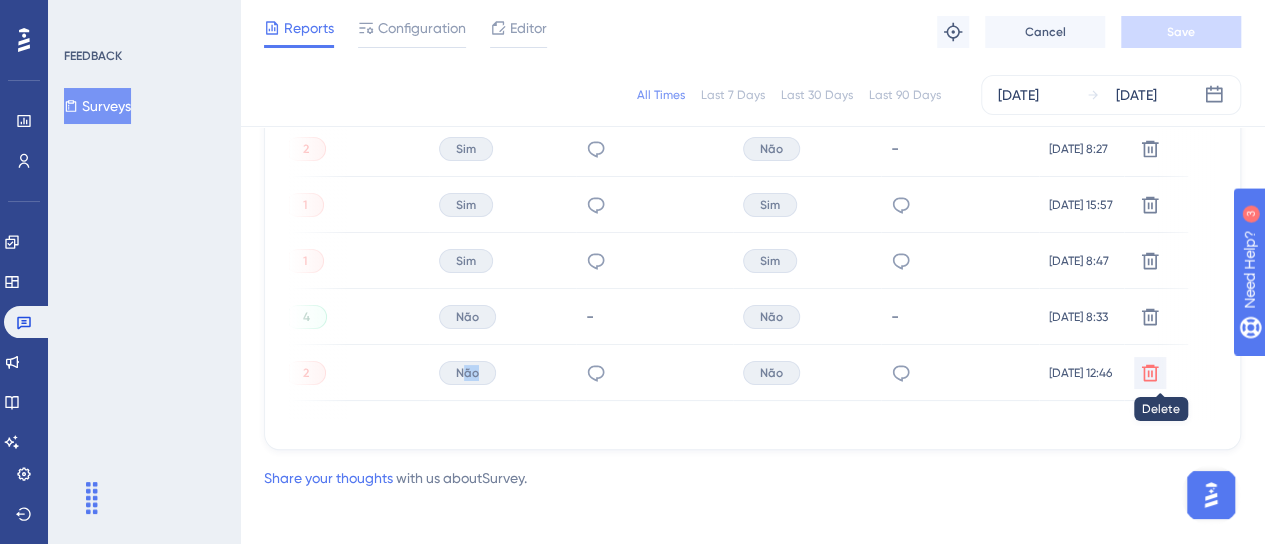 click at bounding box center [1150, 93] 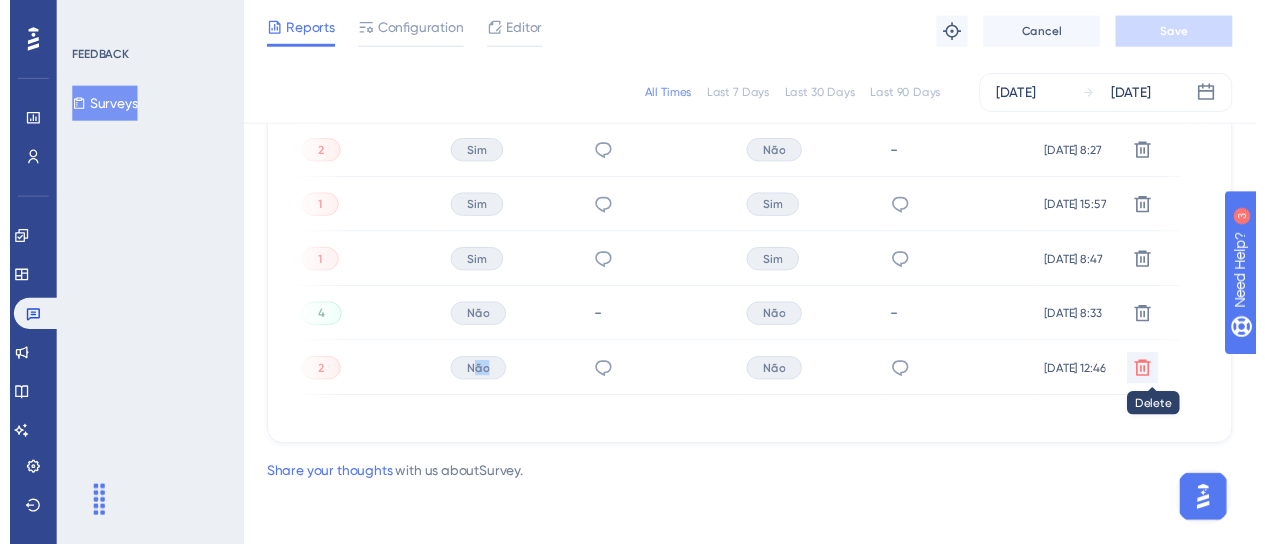 scroll, scrollTop: 0, scrollLeft: 259, axis: horizontal 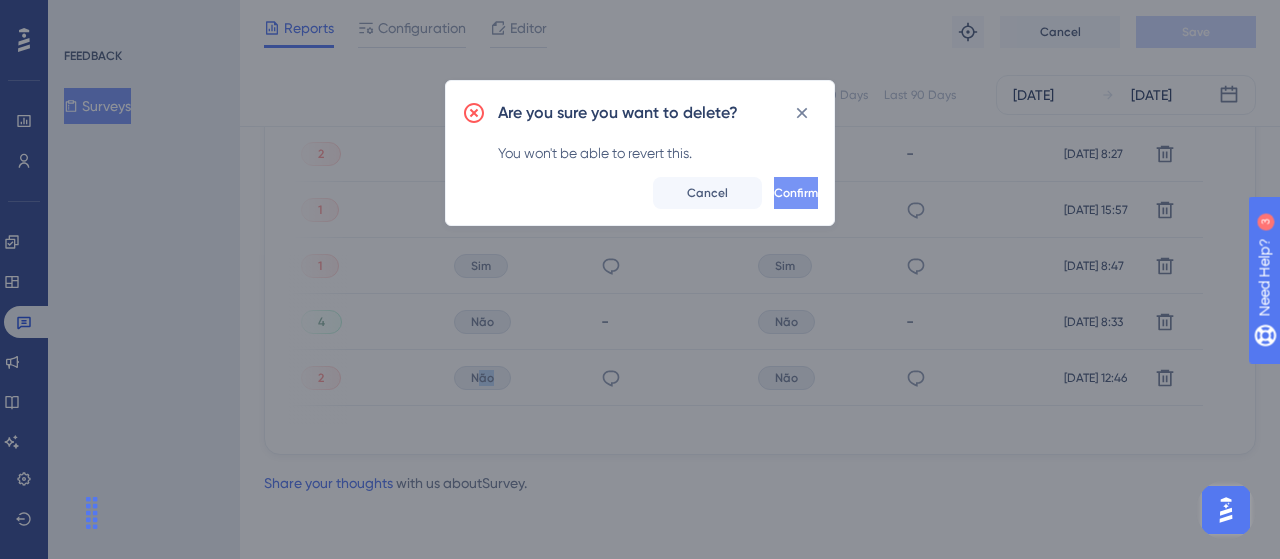 click on "Confirm" at bounding box center (796, 193) 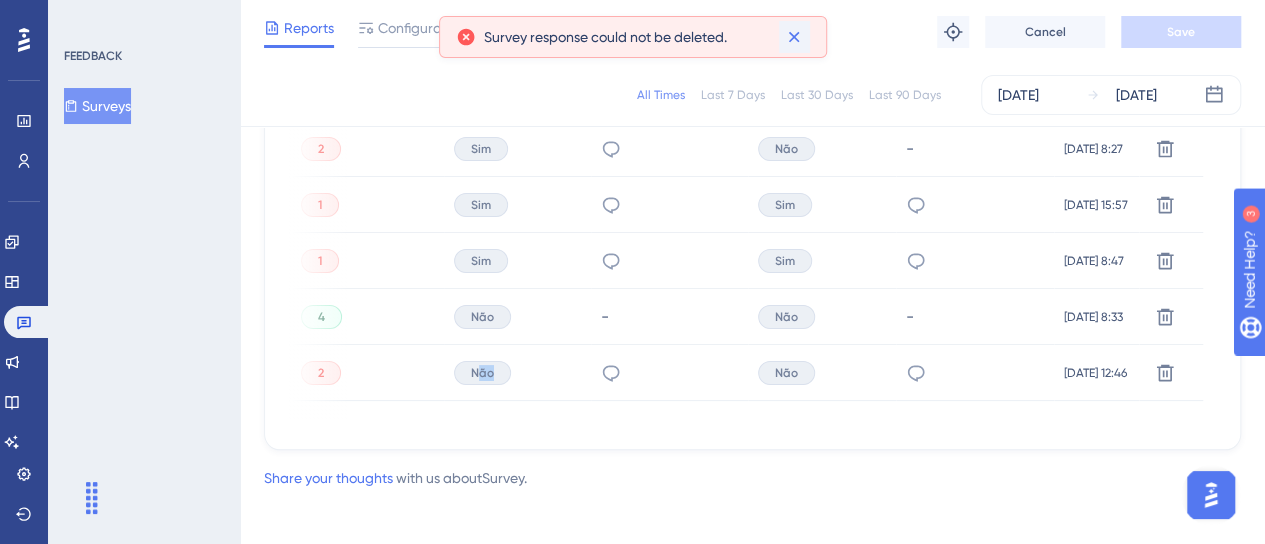 click at bounding box center (794, 37) 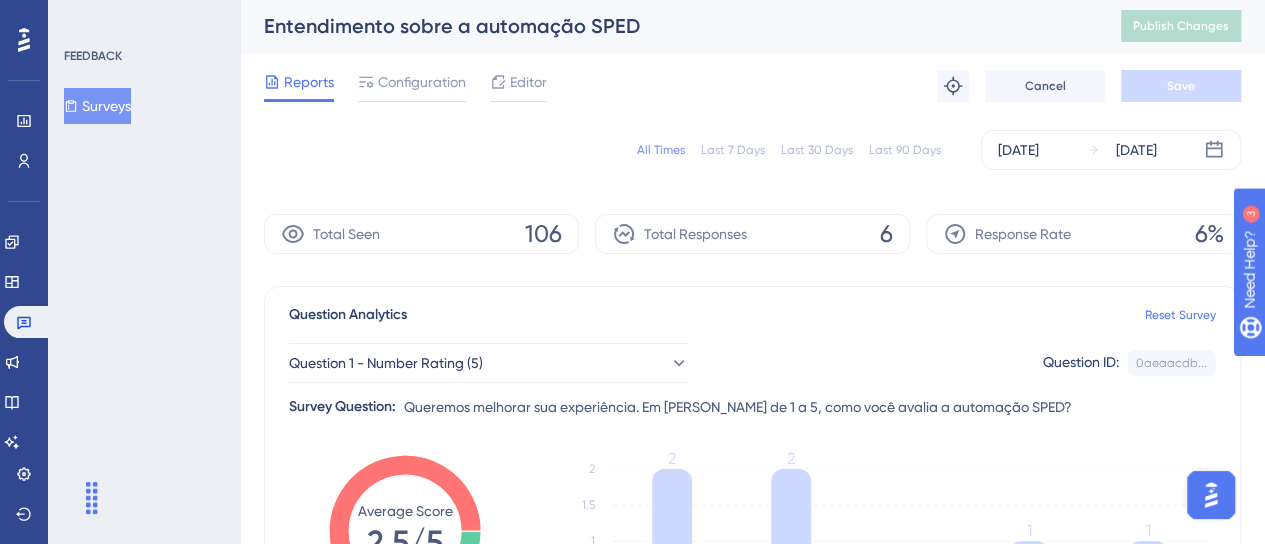 scroll, scrollTop: 0, scrollLeft: 0, axis: both 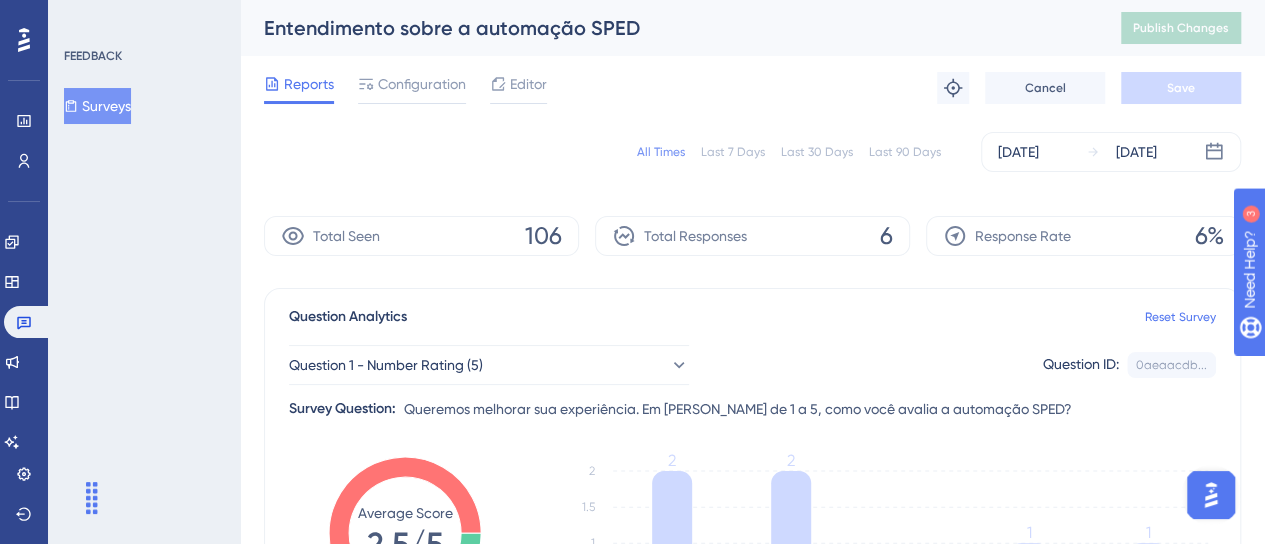 click on "All Times Last 7 Days Last 30 Days Last 90 Days Jun 04 2025 Jul 16 2025" at bounding box center (752, 152) 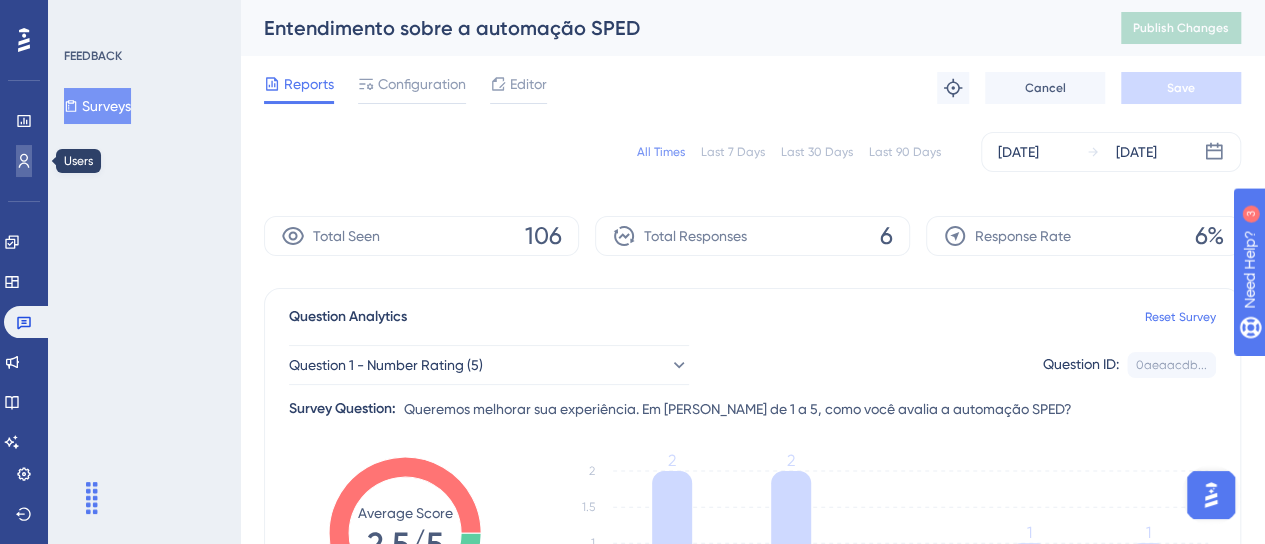 click at bounding box center [24, 161] 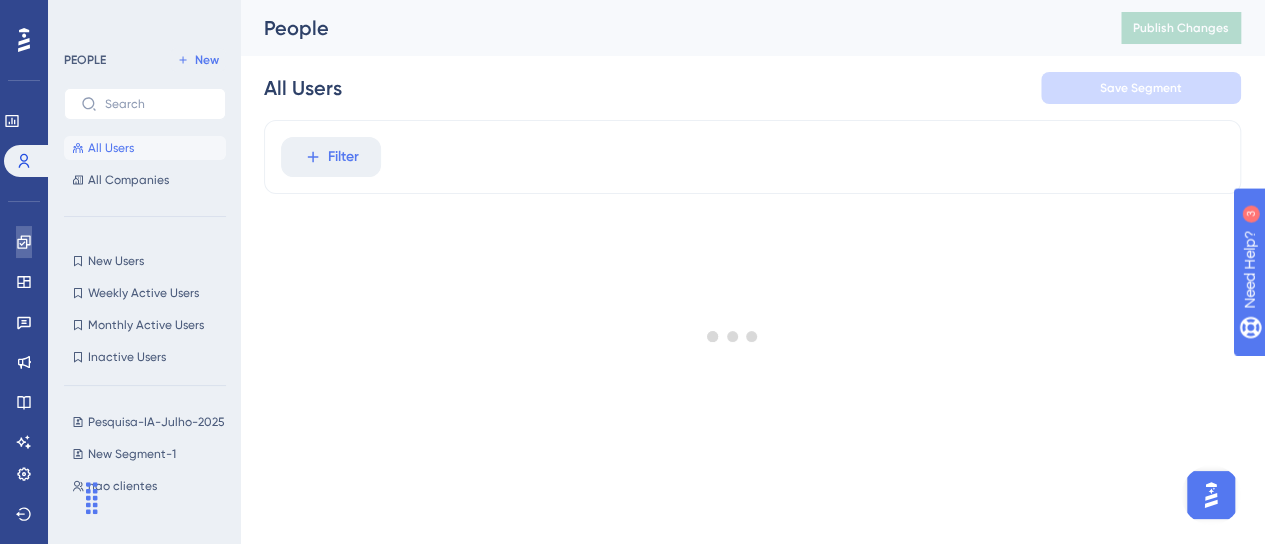 click at bounding box center [24, 242] 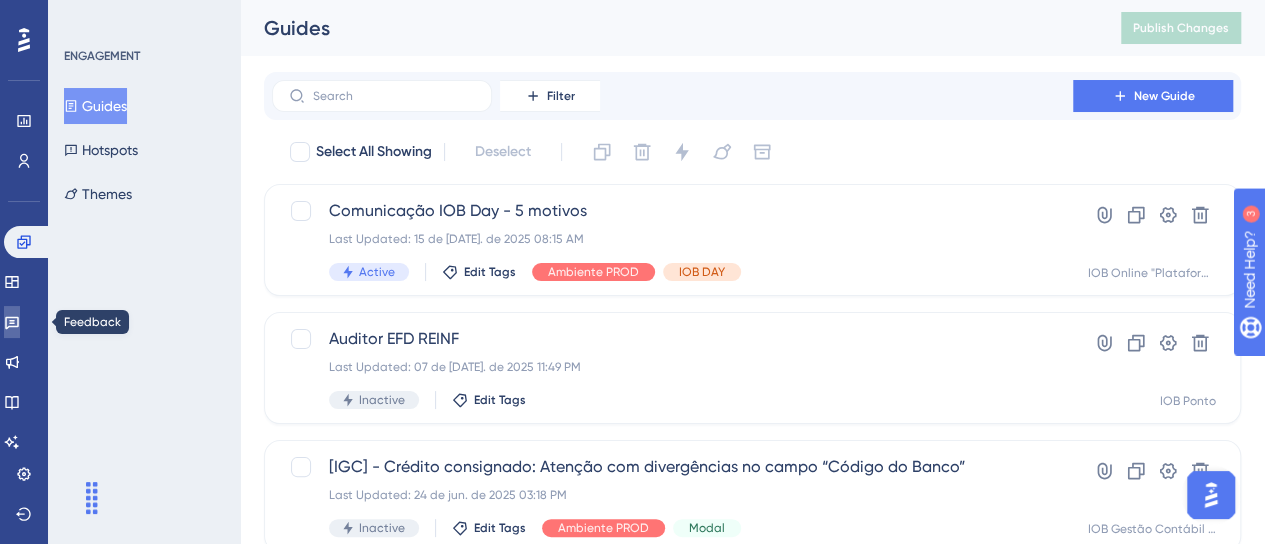 click at bounding box center [12, 322] 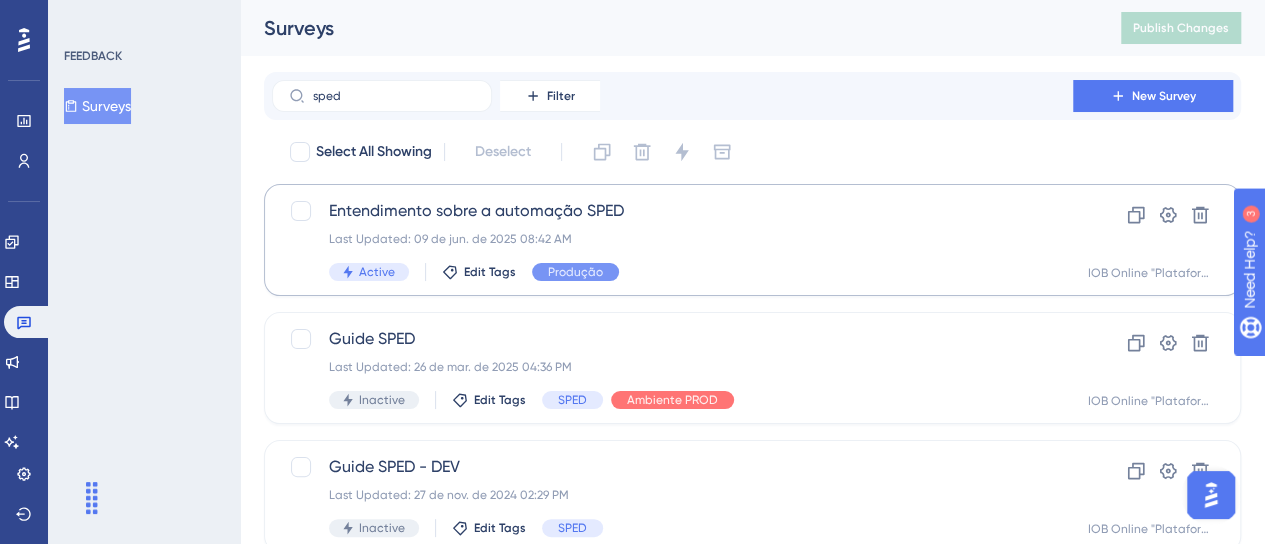 type on "sped" 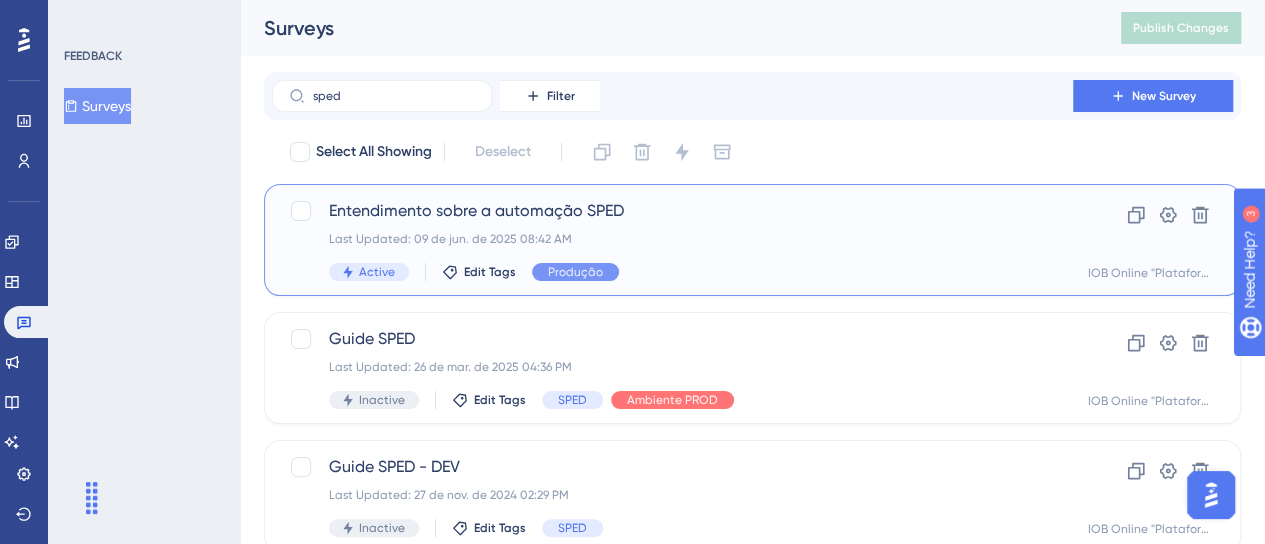 click on "Entendimento sobre a automação SPED" at bounding box center (672, 211) 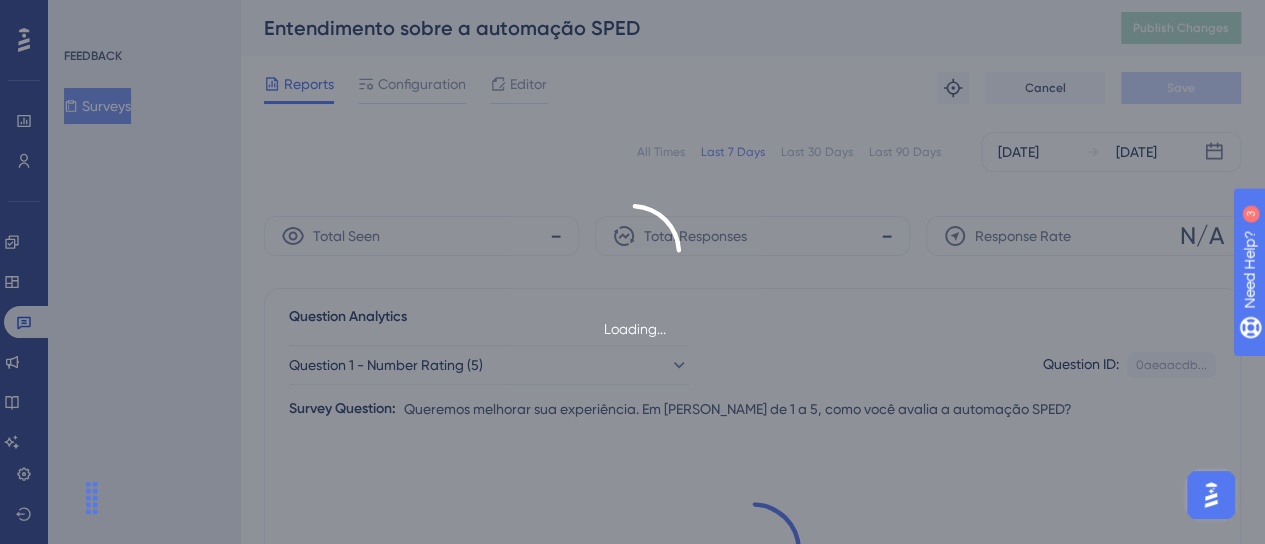 click on "Loading..." at bounding box center (632, 272) 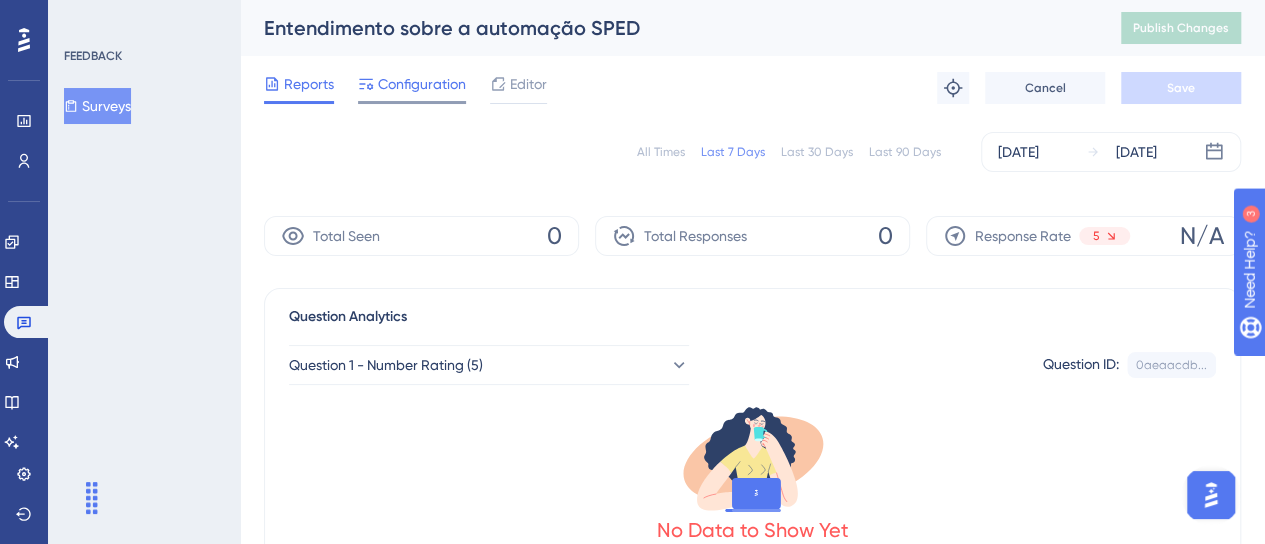 click on "Configuration" at bounding box center (422, 84) 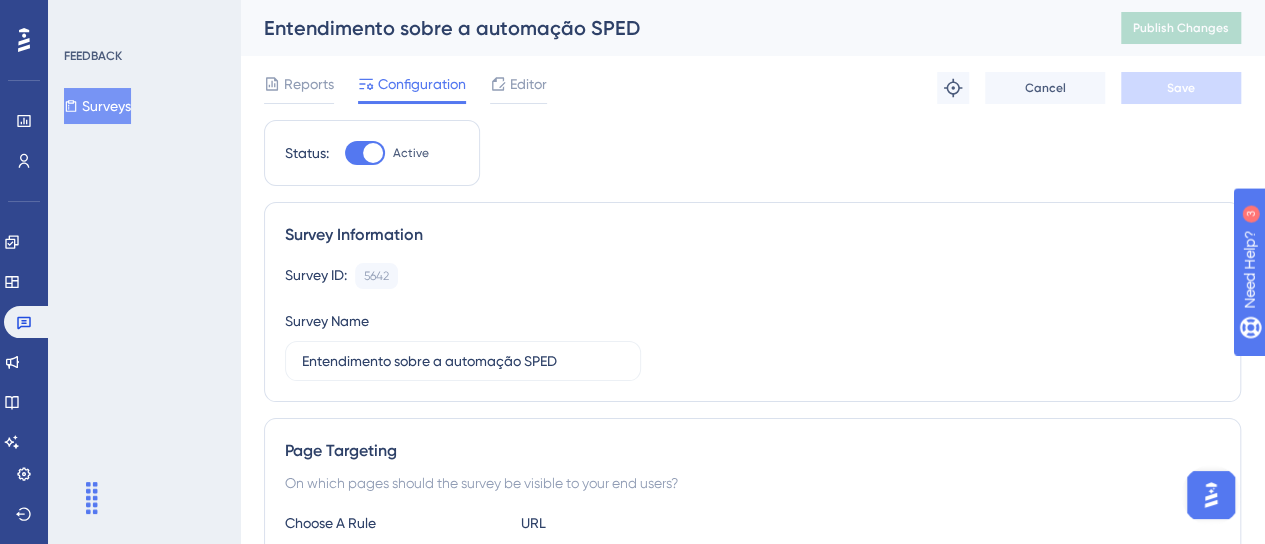 click on "[URL][DOMAIN_NAME]" at bounding box center (699, 571) 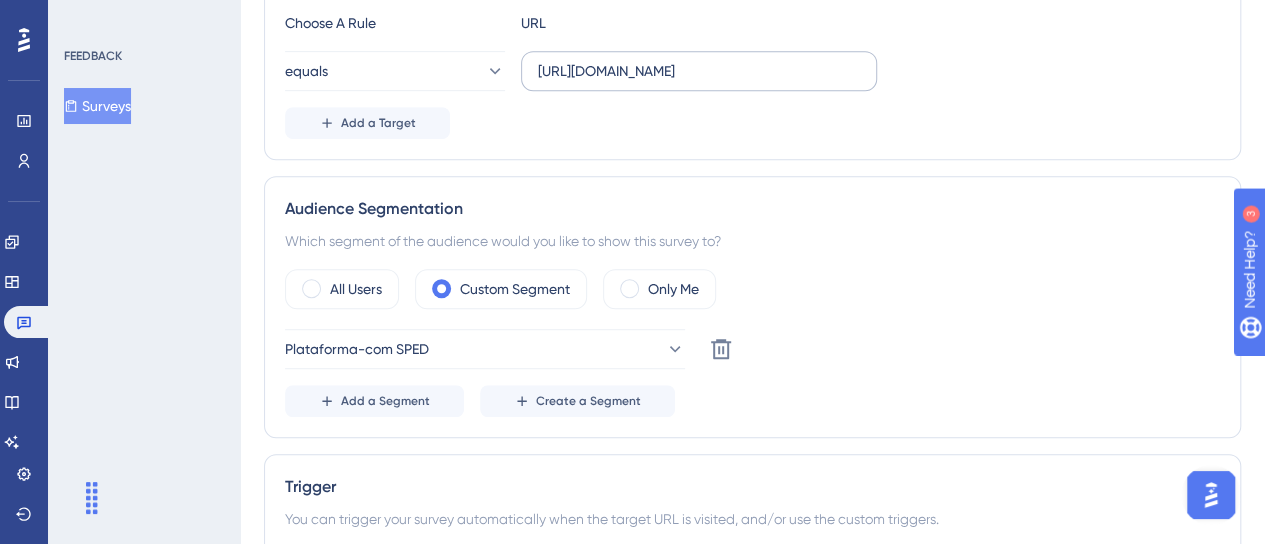 click on "[URL][DOMAIN_NAME]" at bounding box center (699, 71) 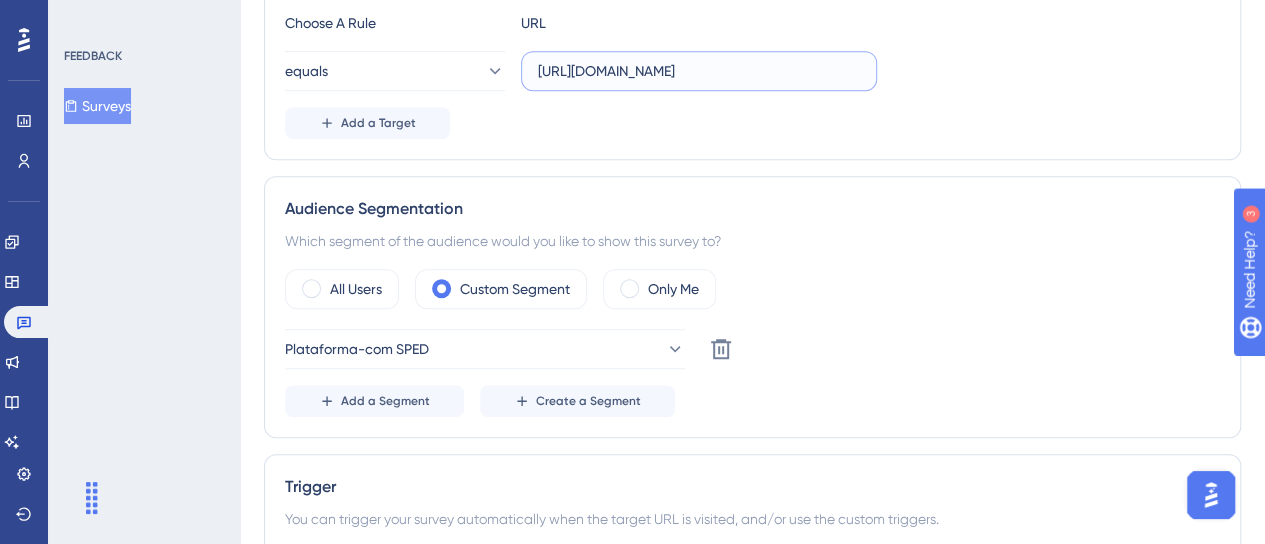 click on "[URL][DOMAIN_NAME]" at bounding box center (699, 71) 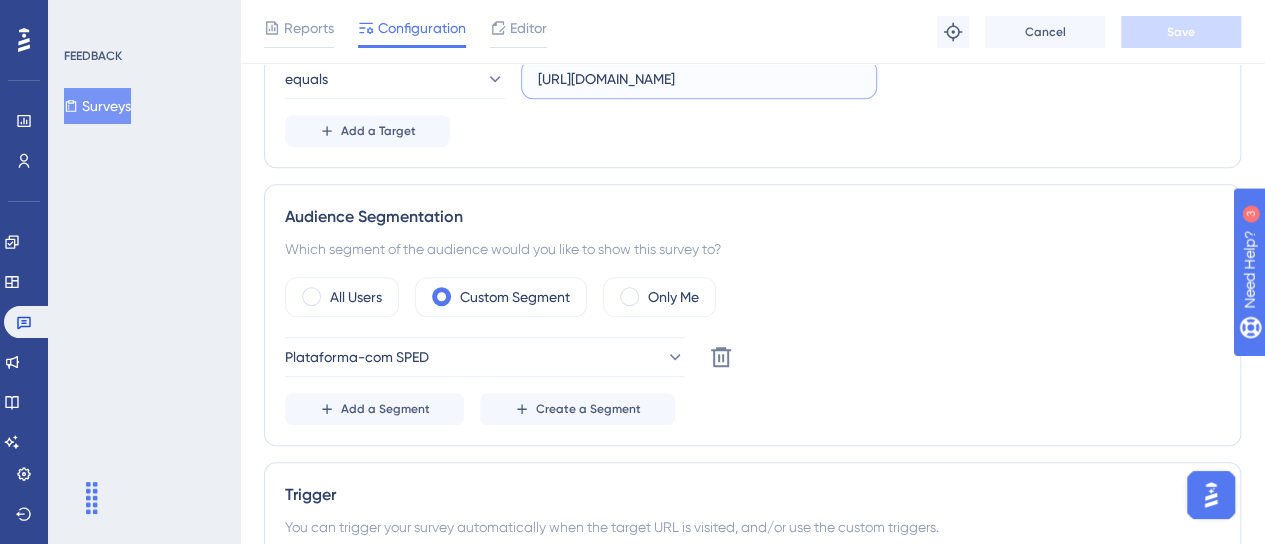 click on "[URL][DOMAIN_NAME]" at bounding box center (699, 79) 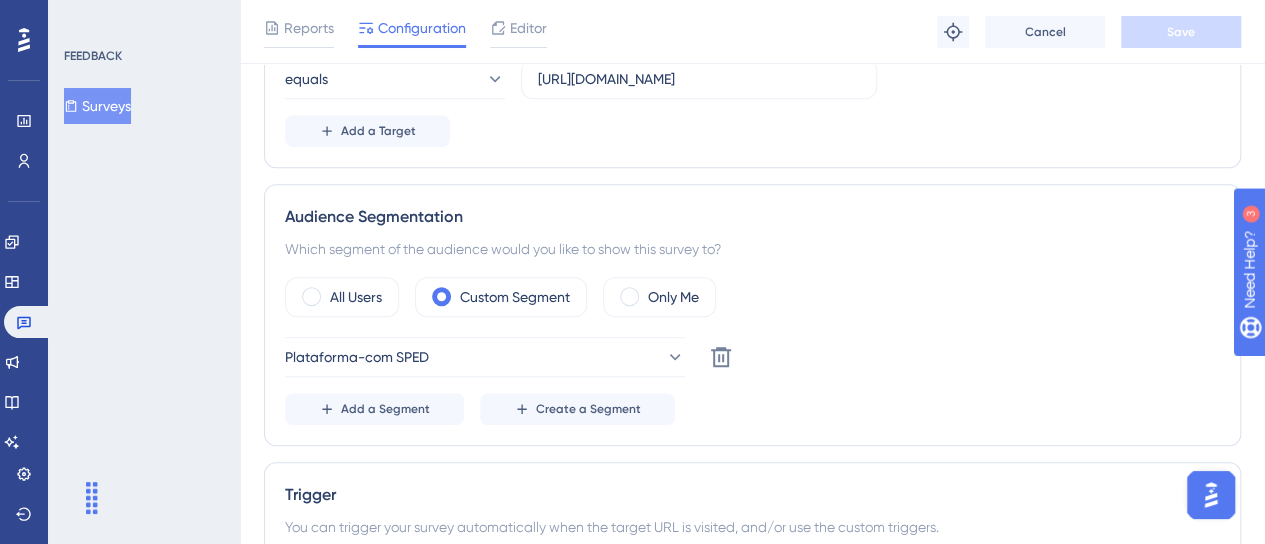 click on "Page Targeting On which pages should the survey be visible to your end users? Choose A Rule URL equals https://app.iob.com.br/app/sped/painel/ Add a Target" at bounding box center (752, 47) 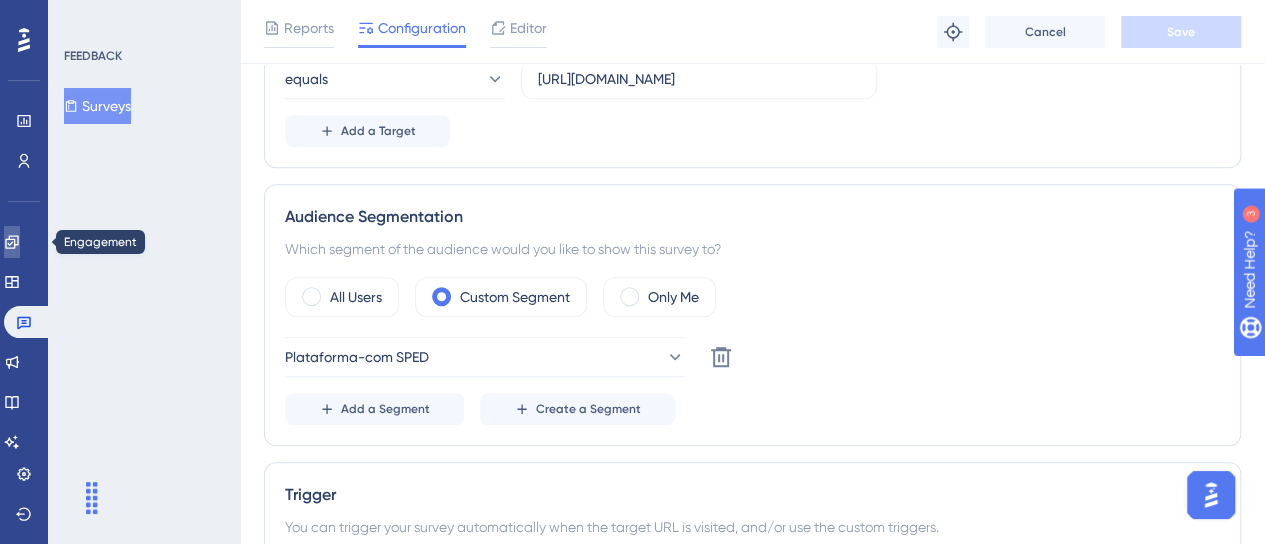 click at bounding box center (12, 242) 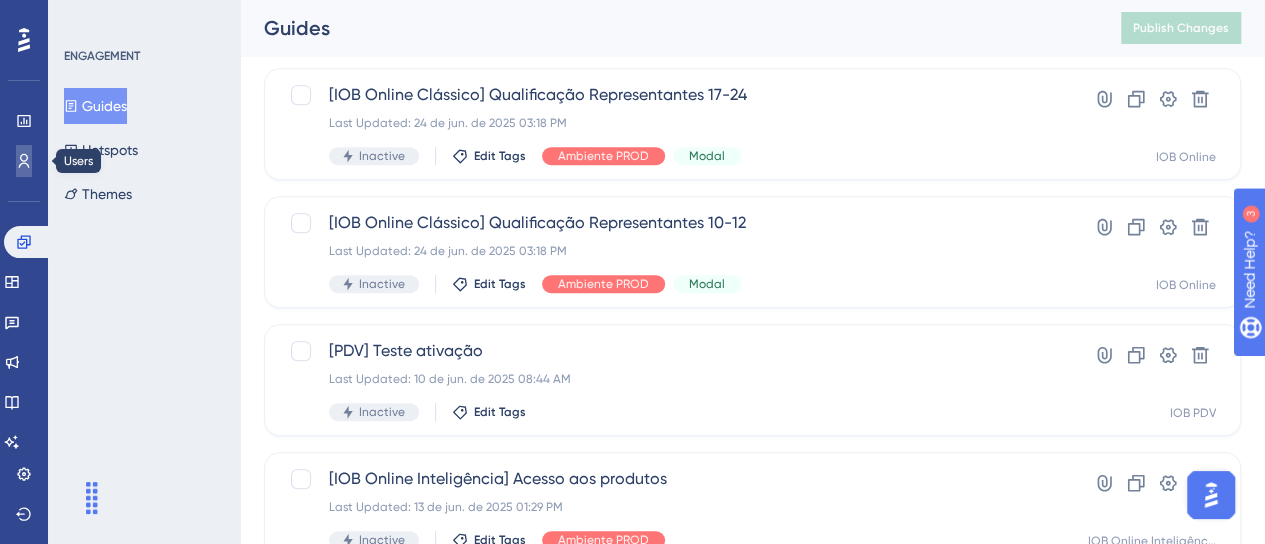 click 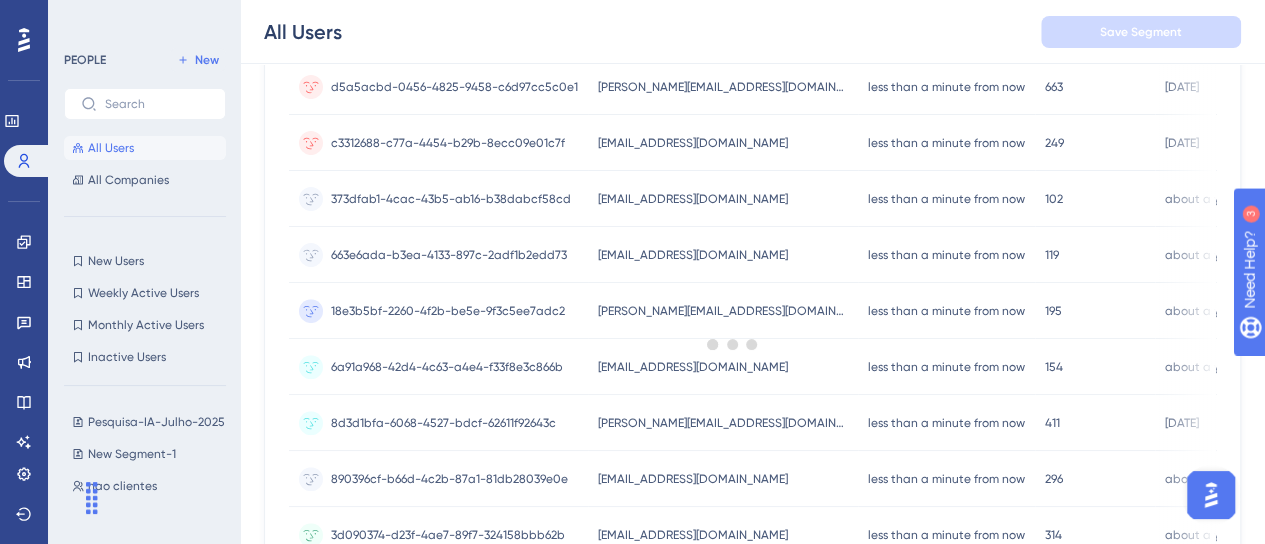 scroll, scrollTop: 0, scrollLeft: 0, axis: both 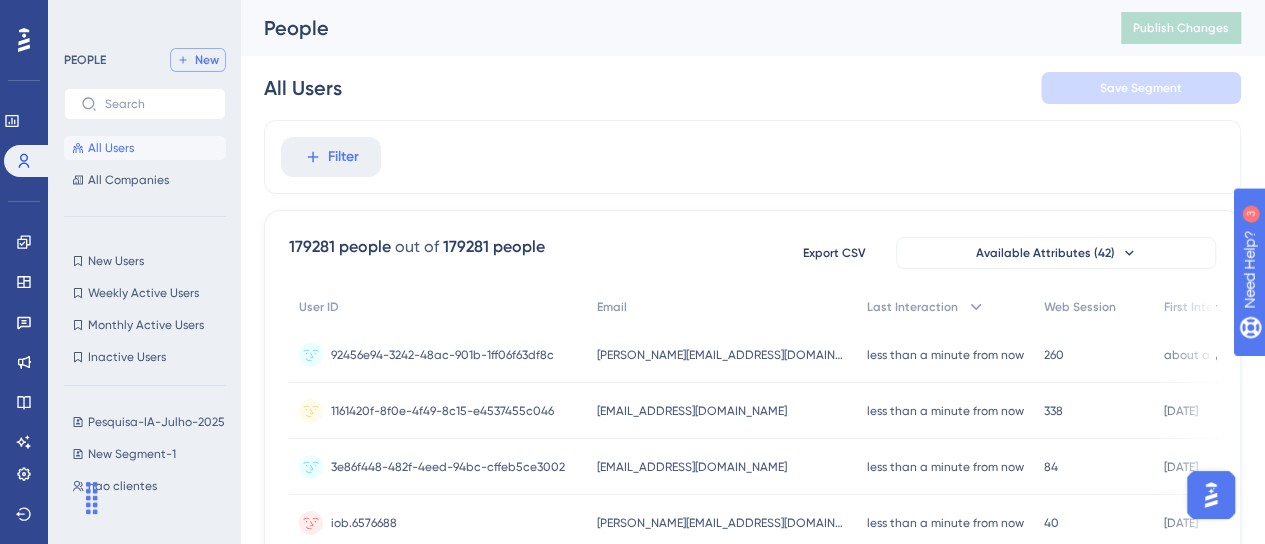 click on "New" at bounding box center (198, 60) 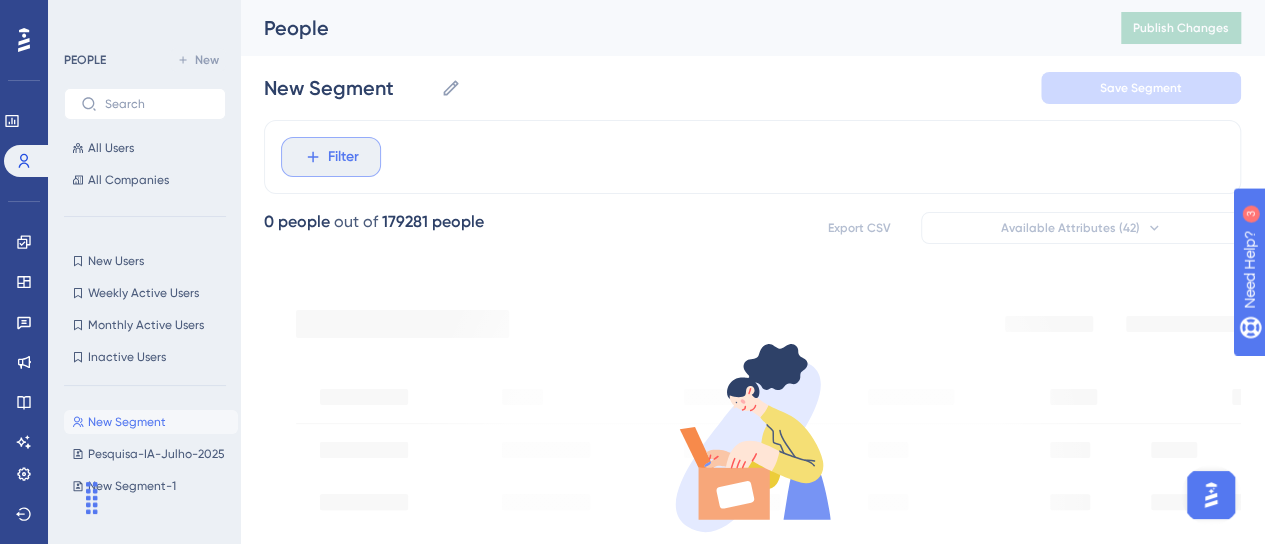 click on "Filter" at bounding box center [343, 157] 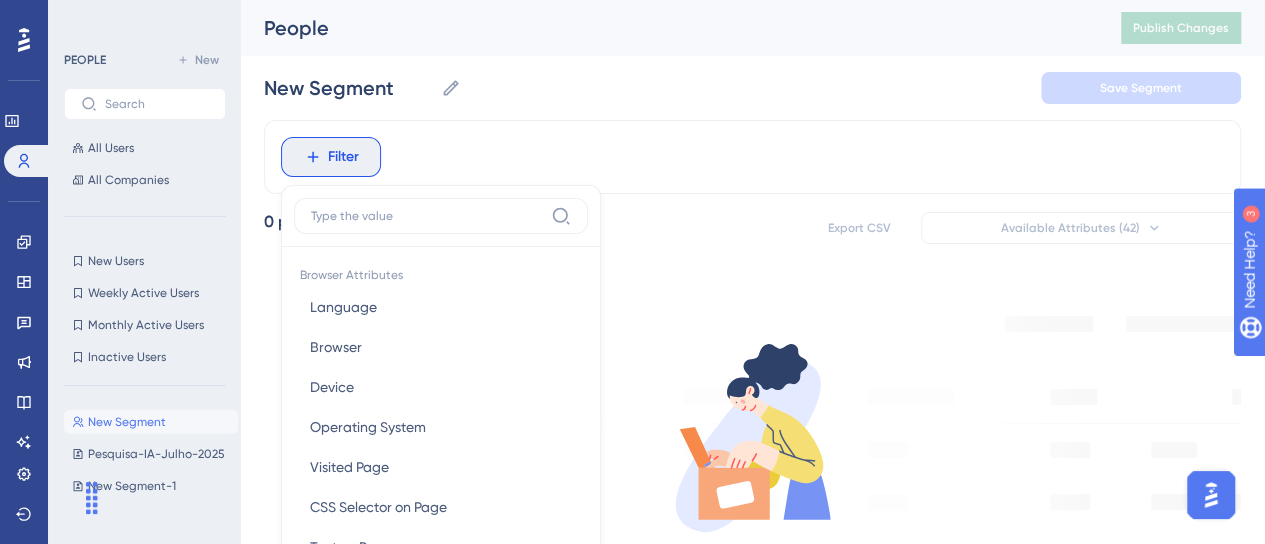 scroll, scrollTop: 114, scrollLeft: 0, axis: vertical 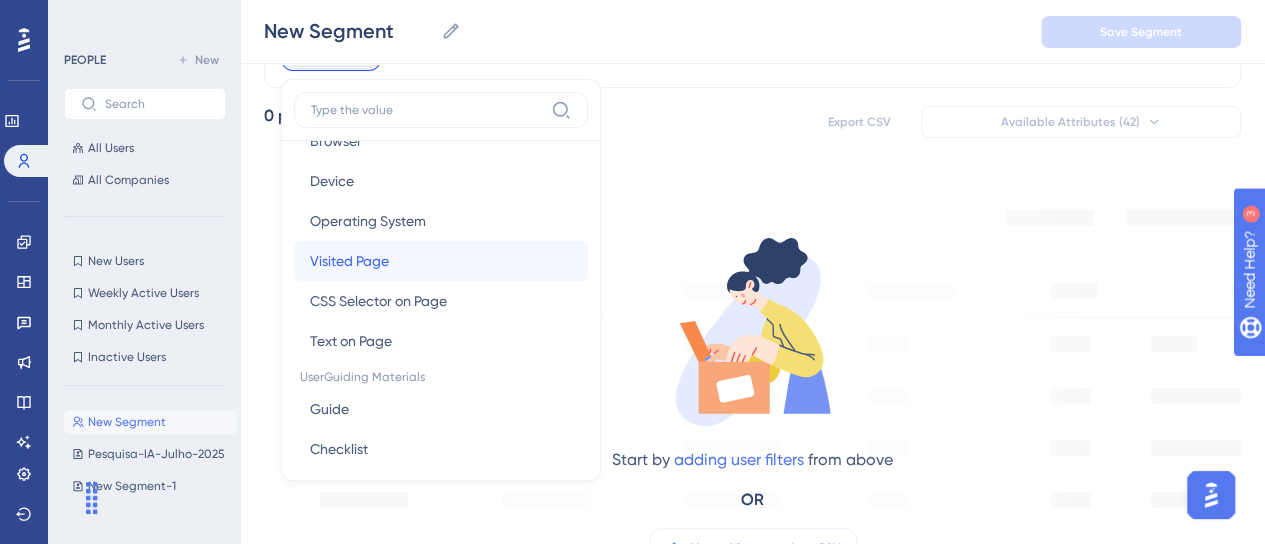 click on "Visited Page Visited Page" at bounding box center (441, 261) 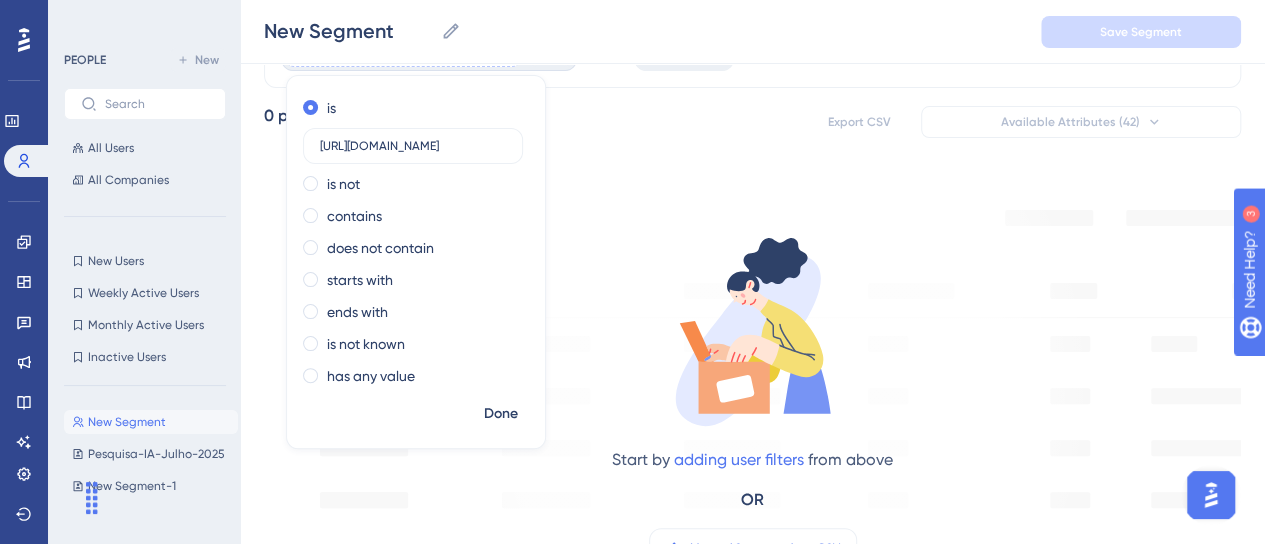 scroll, scrollTop: 0, scrollLeft: 56, axis: horizontal 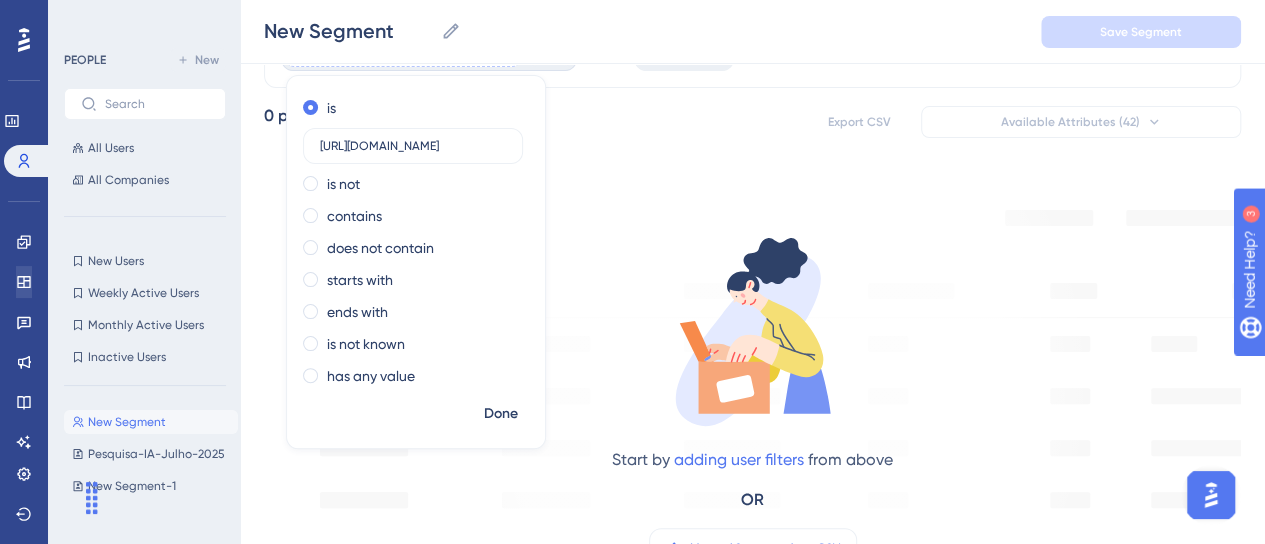 type on "https://app.iob.com.br/app/sped/painel/z" 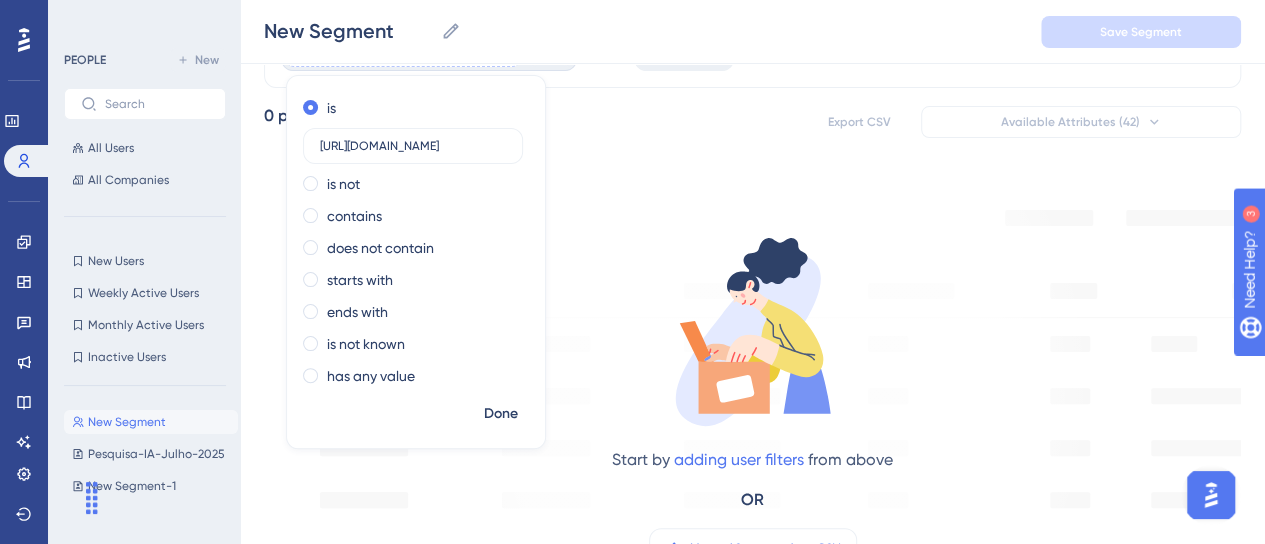 click on "Done" at bounding box center [416, 422] 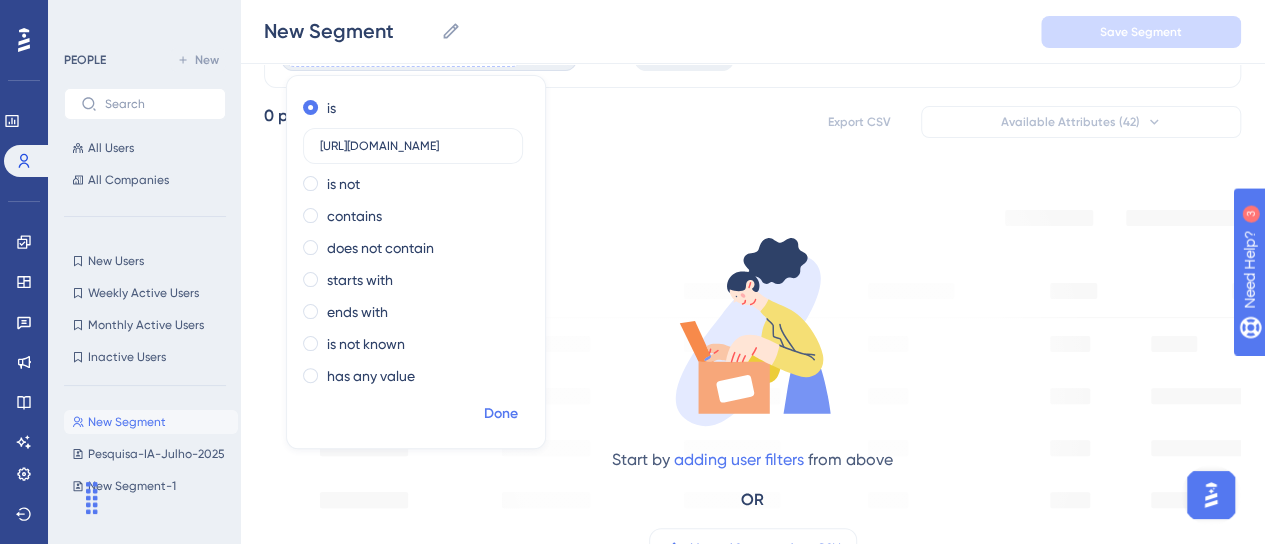 click on "Done" at bounding box center [501, 414] 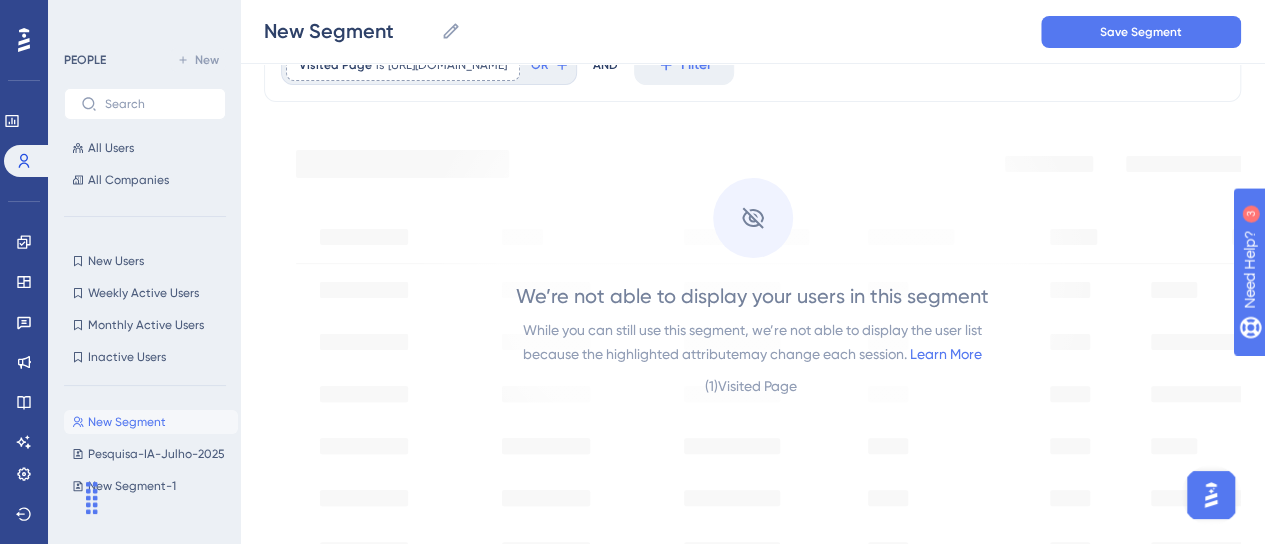 scroll, scrollTop: 0, scrollLeft: 0, axis: both 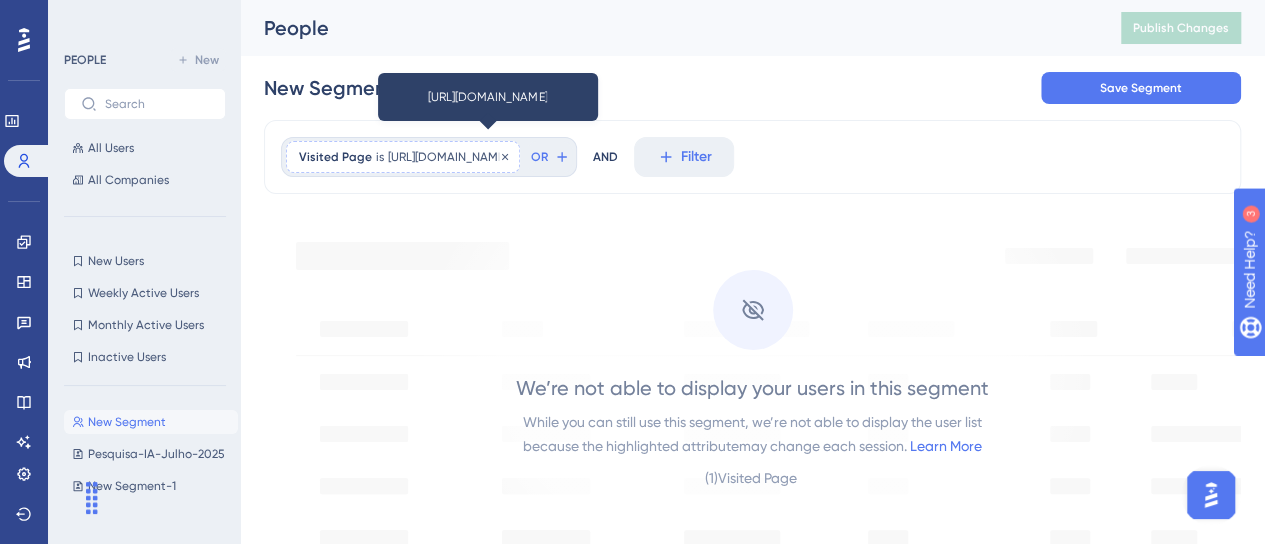 click on "https://app.iob.com.br/app/sped/painel/z" at bounding box center [447, 157] 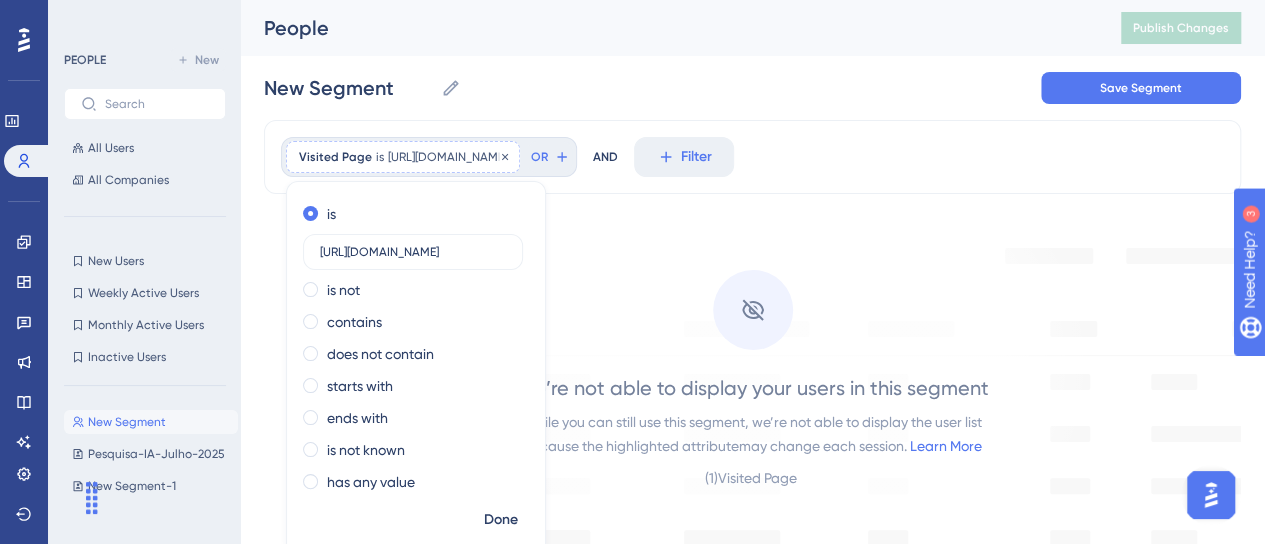 scroll, scrollTop: 38, scrollLeft: 0, axis: vertical 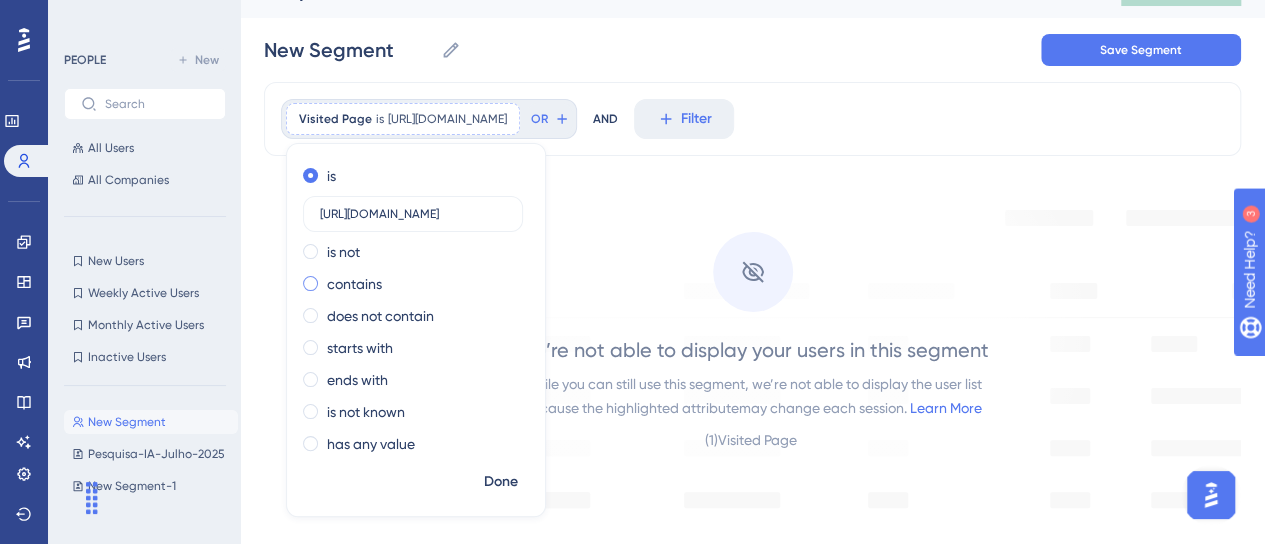 click on "contains" at bounding box center [354, 284] 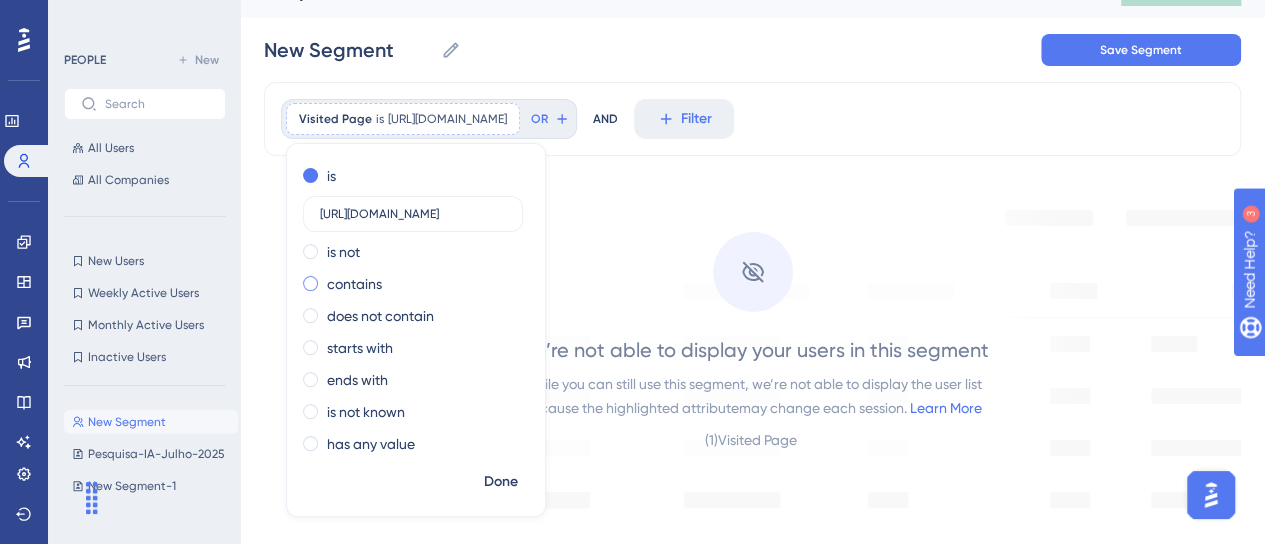 scroll, scrollTop: 0, scrollLeft: 0, axis: both 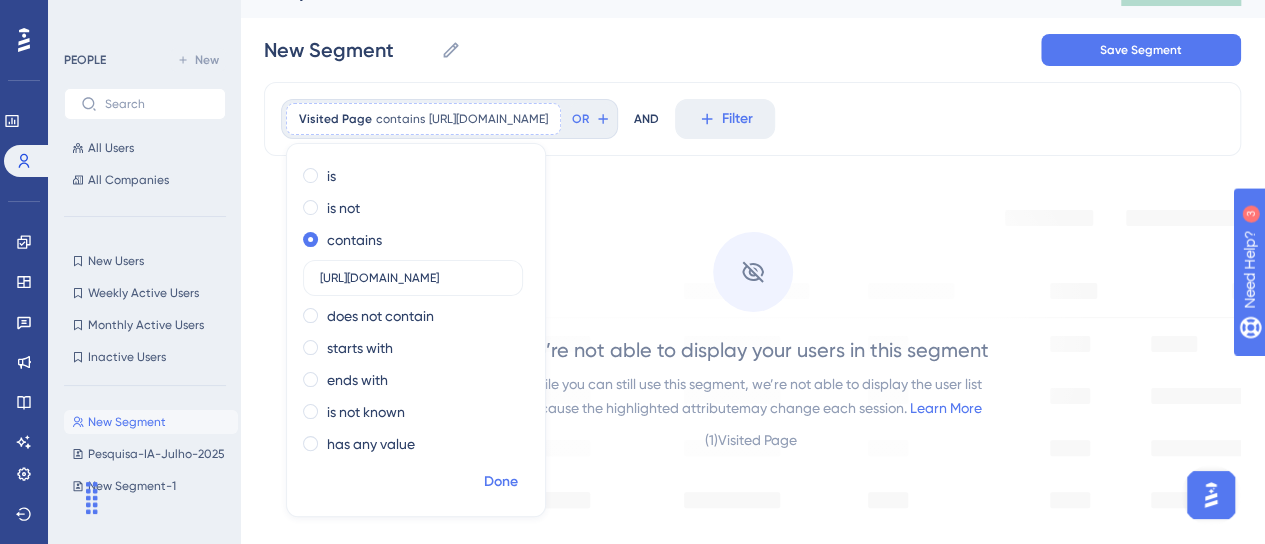 click on "Done" at bounding box center (501, 482) 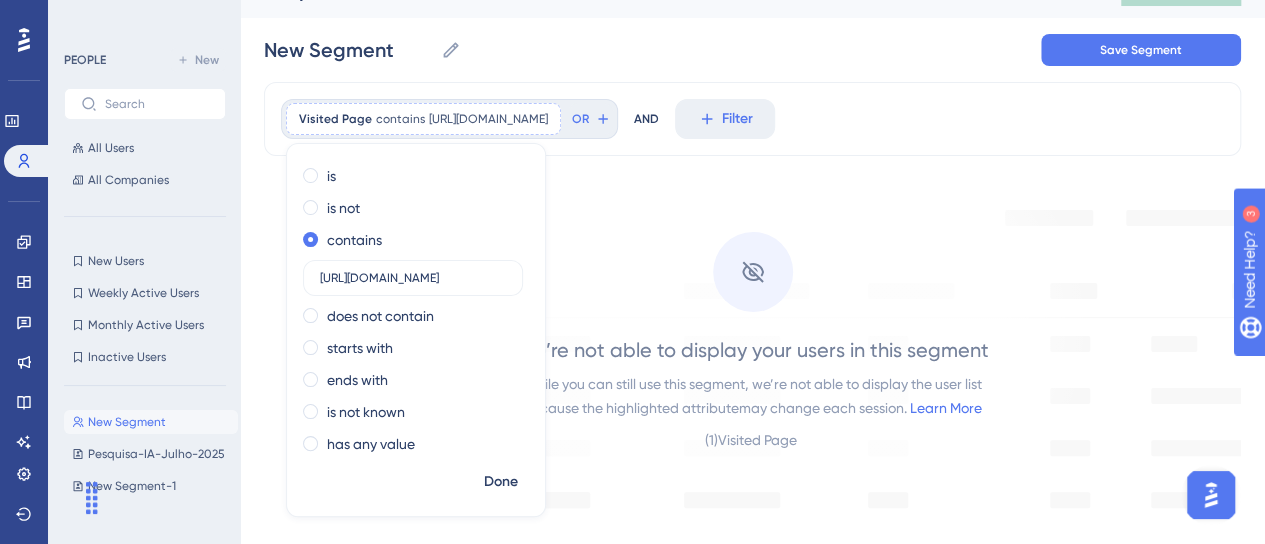 scroll, scrollTop: 0, scrollLeft: 0, axis: both 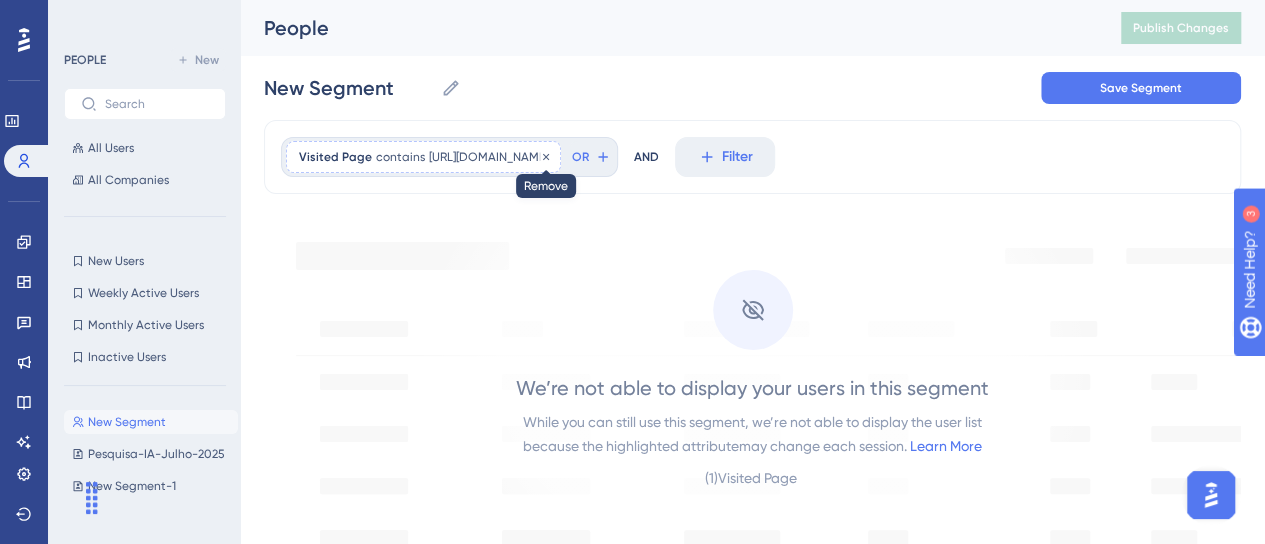 click 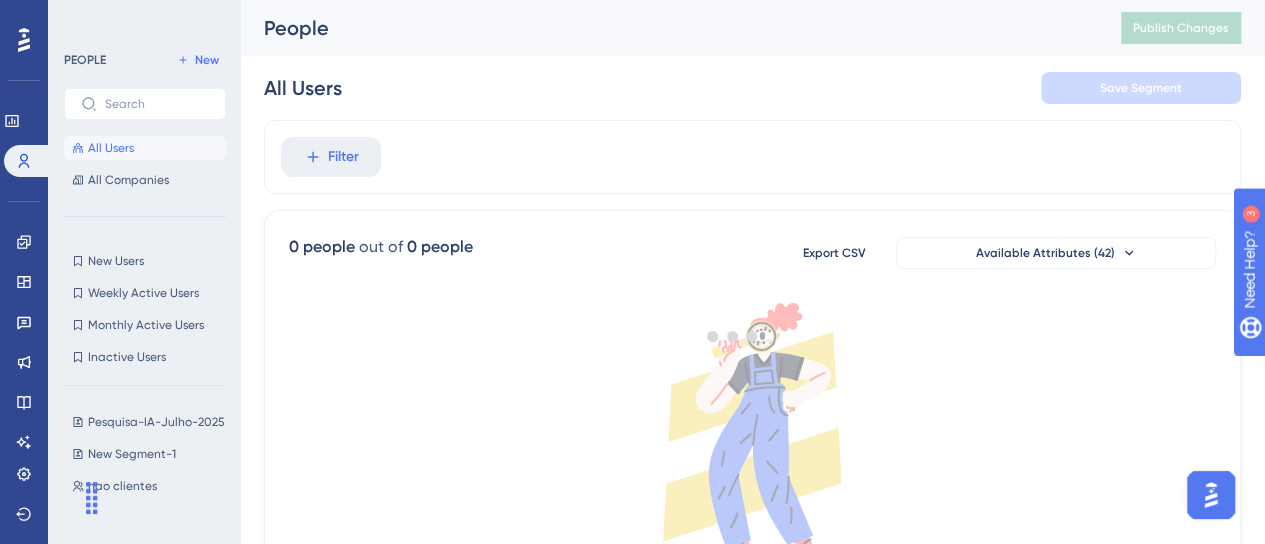 click on "All Users Save Segment" at bounding box center (752, 88) 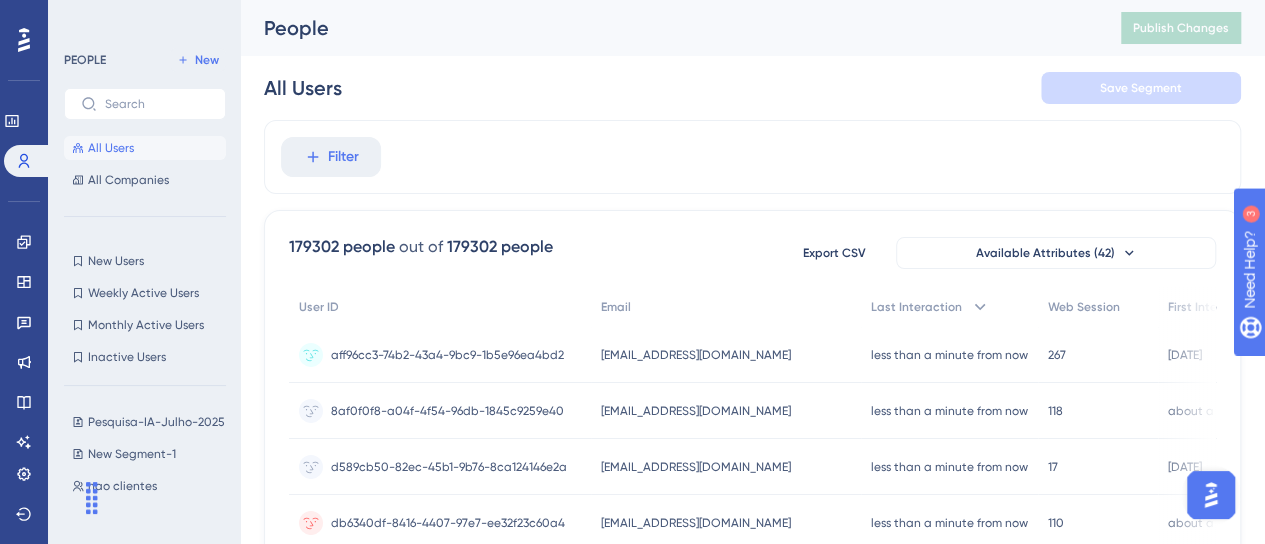 click on "All Users Save Segment" at bounding box center [752, 88] 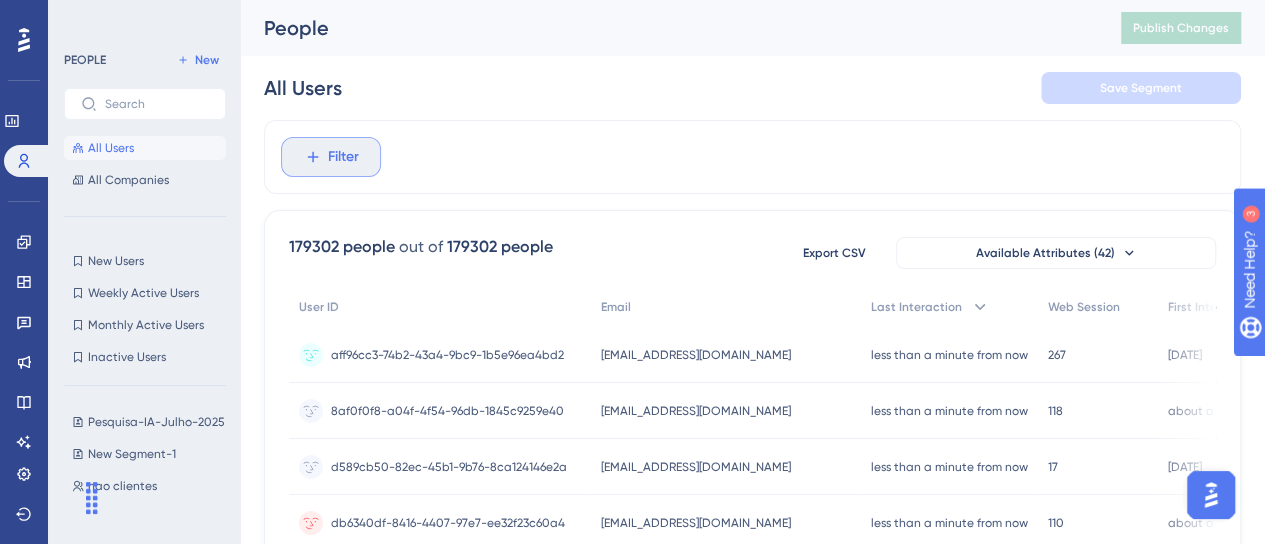 click on "Filter" at bounding box center (343, 157) 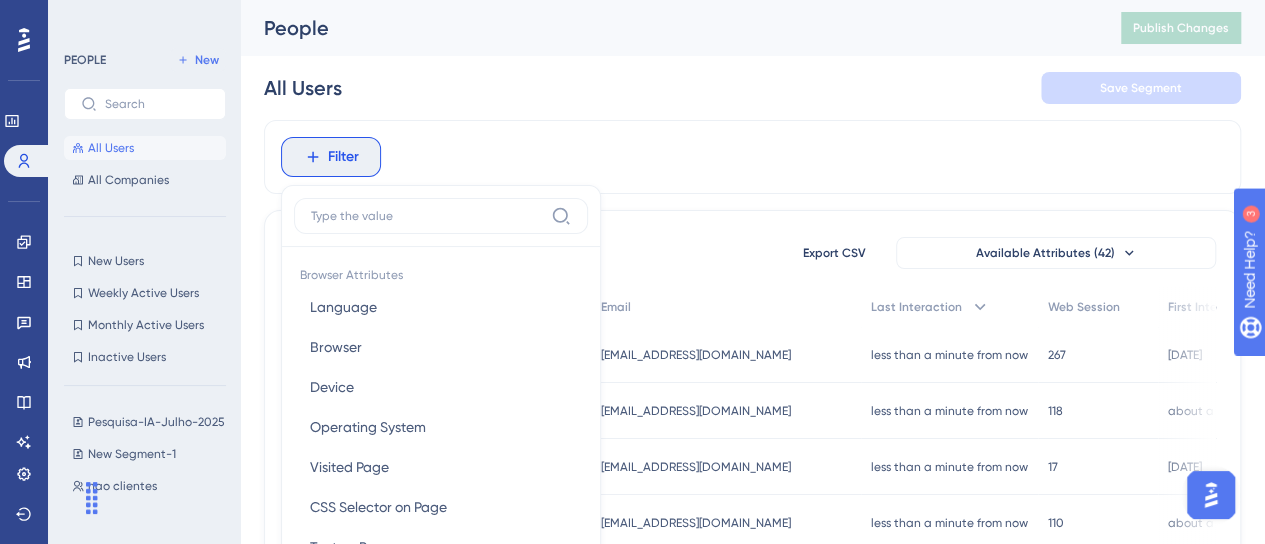 scroll, scrollTop: 114, scrollLeft: 0, axis: vertical 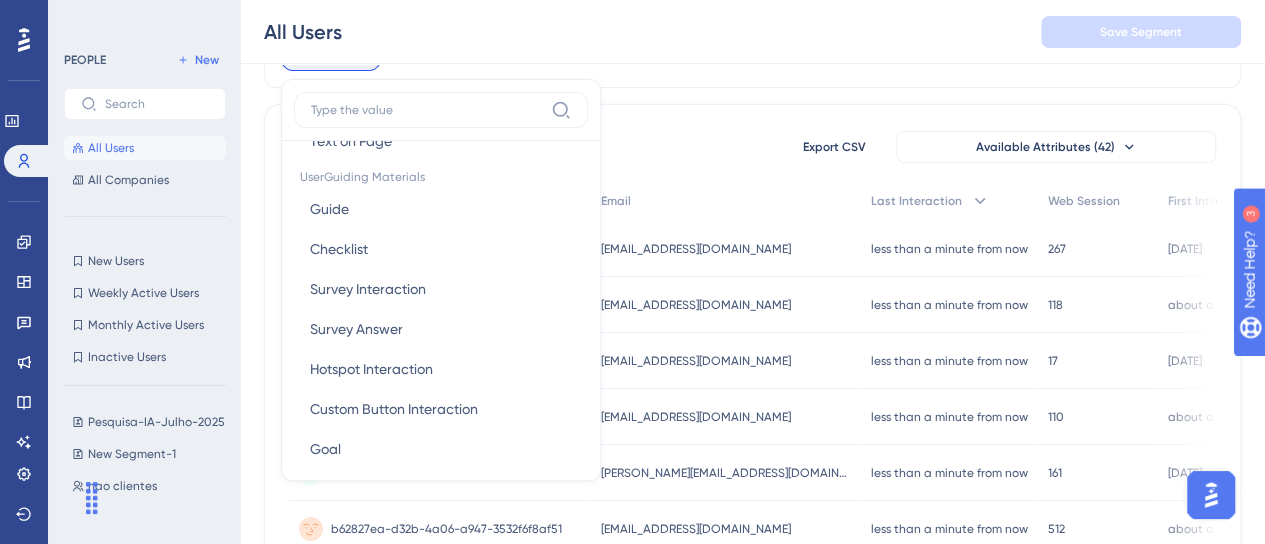 click on "All Users Save Segment" at bounding box center [752, 32] 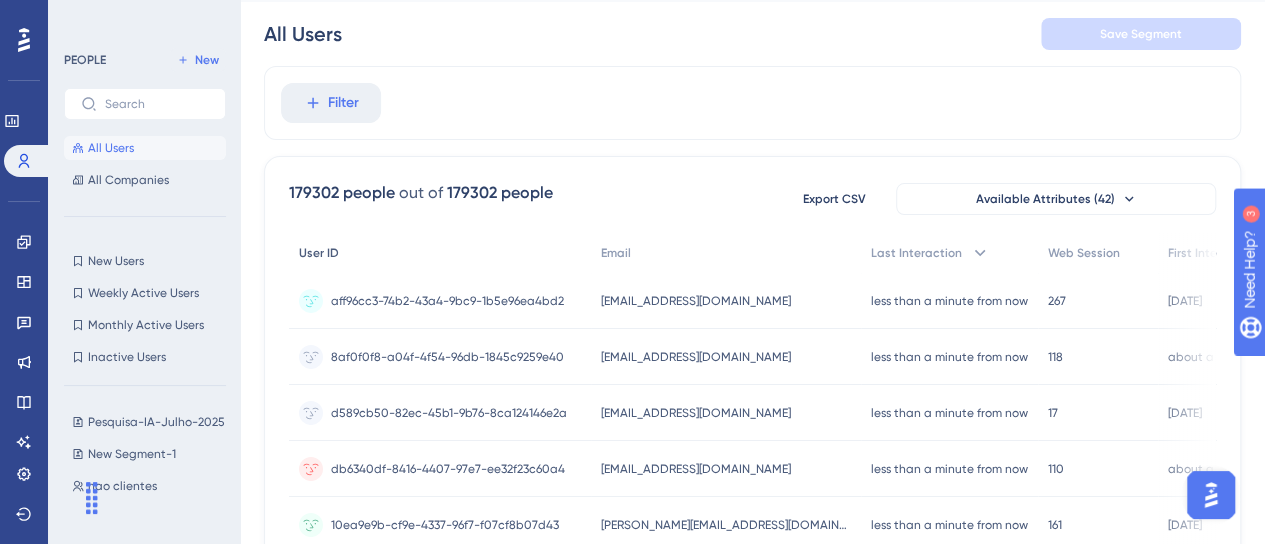 scroll, scrollTop: 0, scrollLeft: 0, axis: both 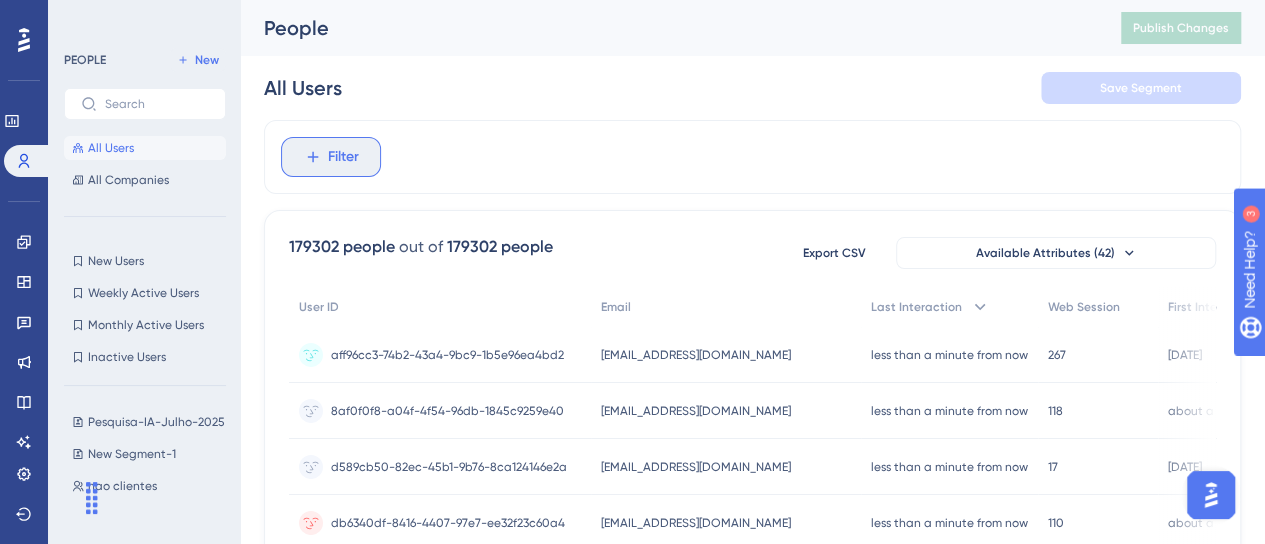 click on "Filter" at bounding box center [343, 157] 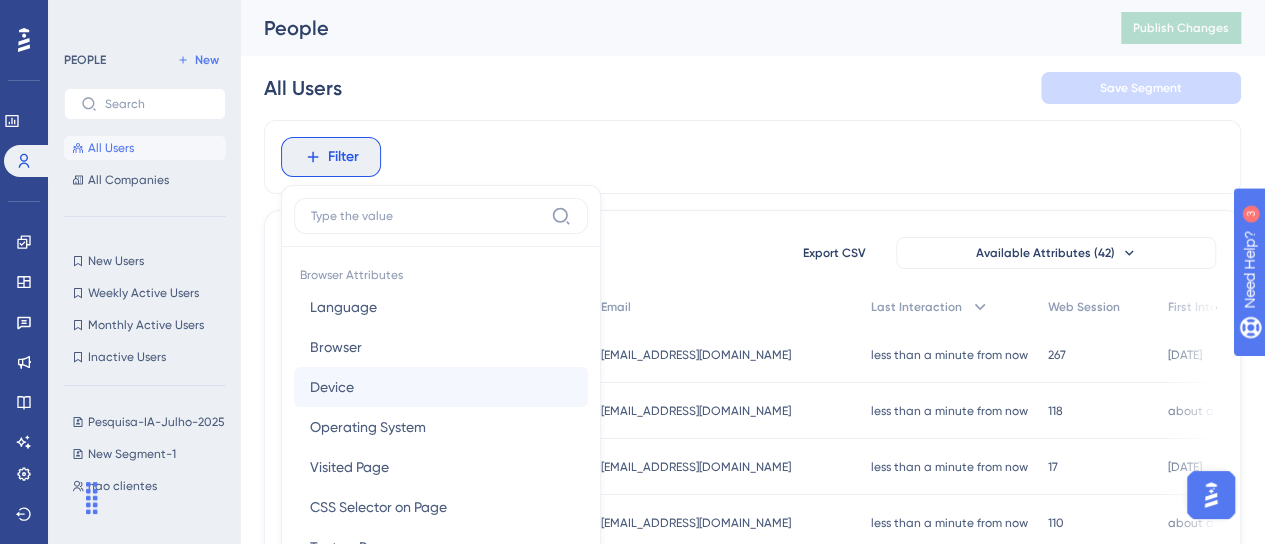 scroll, scrollTop: 114, scrollLeft: 0, axis: vertical 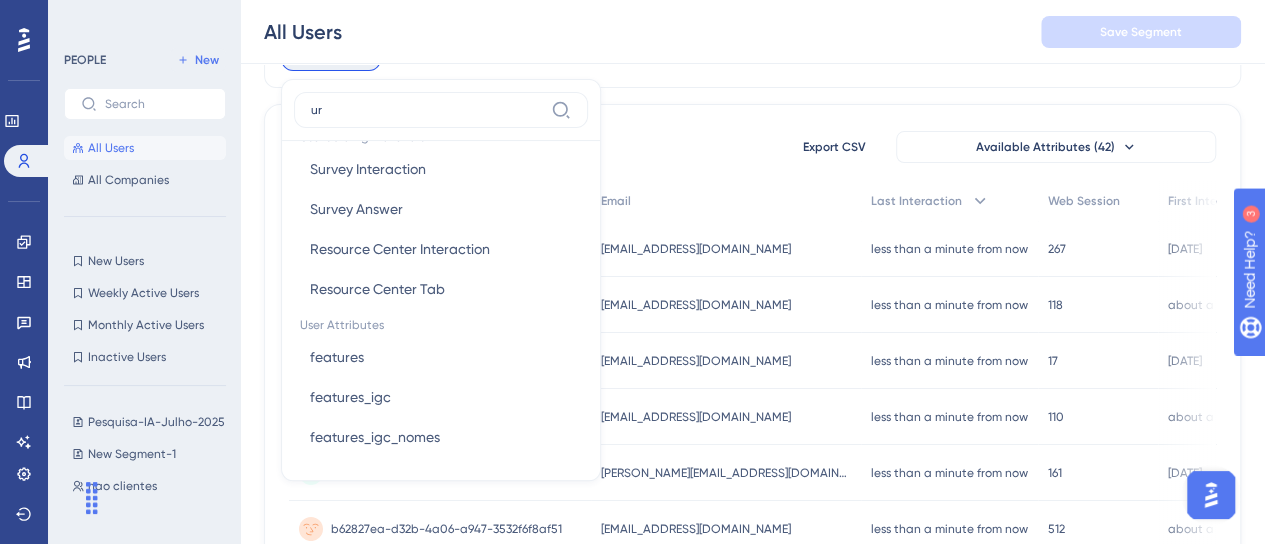 type on "url" 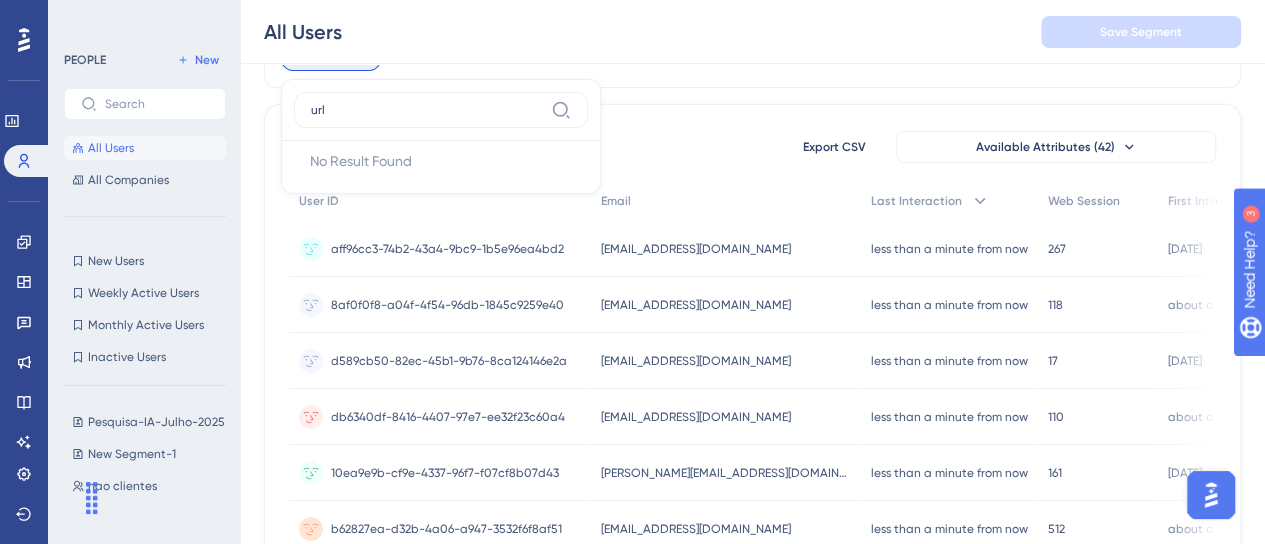 drag, startPoint x: 313, startPoint y: 113, endPoint x: 271, endPoint y: 113, distance: 42 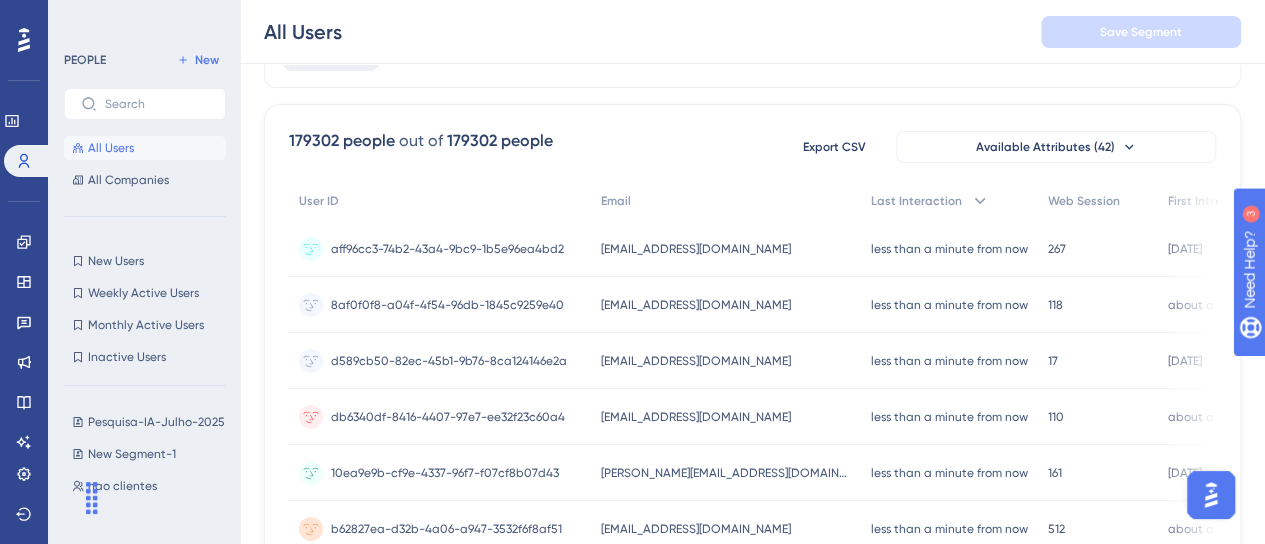 click at bounding box center (1211, 495) 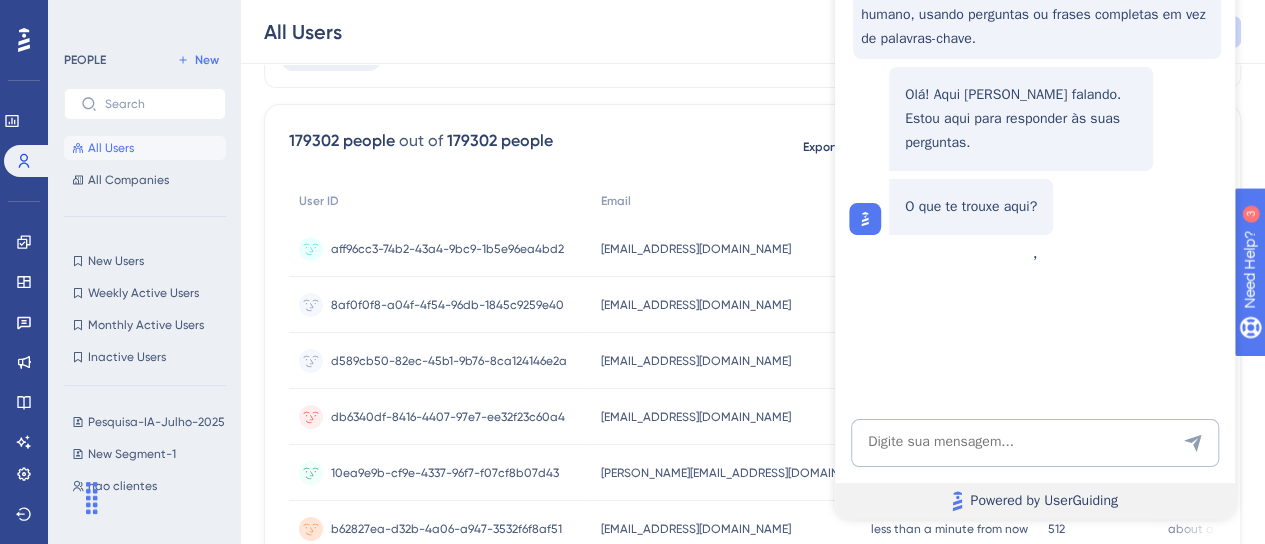 scroll, scrollTop: 0, scrollLeft: 0, axis: both 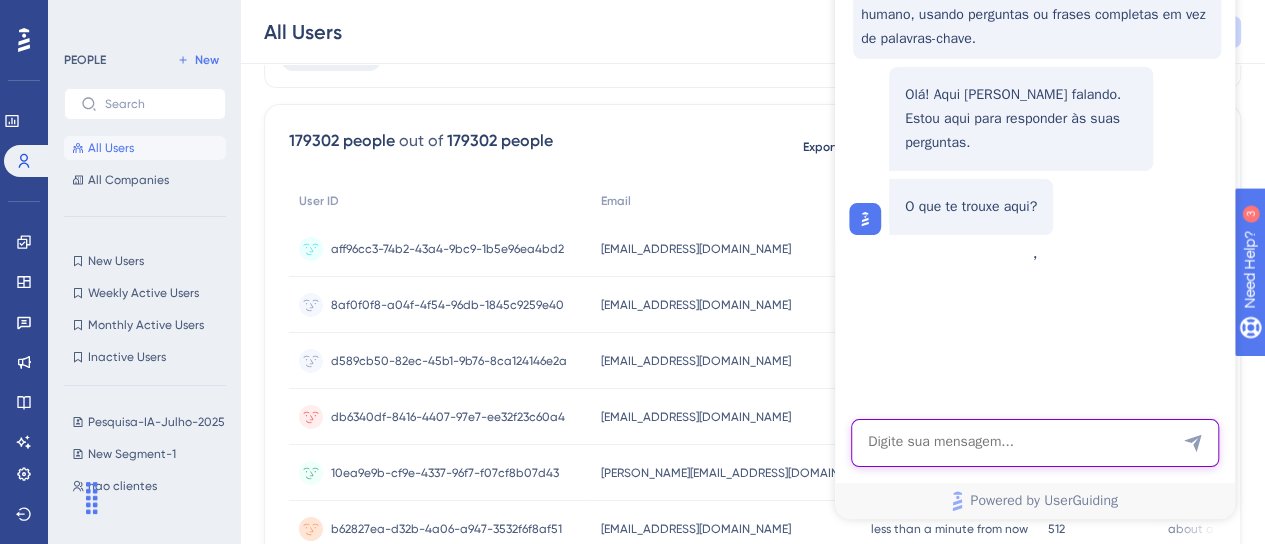 click at bounding box center [1035, 443] 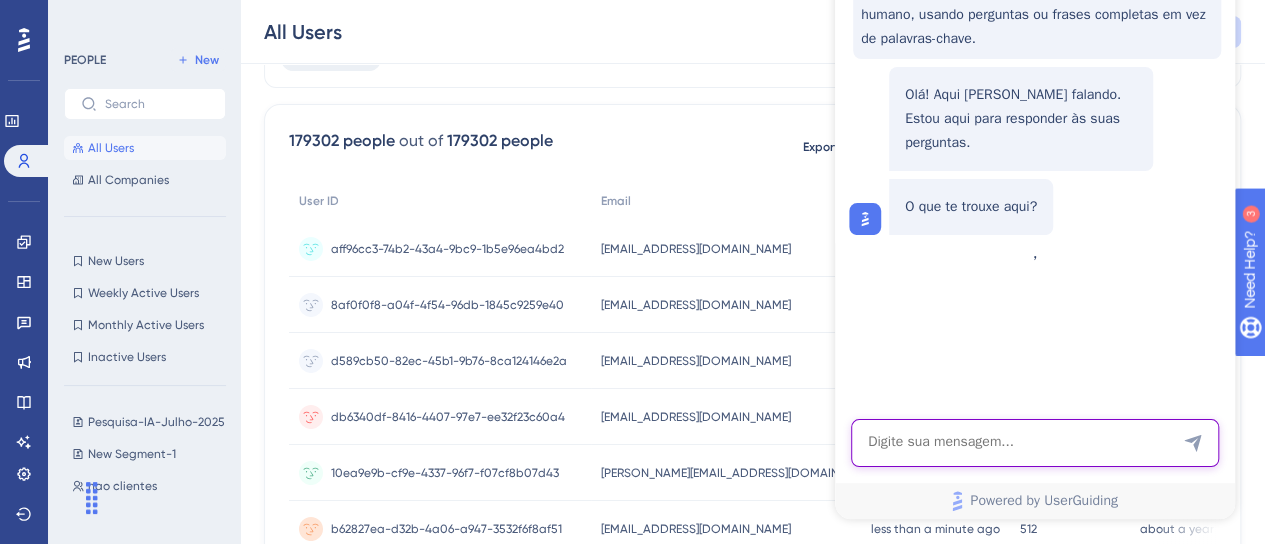 click at bounding box center [1035, 443] 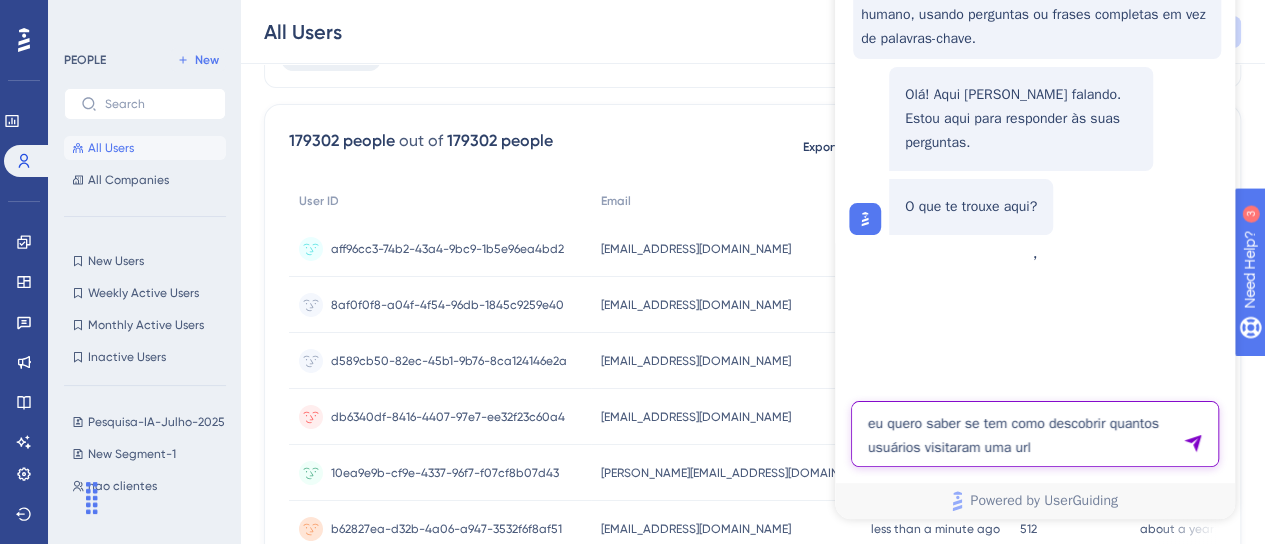 type on "eu quero saber se tem como descobrir quantos usuários visitaram uma url" 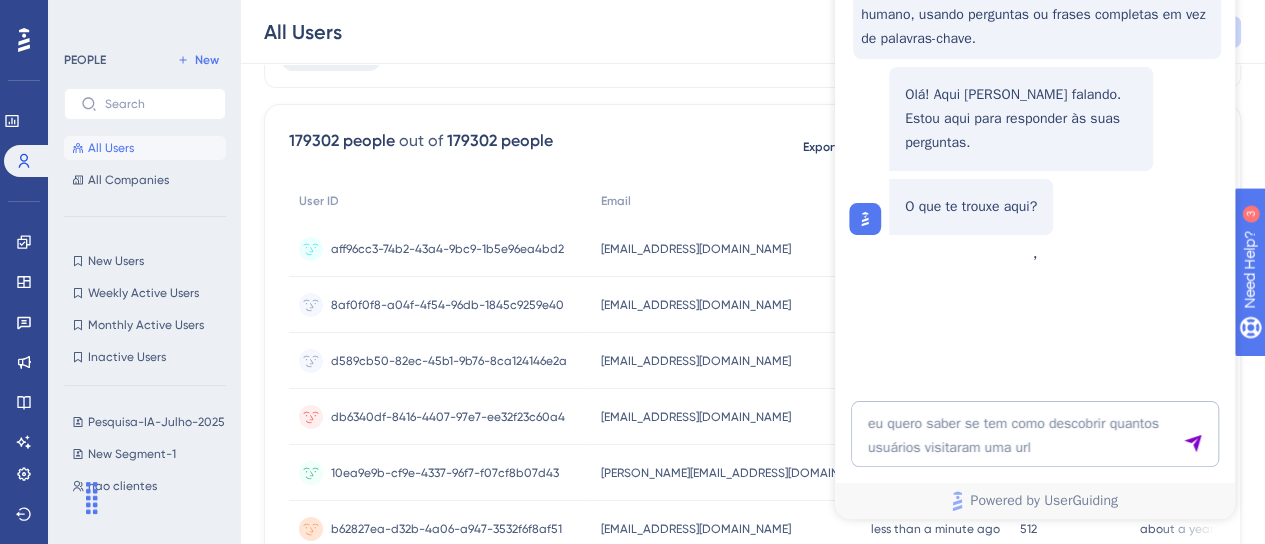 scroll, scrollTop: 20, scrollLeft: 0, axis: vertical 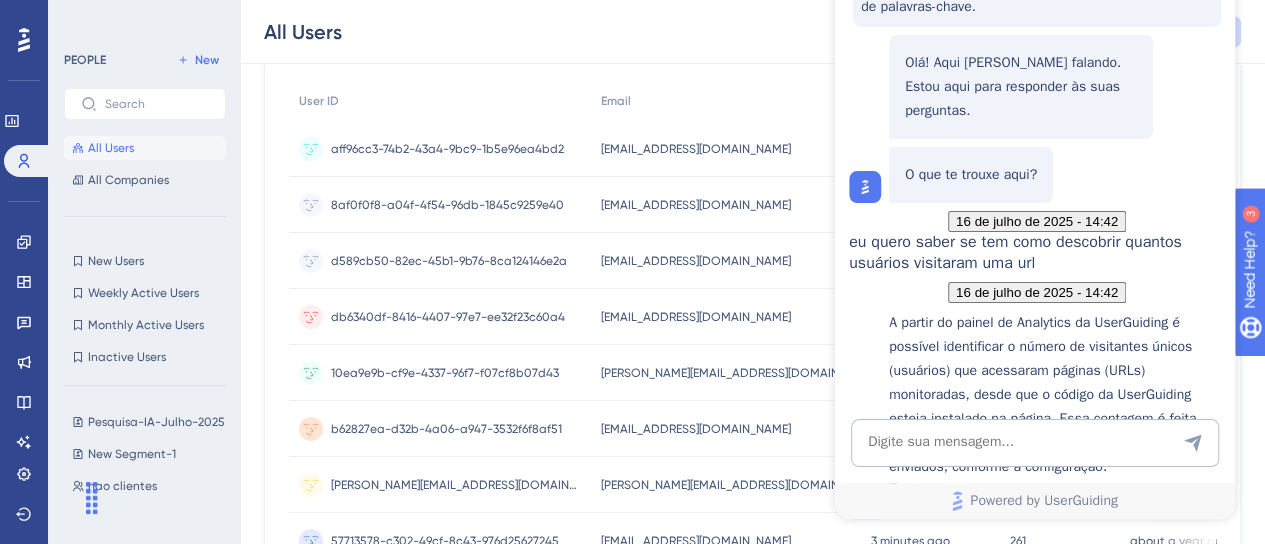 click on "Visão Geral do Painel de Analytics" at bounding box center (1057, 523) 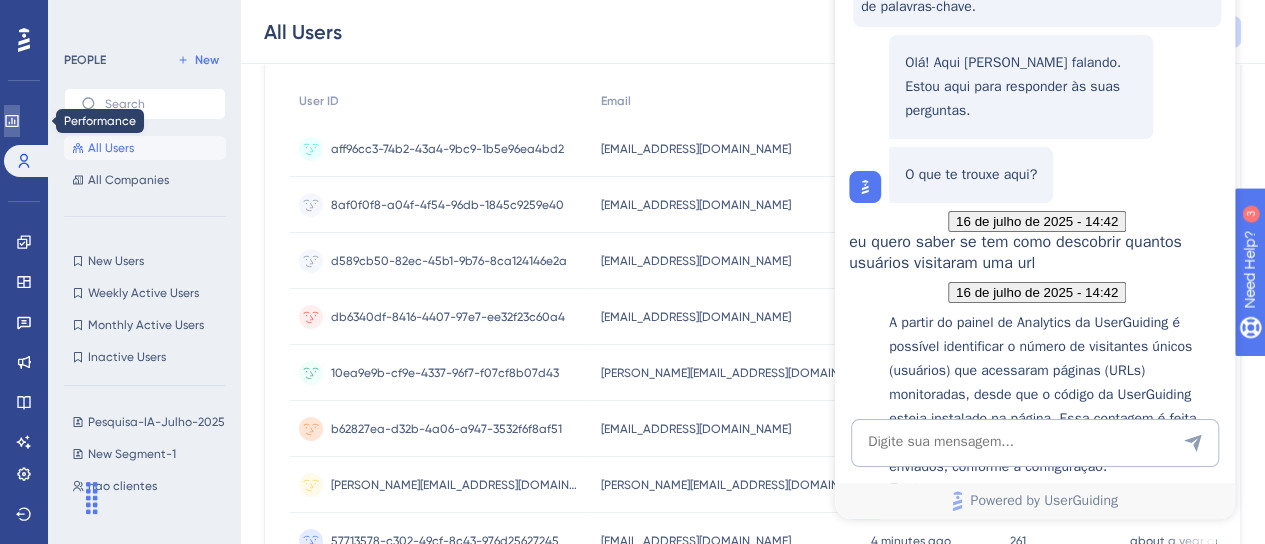 click 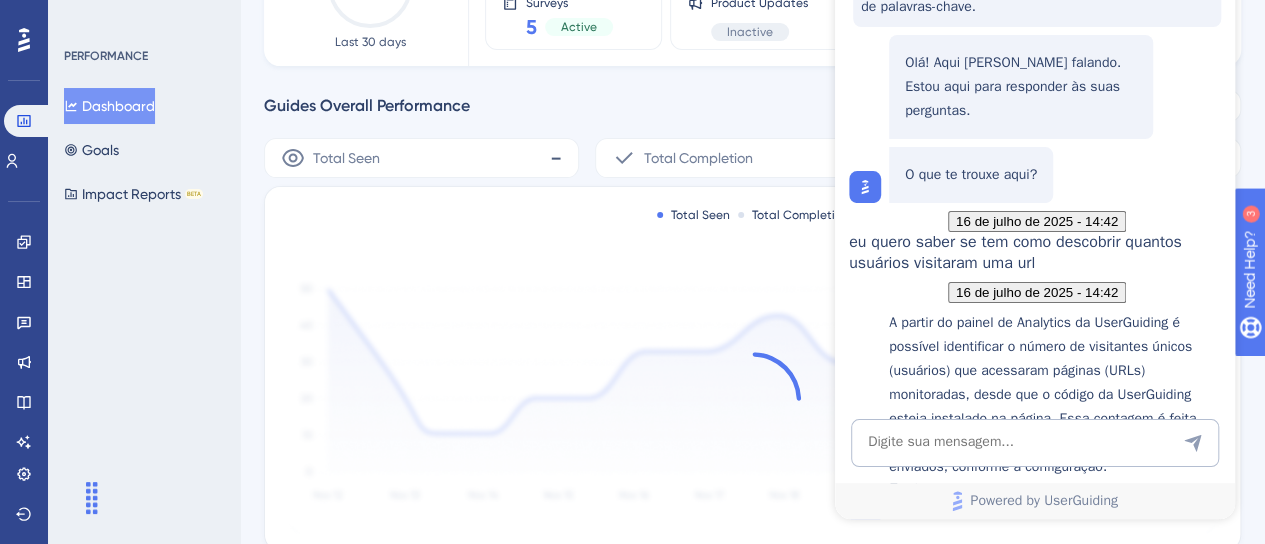 scroll, scrollTop: 0, scrollLeft: 0, axis: both 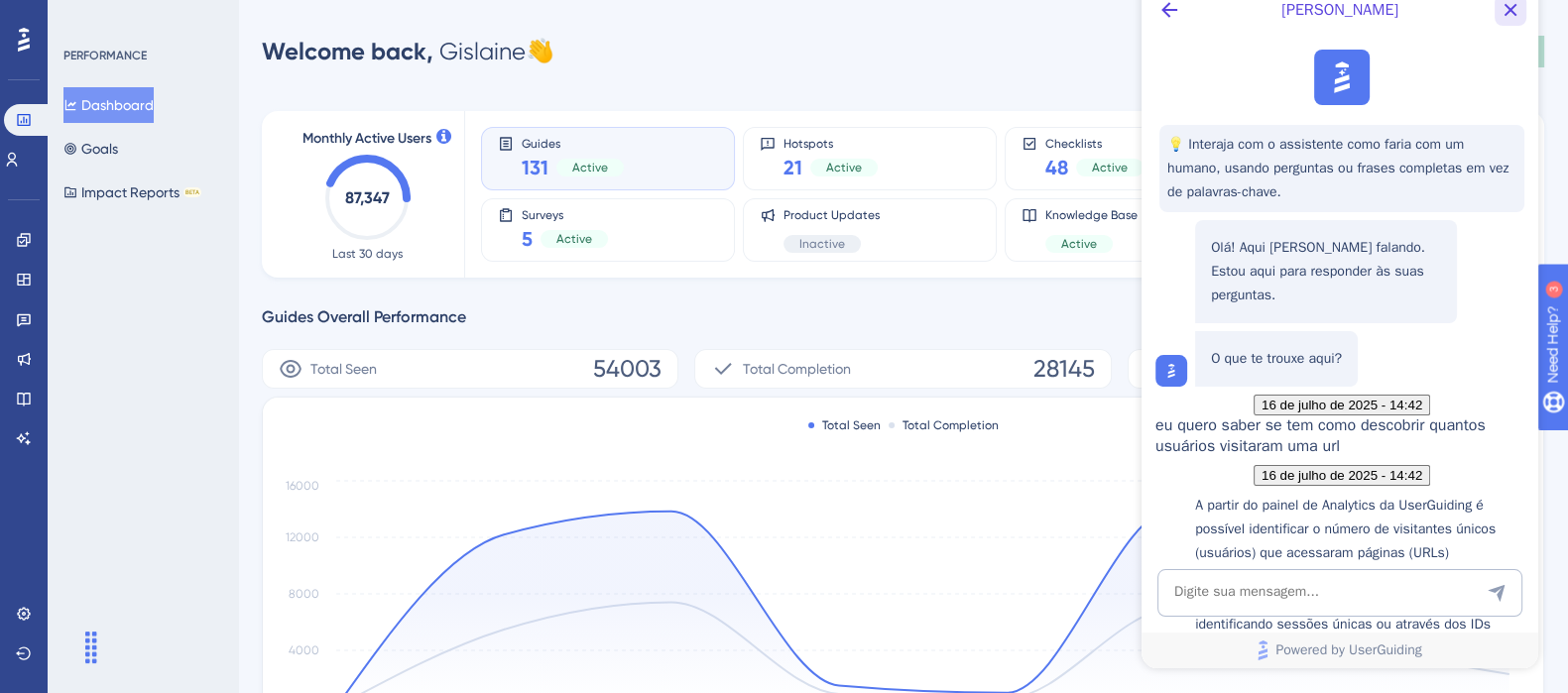 drag, startPoint x: 1510, startPoint y: 6, endPoint x: 2649, endPoint y: -10, distance: 1139.1124 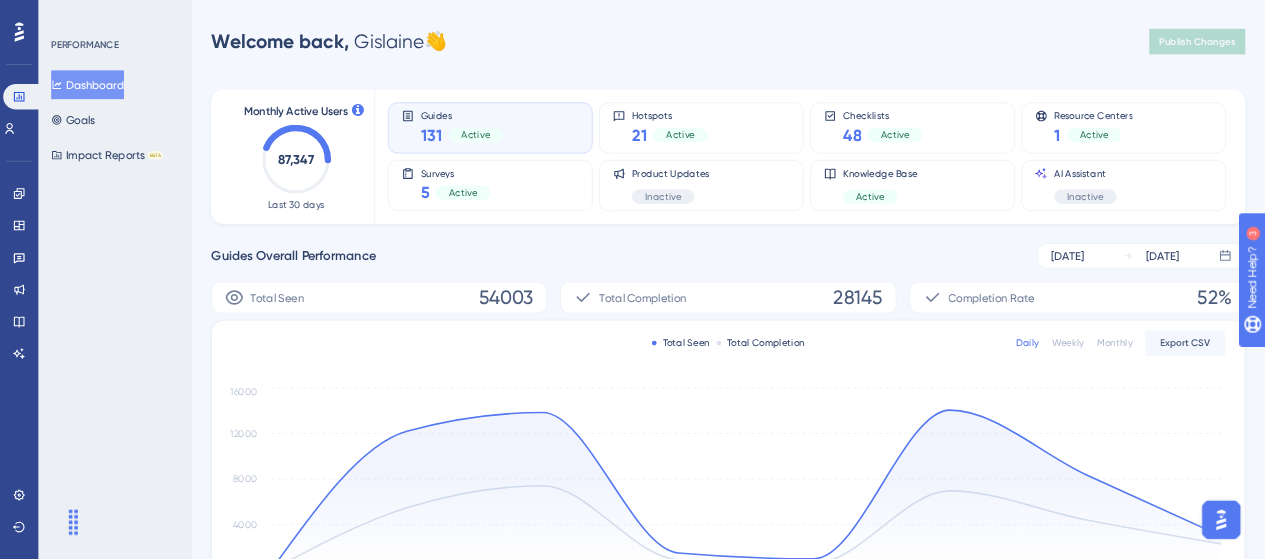 scroll, scrollTop: 0, scrollLeft: 0, axis: both 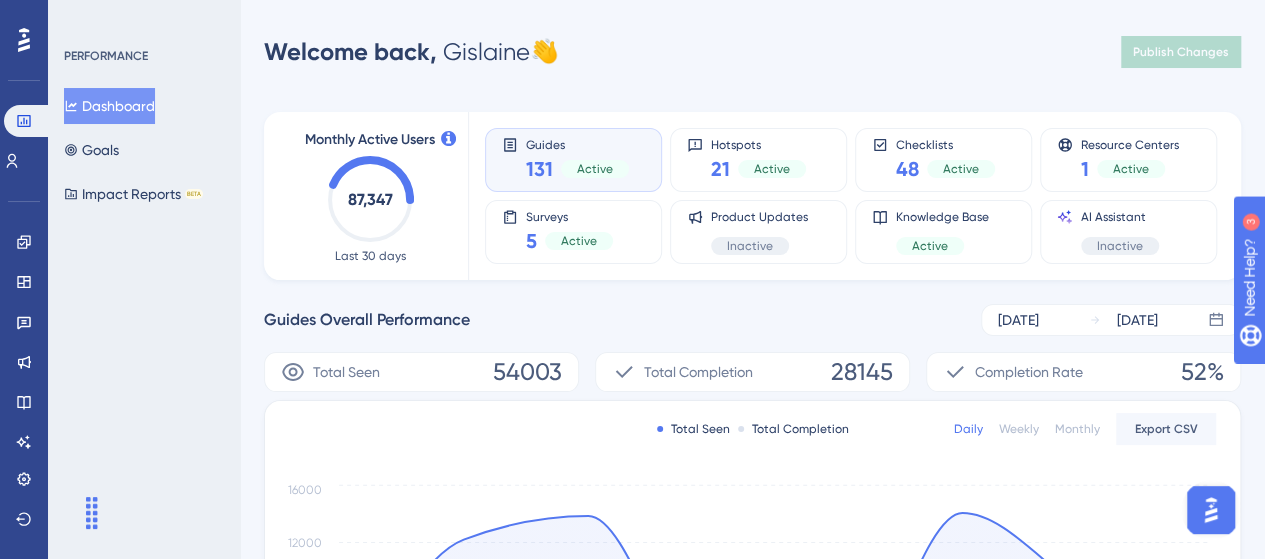 click on "Welcome back,   Gislaine  👋 Publish Changes" at bounding box center [752, 52] 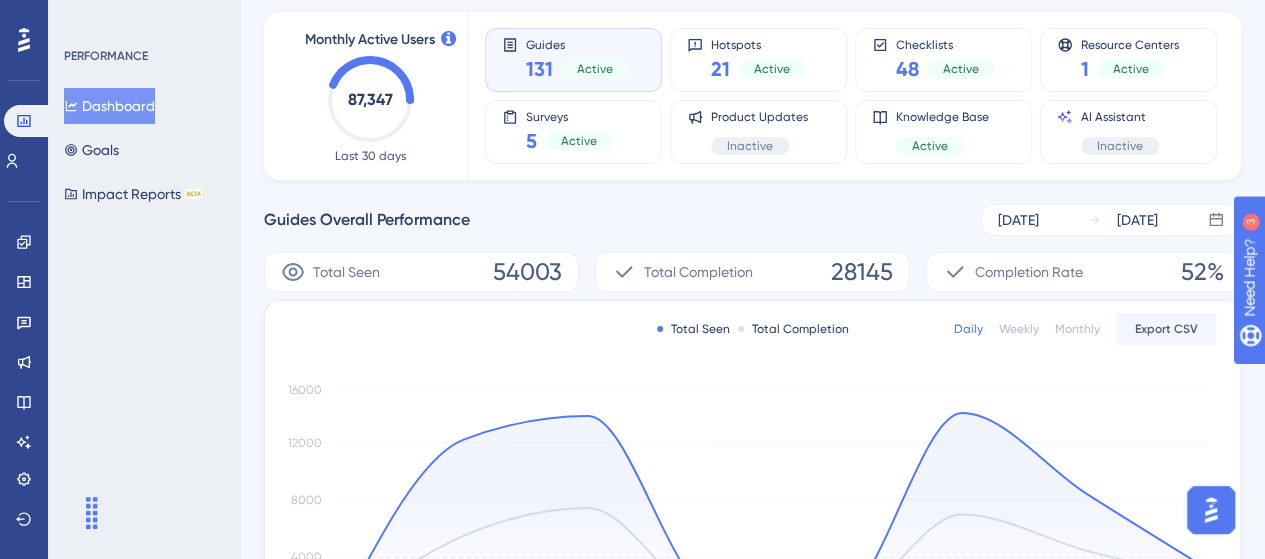 scroll, scrollTop: 0, scrollLeft: 0, axis: both 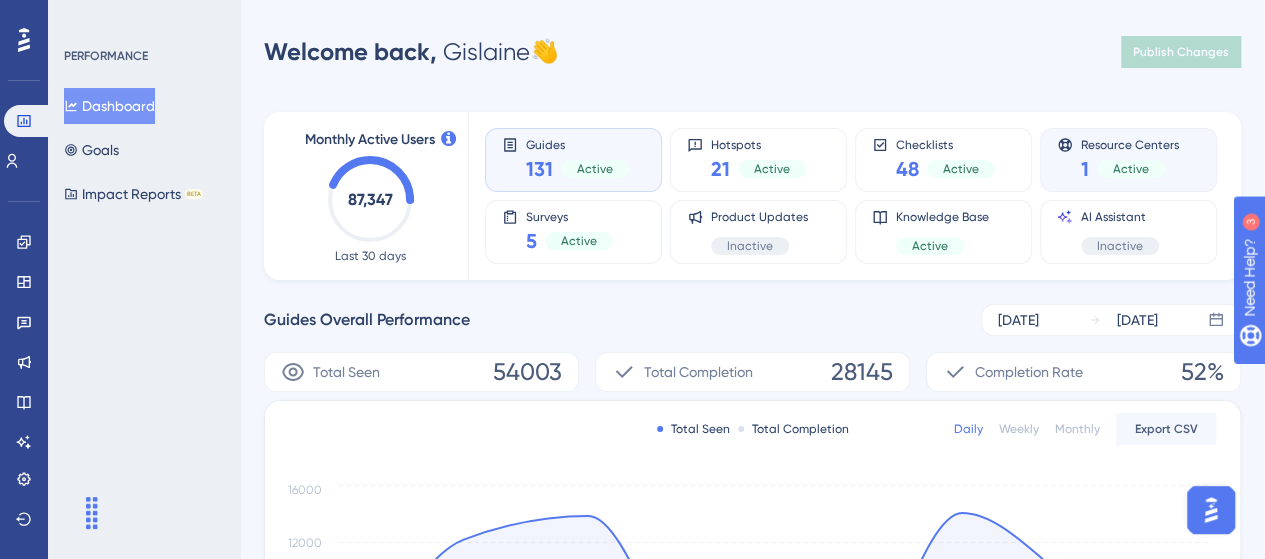 click on "Active" at bounding box center (1131, 169) 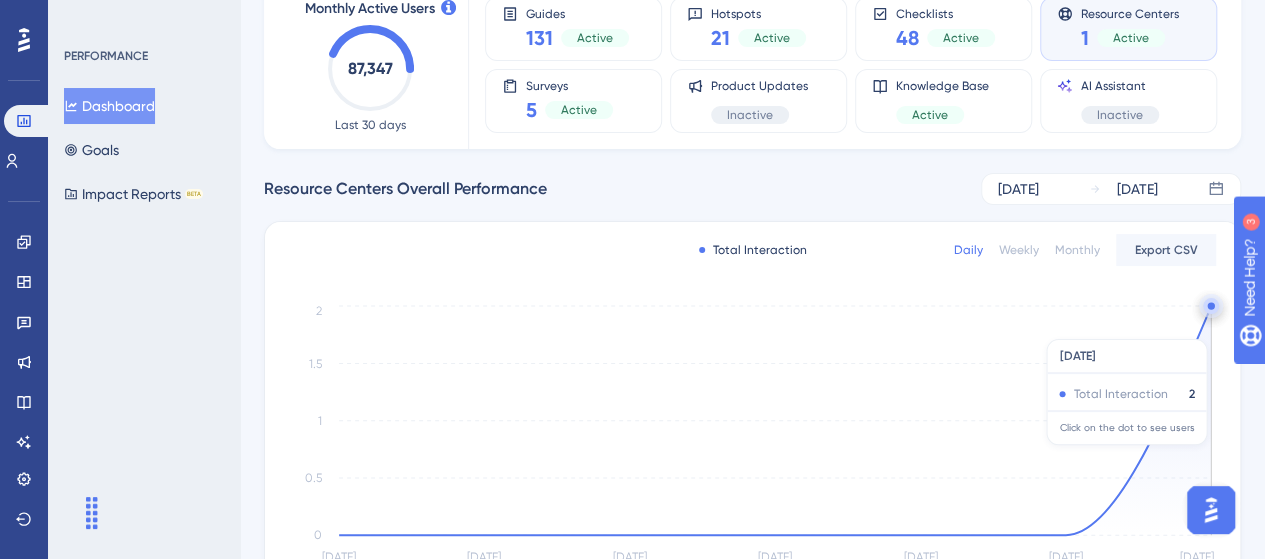 scroll, scrollTop: 100, scrollLeft: 0, axis: vertical 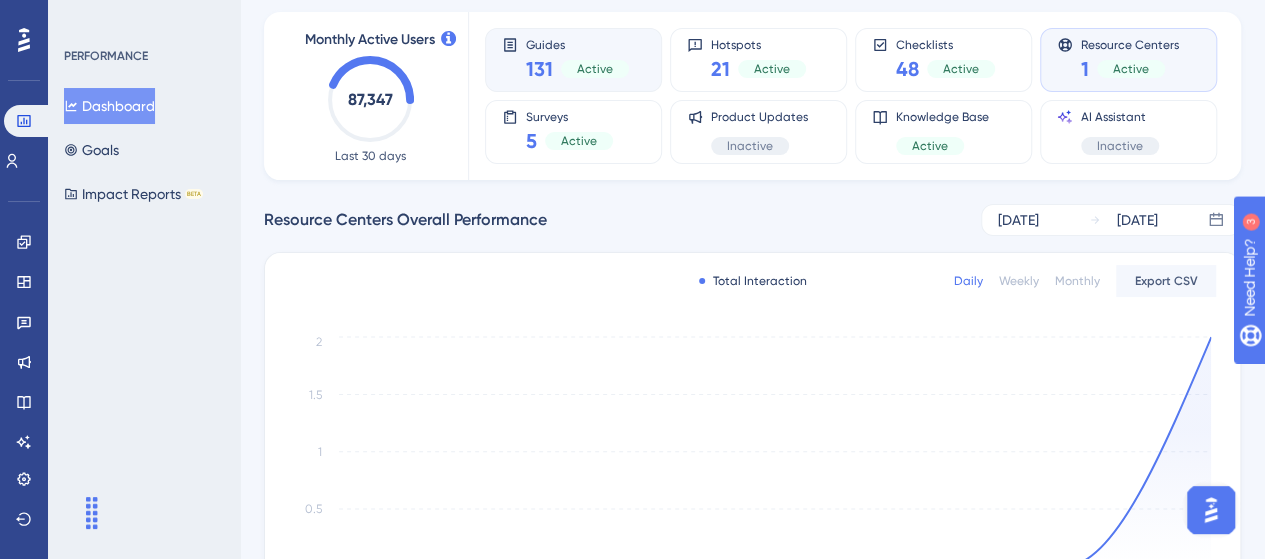 click on "131 Active" at bounding box center (577, 69) 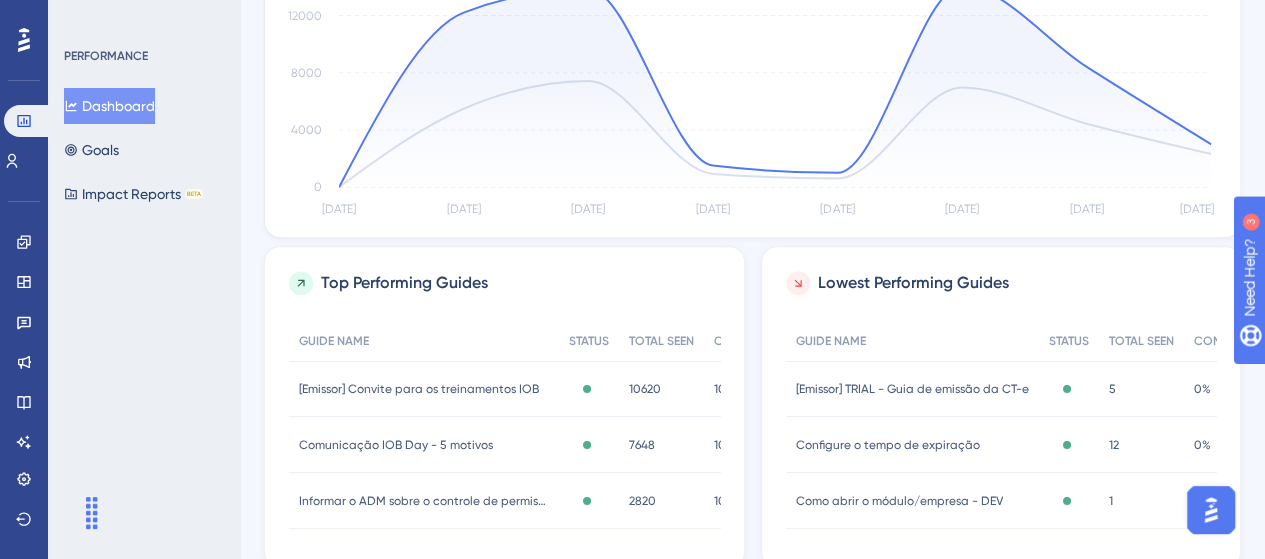 scroll, scrollTop: 600, scrollLeft: 0, axis: vertical 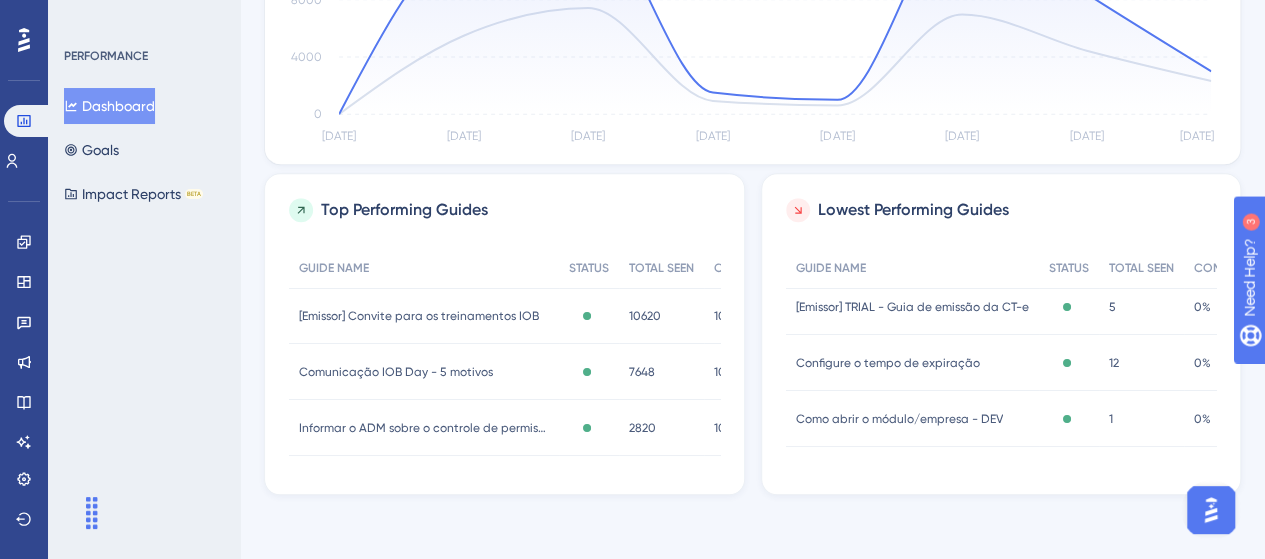 click on "[Emissor] Convite para os treinamentos IOB [Emissor] Convite para os treinamentos IOB" at bounding box center (424, 316) 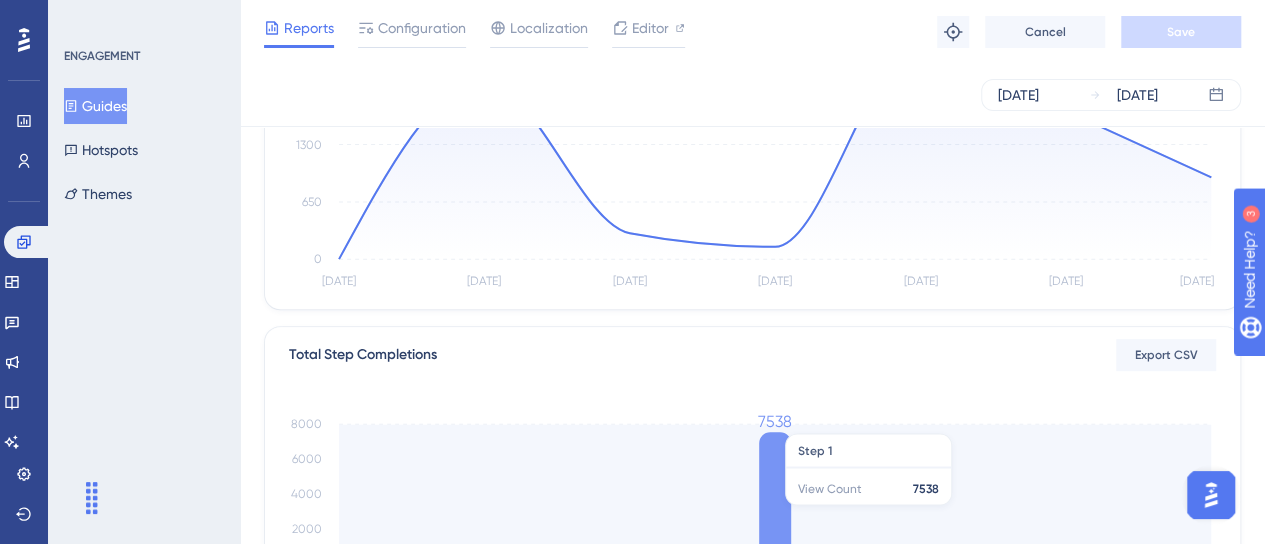 scroll, scrollTop: 0, scrollLeft: 0, axis: both 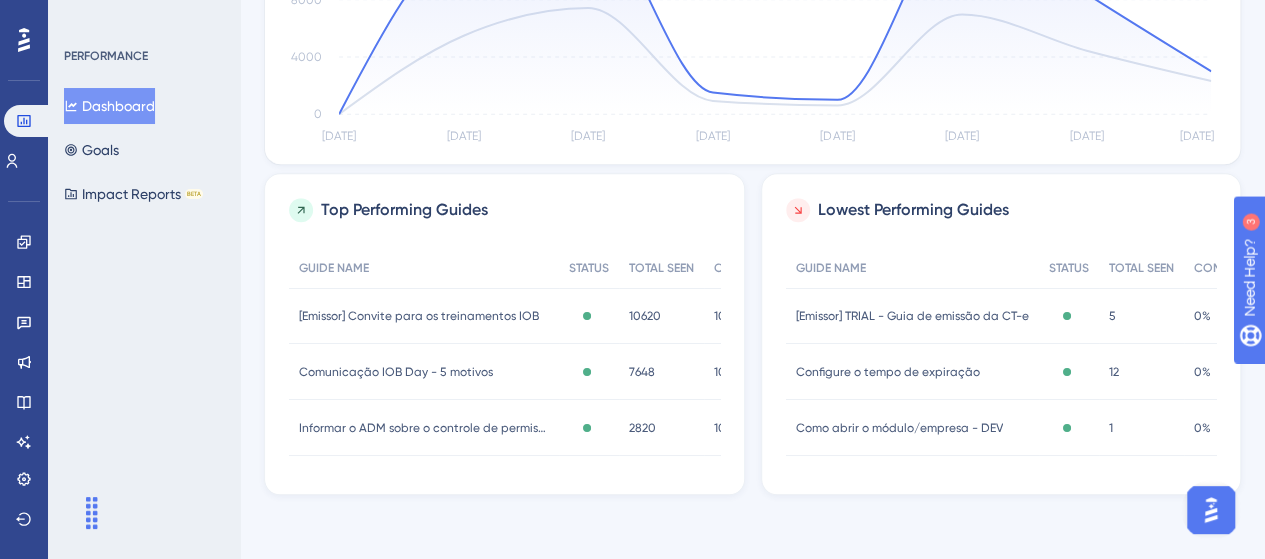 click on "Informar o ADM sobre o controle de permissões Informar o ADM sobre o controle de permissões" at bounding box center (424, 428) 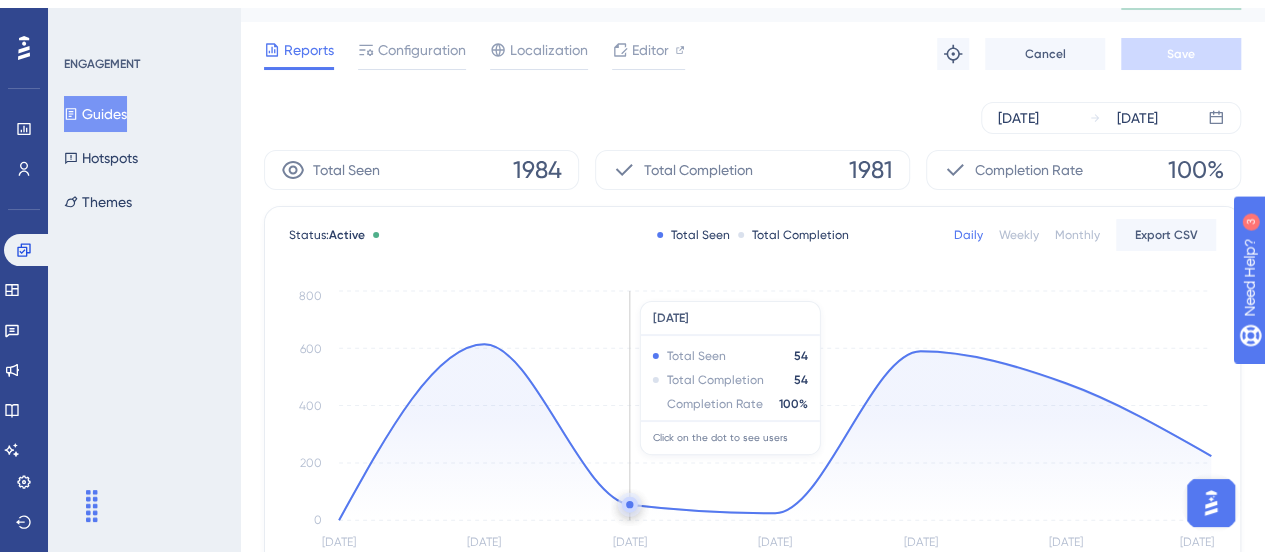 scroll, scrollTop: 0, scrollLeft: 0, axis: both 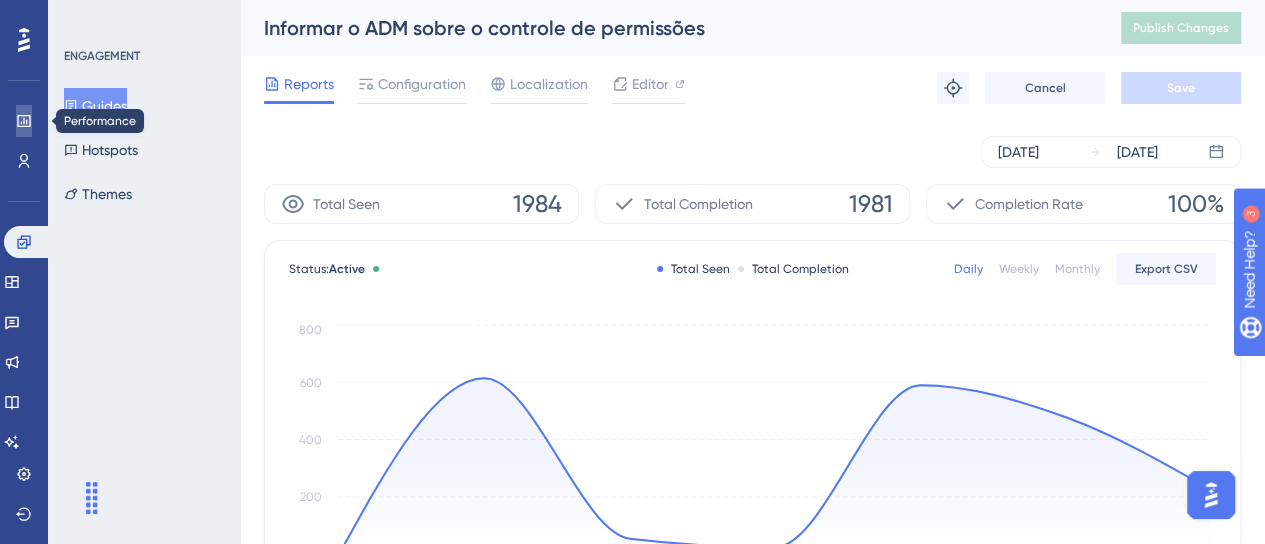 click at bounding box center (24, 121) 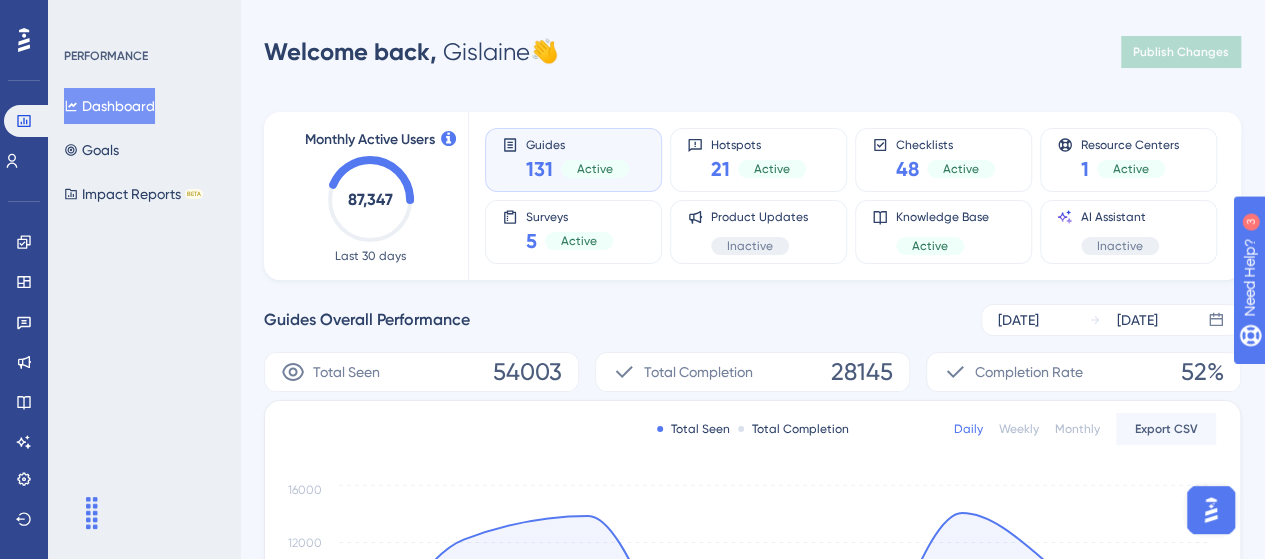 click on "Active" at bounding box center (595, 169) 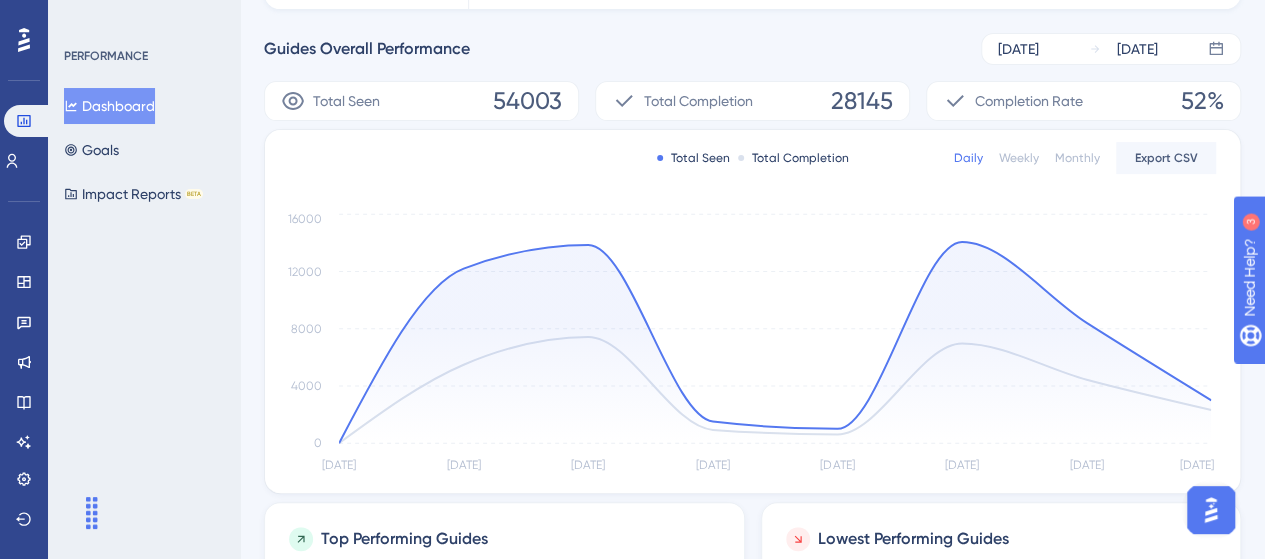 scroll, scrollTop: 200, scrollLeft: 0, axis: vertical 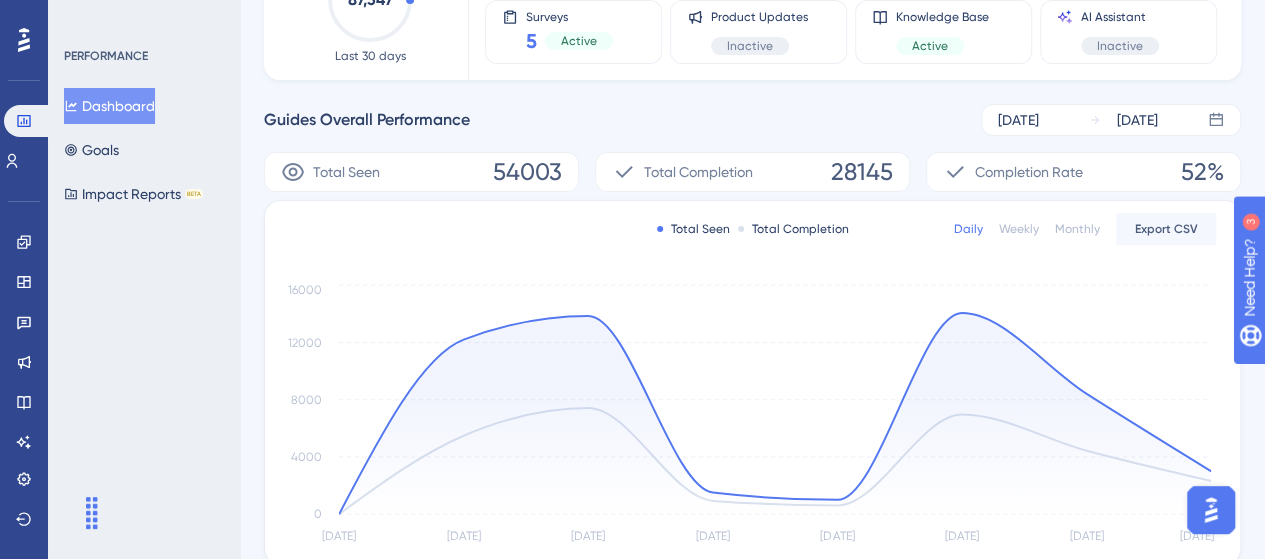 click on "Completion Rate 52%" at bounding box center [1083, 172] 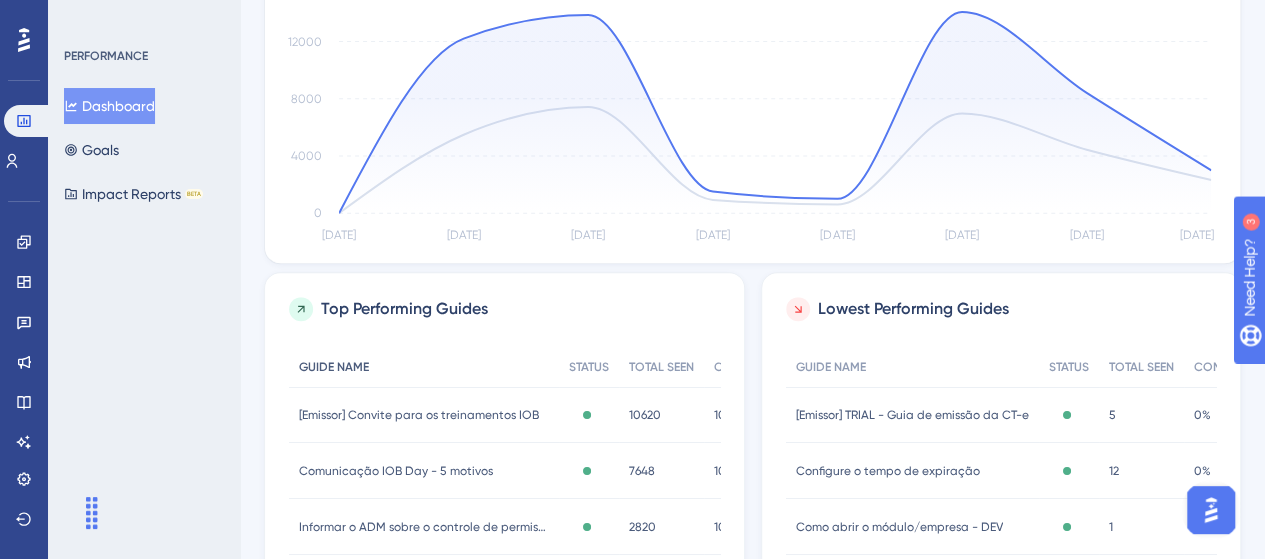 scroll, scrollTop: 600, scrollLeft: 0, axis: vertical 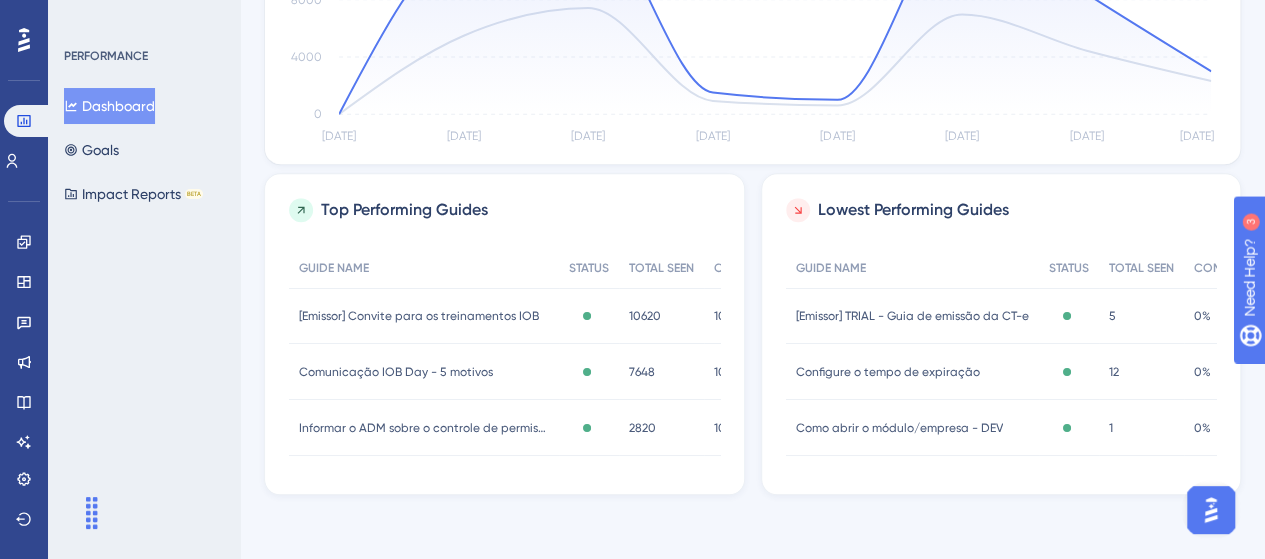 click 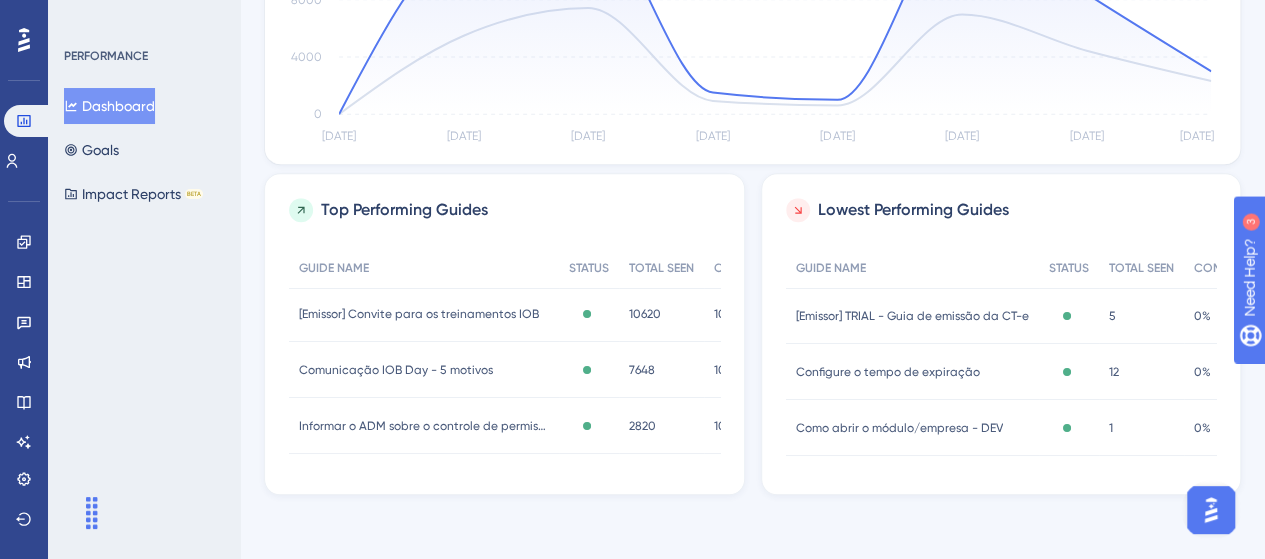 scroll, scrollTop: 0, scrollLeft: 0, axis: both 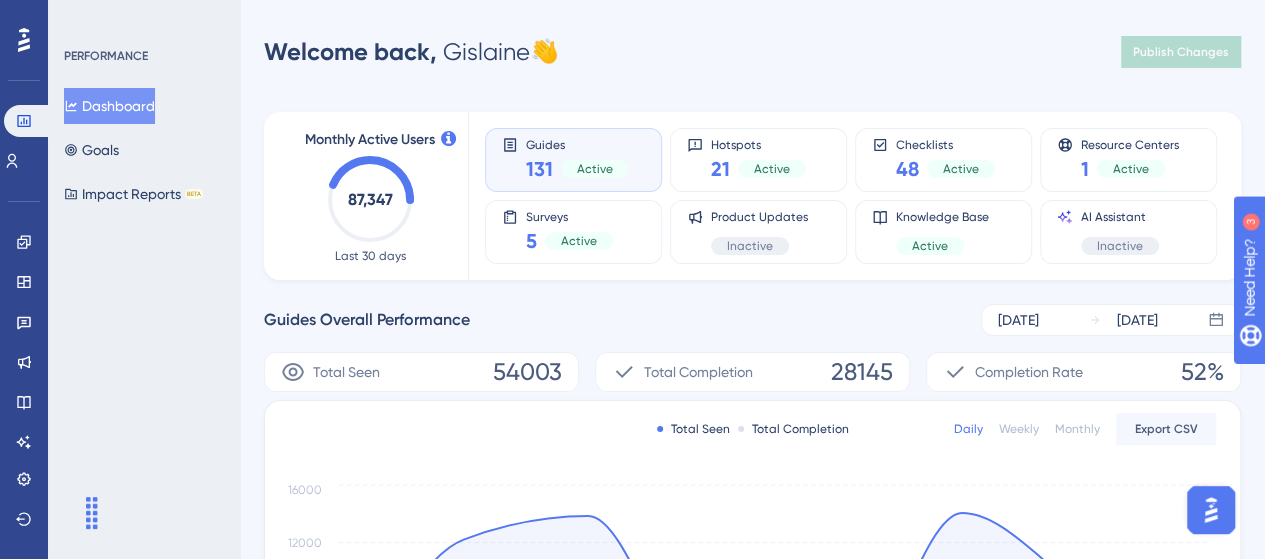 click on "Guides" at bounding box center [577, 144] 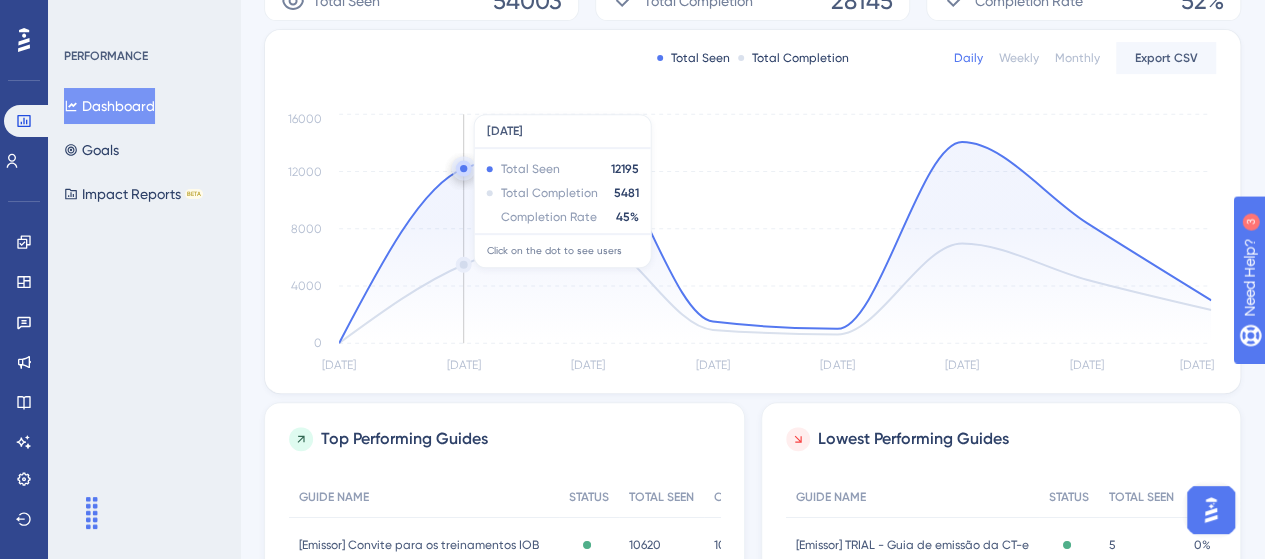 scroll, scrollTop: 500, scrollLeft: 0, axis: vertical 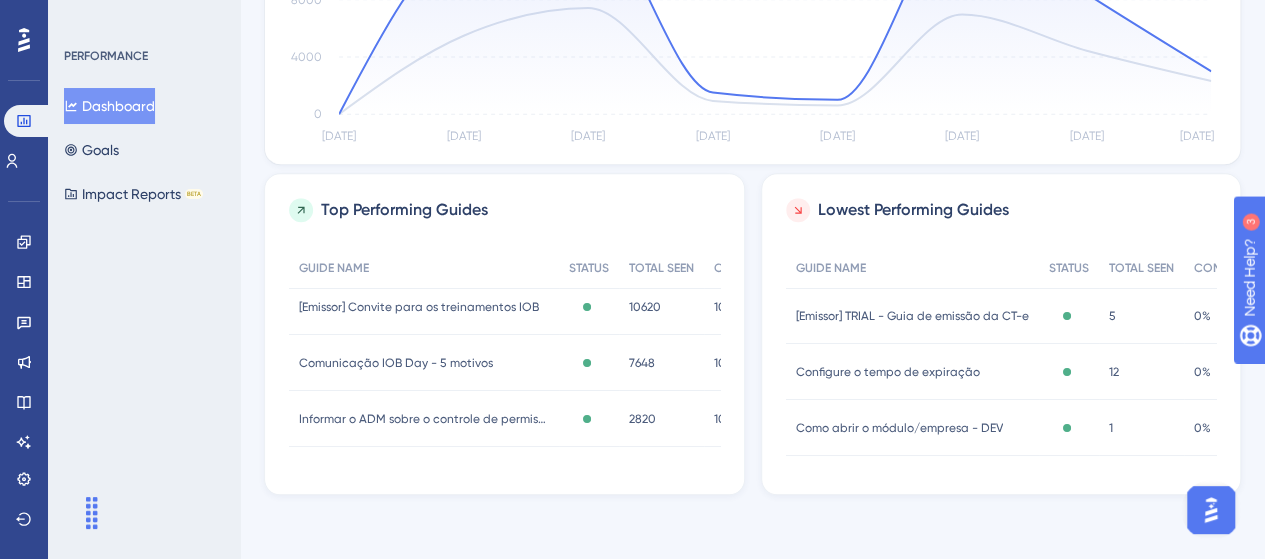 click on "[Emissor] Convite para os treinamentos IOB [Emissor] Convite para os treinamentos IOB" at bounding box center (424, 307) 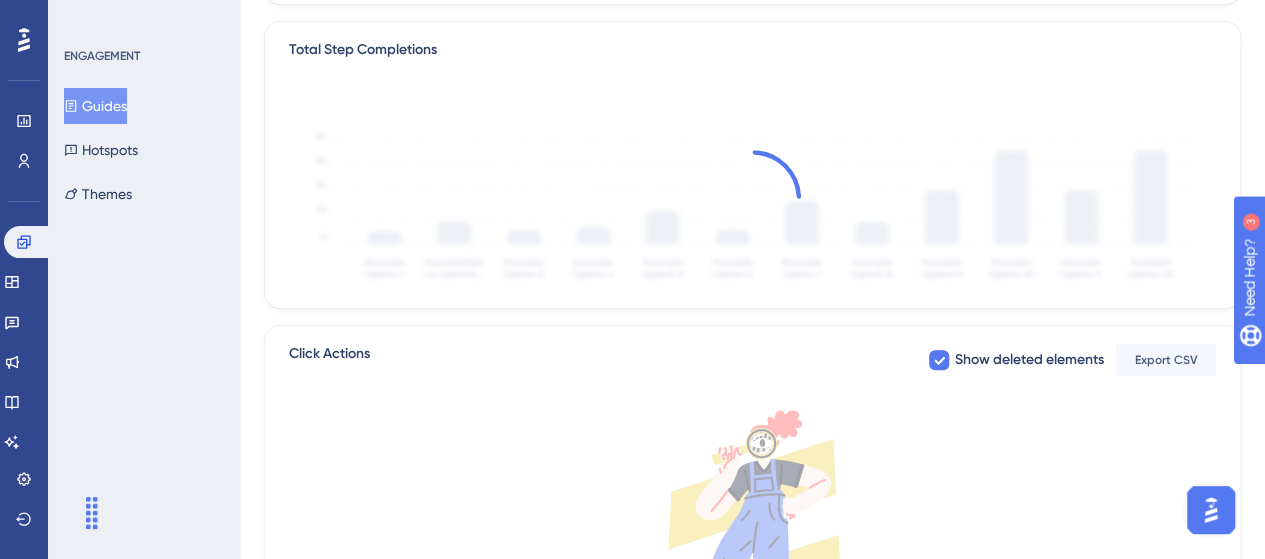 scroll, scrollTop: 0, scrollLeft: 0, axis: both 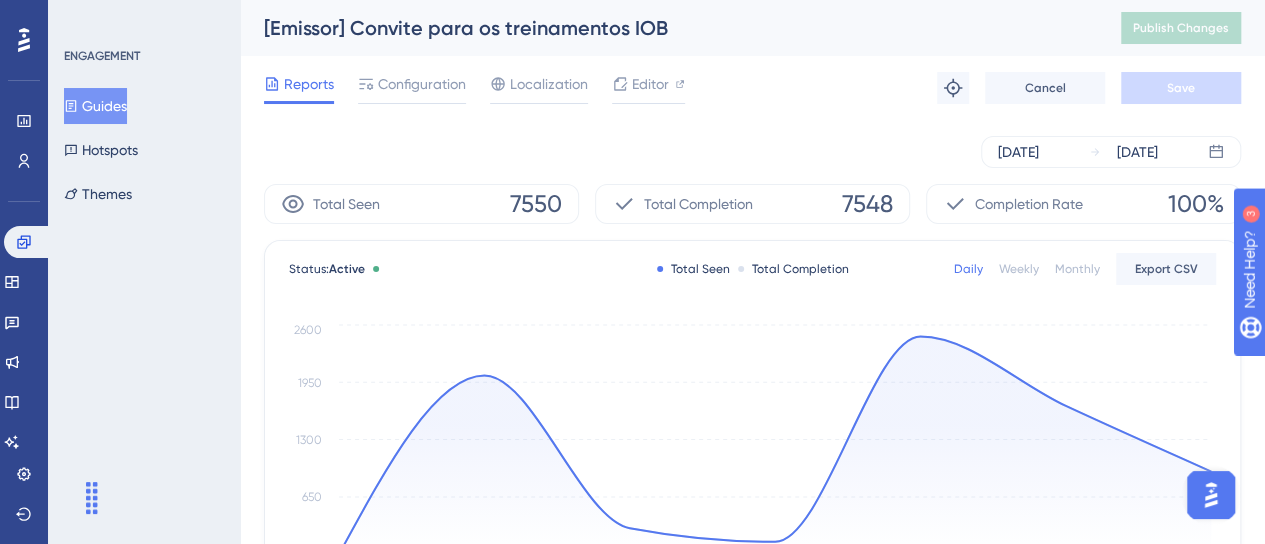 click on "Guides" at bounding box center (95, 106) 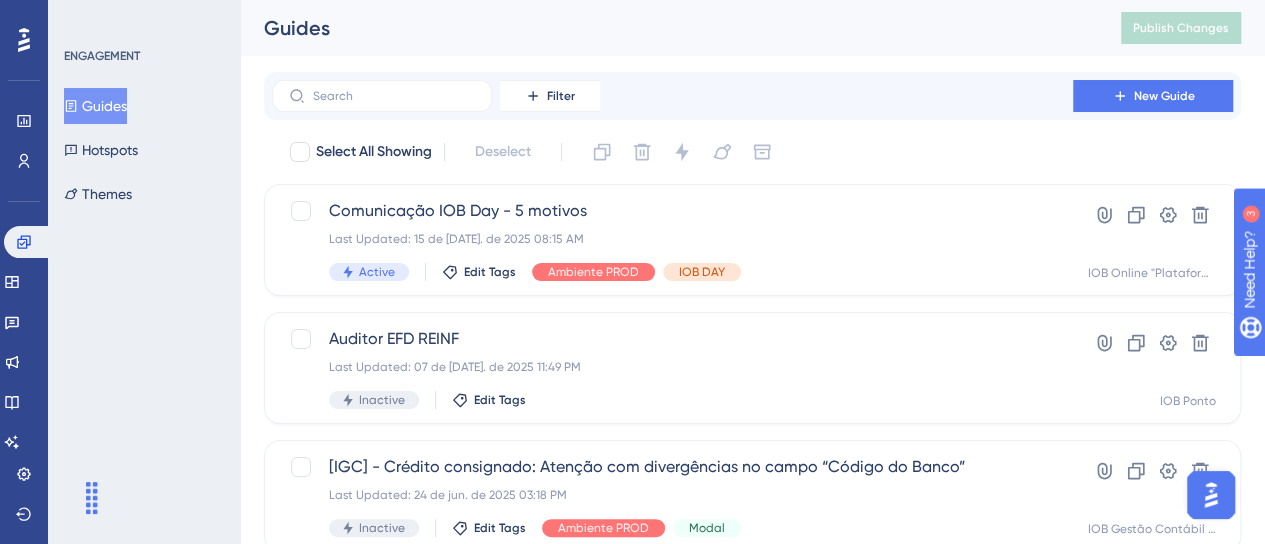 click on "Guides" at bounding box center [95, 106] 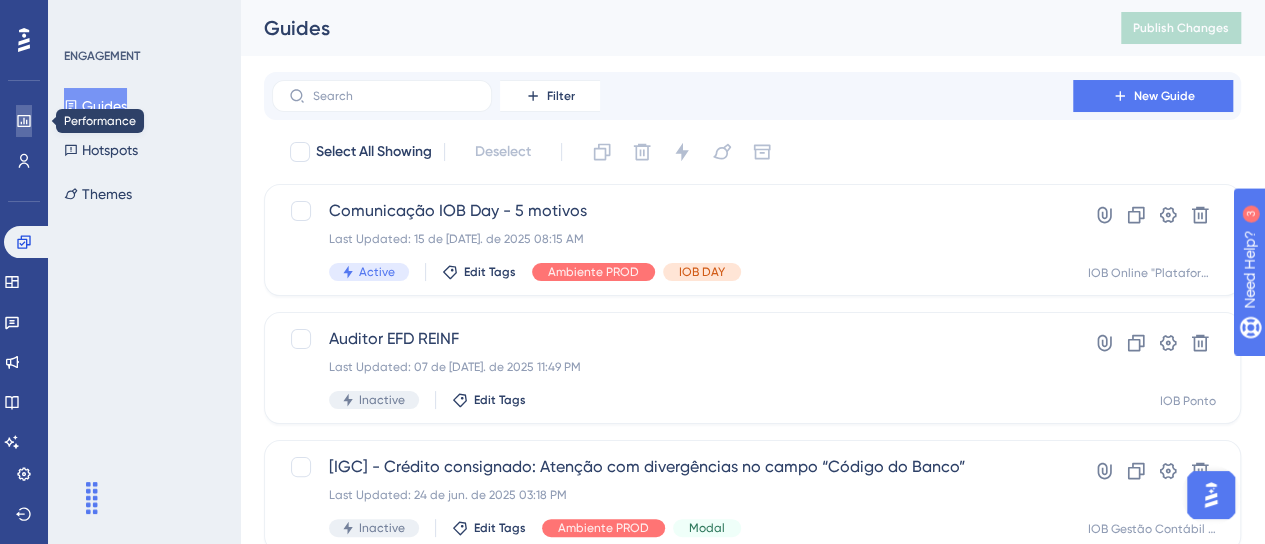 click 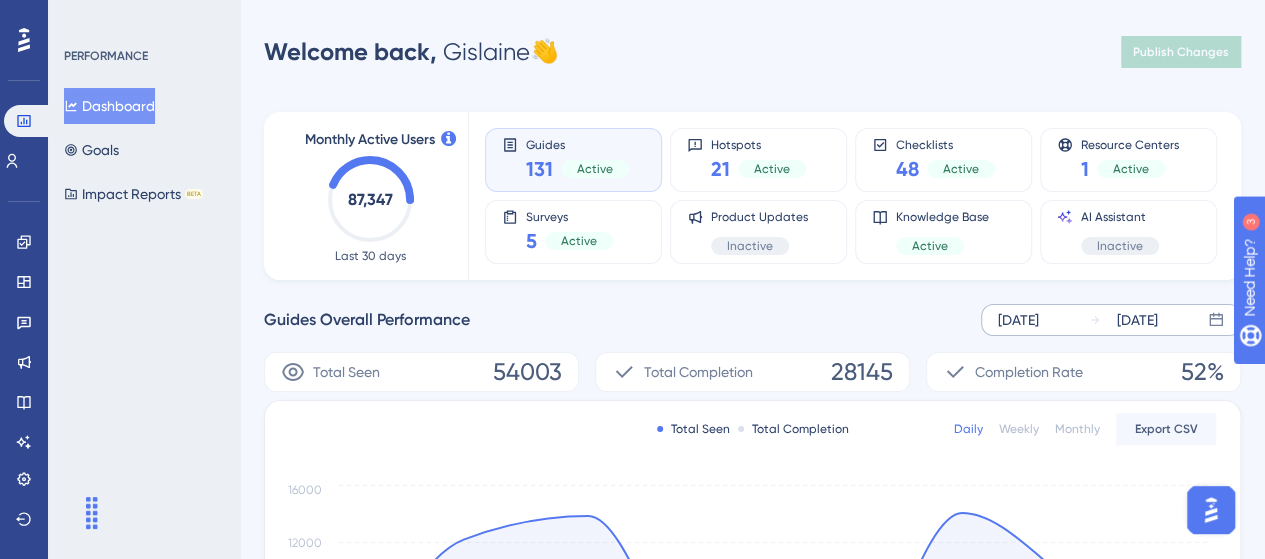 click on "Jul 09 2025" at bounding box center [1018, 320] 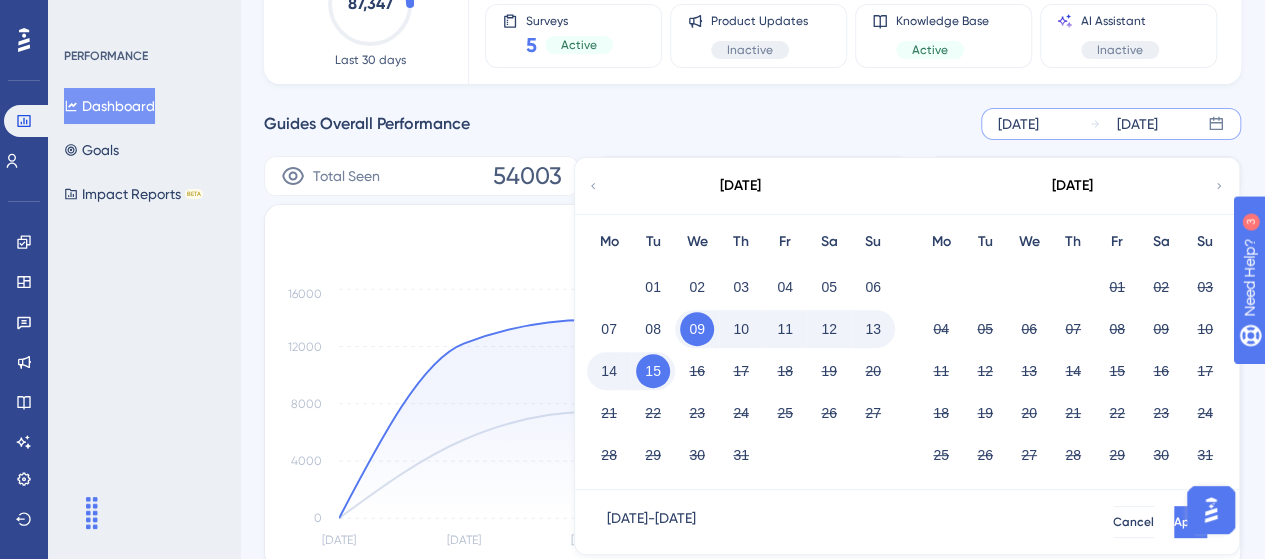 scroll, scrollTop: 300, scrollLeft: 0, axis: vertical 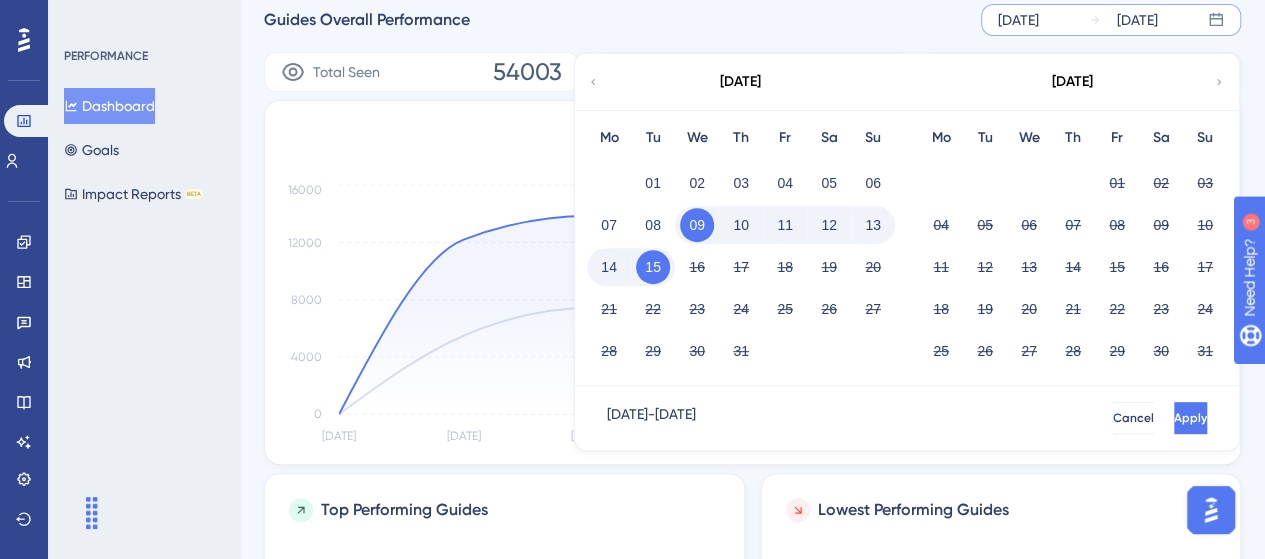click 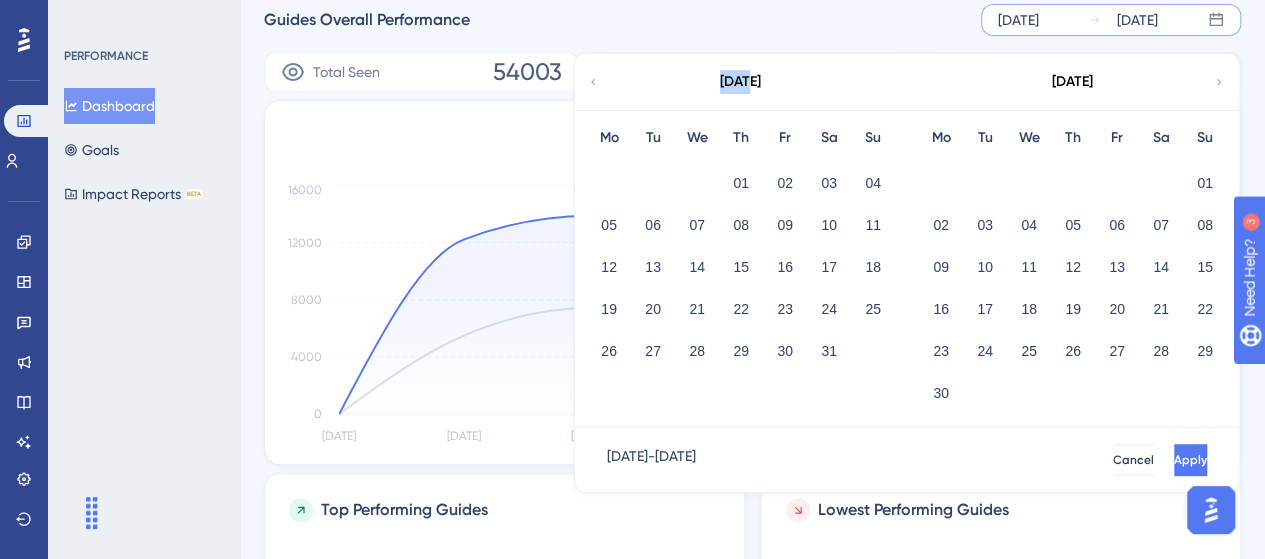 click 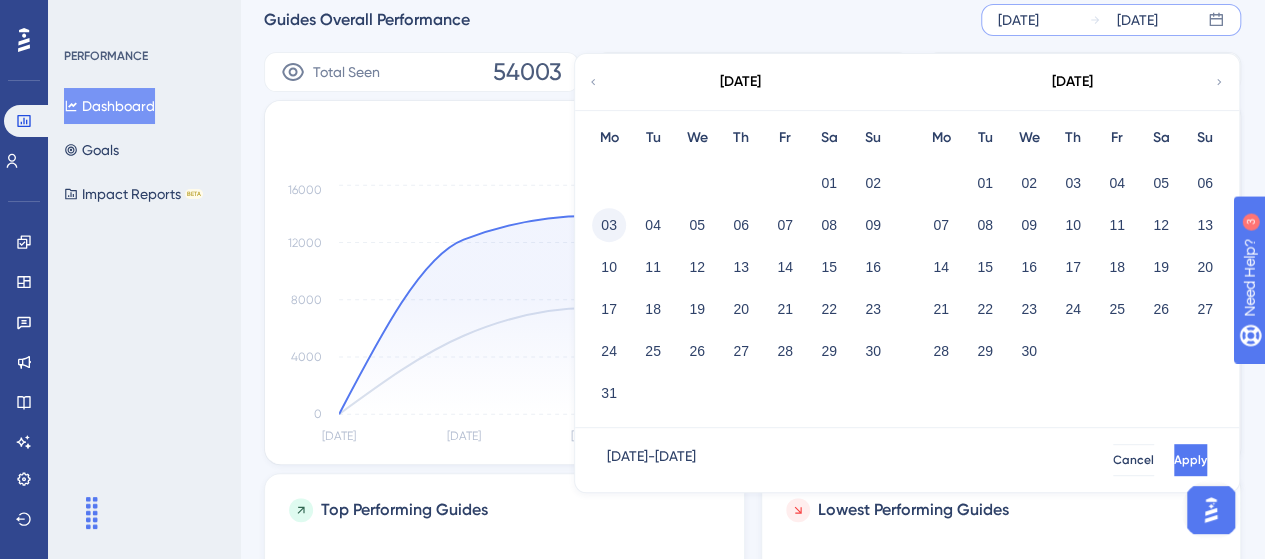 click on "03" at bounding box center (609, 225) 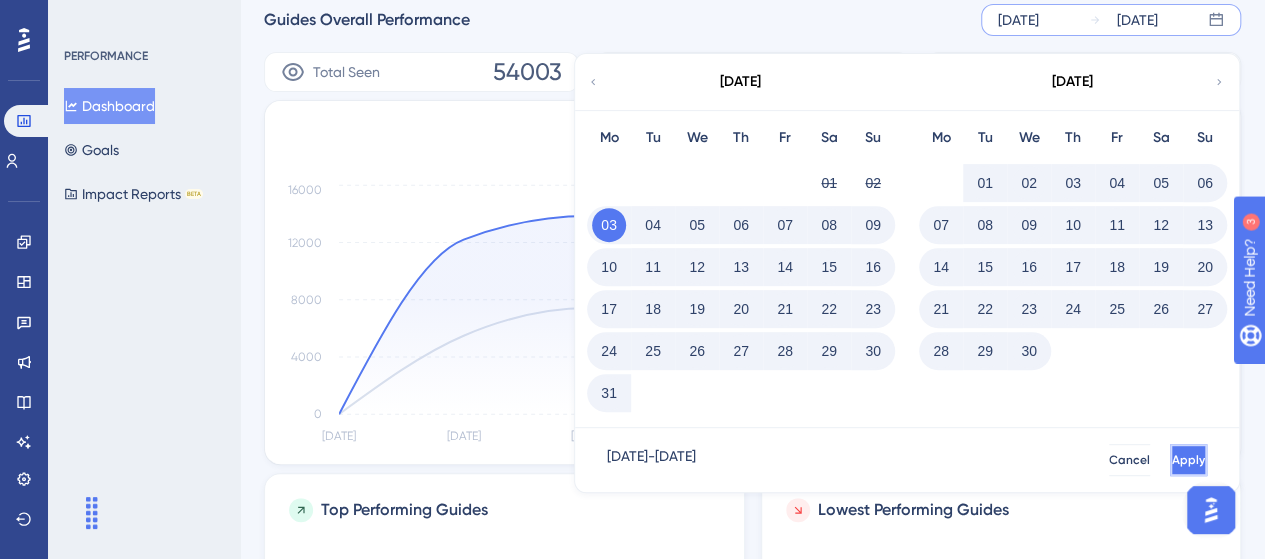 click on "Apply" at bounding box center (1188, 460) 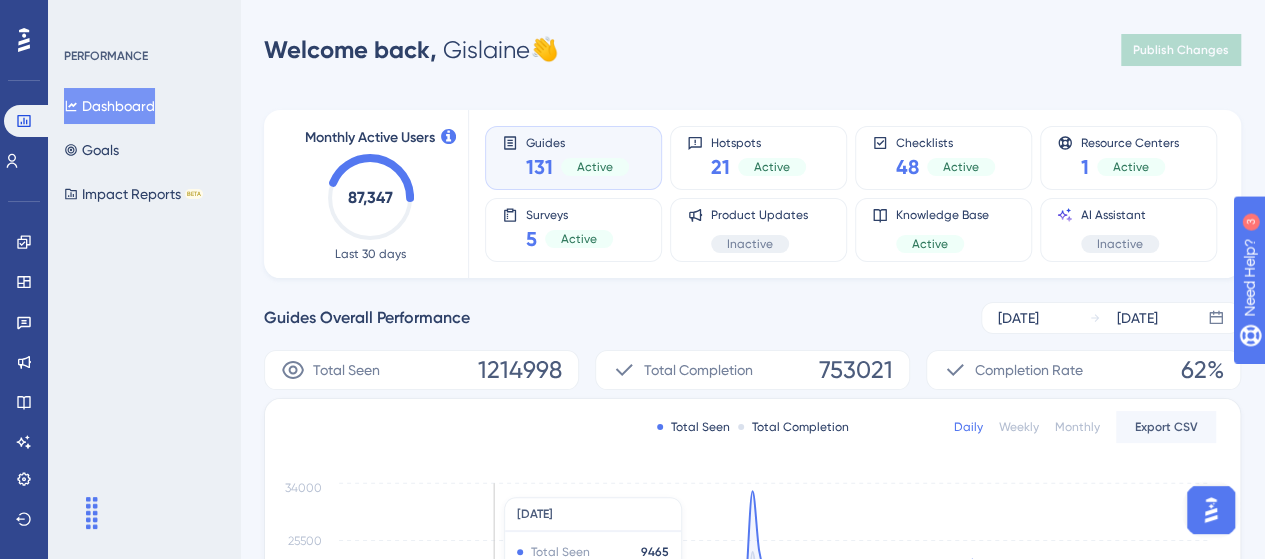 scroll, scrollTop: 0, scrollLeft: 0, axis: both 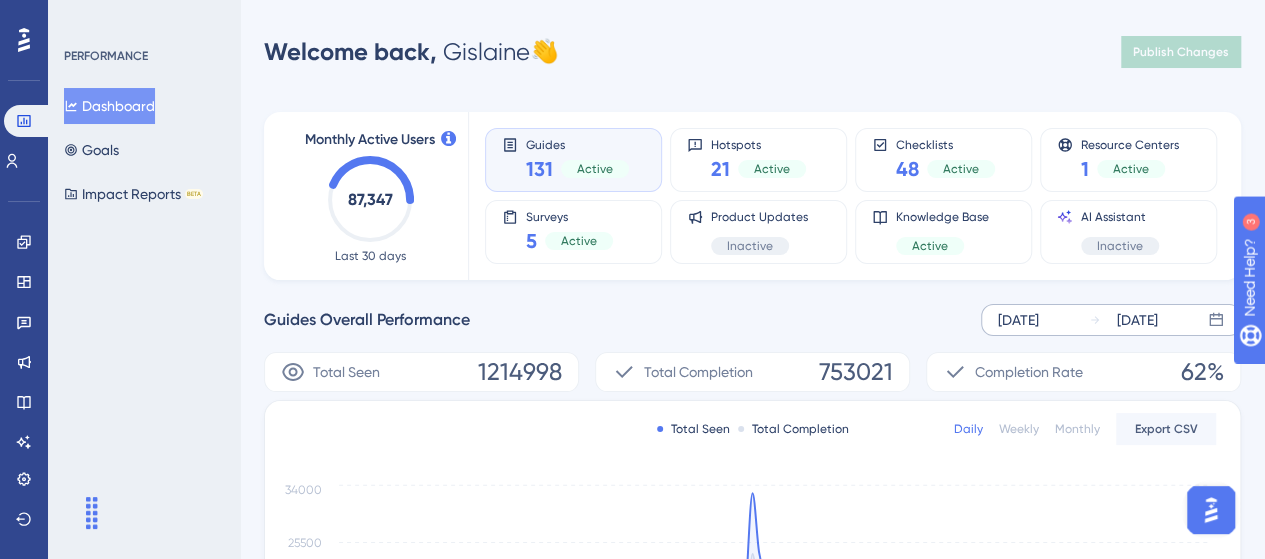 click on "Jul 15 2025" at bounding box center [1123, 320] 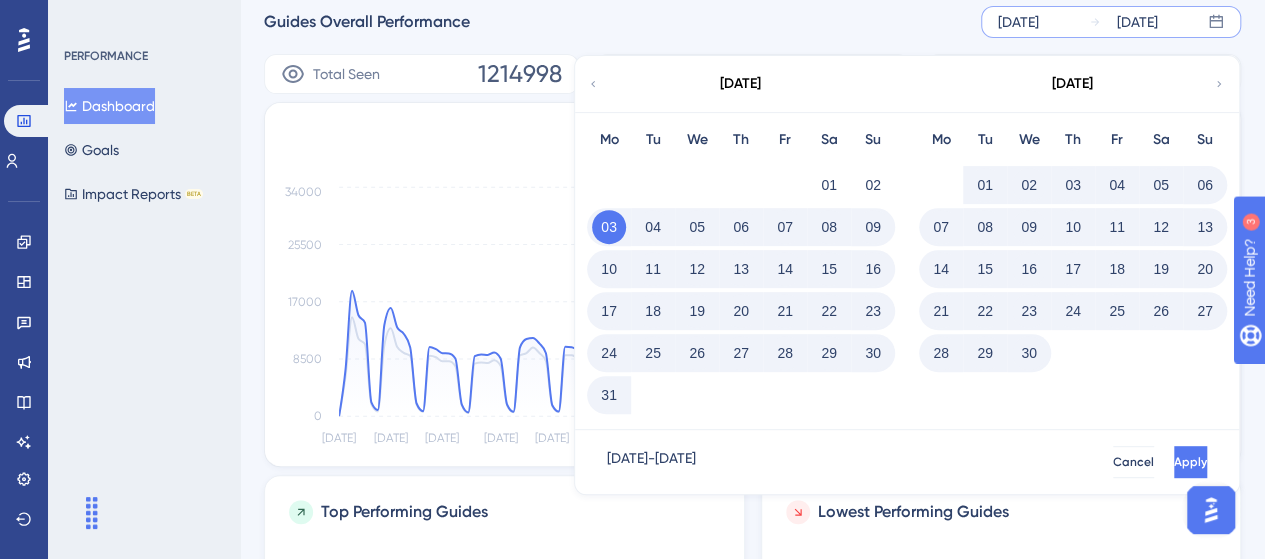 scroll, scrollTop: 300, scrollLeft: 0, axis: vertical 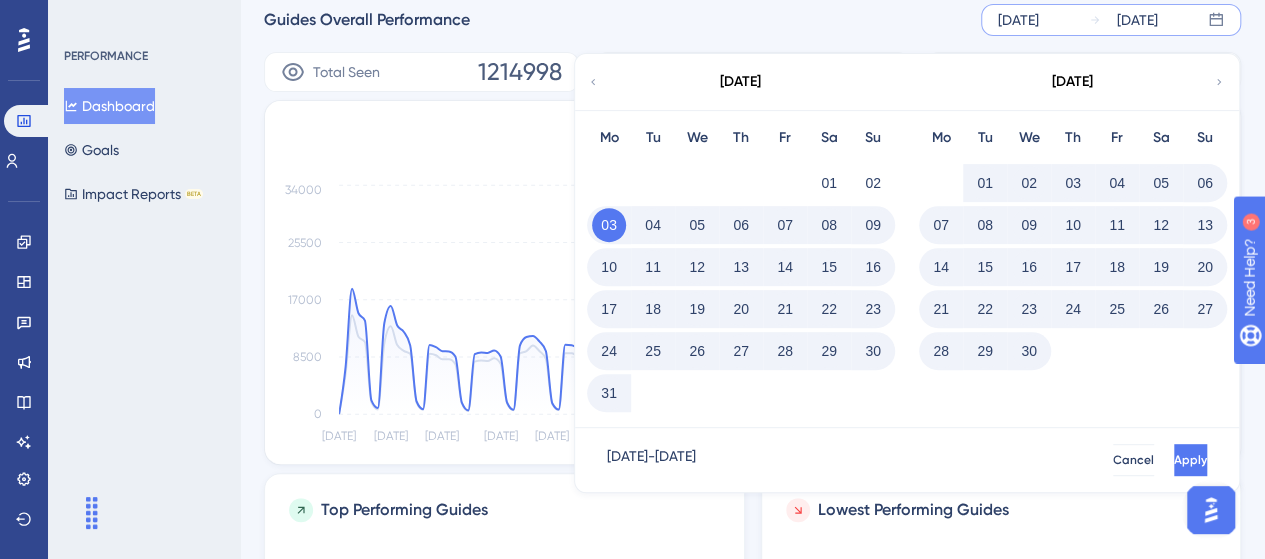 click on "30" at bounding box center (1029, 351) 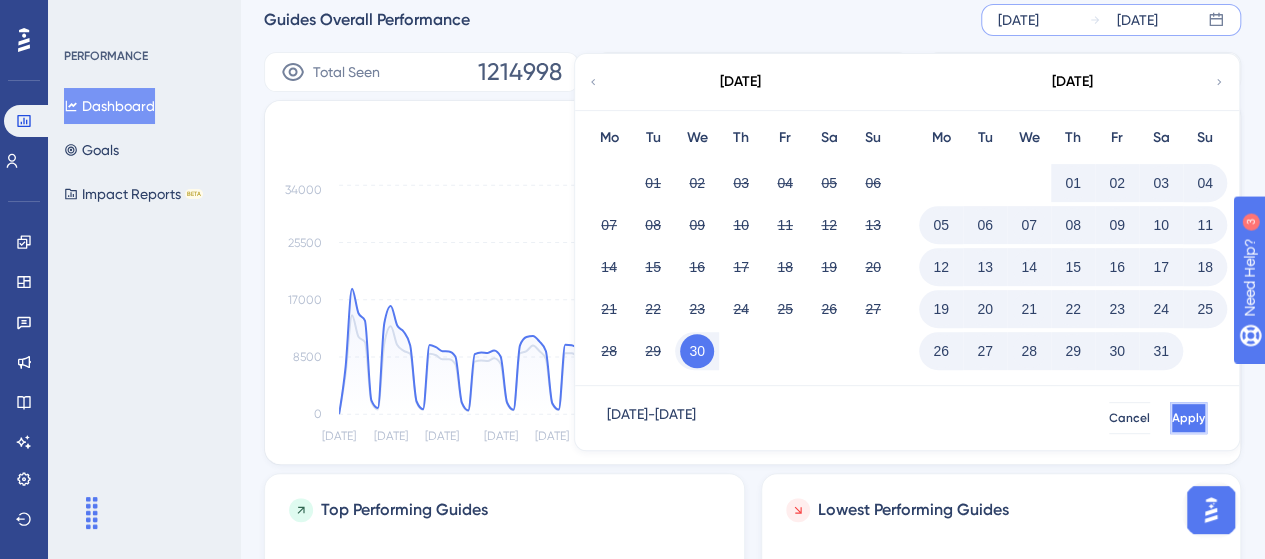 click on "Apply" at bounding box center [1188, 418] 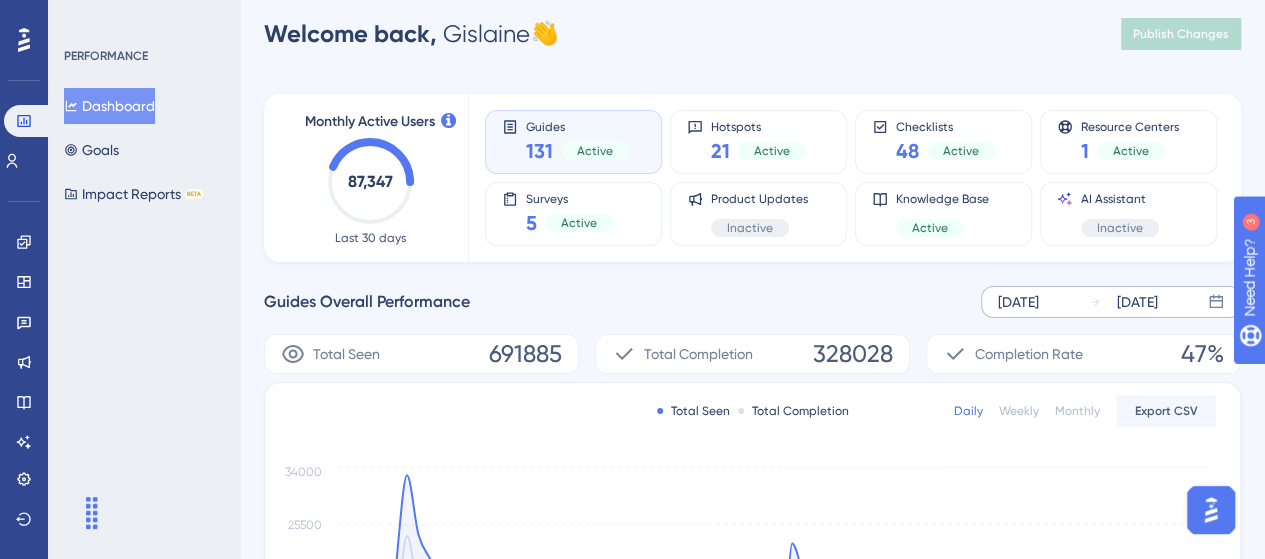 scroll, scrollTop: 0, scrollLeft: 0, axis: both 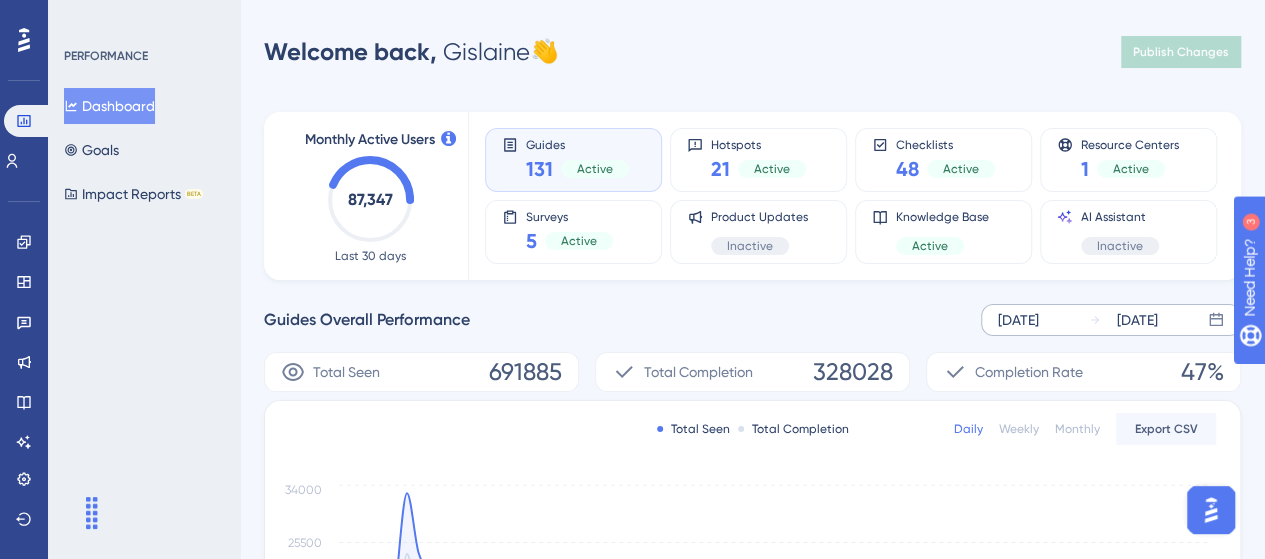 click on "Monthly" at bounding box center (1077, 429) 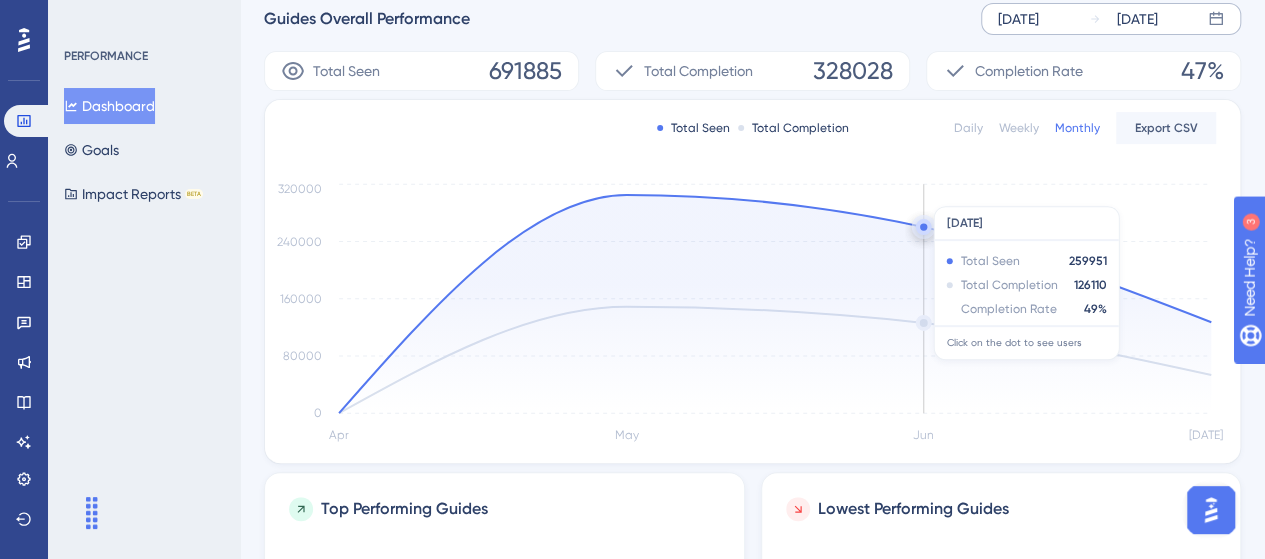 scroll, scrollTop: 200, scrollLeft: 0, axis: vertical 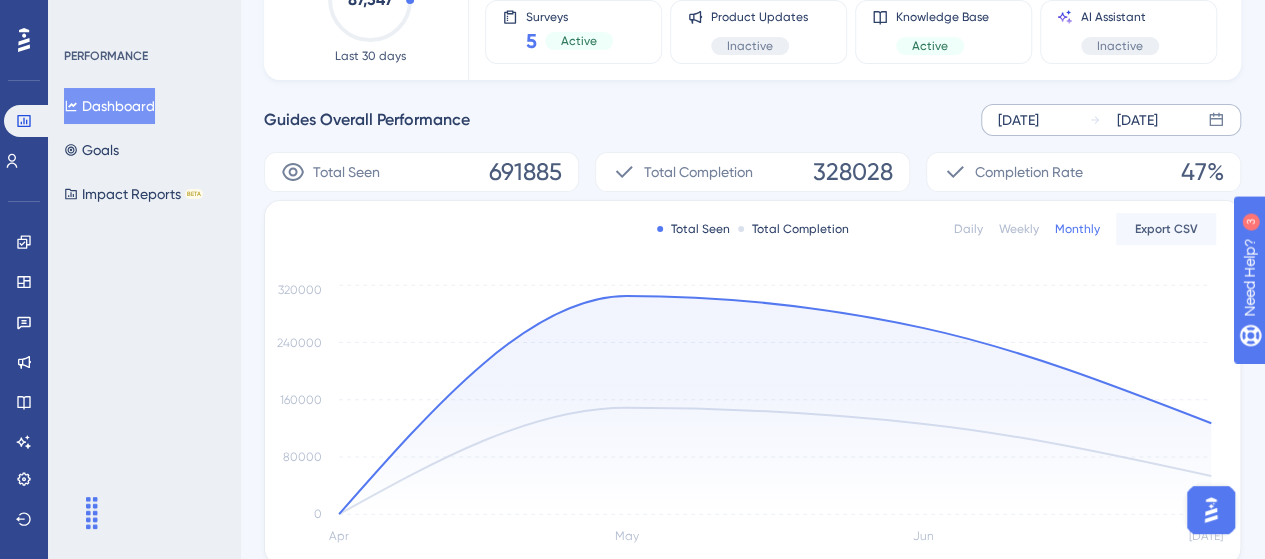 click on "Apr 30 2025" at bounding box center [1018, 120] 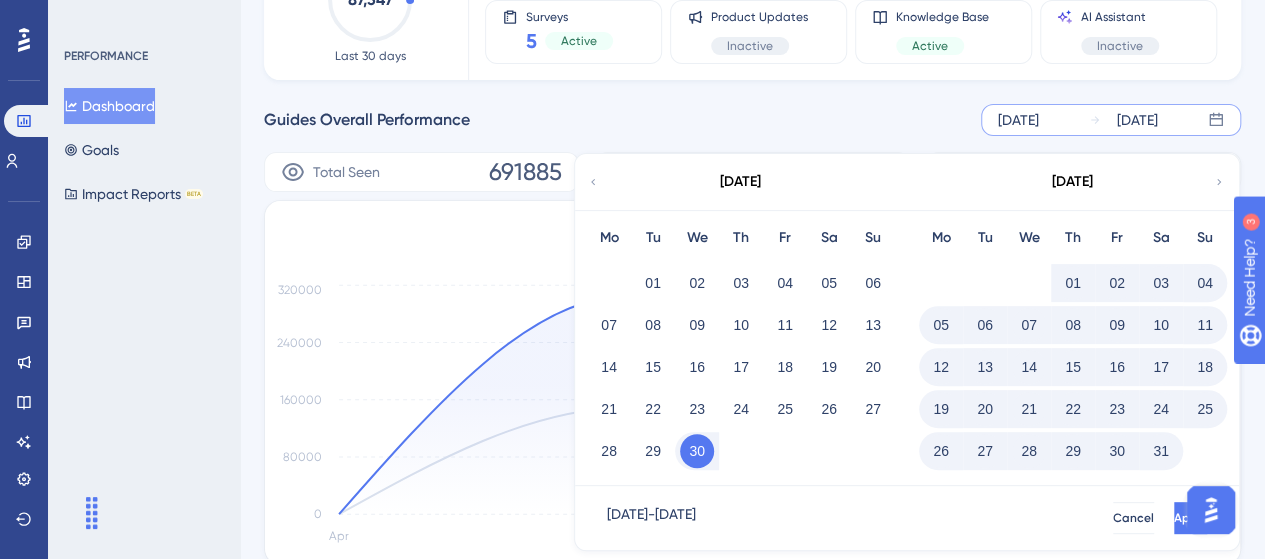 click 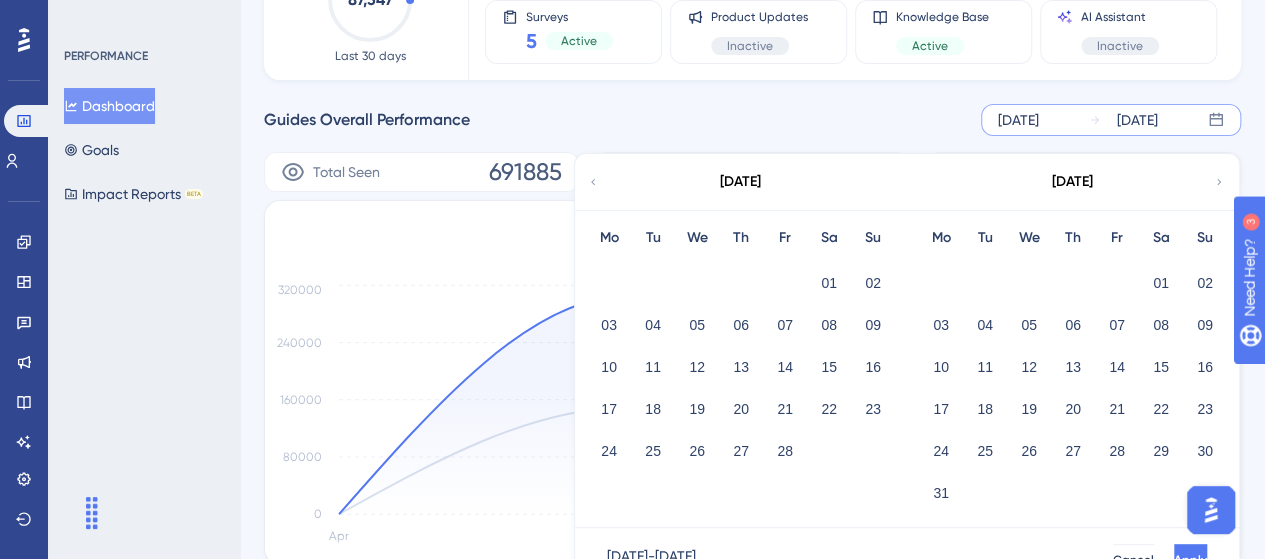 click 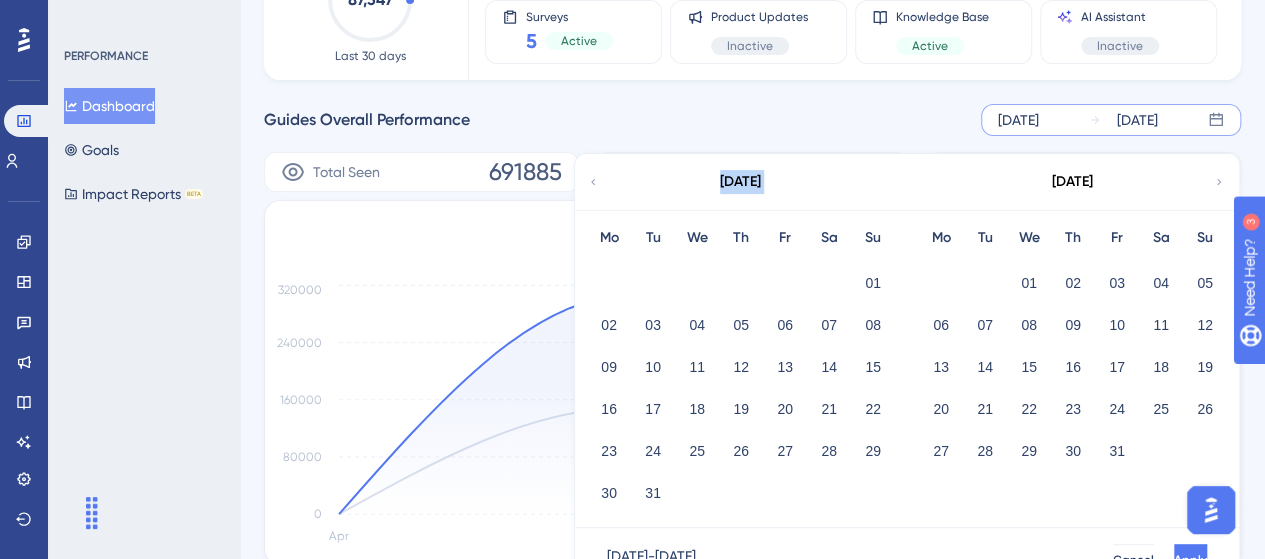 click 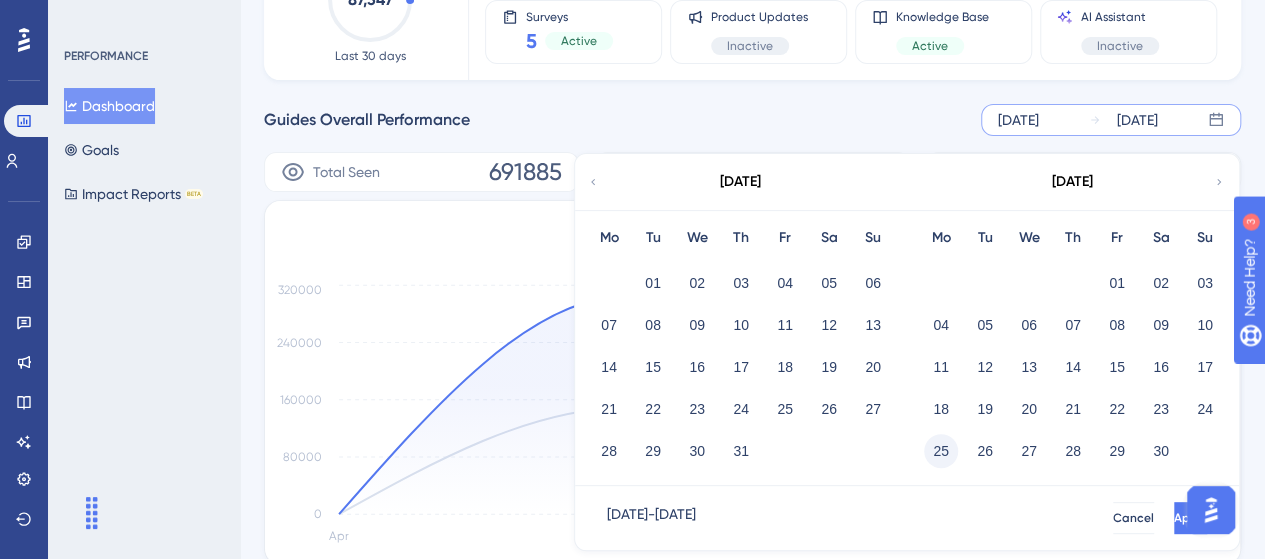 click on "25" at bounding box center (941, 451) 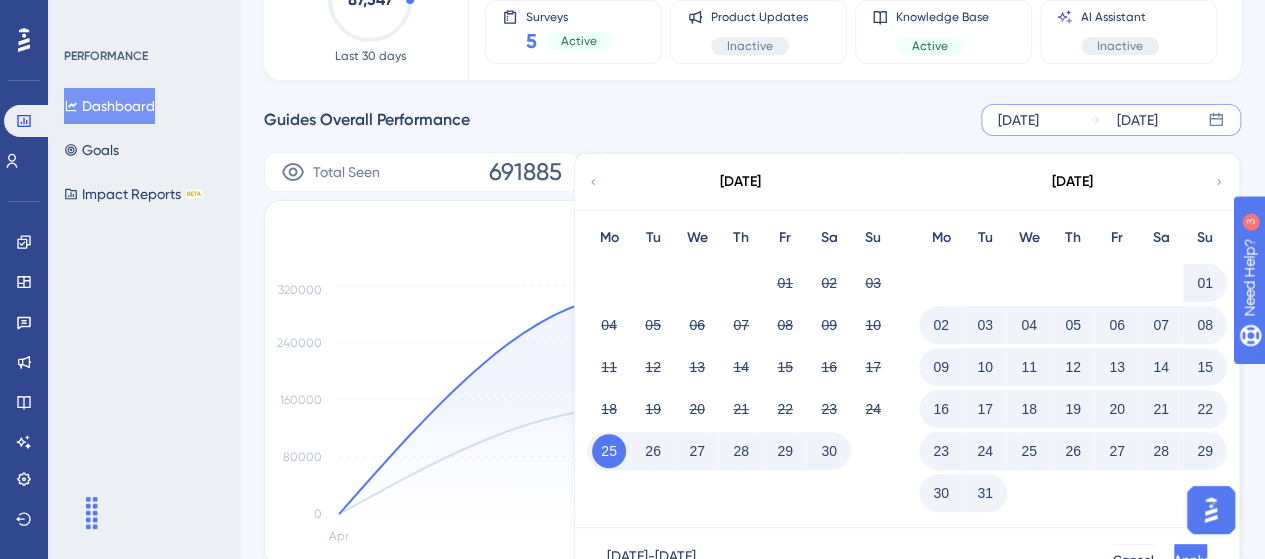 click 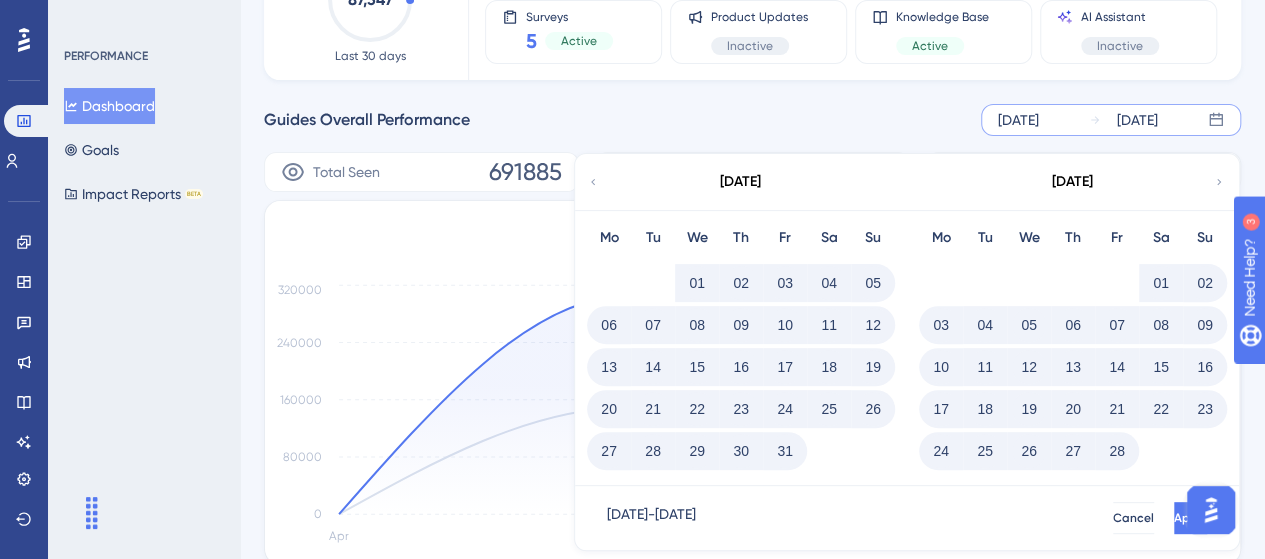 click 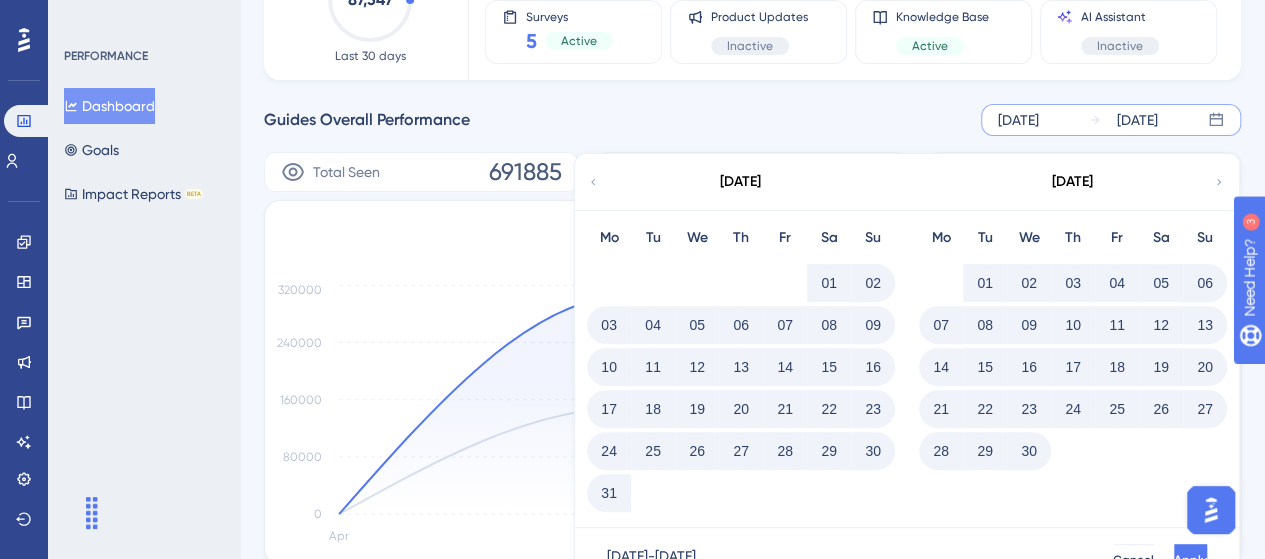click on "30" at bounding box center [1029, 451] 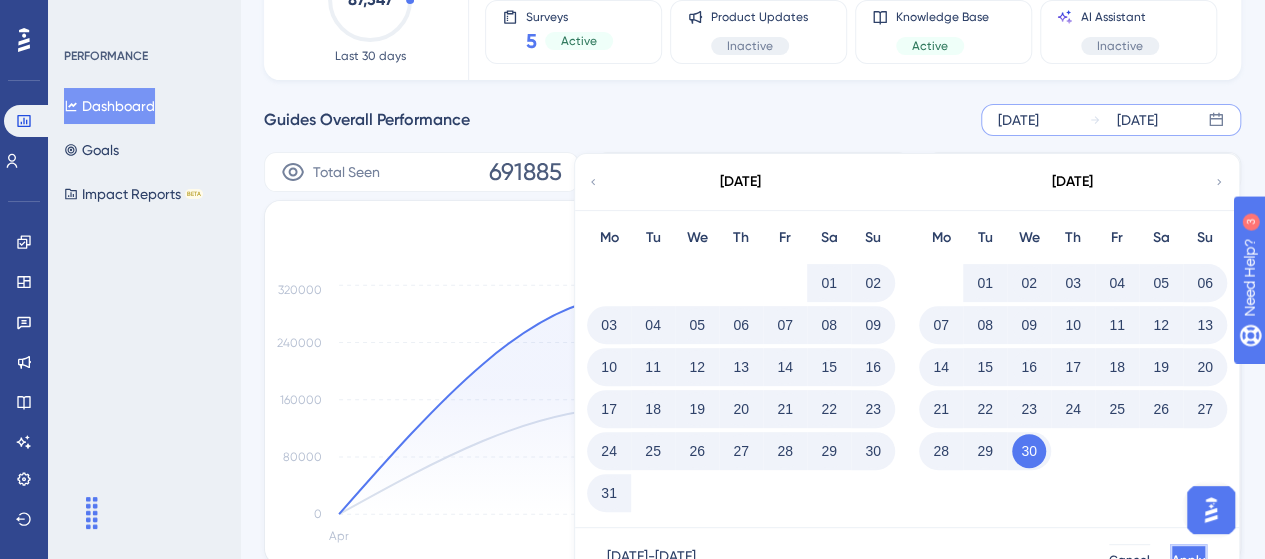 click on "Apply" at bounding box center (1188, 560) 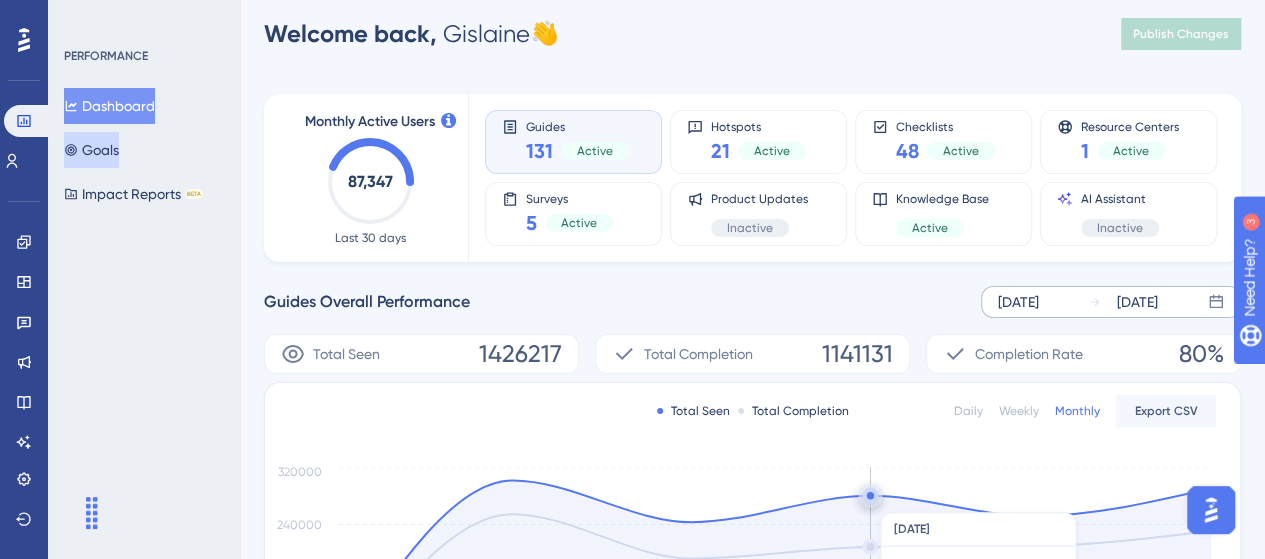 scroll, scrollTop: 0, scrollLeft: 0, axis: both 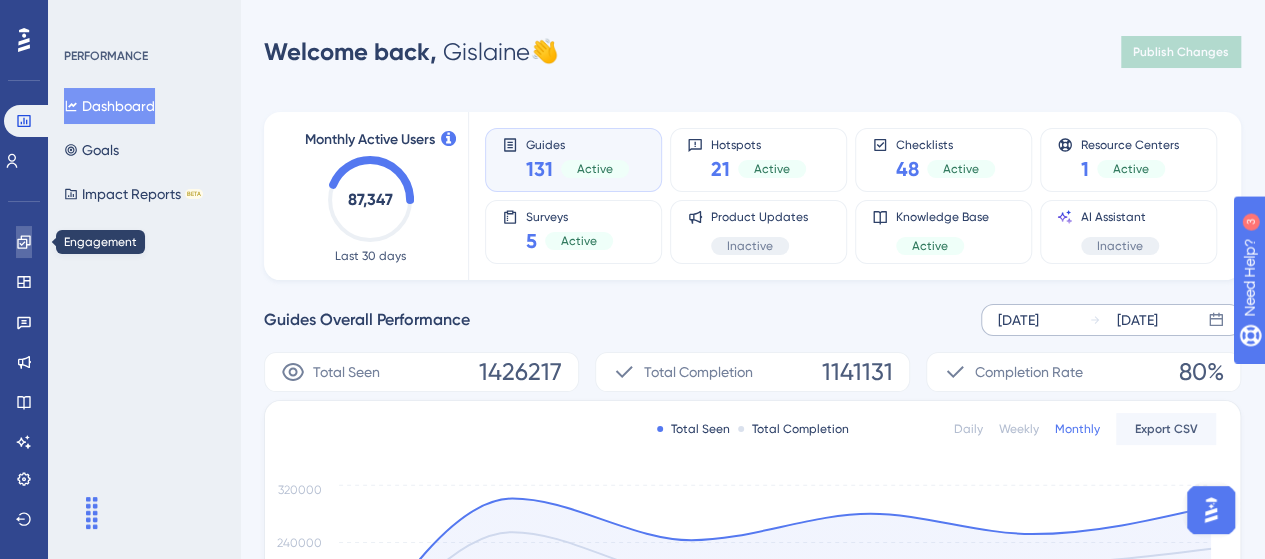 click 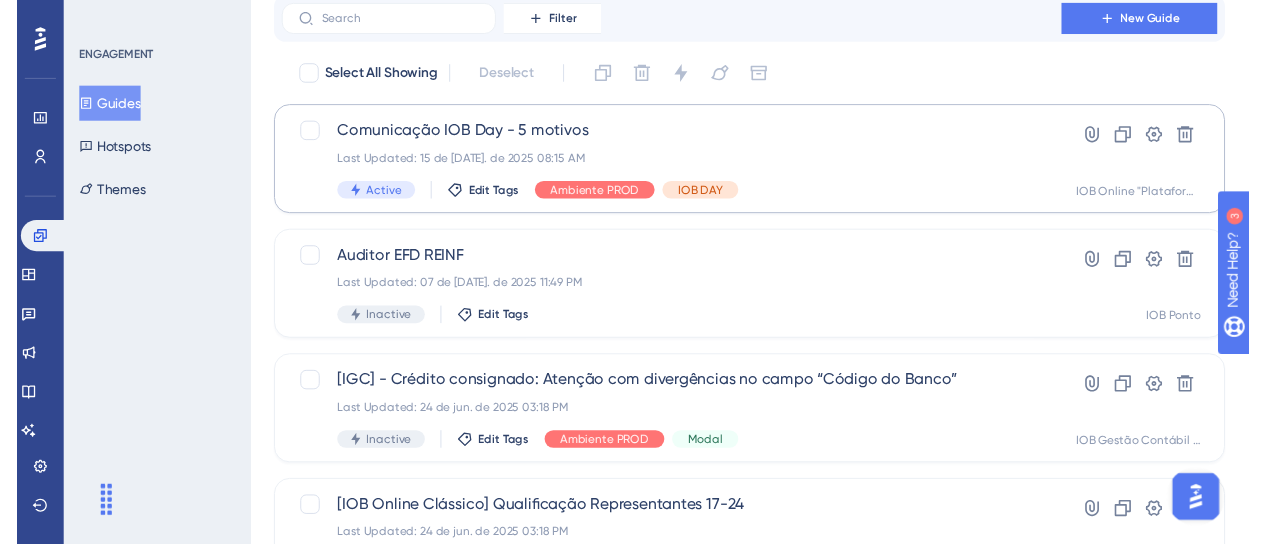 scroll, scrollTop: 0, scrollLeft: 0, axis: both 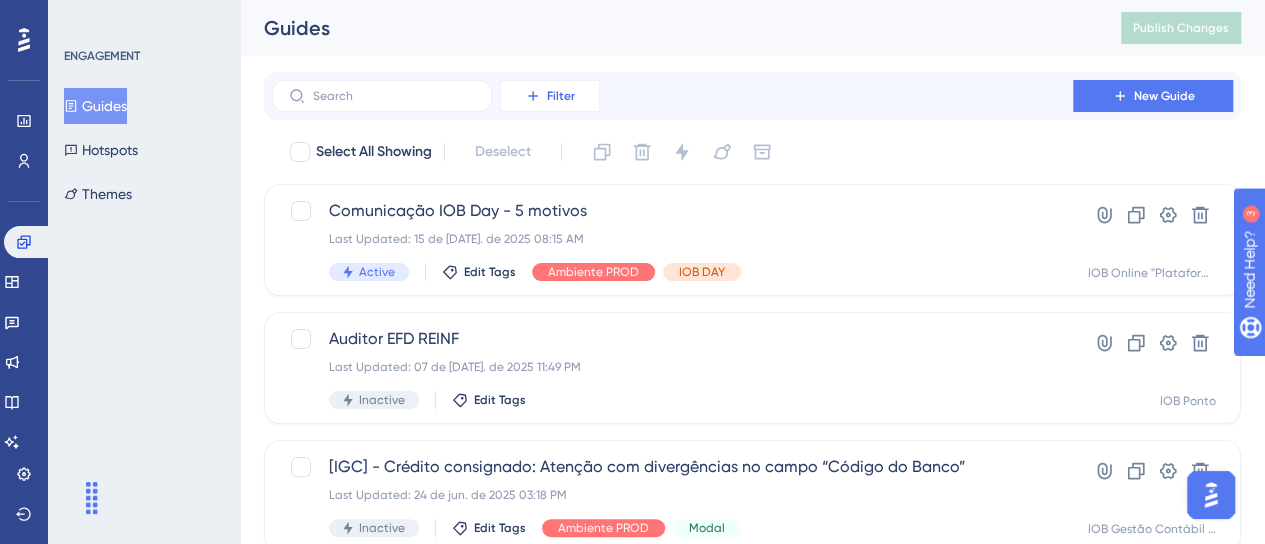 click on "Filter" at bounding box center [561, 96] 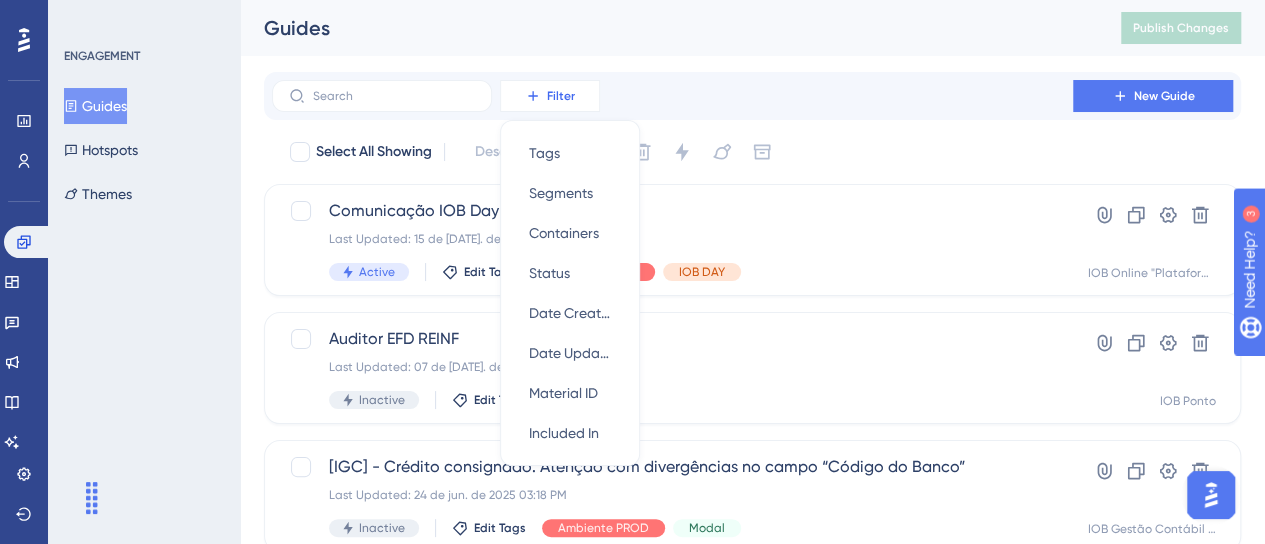 scroll, scrollTop: 20, scrollLeft: 0, axis: vertical 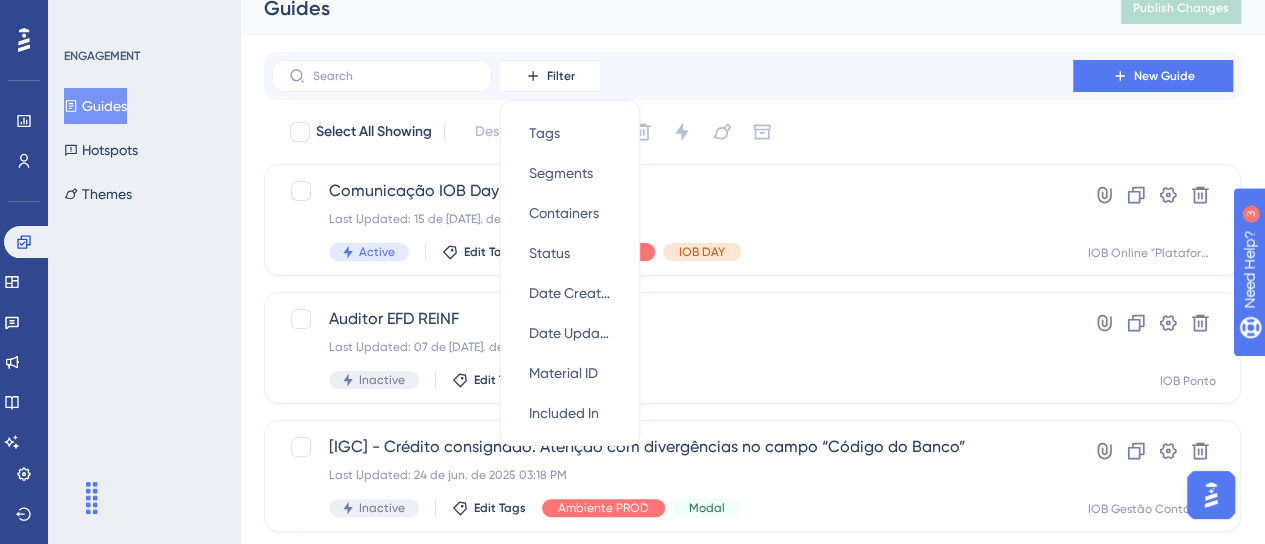 click on "Filter Tags Tags Segments Segments Containers Containers Status Status Date Created Date Created Date Updated Date Updated Material ID Material ID Included In Included In New Guide" at bounding box center (752, 76) 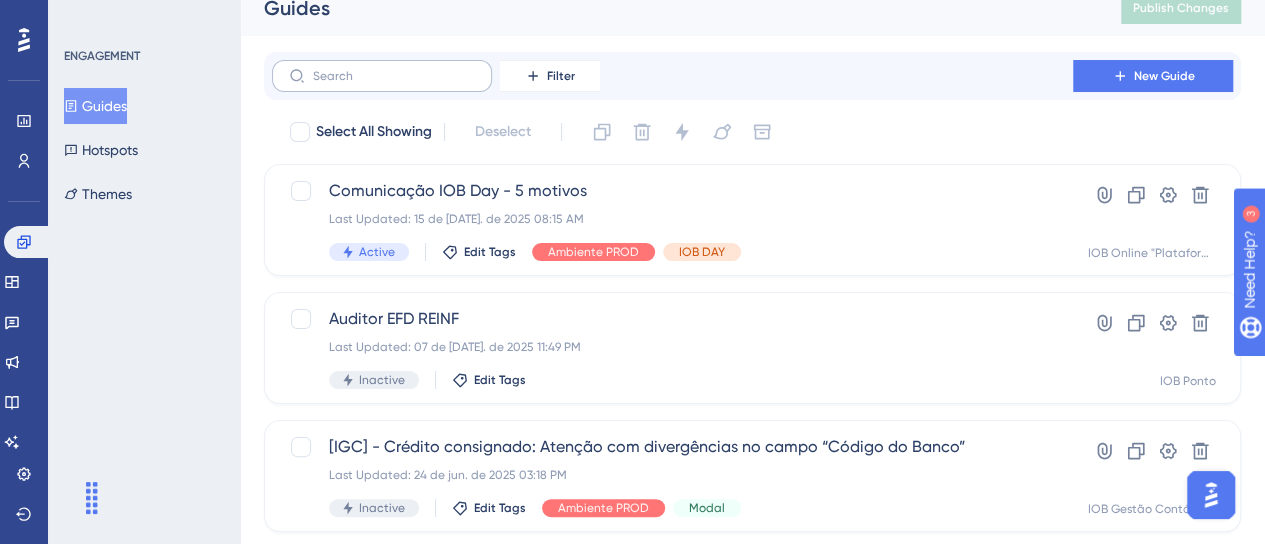 click at bounding box center (382, 76) 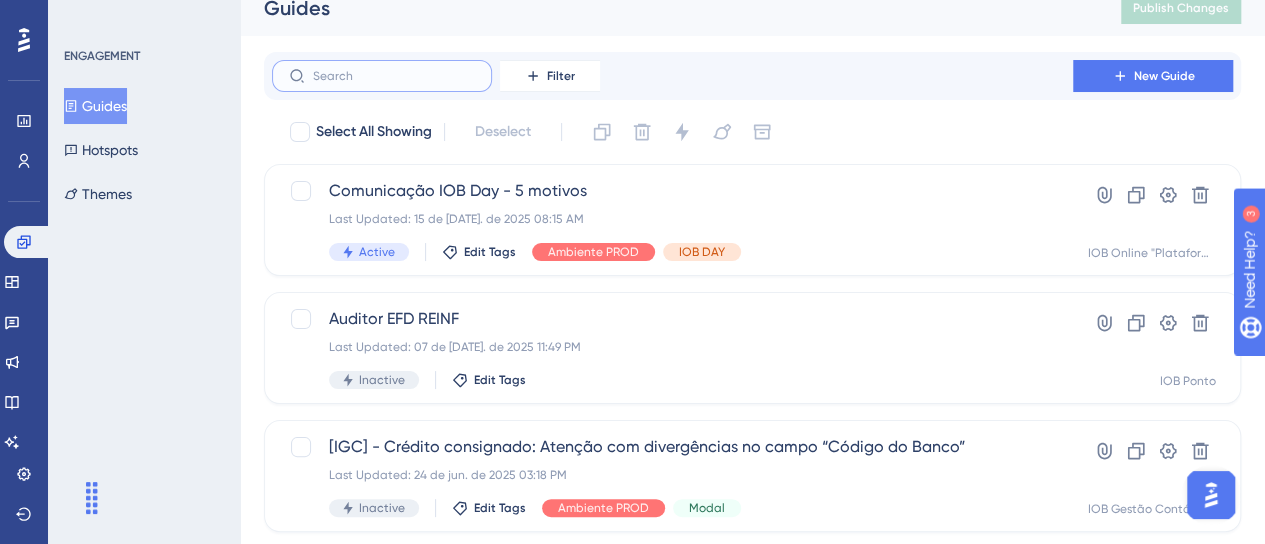 click at bounding box center (394, 76) 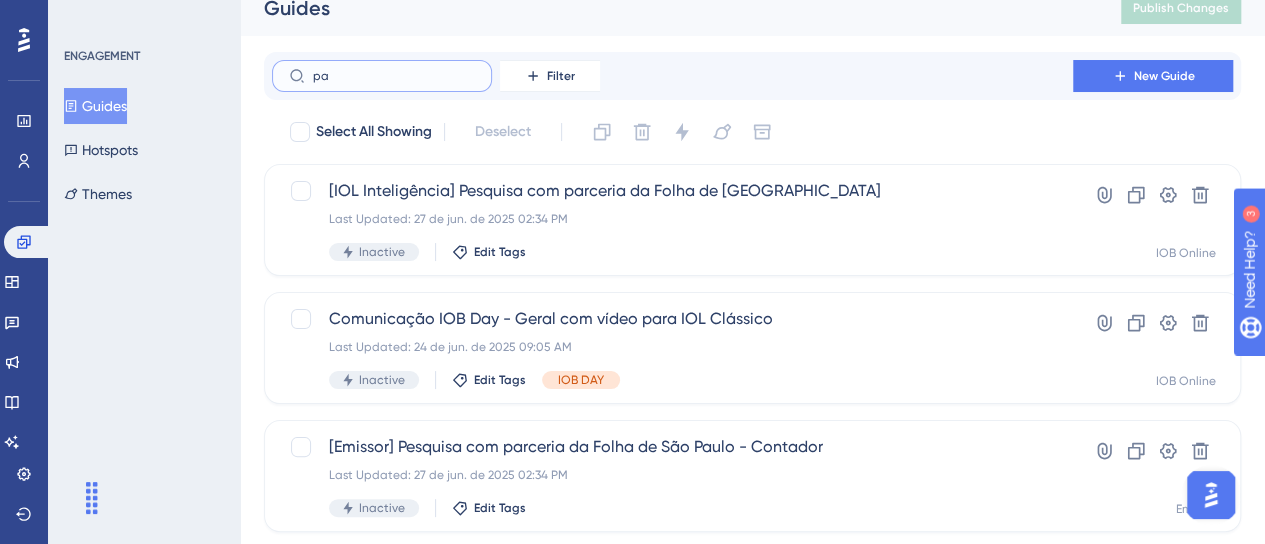 type on "p" 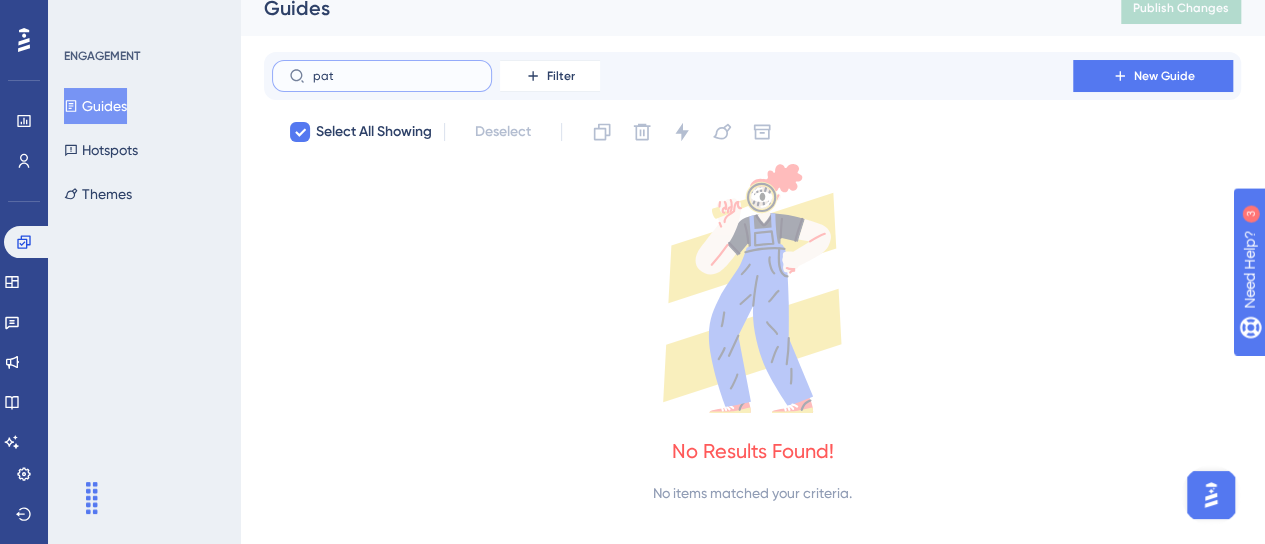 type on "pa" 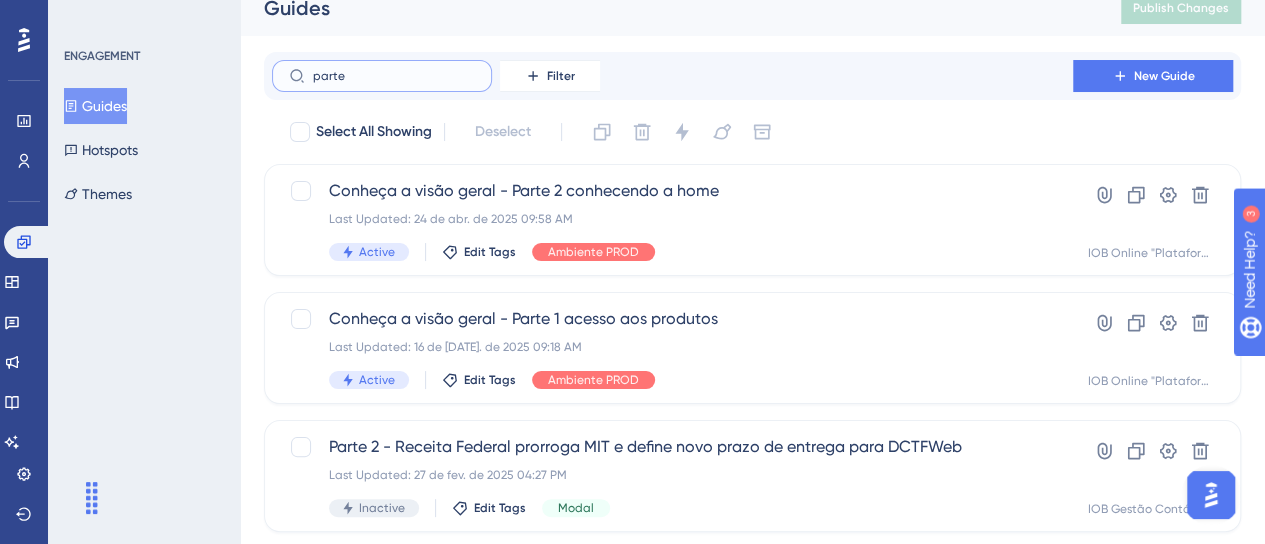 type on "parte" 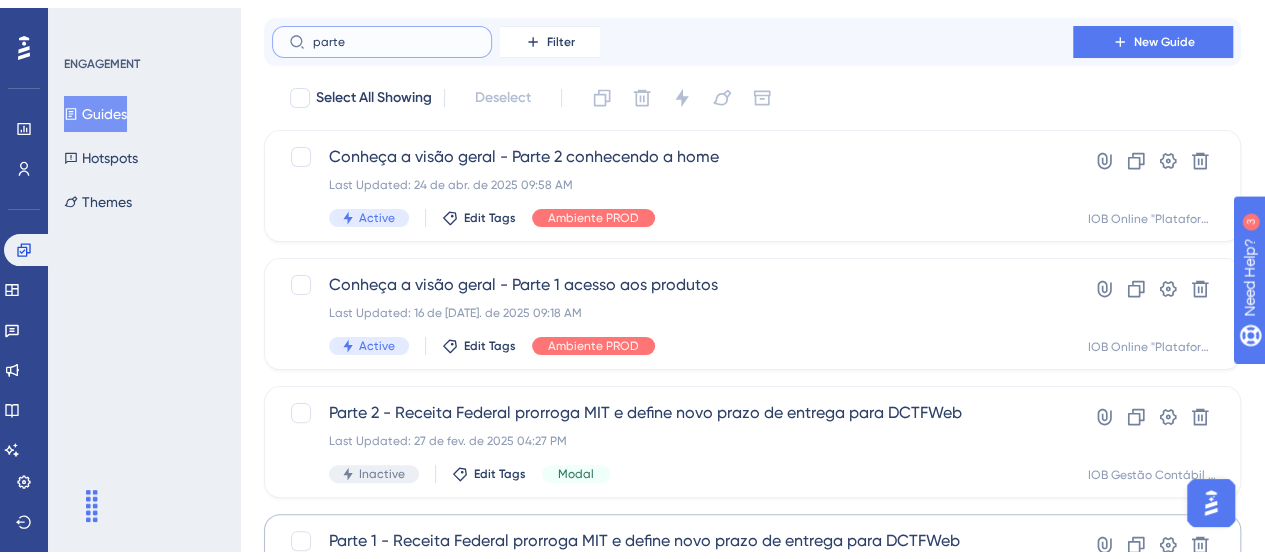scroll, scrollTop: 120, scrollLeft: 0, axis: vertical 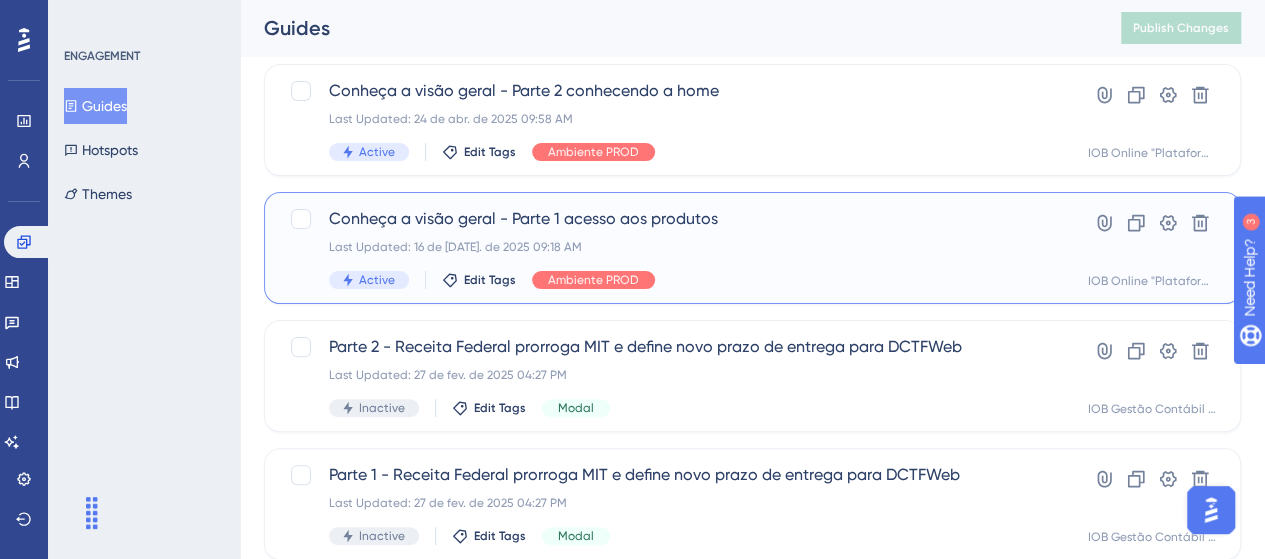 click on "Conheça a visão geral - Parte 1 acesso aos produtos" at bounding box center (672, 219) 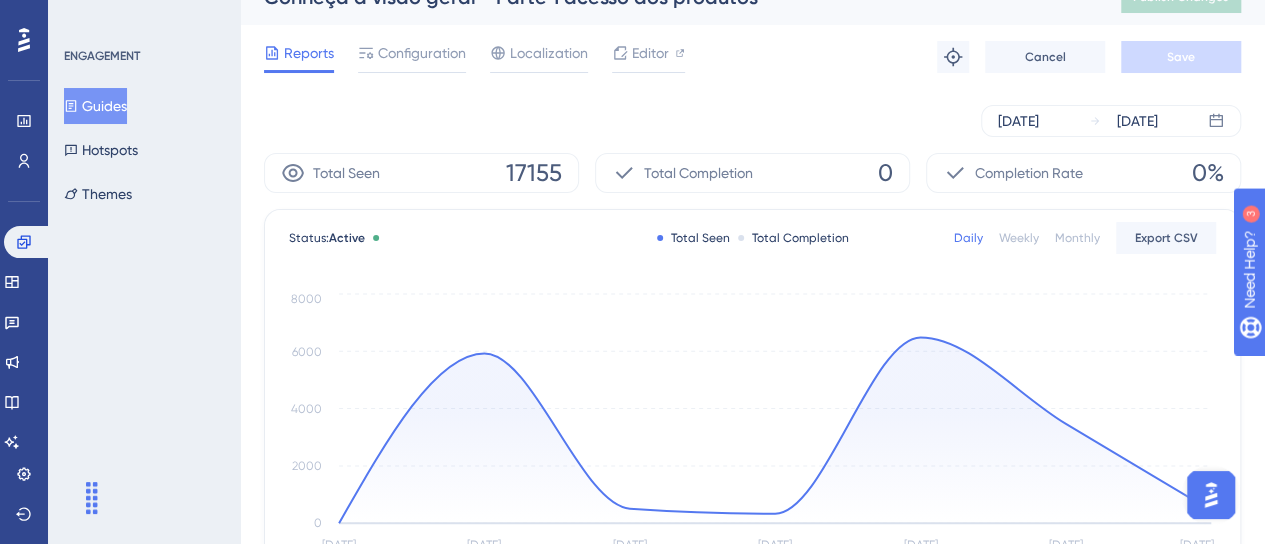 scroll, scrollTop: 0, scrollLeft: 0, axis: both 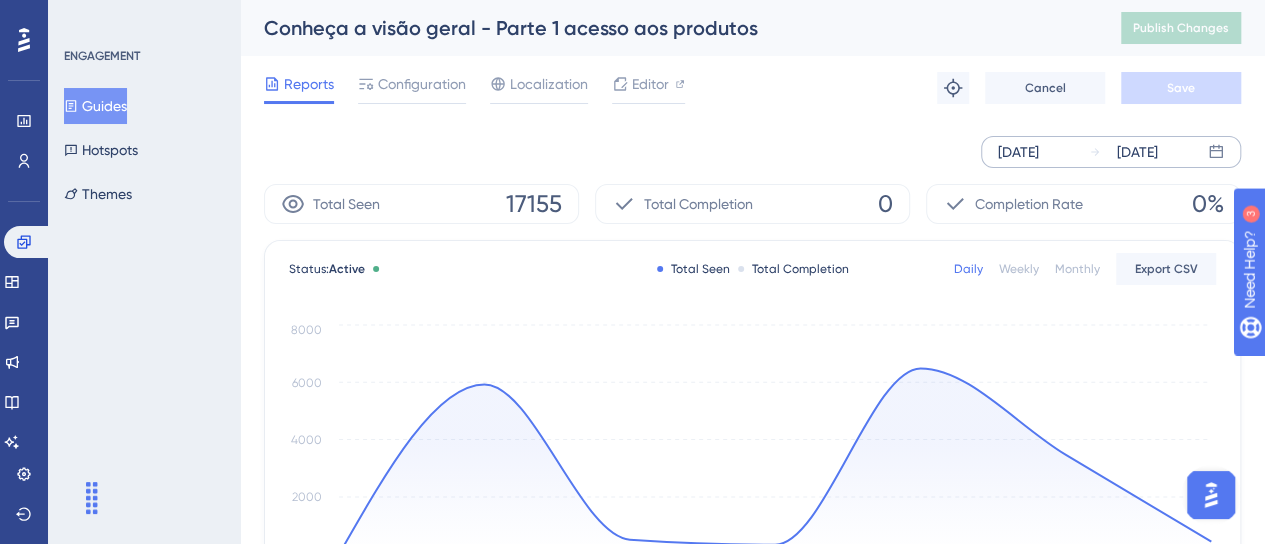 click on "[DATE]" at bounding box center (1018, 152) 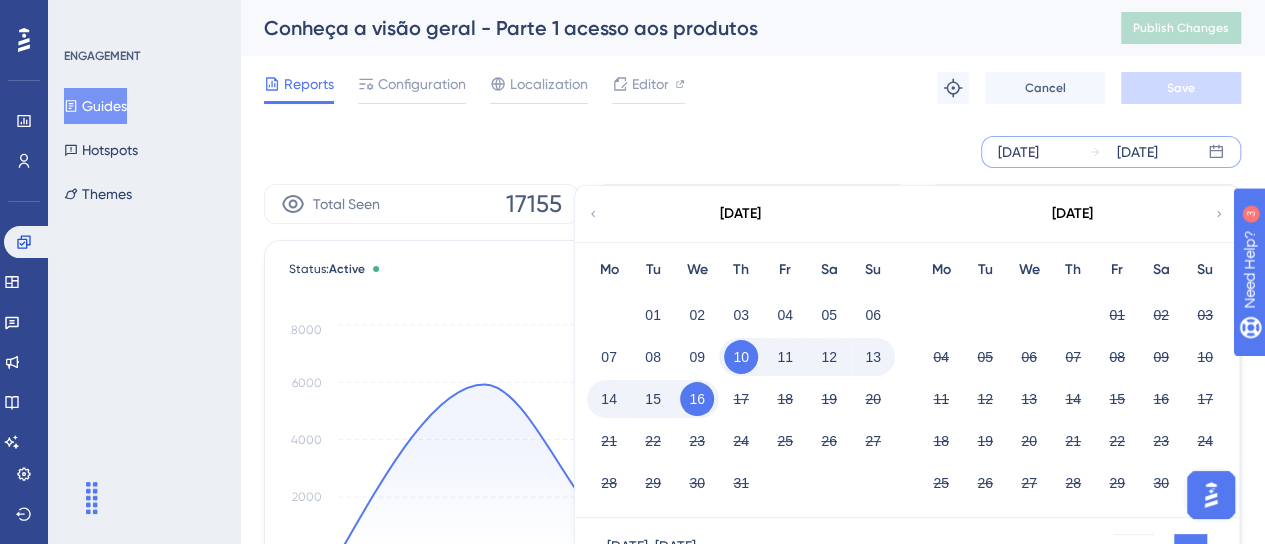 click on "Jul 10 2025 Jul 16 2025 July 2025 Mo Tu We Th Fr Sa Su 01 02 03 04 05 06 07 08 09 10 11 12 13 14 15 16 17 18 19 20 21 22 23 24 25 26 27 28 29 30 31 August 2025 Mo Tu We Th Fr Sa Su 01 02 03 04 05 06 07 08 09 10 11 12 13 14 15 16 17 18 19 20 21 22 23 24 25 26 27 28 29 30 31 Jul 10 2025  -  Jul 16 2025 Cancel Apply" at bounding box center [752, 152] 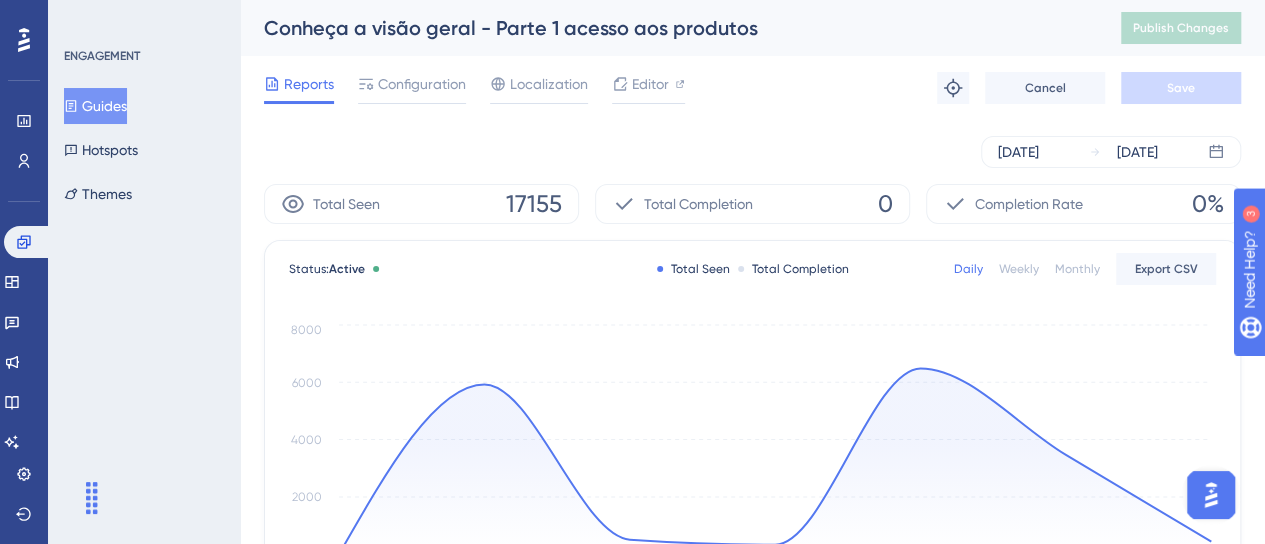 click on "Monthly" at bounding box center (1077, 269) 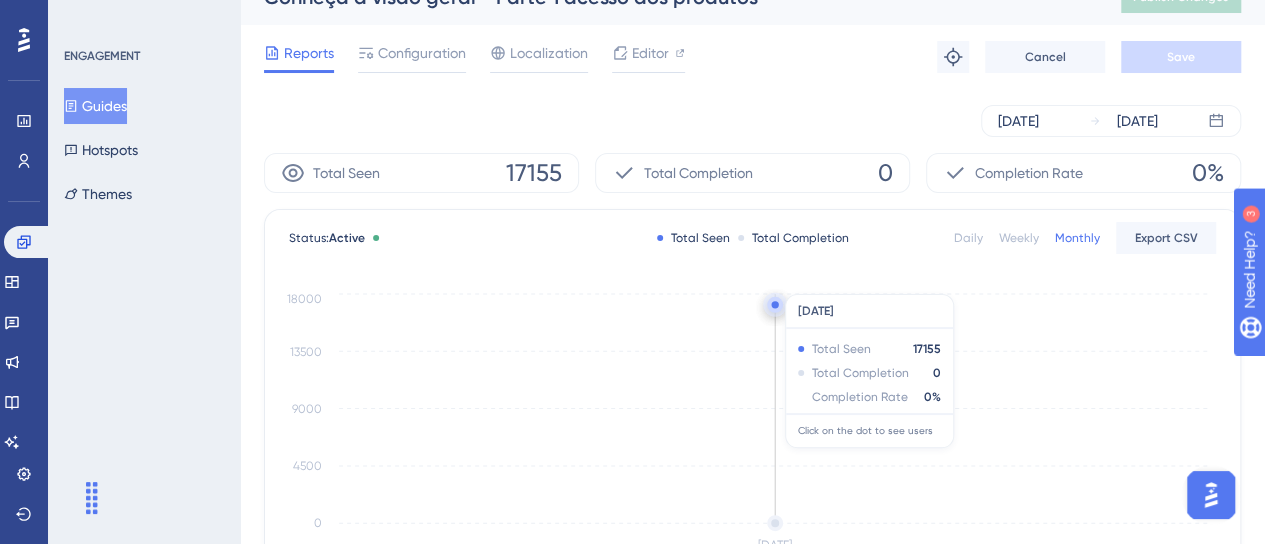 scroll, scrollTop: 0, scrollLeft: 0, axis: both 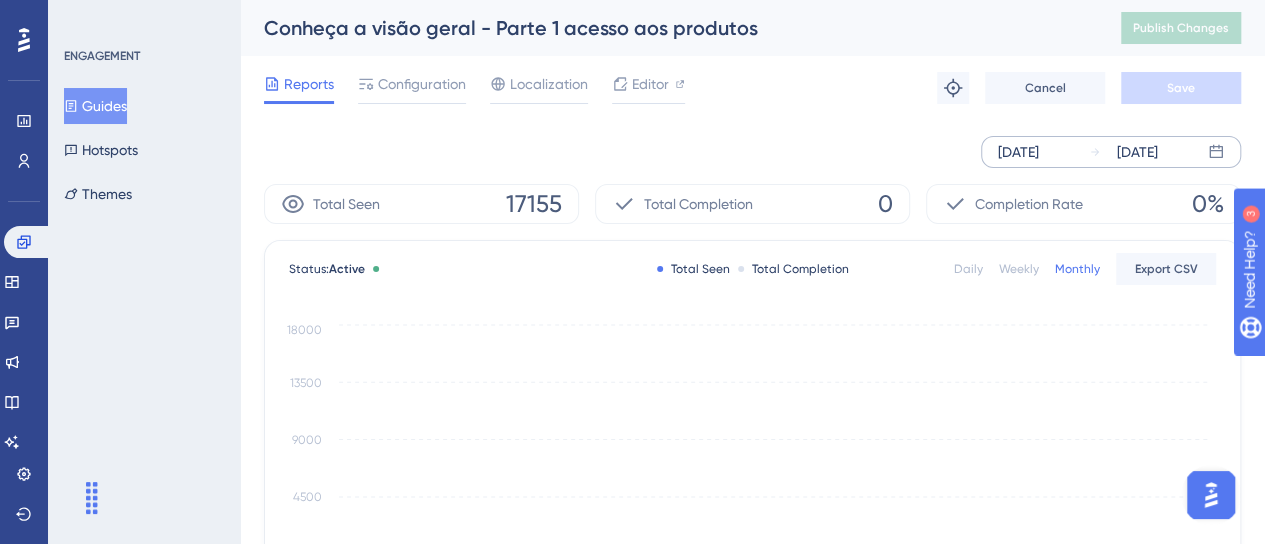 click on "[DATE]" at bounding box center [1018, 152] 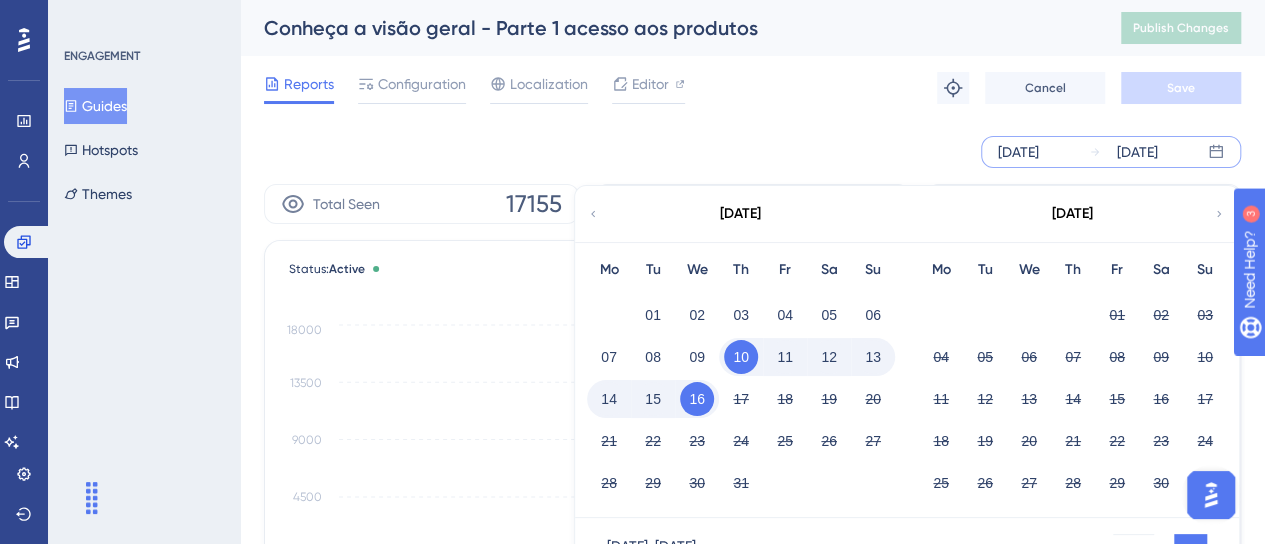 click on "Jul 10 2025 Jul 16 2025 July 2025 Mo Tu We Th Fr Sa Su 01 02 03 04 05 06 07 08 09 10 11 12 13 14 15 16 17 18 19 20 21 22 23 24 25 26 27 28 29 30 31 August 2025 Mo Tu We Th Fr Sa Su 01 02 03 04 05 06 07 08 09 10 11 12 13 14 15 16 17 18 19 20 21 22 23 24 25 26 27 28 29 30 31 Jul 10 2025  -  Jul 16 2025 Cancel Apply" at bounding box center [752, 152] 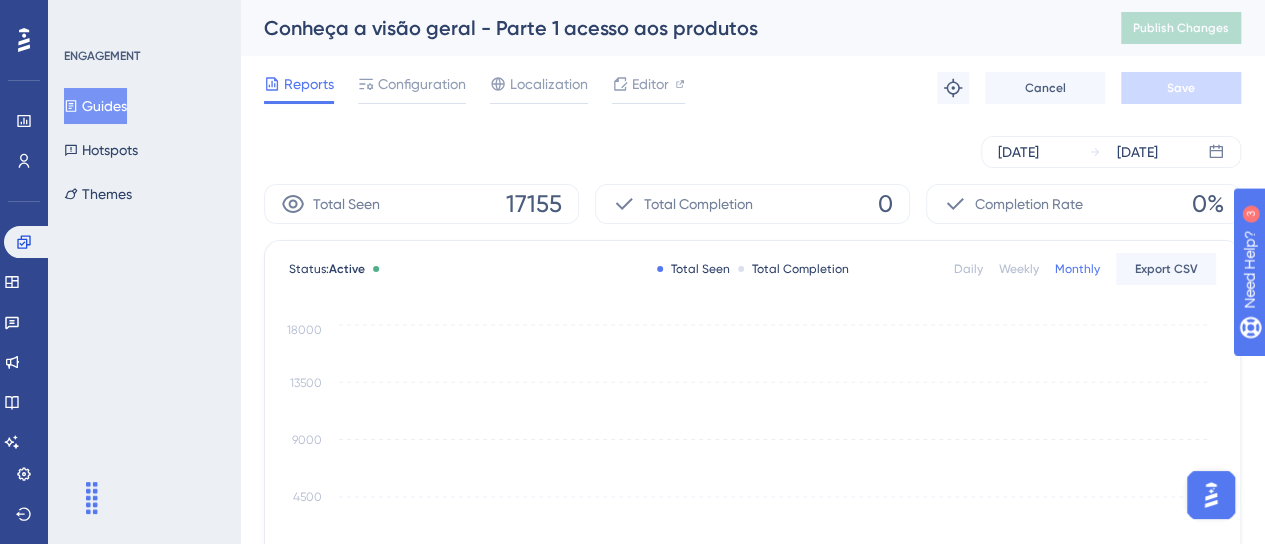 click on "Reports" at bounding box center (309, 84) 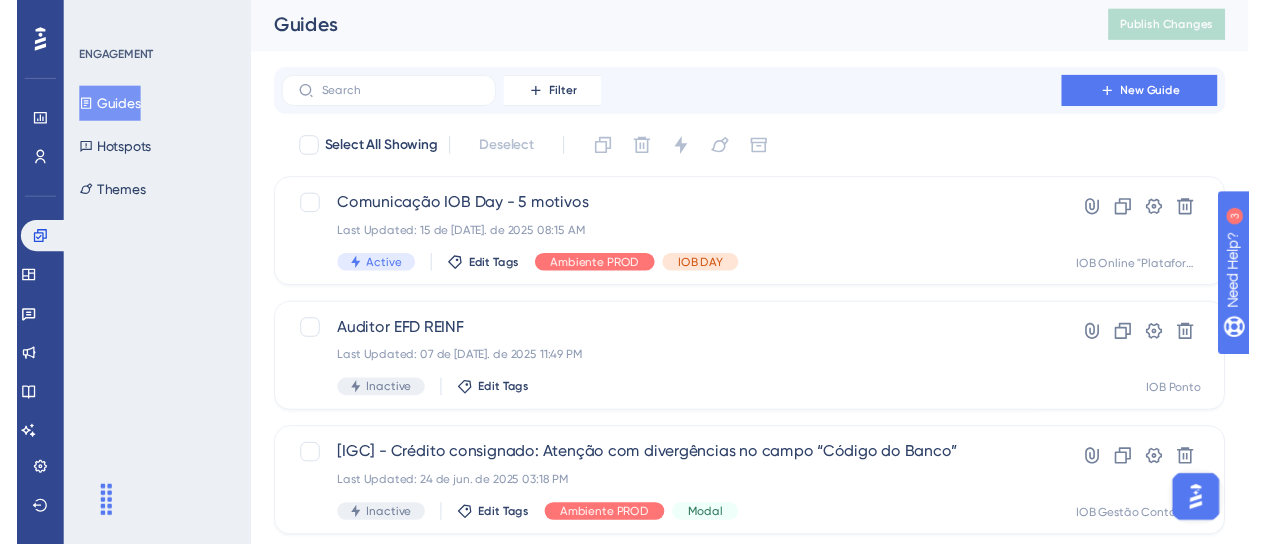 scroll, scrollTop: 0, scrollLeft: 0, axis: both 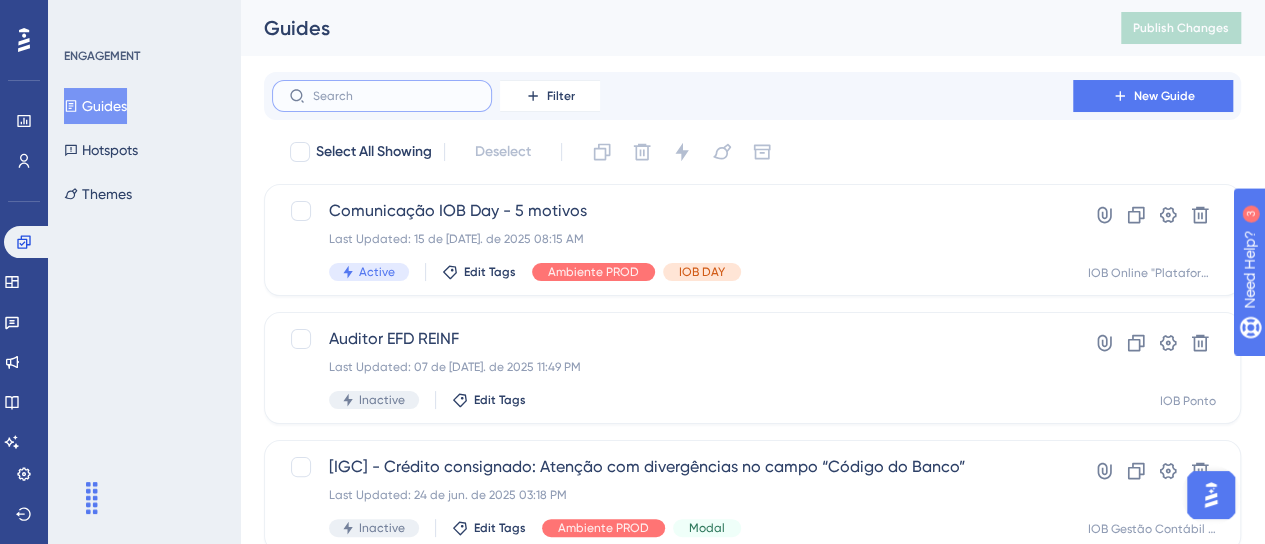 click at bounding box center [394, 96] 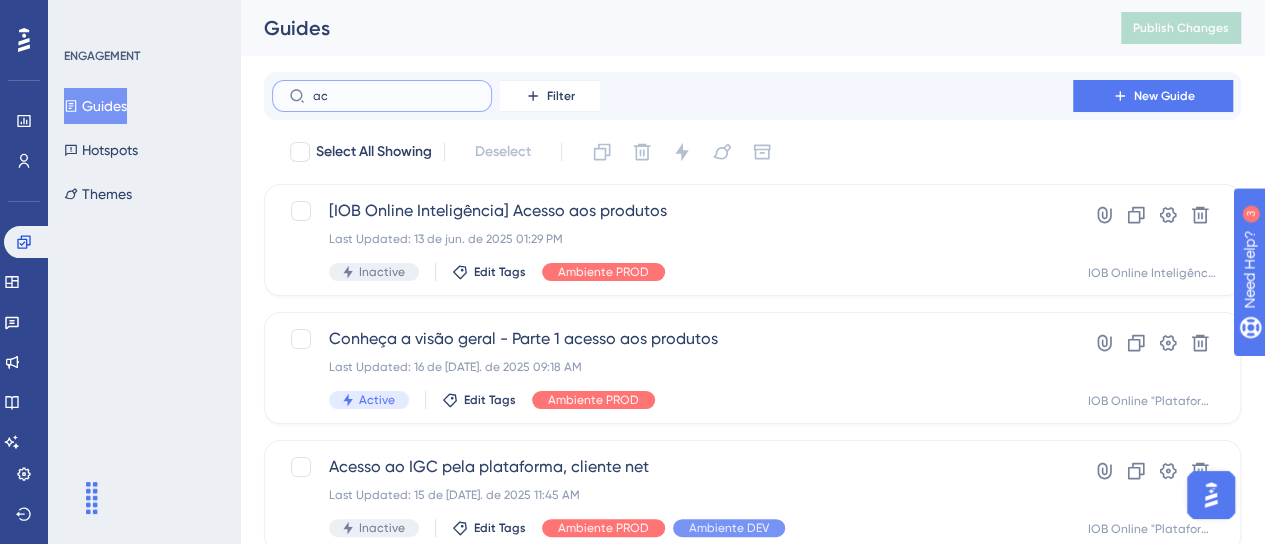type on "a" 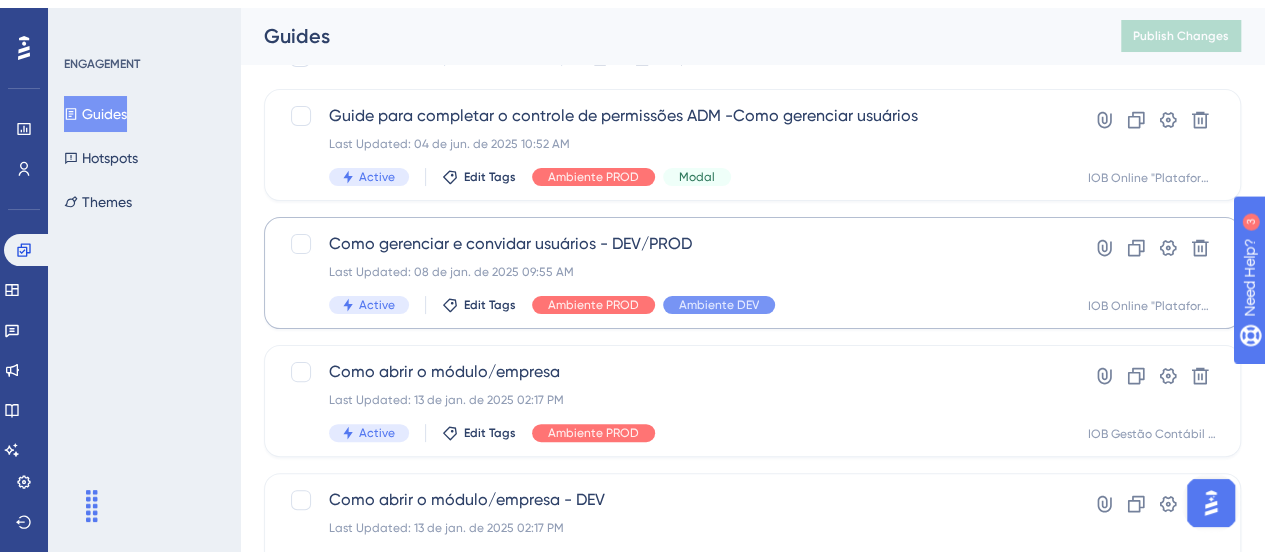 scroll, scrollTop: 184, scrollLeft: 0, axis: vertical 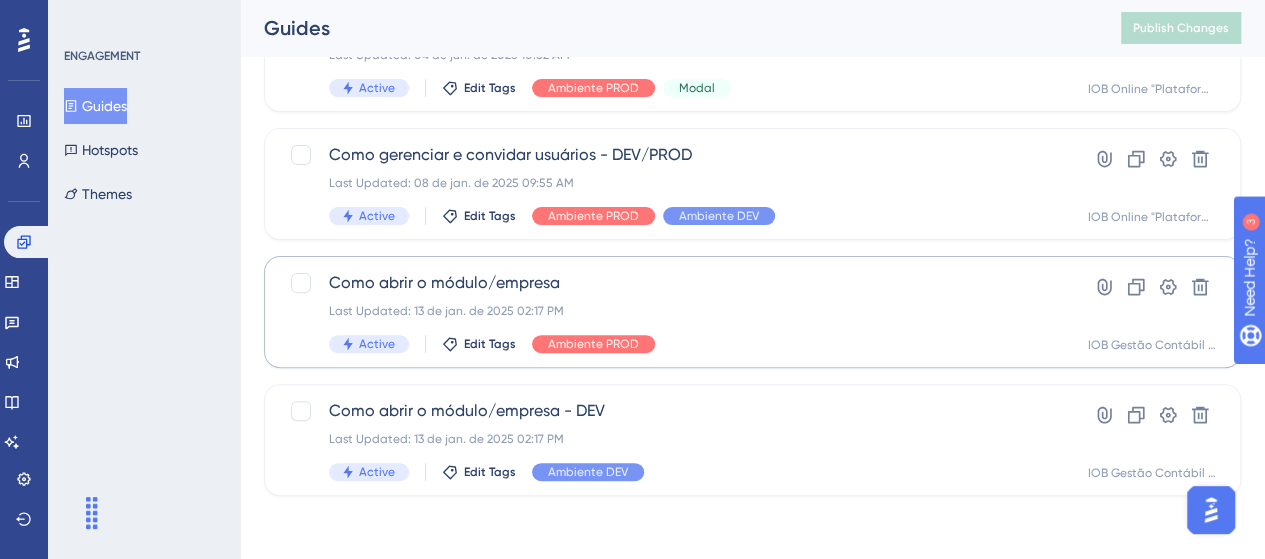 type on "como" 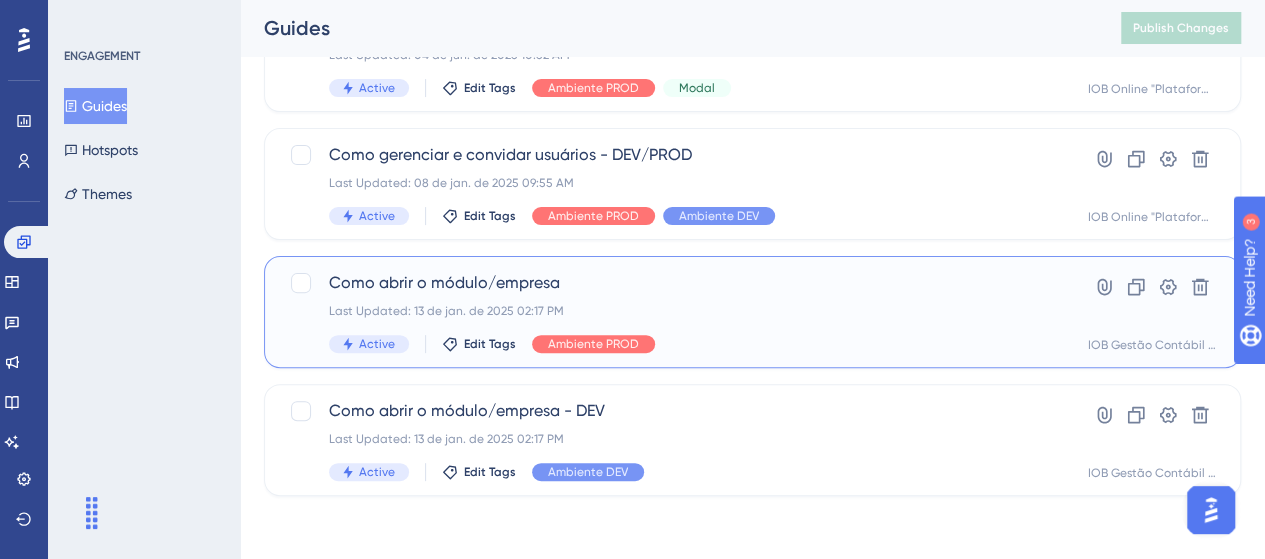 click on "Como abrir o módulo/empresa Last Updated: 13 de jan. de 2025 02:17 PM Active Edit Tags Ambiente PROD" at bounding box center (672, 312) 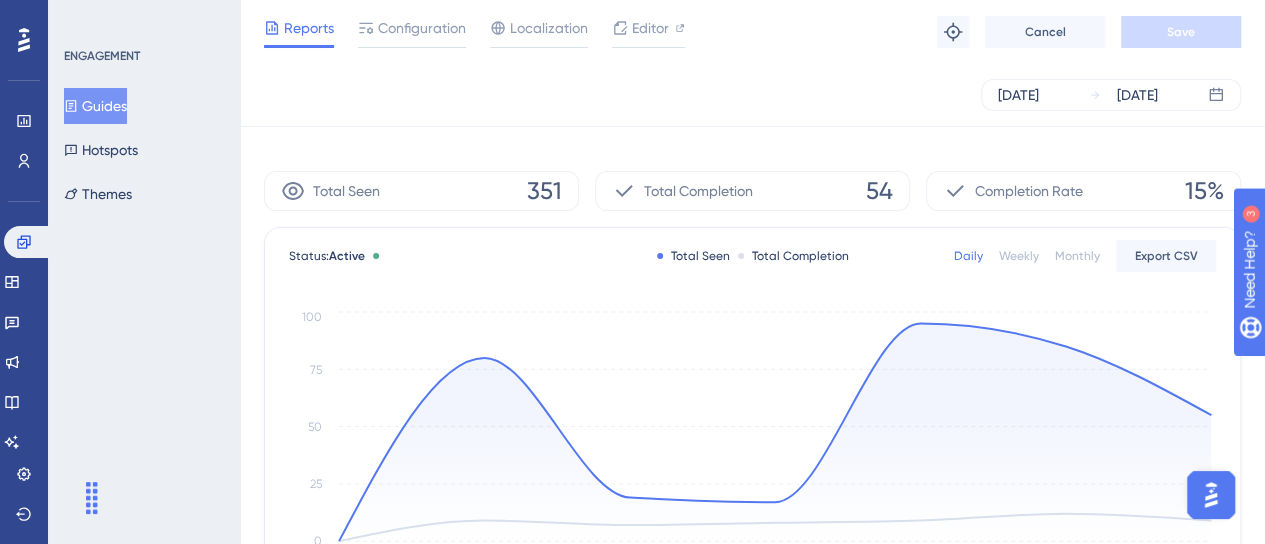 scroll, scrollTop: 0, scrollLeft: 0, axis: both 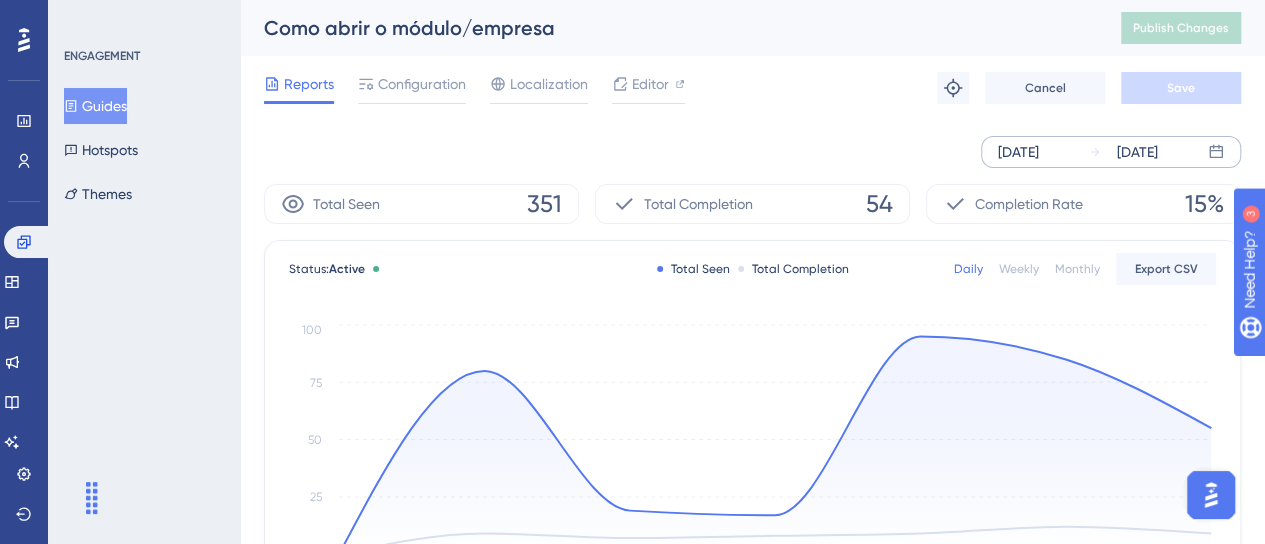 click on "[DATE]" at bounding box center [1018, 152] 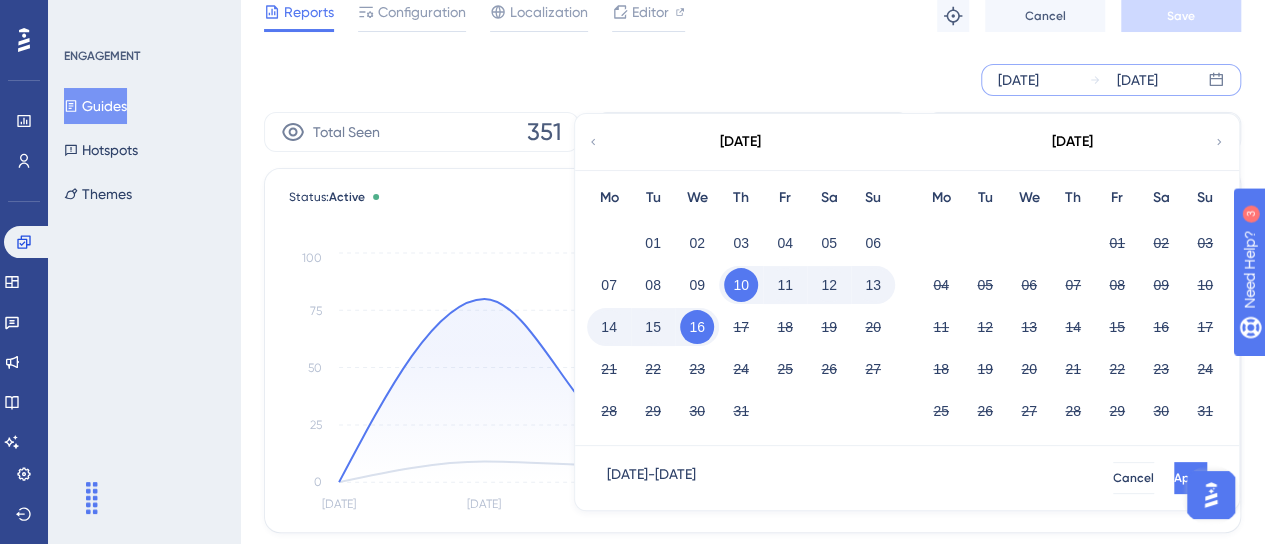 scroll, scrollTop: 100, scrollLeft: 0, axis: vertical 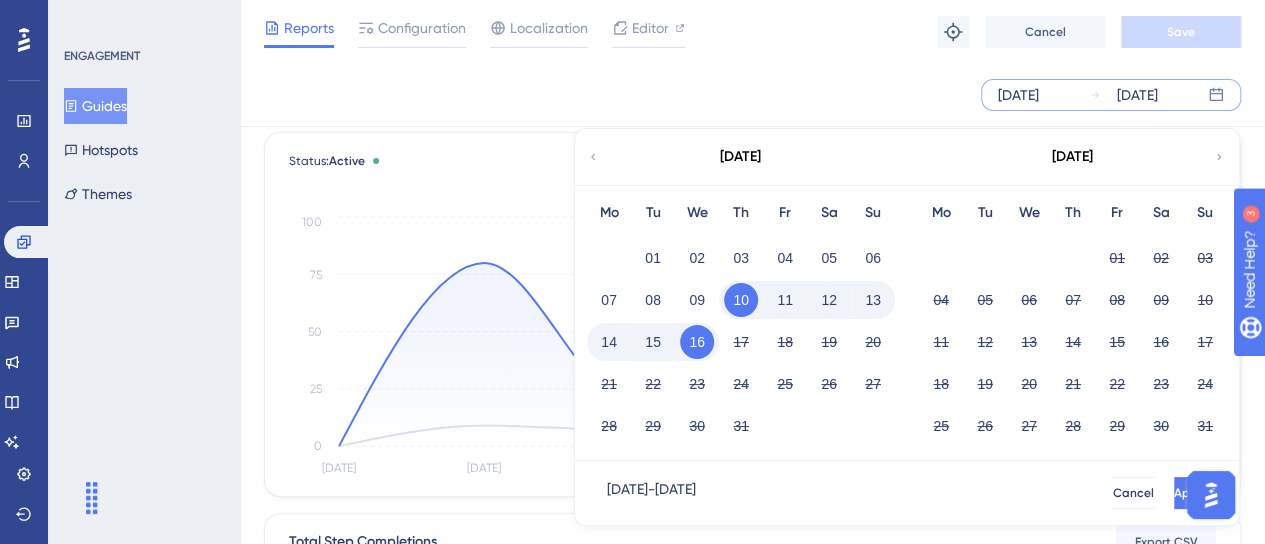 click 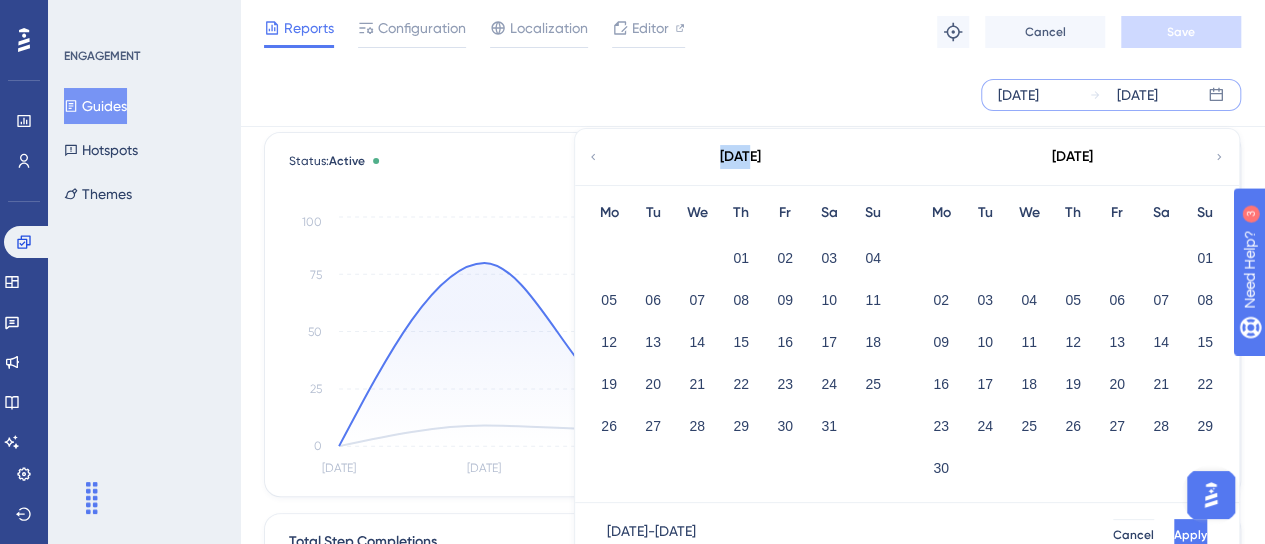 click 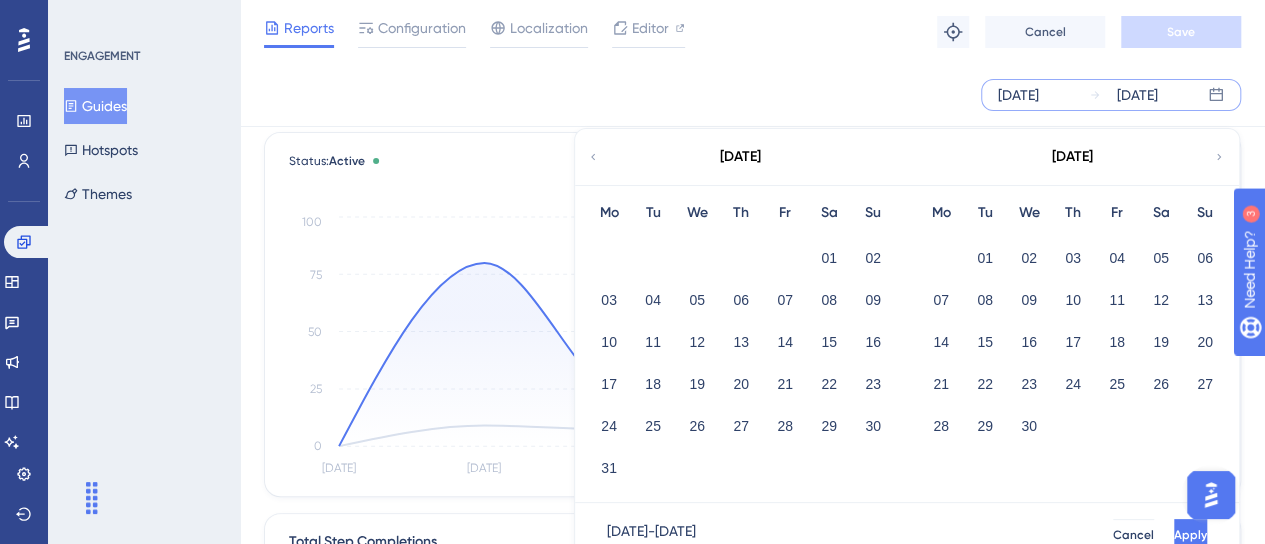 click 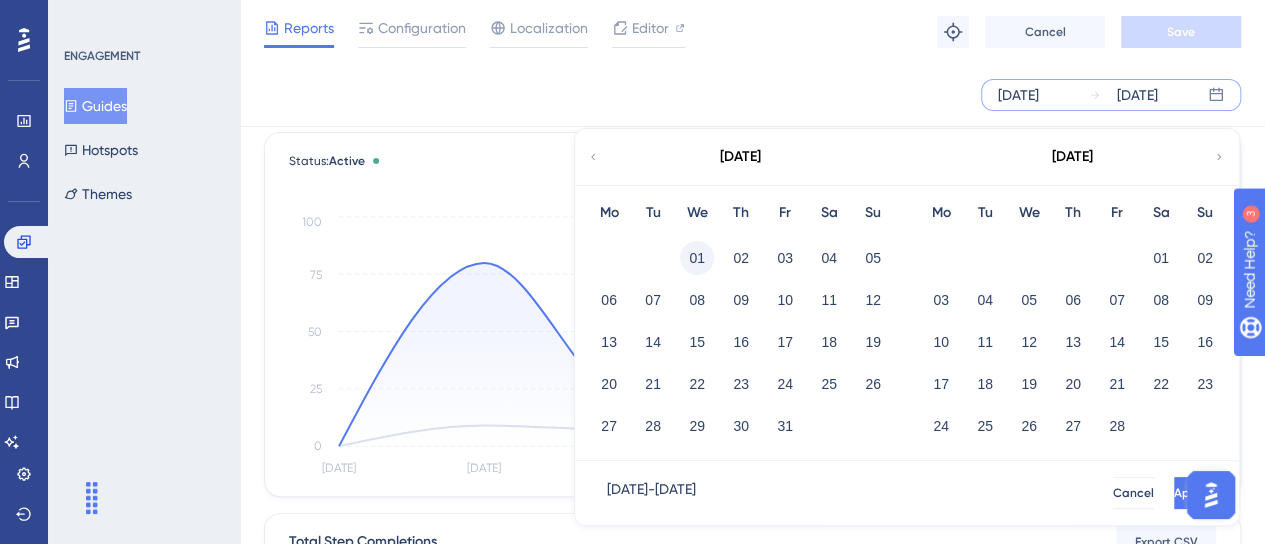 click on "01" at bounding box center (697, 258) 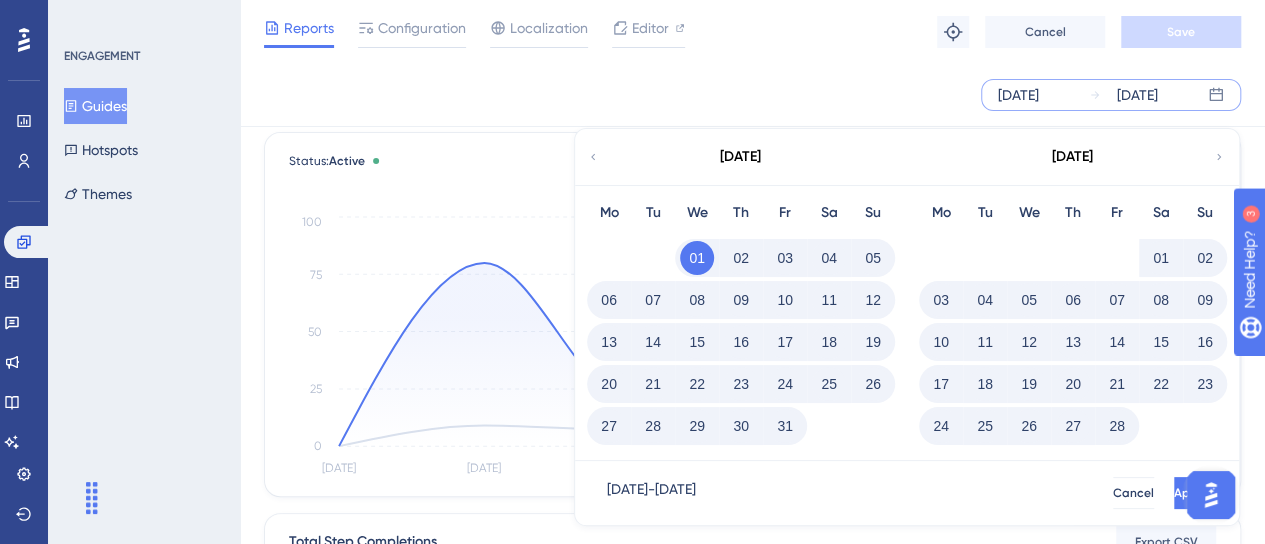 scroll, scrollTop: 200, scrollLeft: 0, axis: vertical 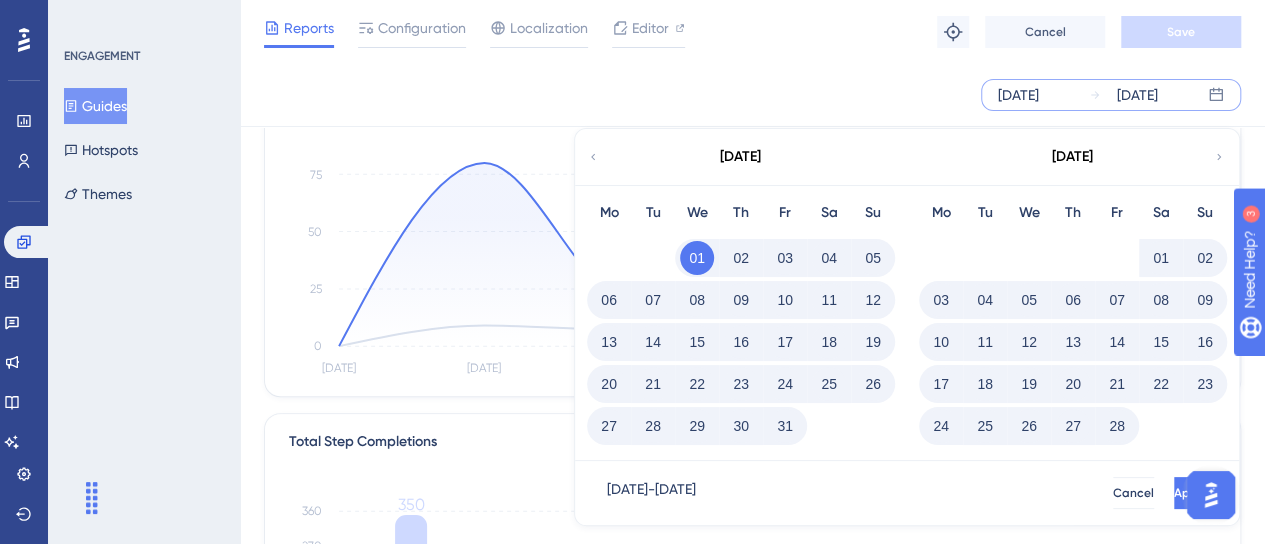 click 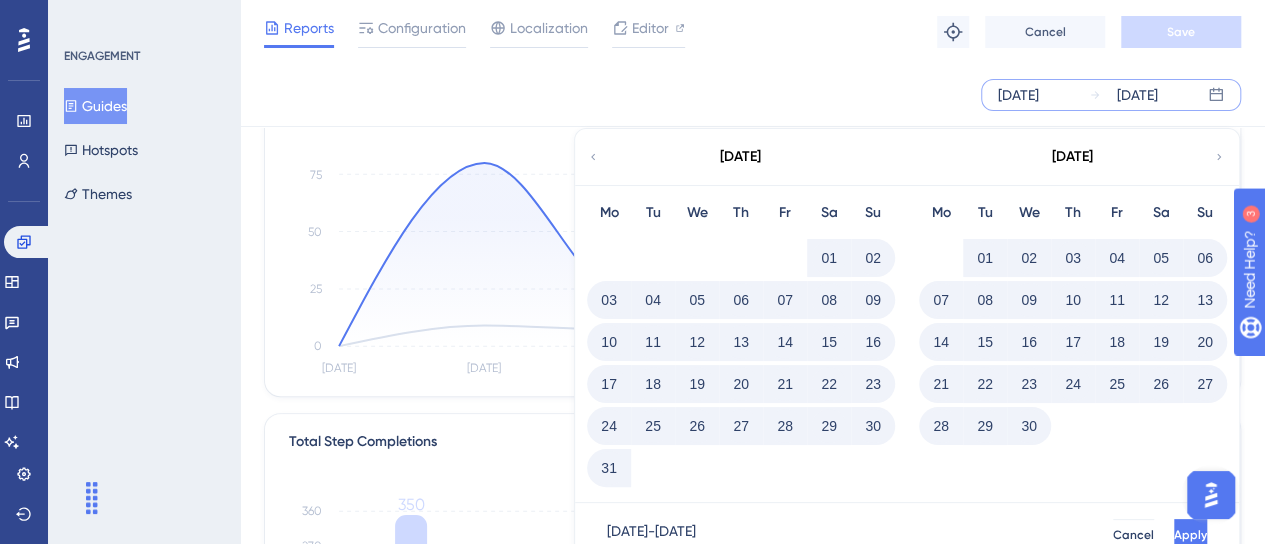 click 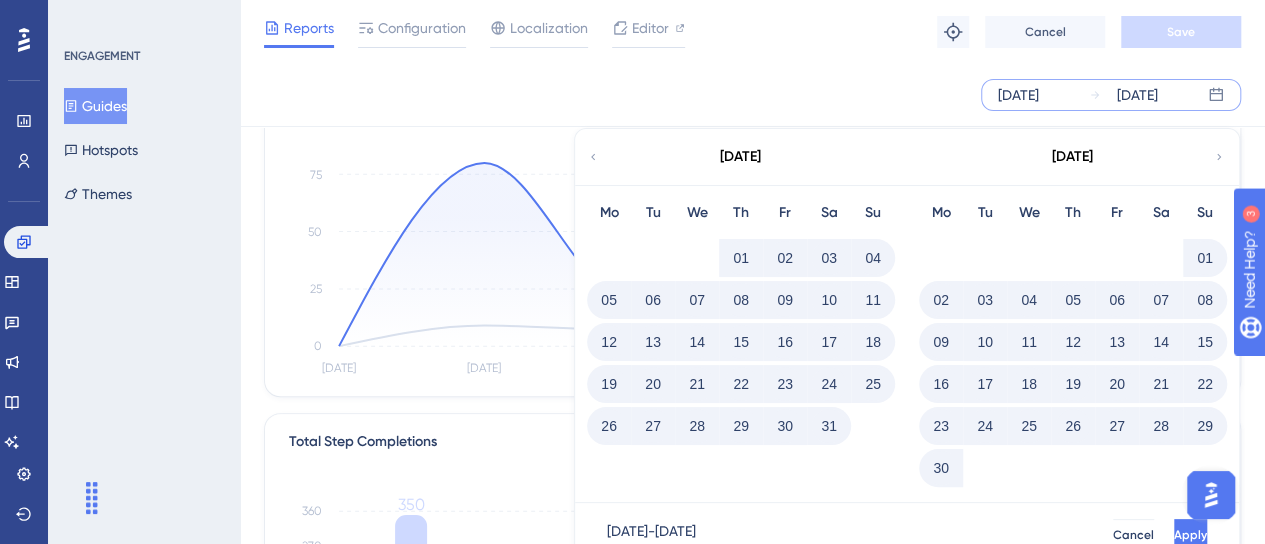 click on "31" at bounding box center [829, 426] 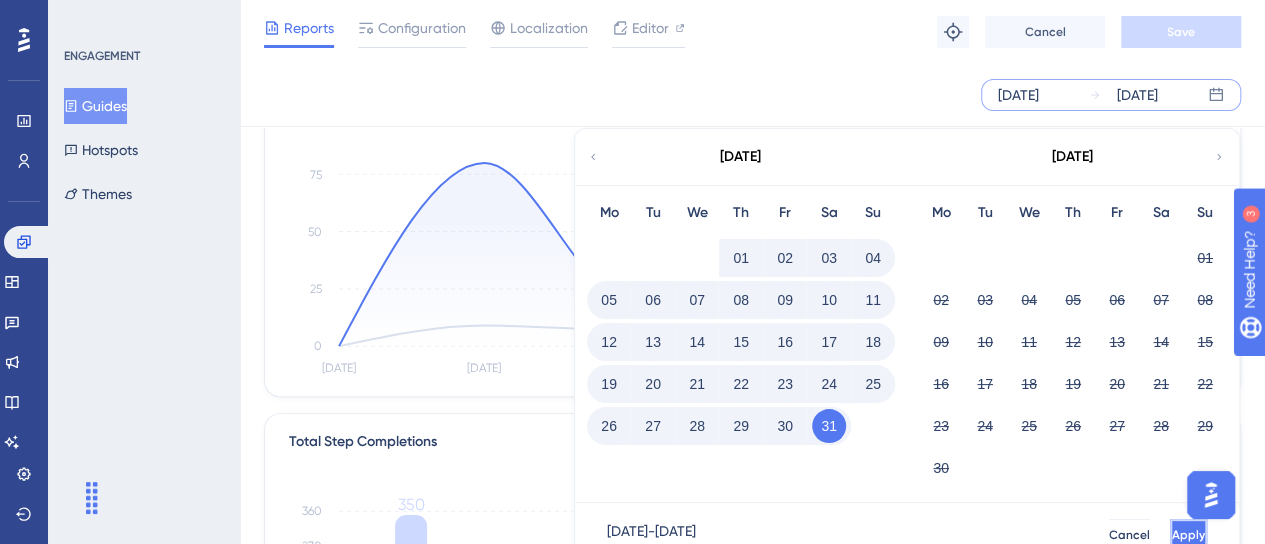 click on "Apply" at bounding box center (1188, 535) 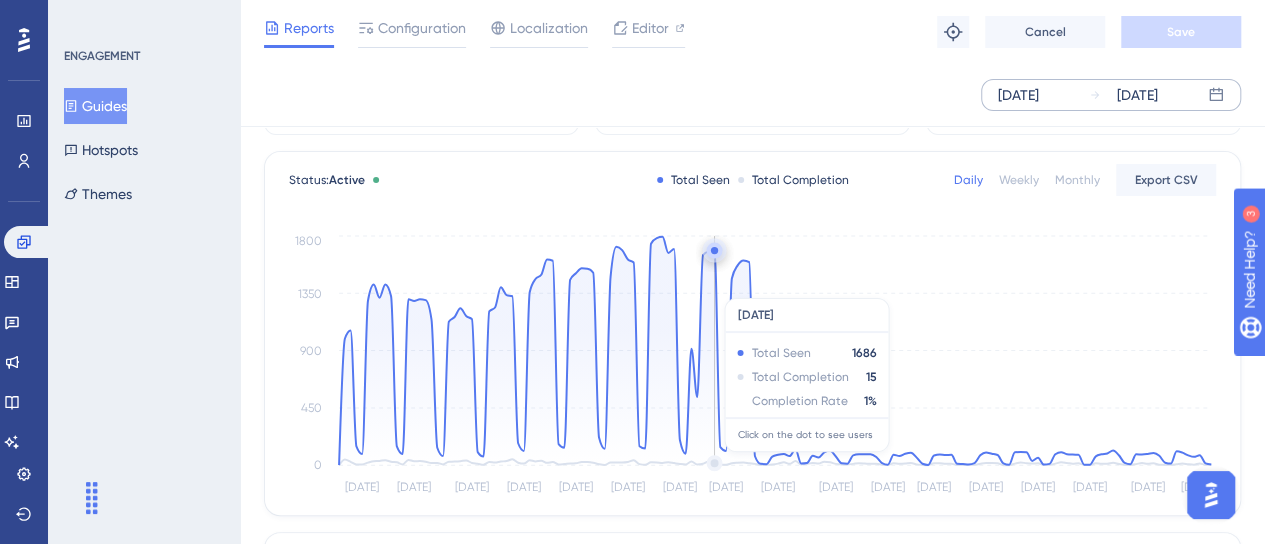 scroll, scrollTop: 100, scrollLeft: 0, axis: vertical 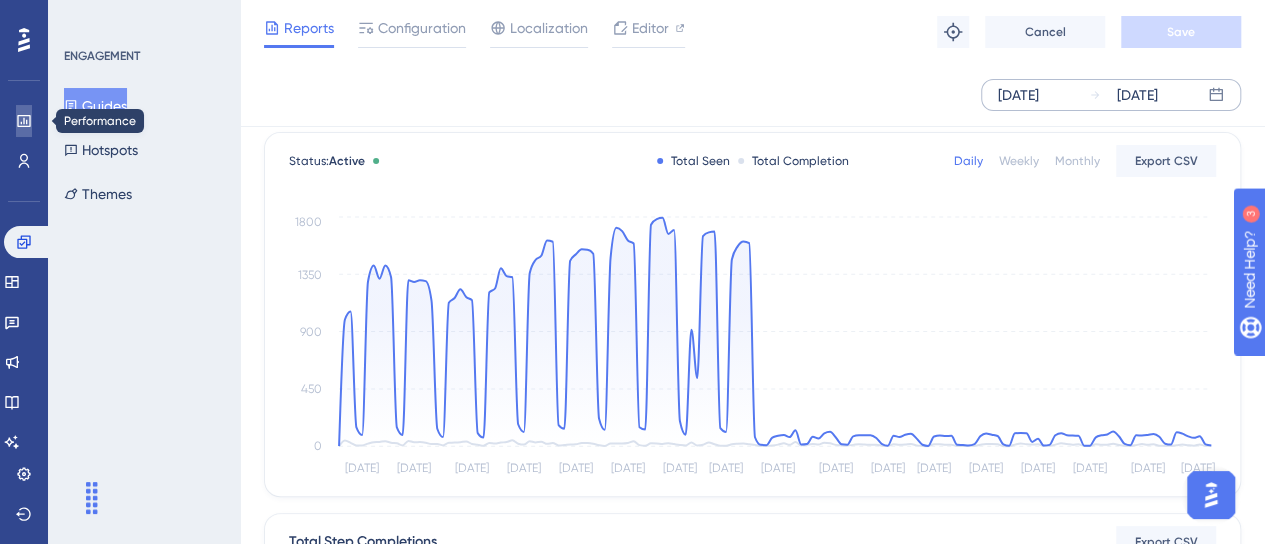 click at bounding box center (24, 121) 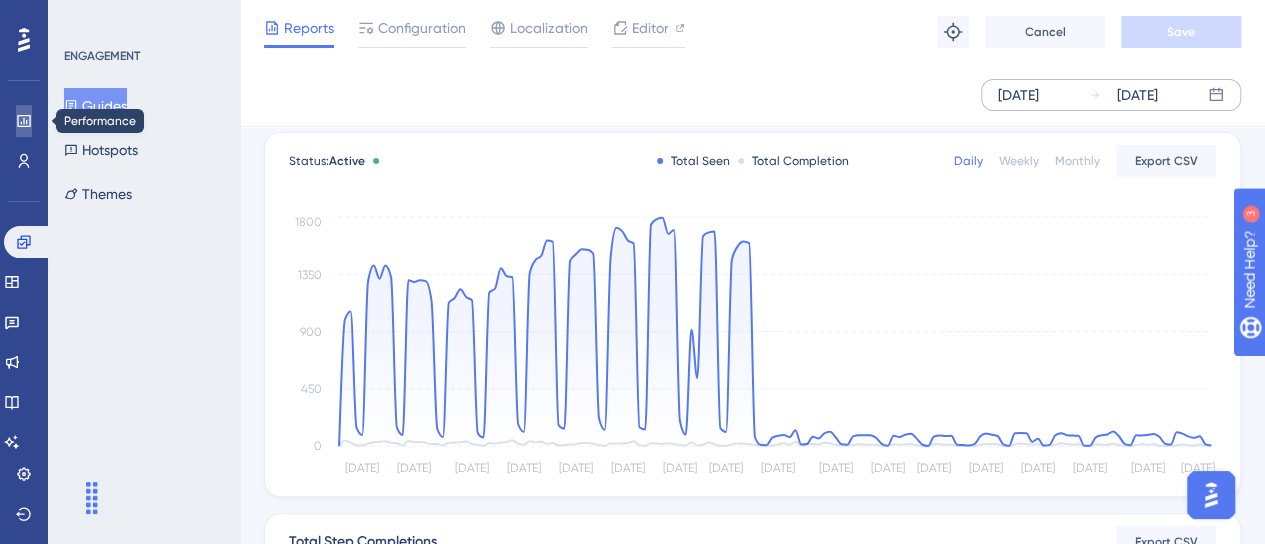 click at bounding box center (24, 121) 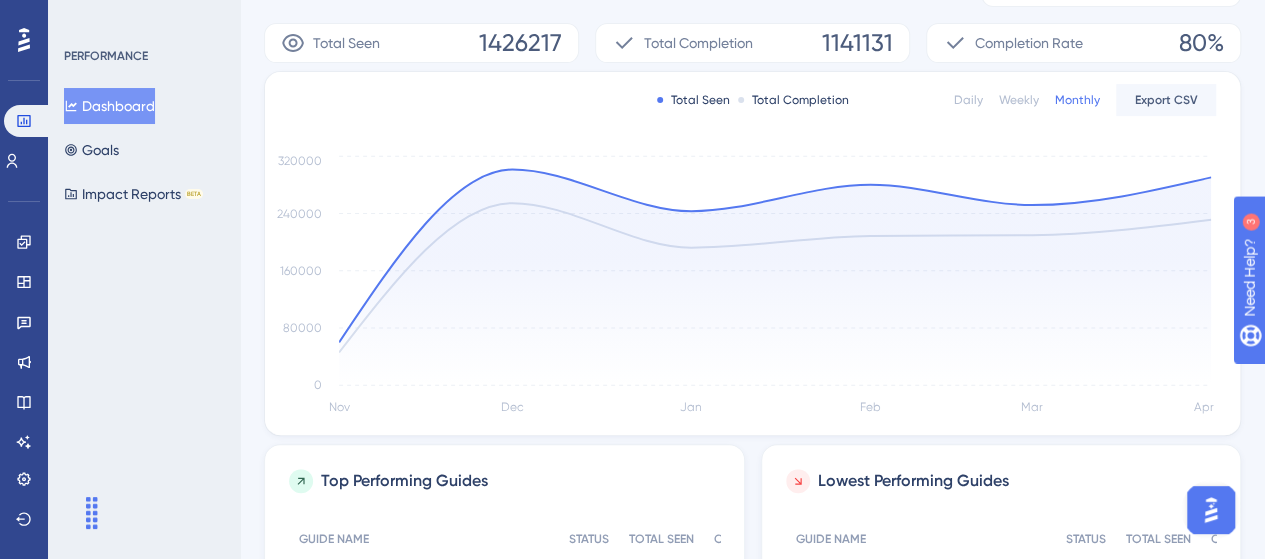 scroll, scrollTop: 500, scrollLeft: 0, axis: vertical 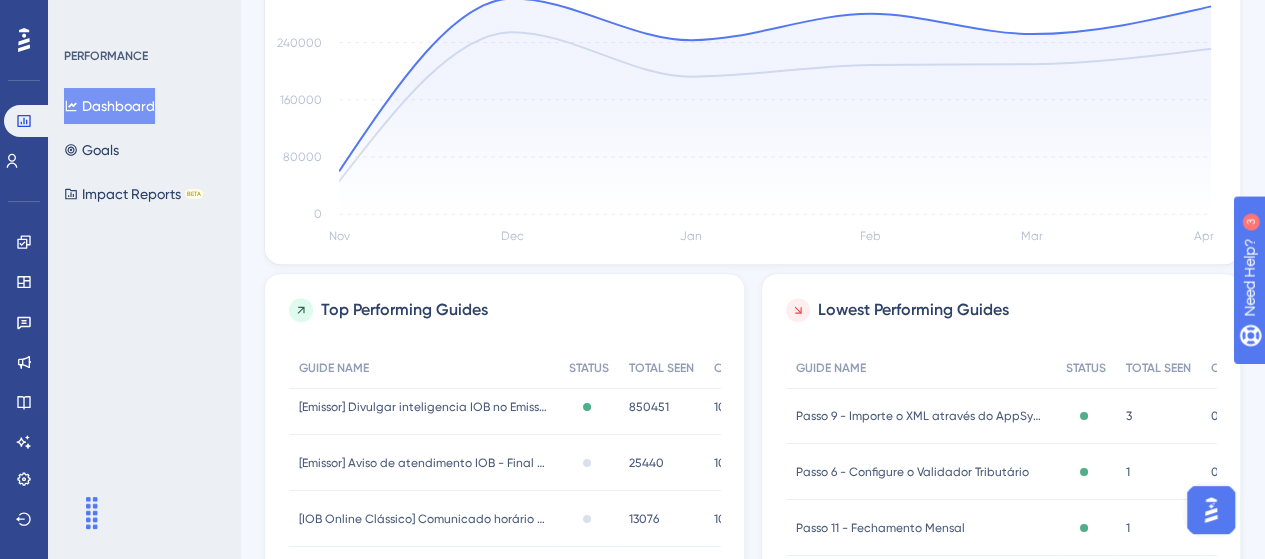 drag, startPoint x: 472, startPoint y: 471, endPoint x: 207, endPoint y: 473, distance: 265.00754 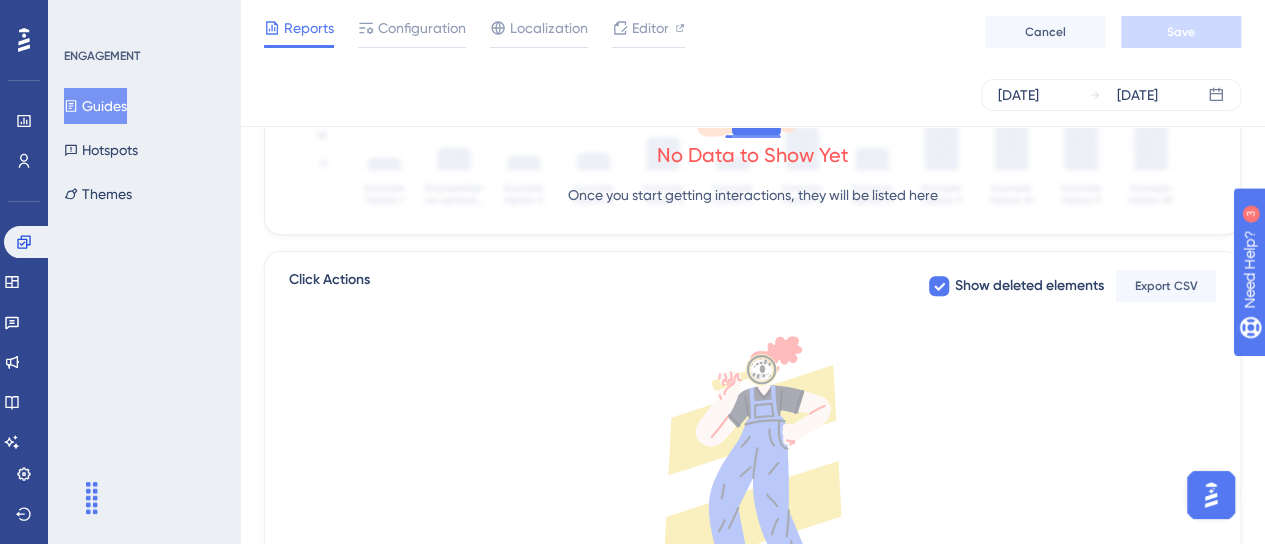 scroll, scrollTop: 851, scrollLeft: 0, axis: vertical 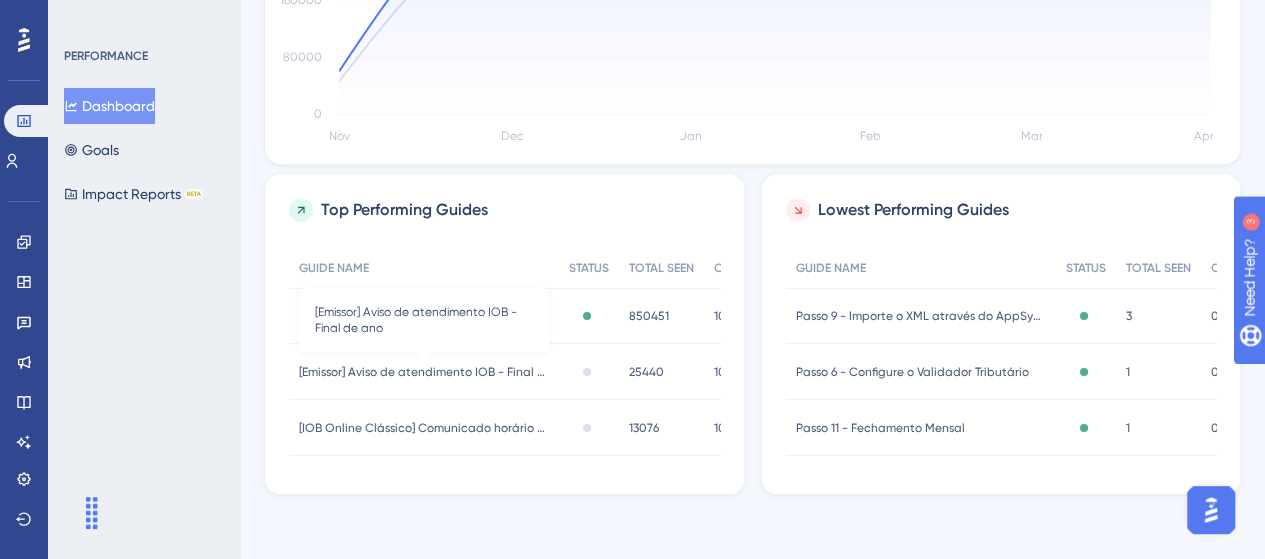 click on "[Emissor] Aviso de atendimento IOB - Final de ano" at bounding box center [424, 372] 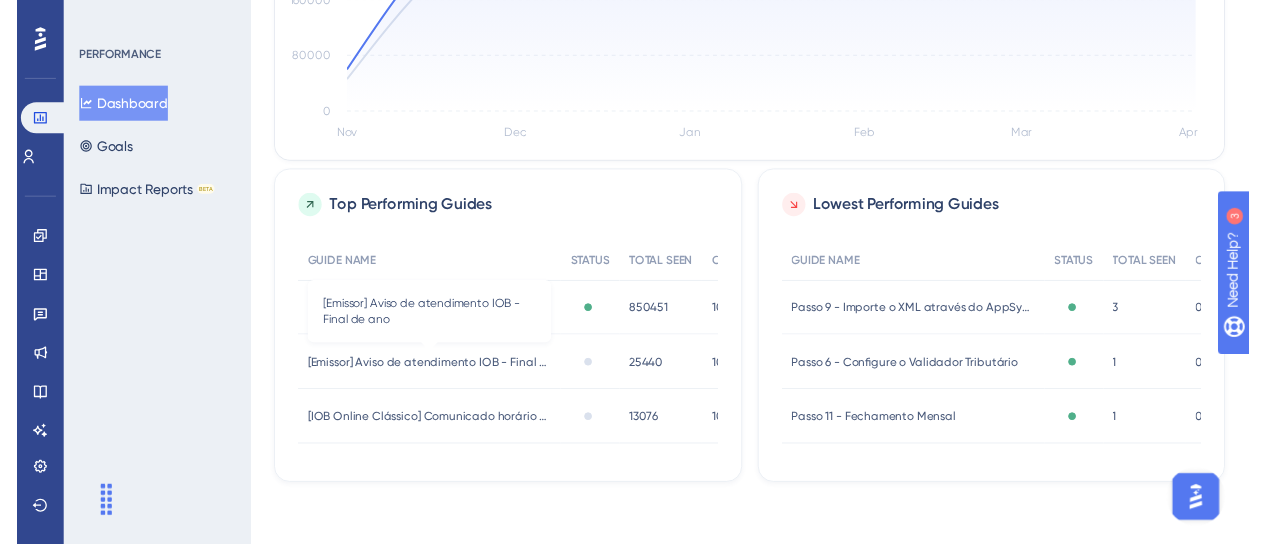 scroll, scrollTop: 0, scrollLeft: 0, axis: both 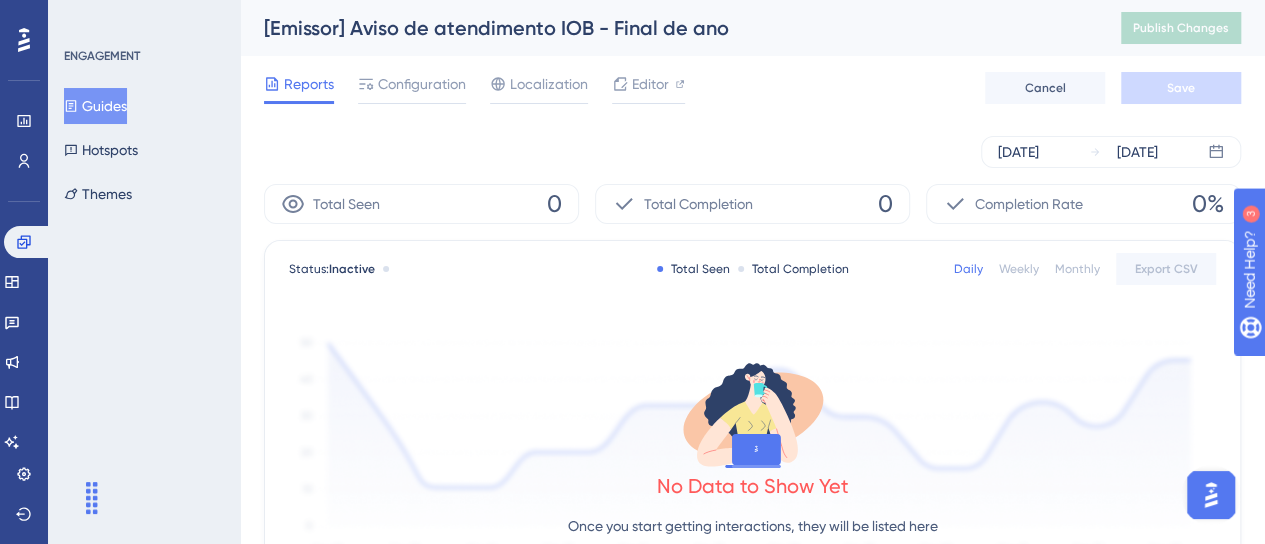 drag, startPoint x: 1072, startPoint y: 273, endPoint x: 1091, endPoint y: 277, distance: 19.416489 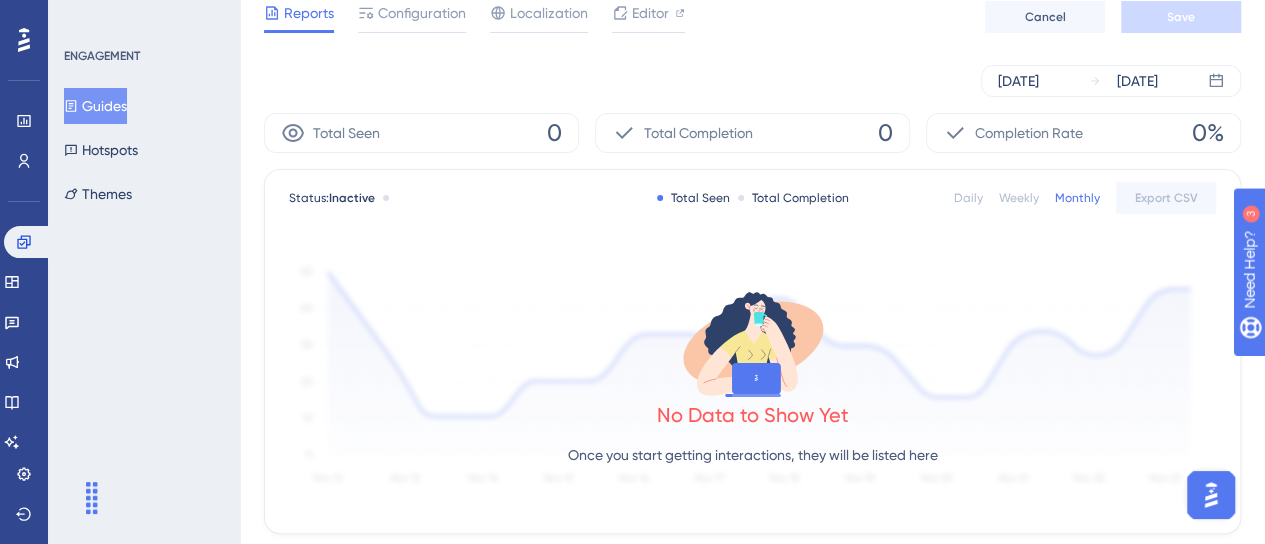 scroll, scrollTop: 100, scrollLeft: 0, axis: vertical 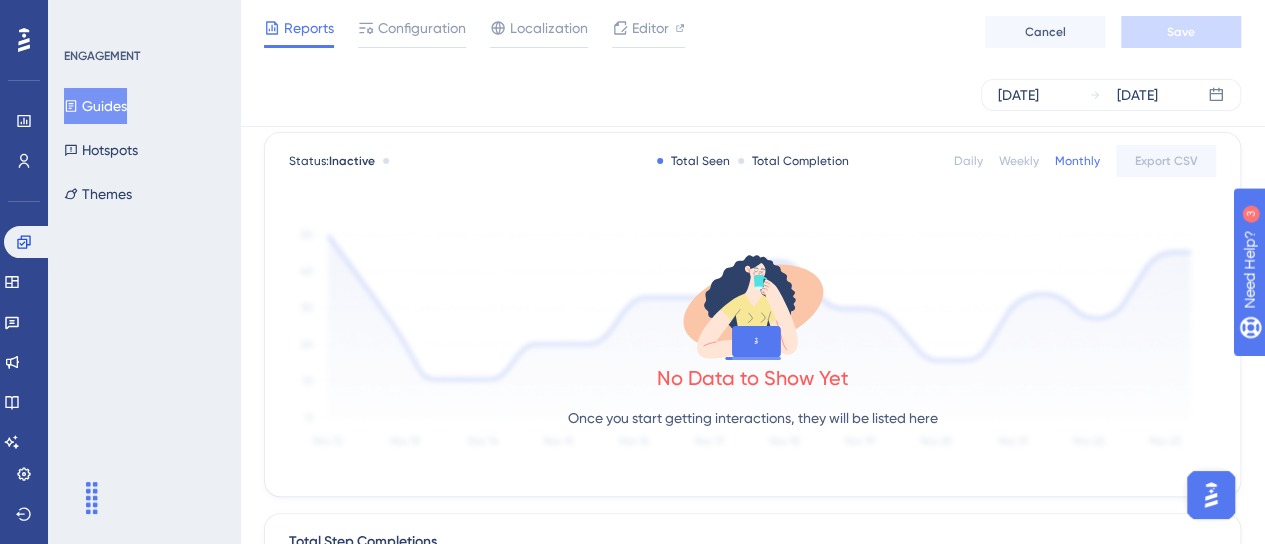 click on "Daily Weekly Monthly Export CSV" at bounding box center (1085, 161) 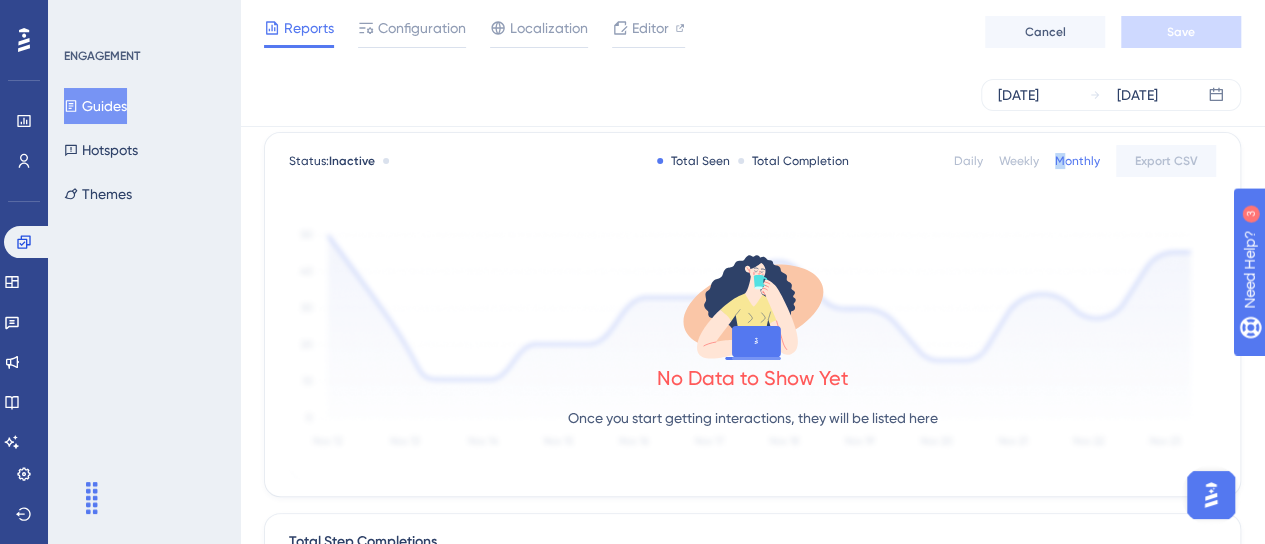 click on "Monthly" at bounding box center [1077, 161] 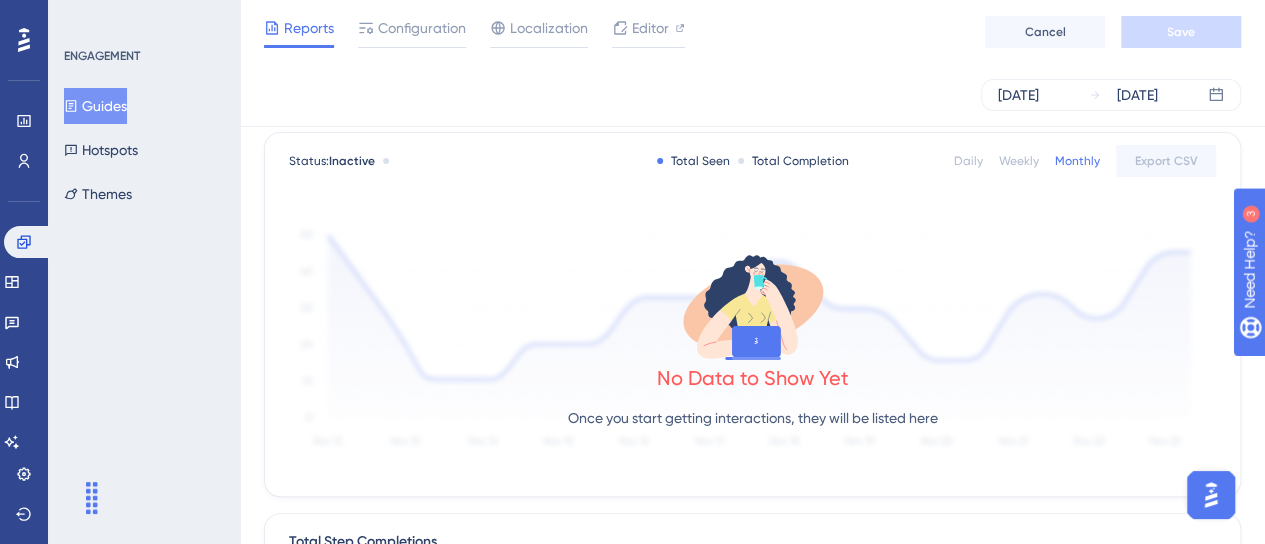 click on "Daily" at bounding box center [968, 161] 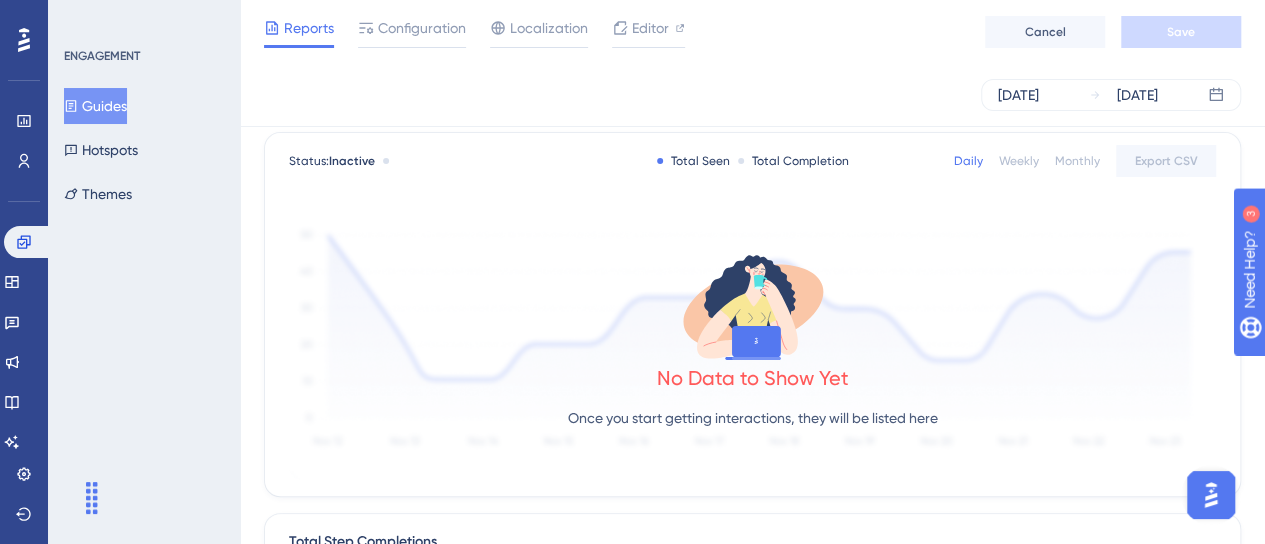 click on "Weekly" at bounding box center [1019, 161] 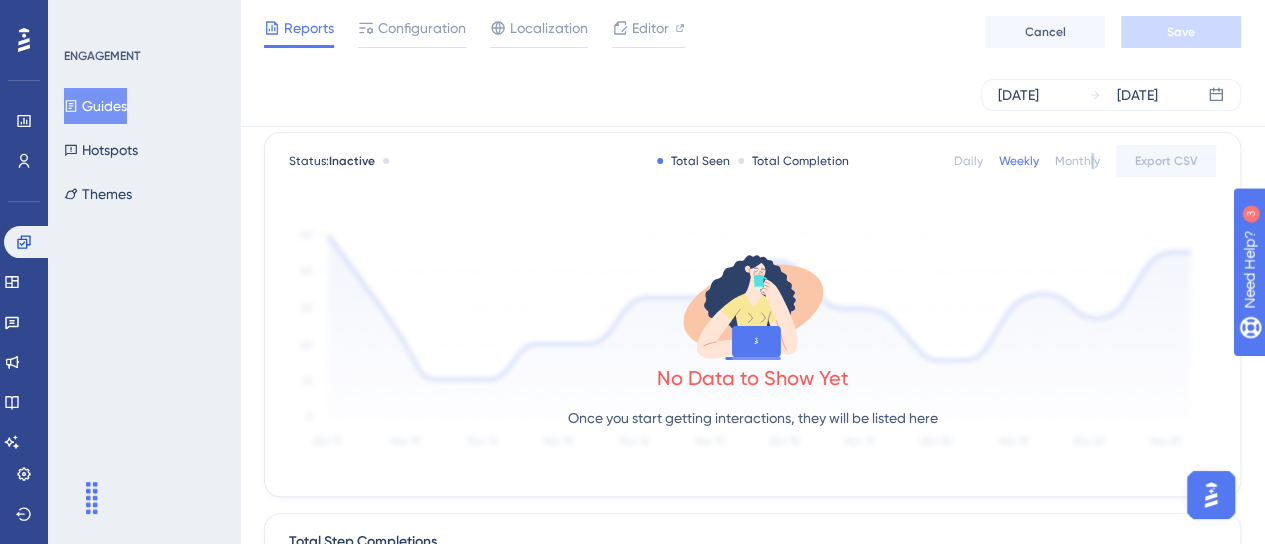 click on "Monthly" at bounding box center (1077, 161) 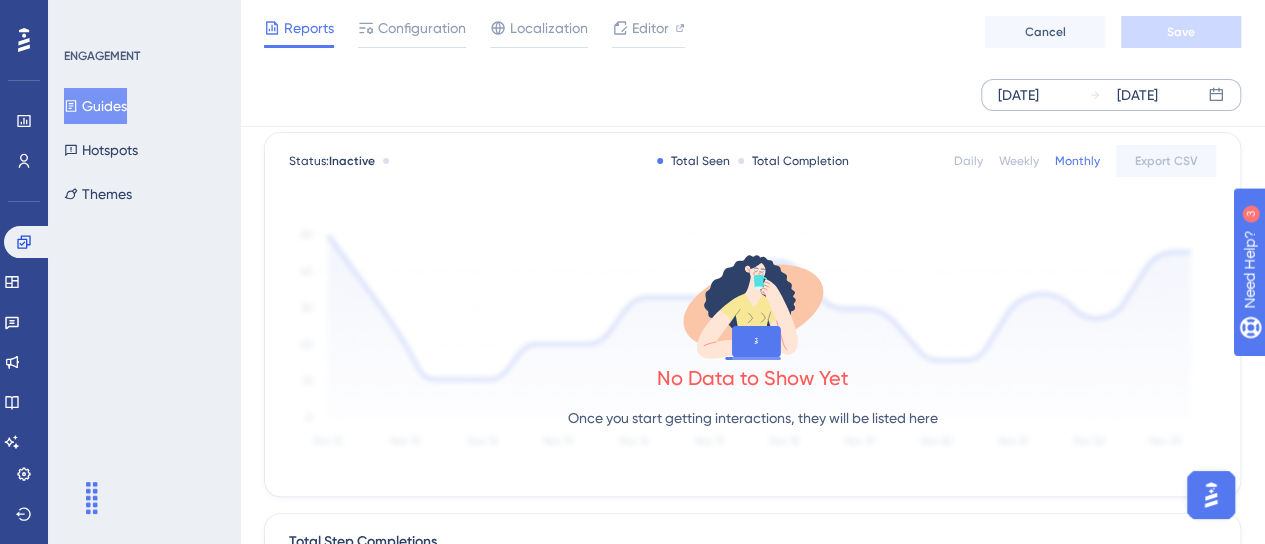 click on "Jul 10 2025 Jul 16 2025" at bounding box center [1111, 95] 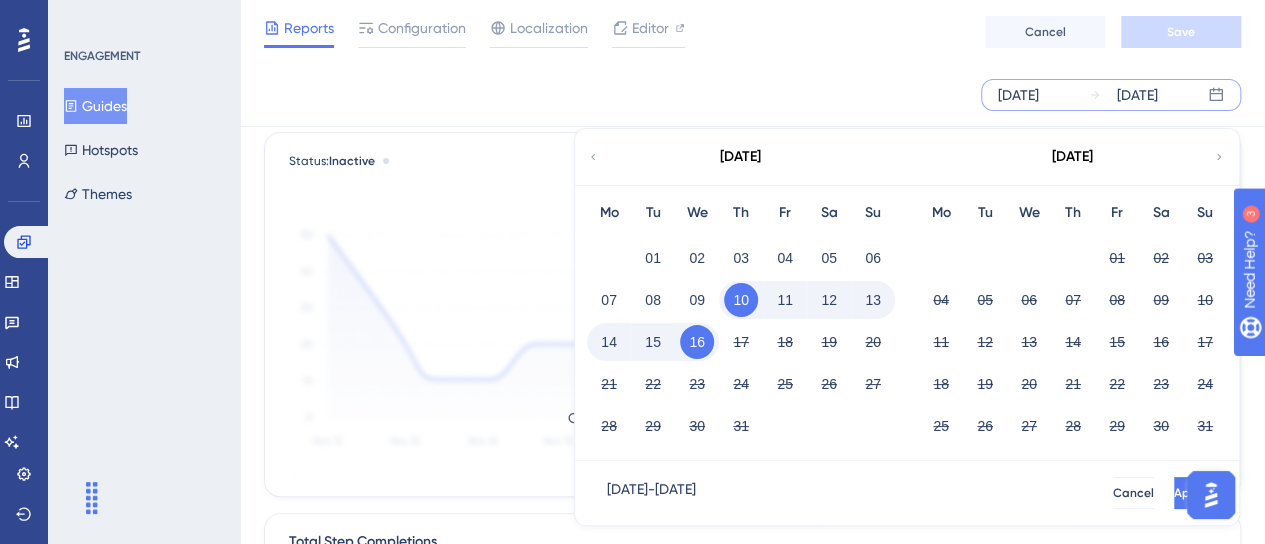 click 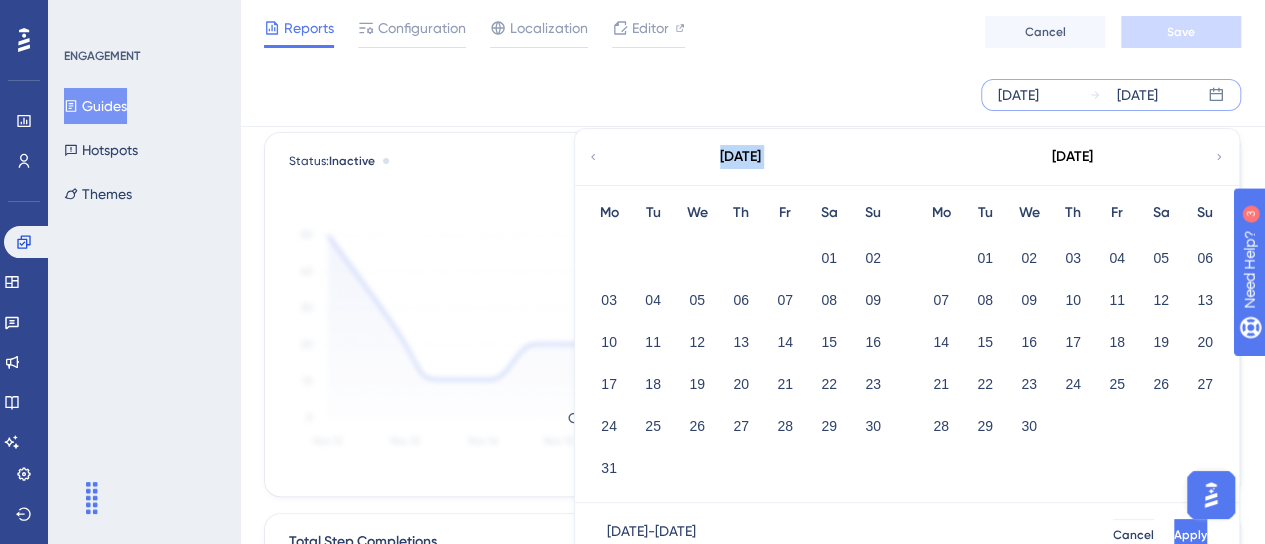 click 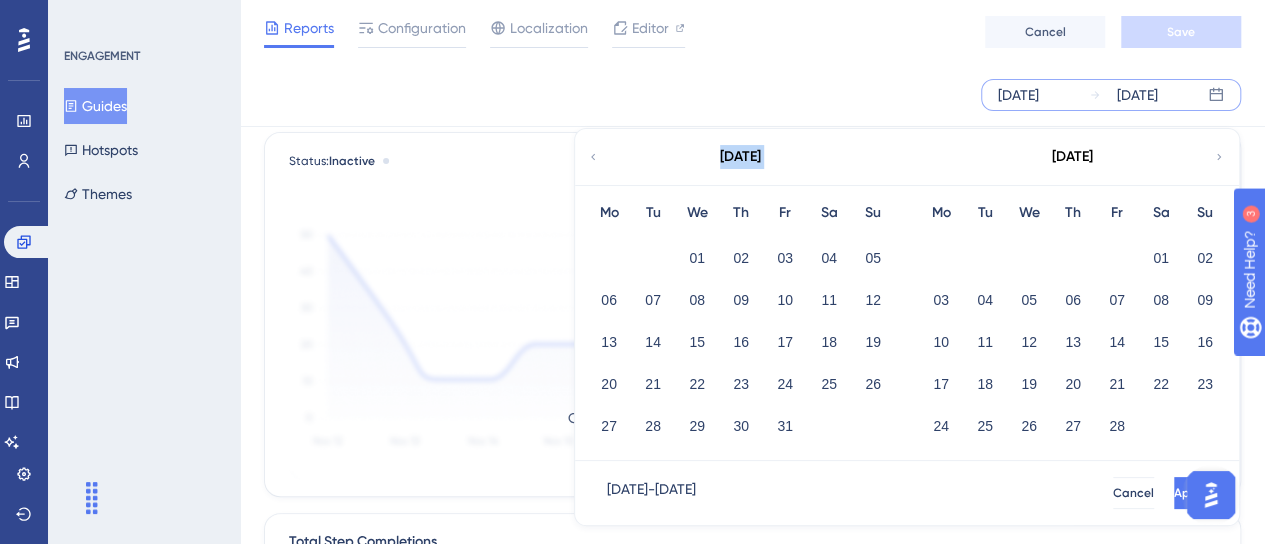 click 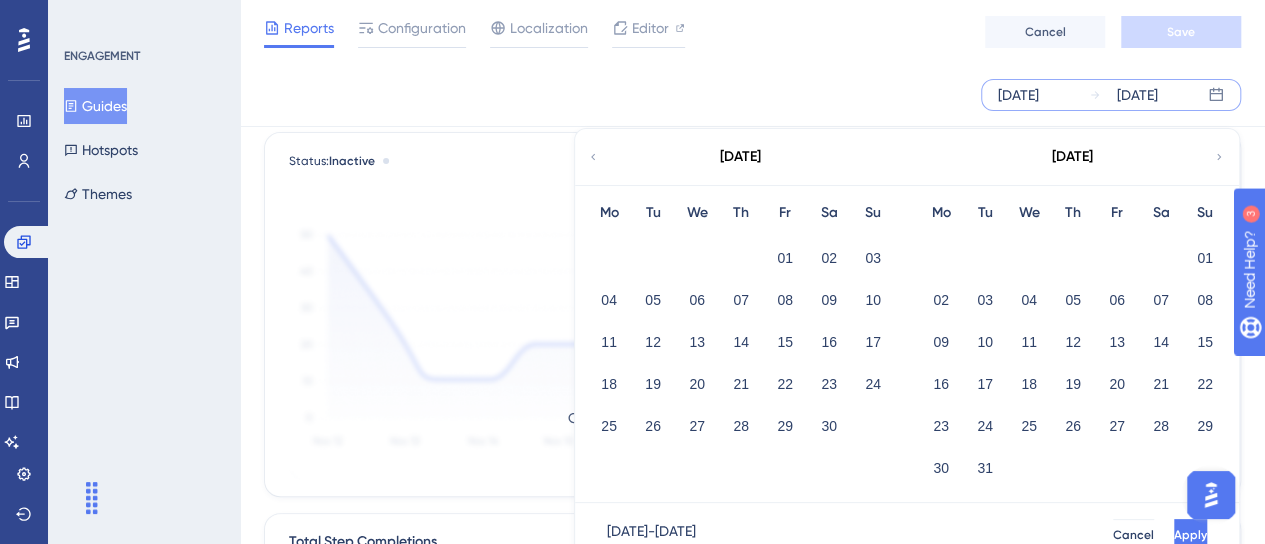 click 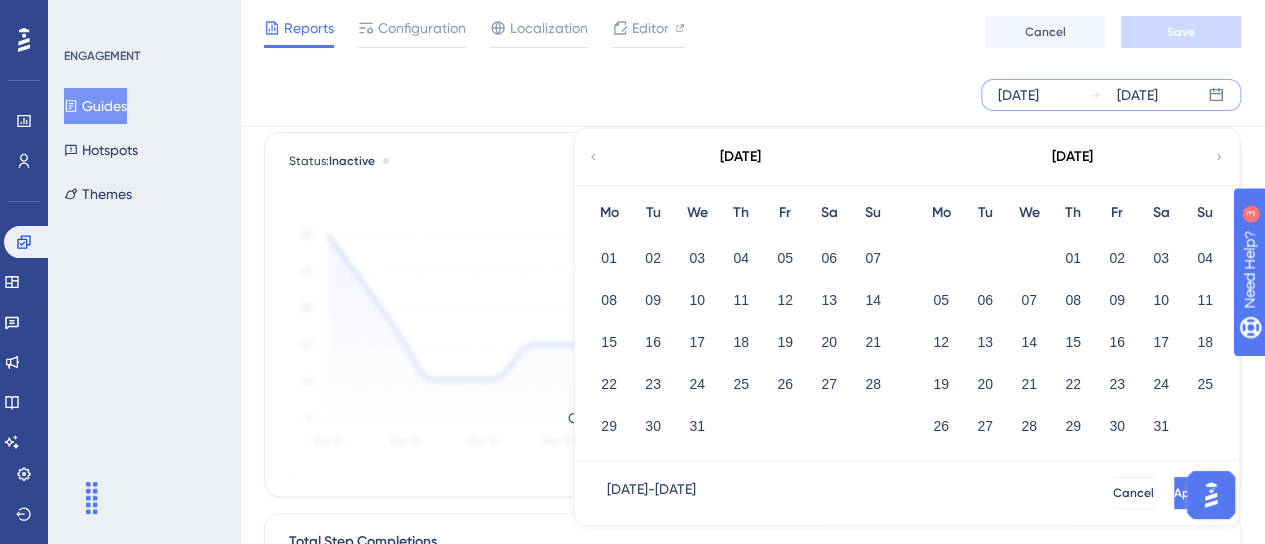 click on "10" at bounding box center (697, 300) 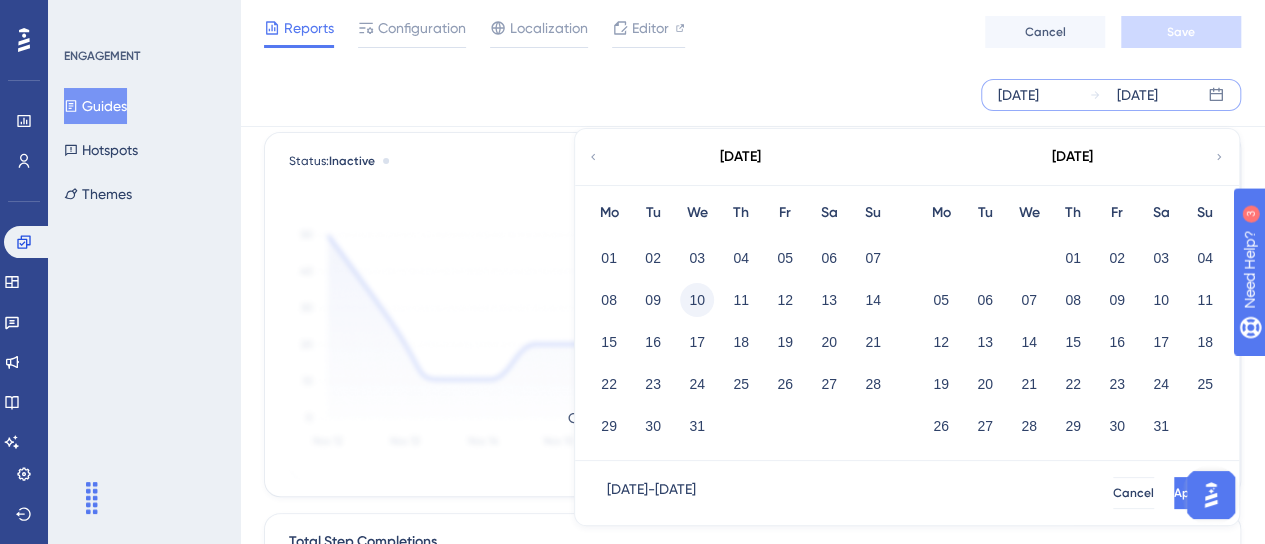 click on "10" at bounding box center [697, 300] 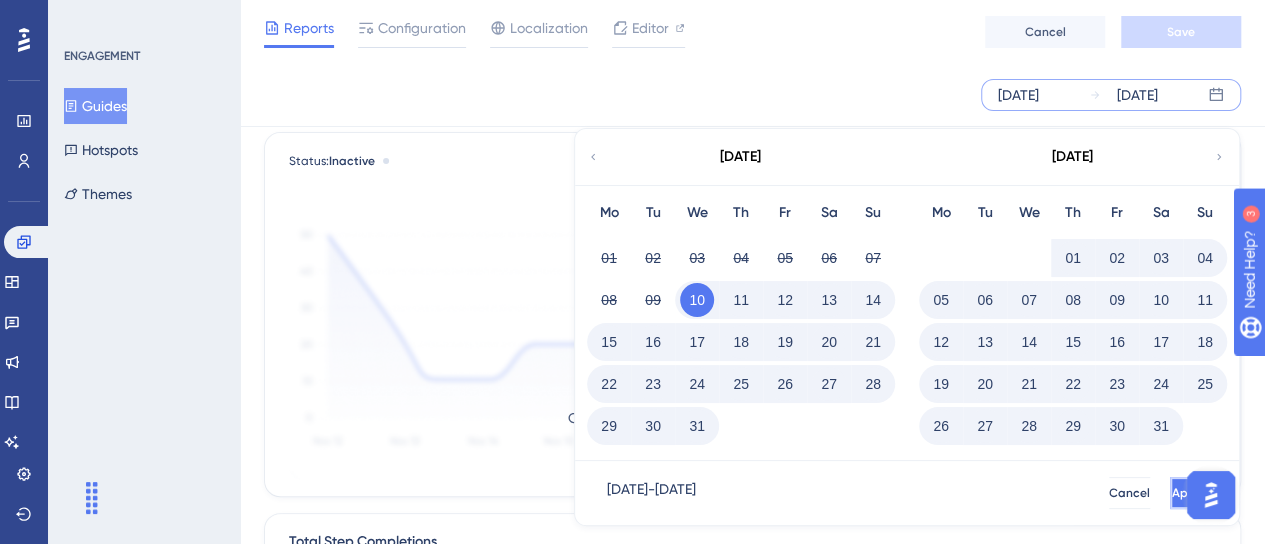 click on "Apply" at bounding box center [1188, 493] 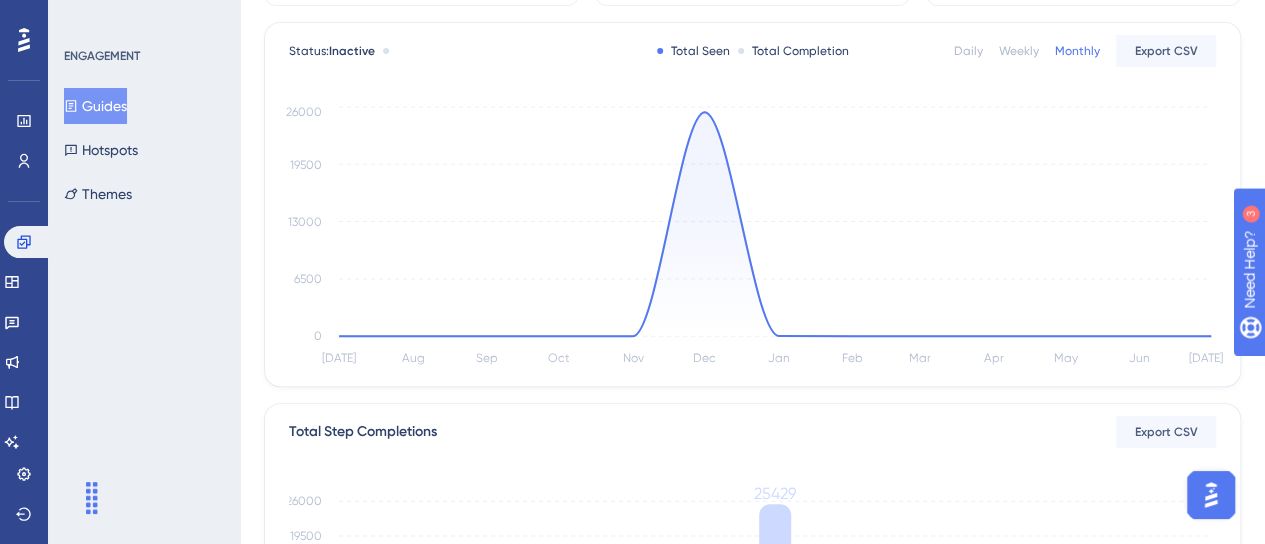 scroll, scrollTop: 0, scrollLeft: 0, axis: both 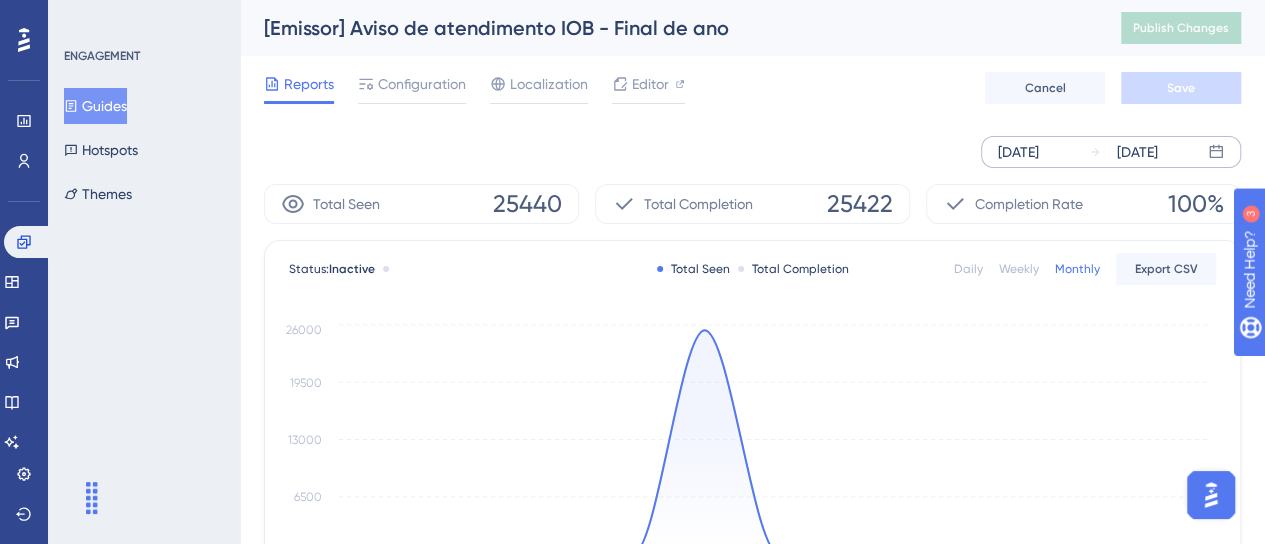 click on "Reports Configuration Localization Editor Cancel Save" at bounding box center (752, 88) 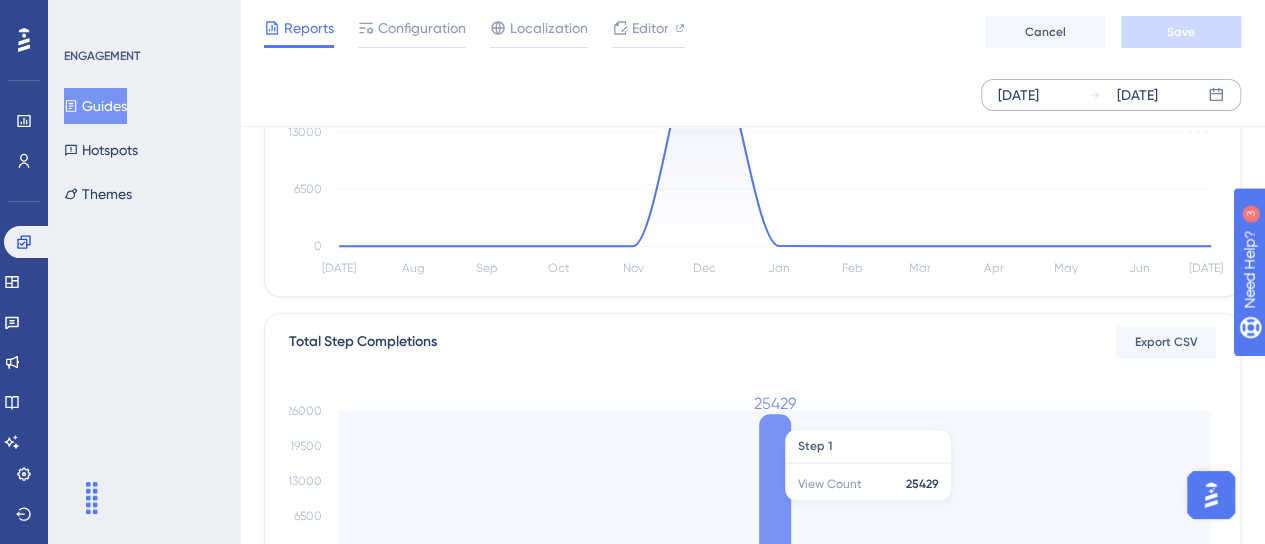 scroll, scrollTop: 0, scrollLeft: 0, axis: both 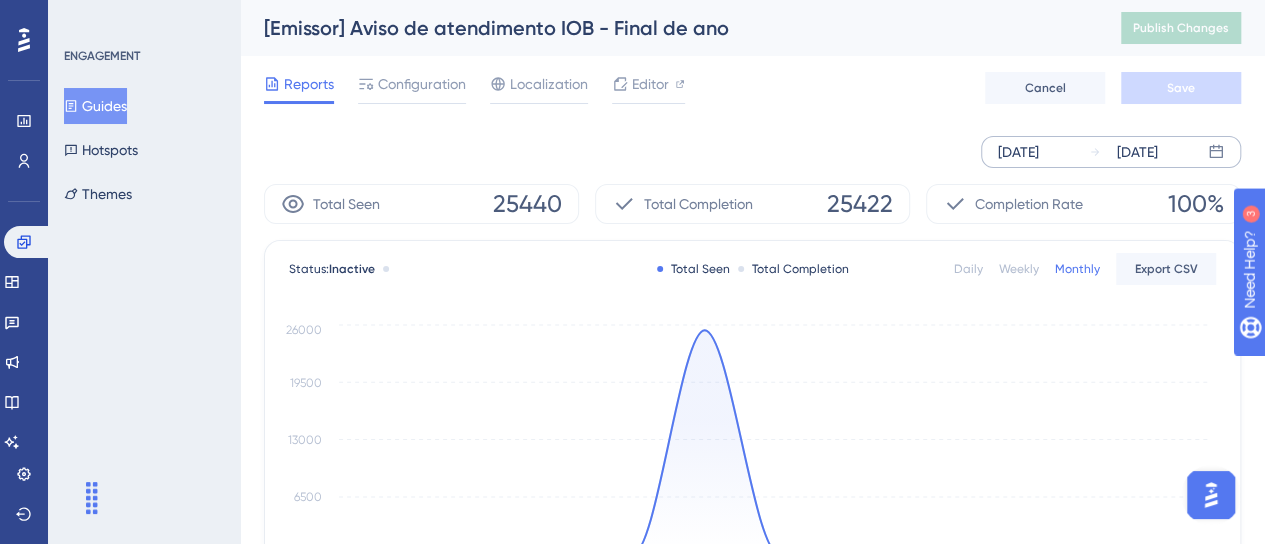 click on "Jul 10 2024" at bounding box center (1018, 152) 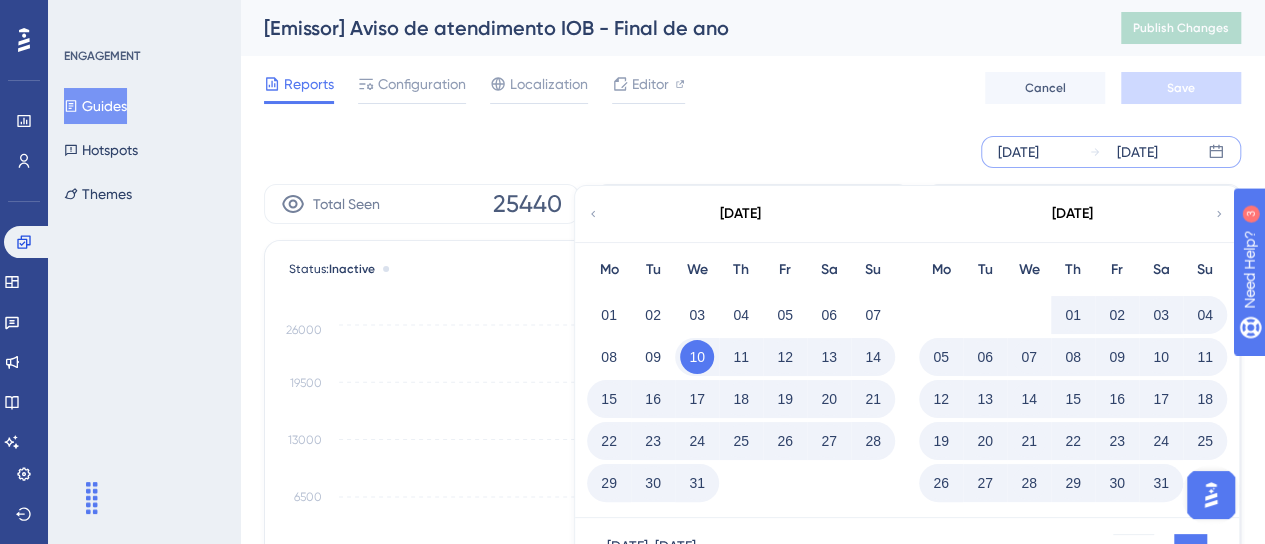 click 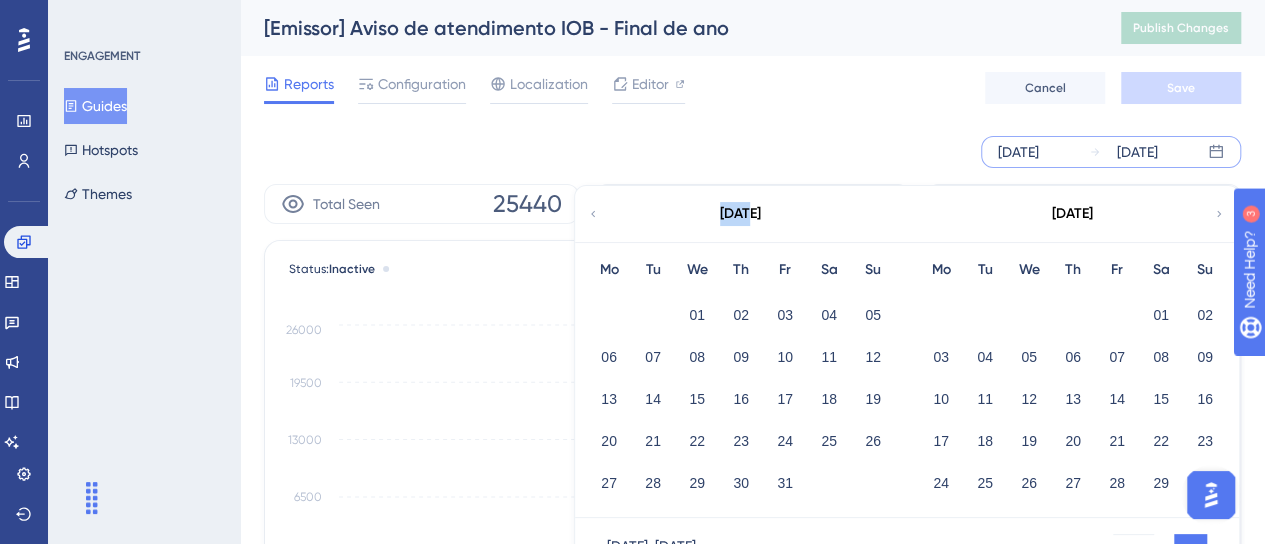 click 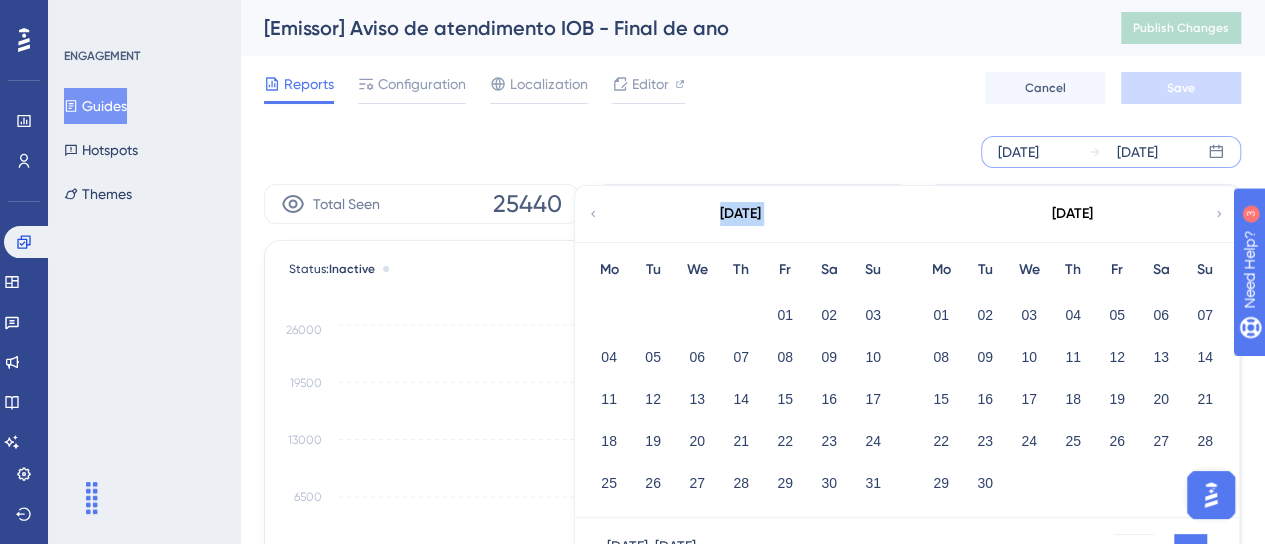 click 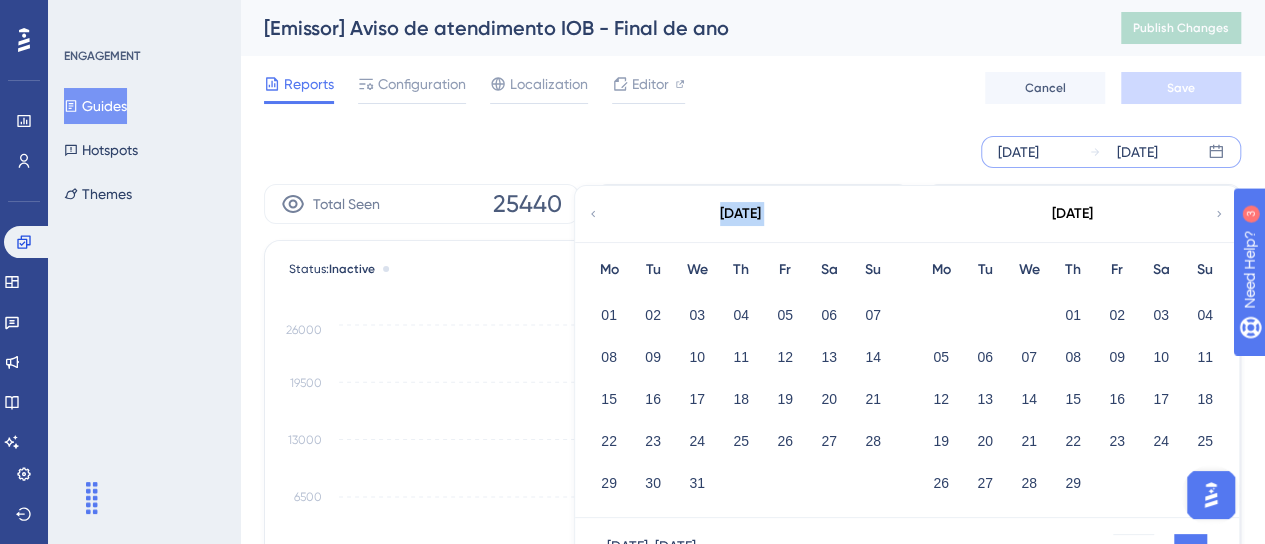click 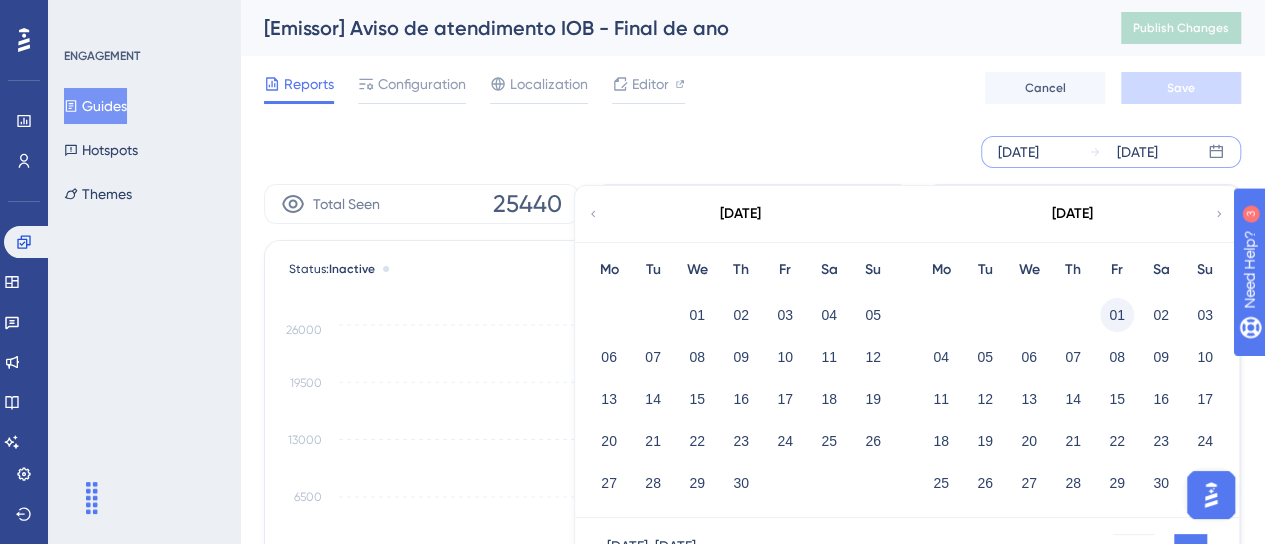 click on "01" at bounding box center (1117, 315) 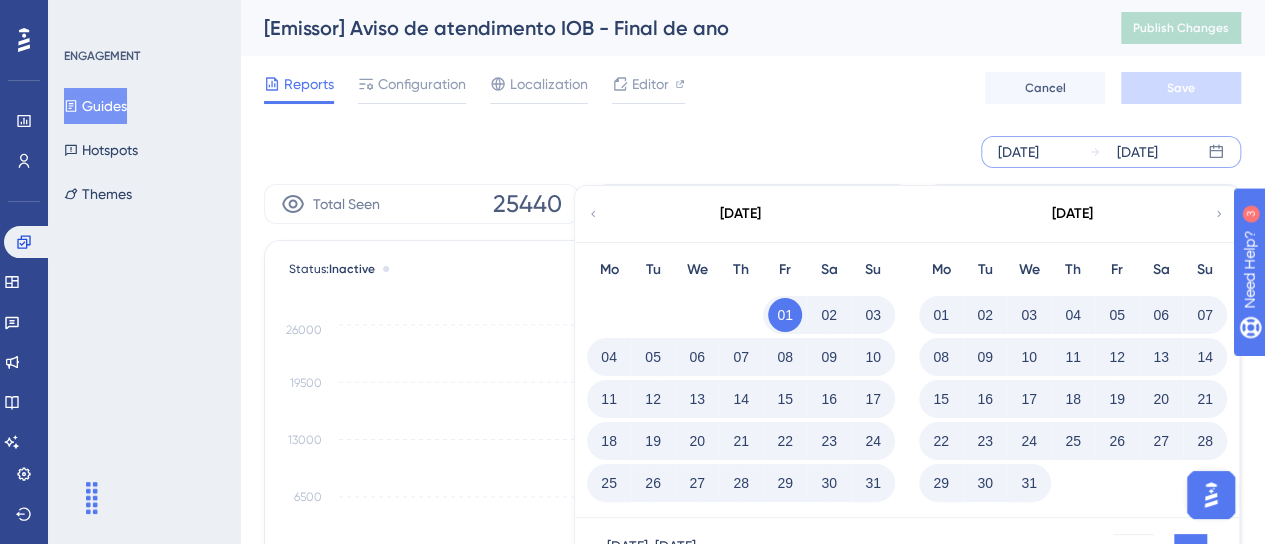 click on "31" at bounding box center [873, 483] 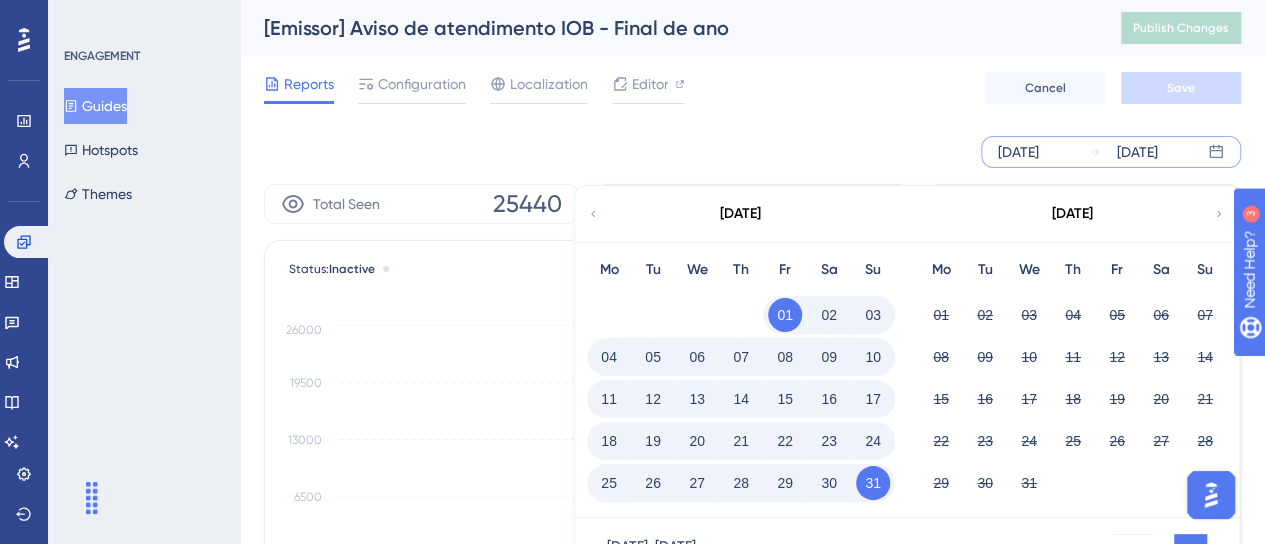 click on "Dec 01 2023  -  Dec 31 2023 Cancel Apply" at bounding box center (907, 550) 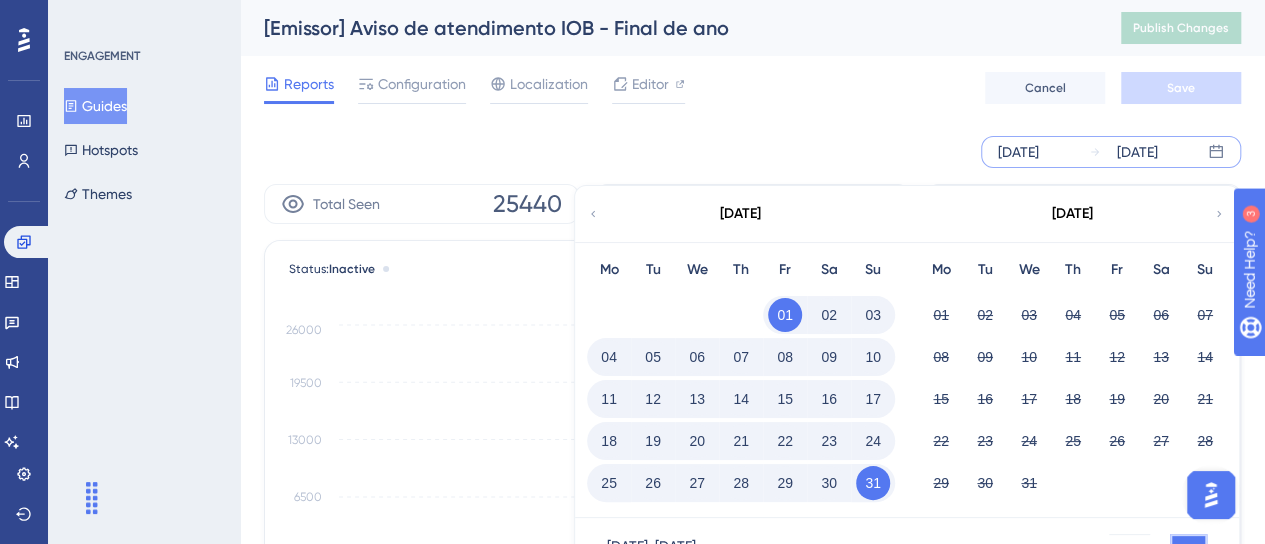 click on "Apply" at bounding box center (1188, 550) 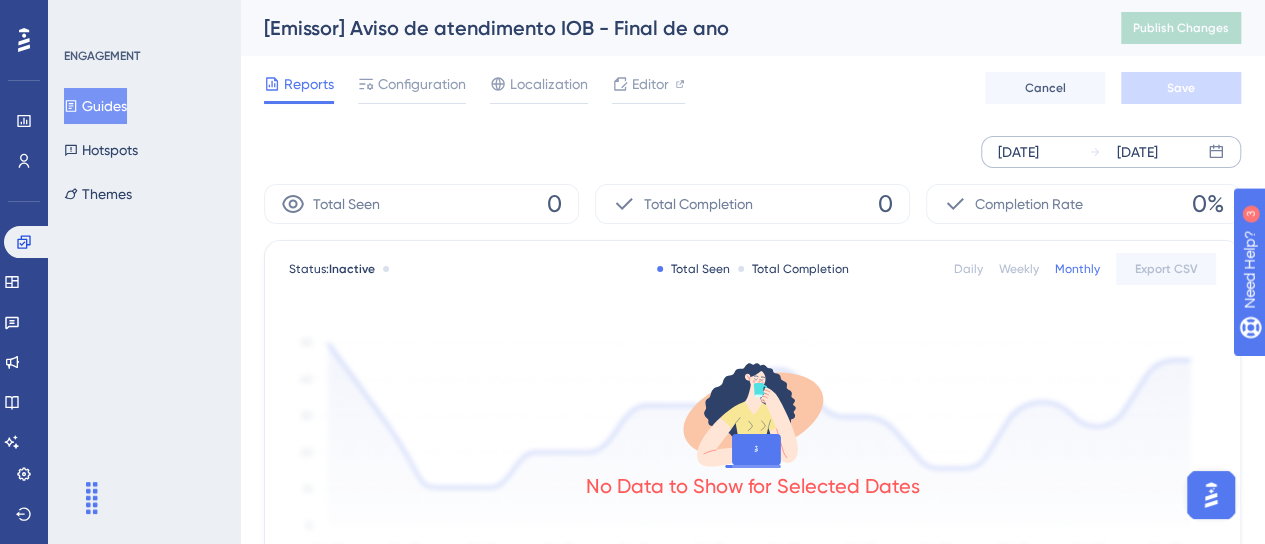 click on "Dec 31 2023" at bounding box center (1137, 152) 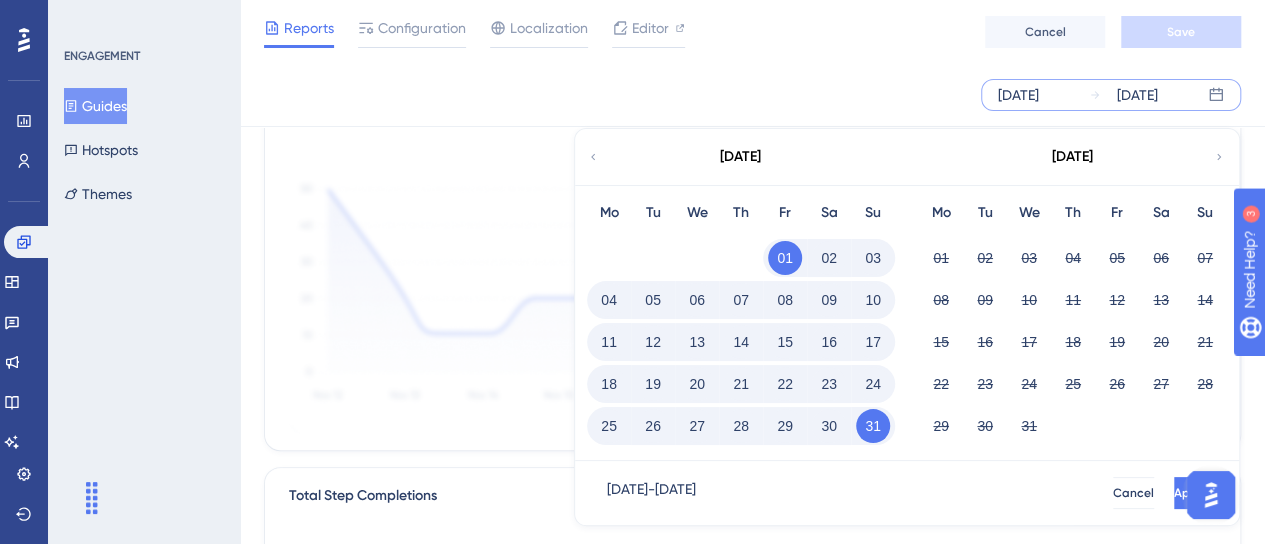 scroll, scrollTop: 100, scrollLeft: 0, axis: vertical 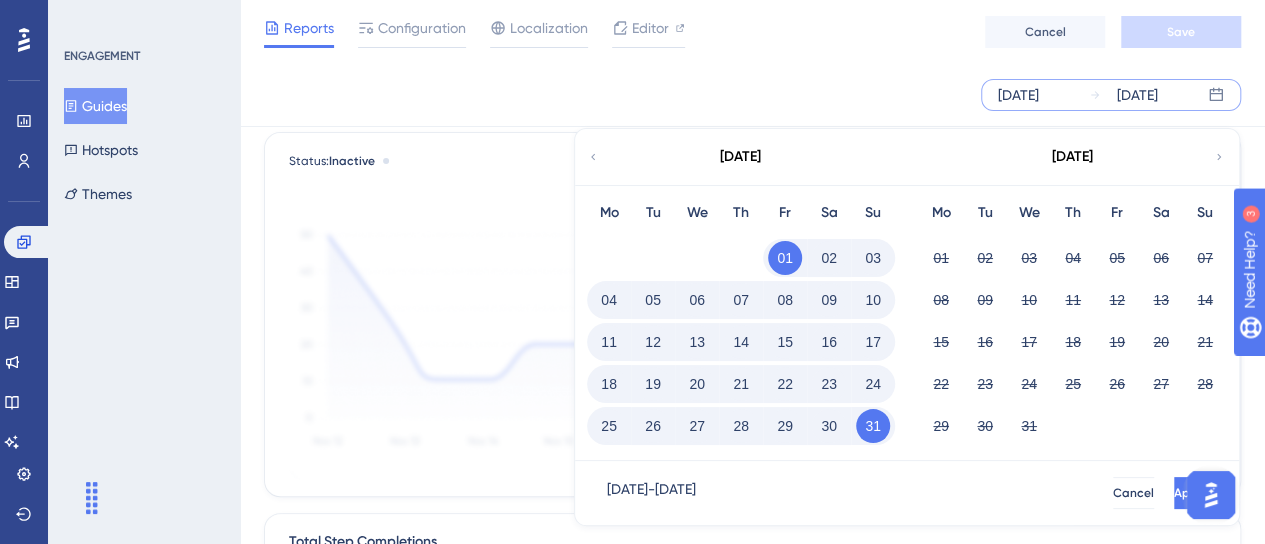 click 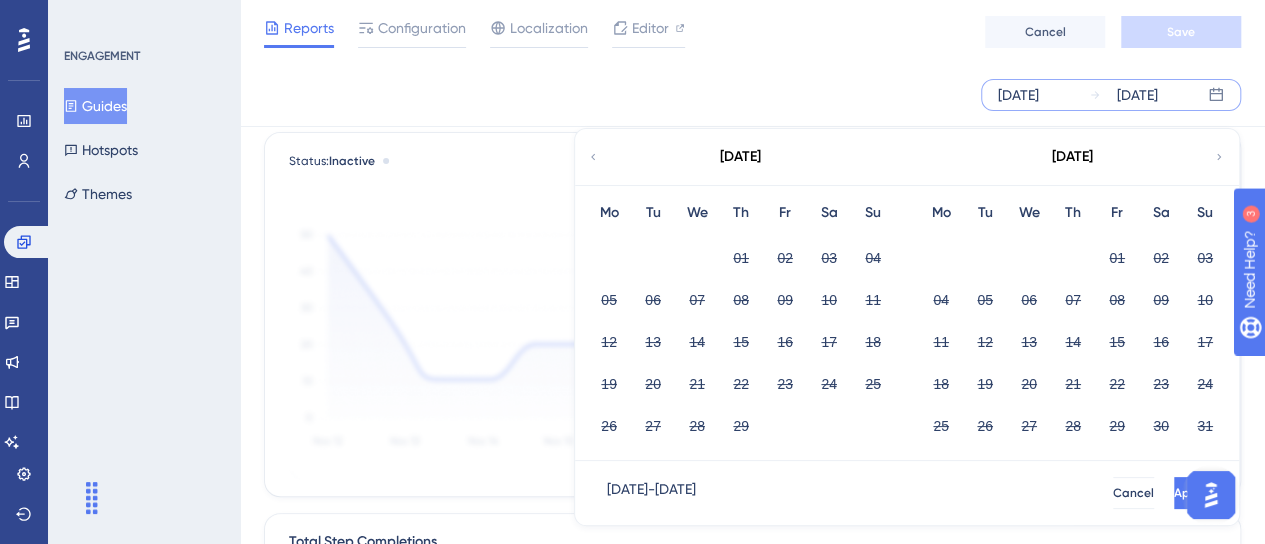 click 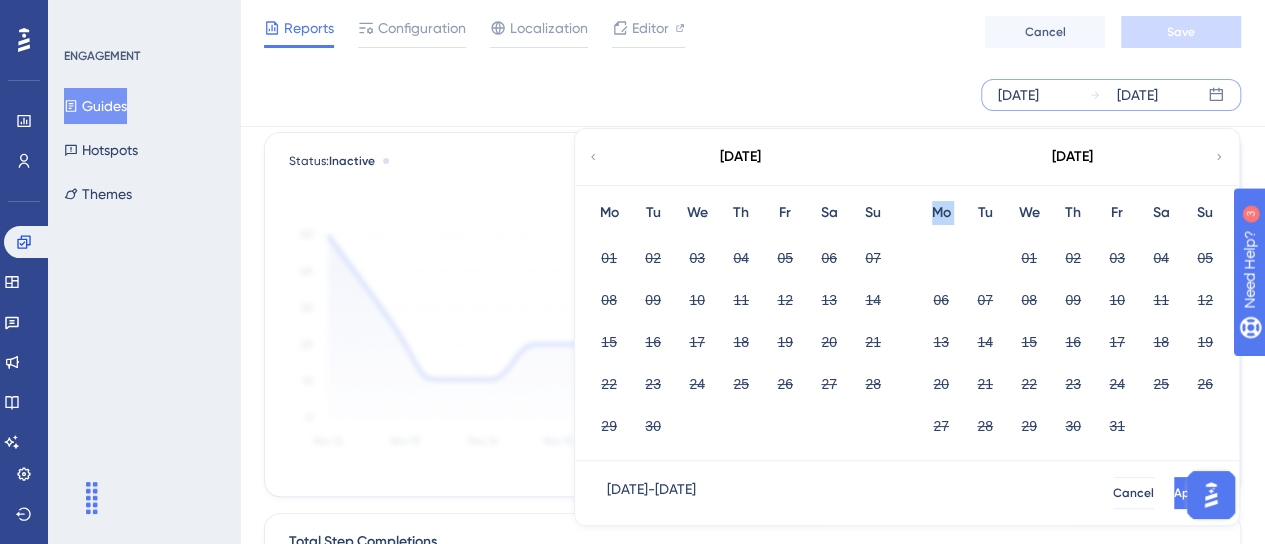 click 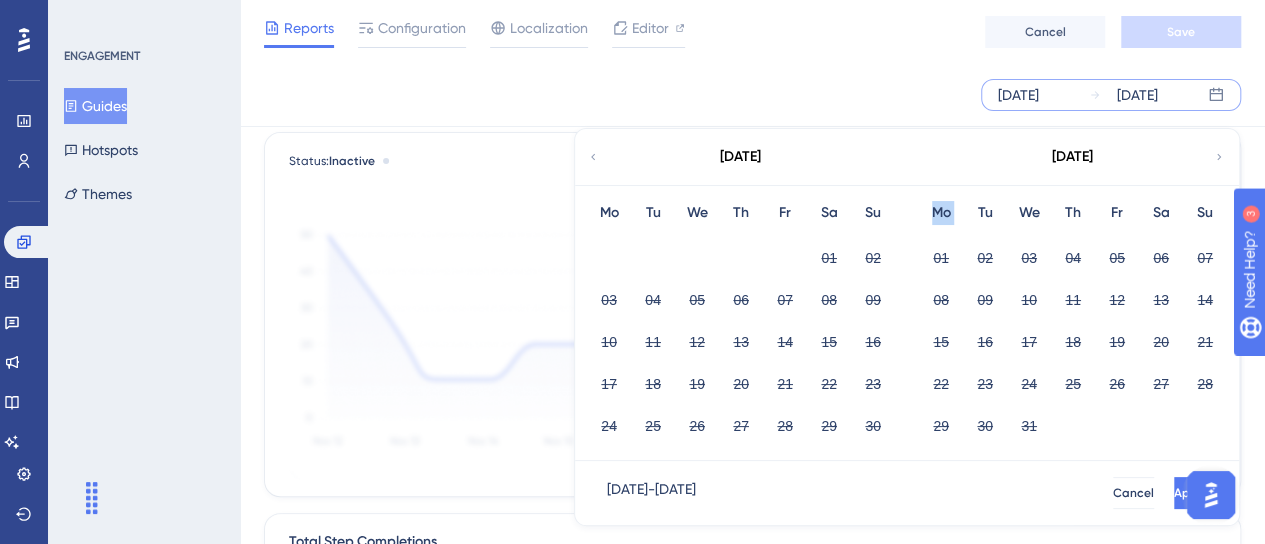click 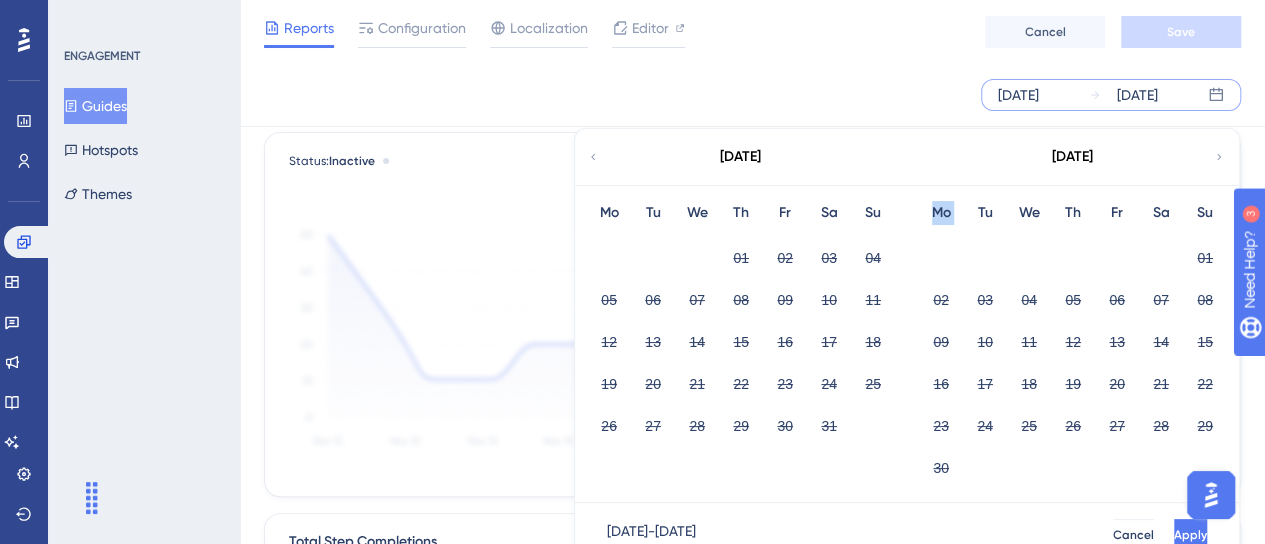 click 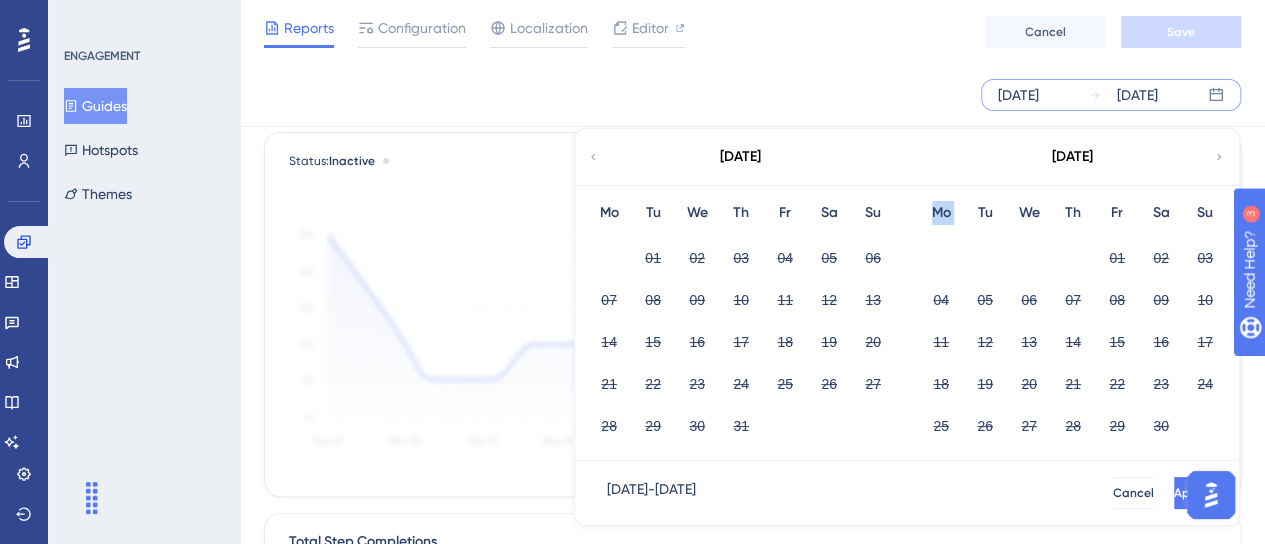 click 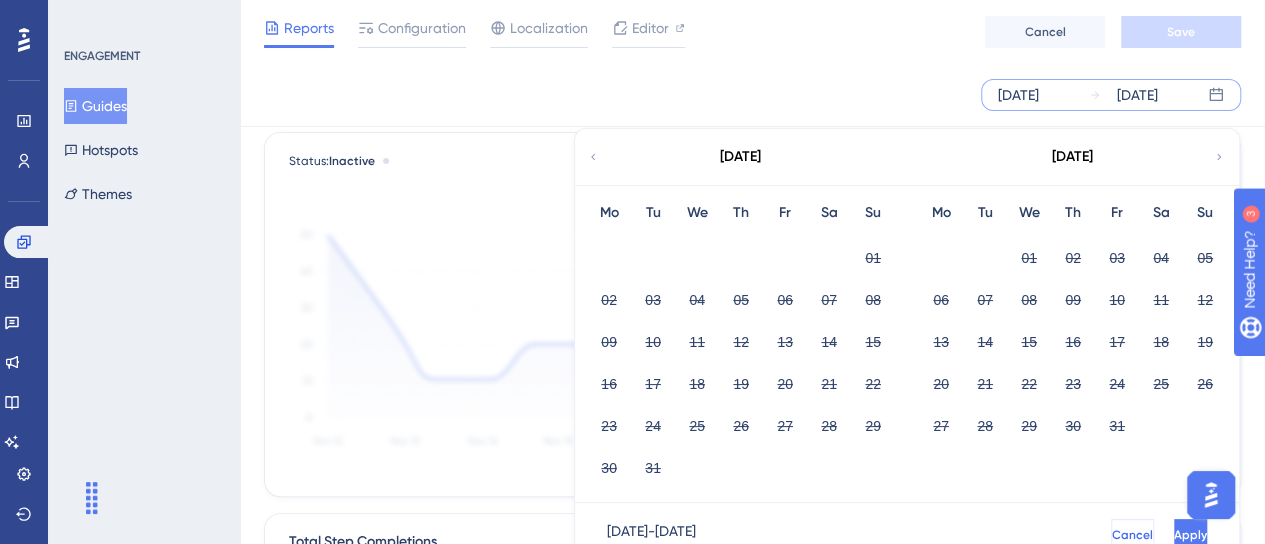 click on "Cancel" at bounding box center [1132, 535] 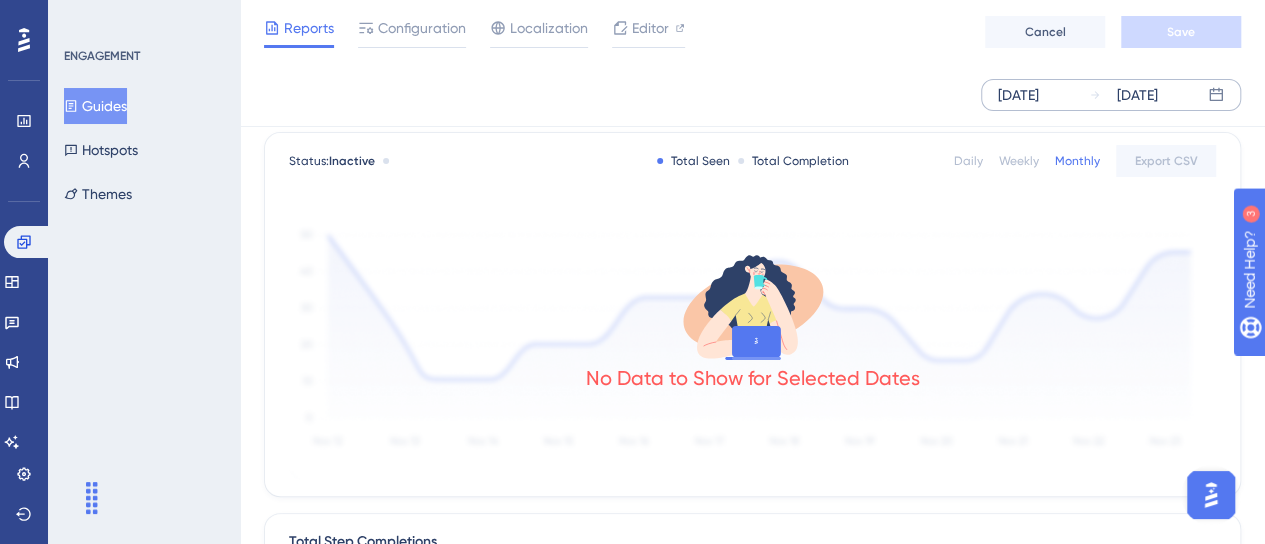 scroll, scrollTop: 0, scrollLeft: 0, axis: both 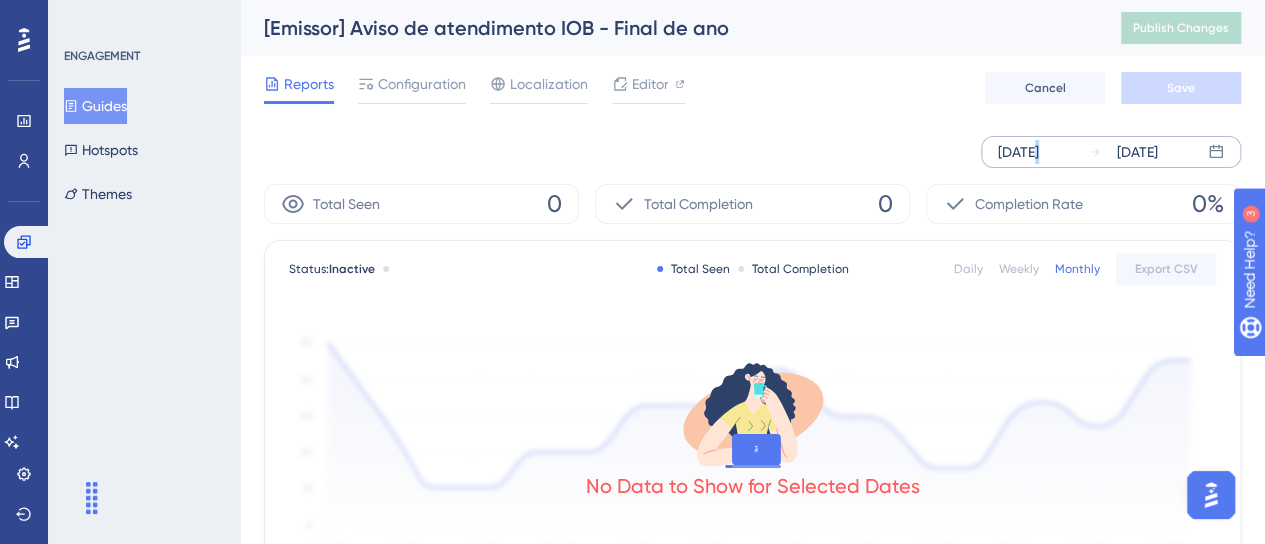 click on "Dec 01 2023 Dec 31 2023" at bounding box center [752, 152] 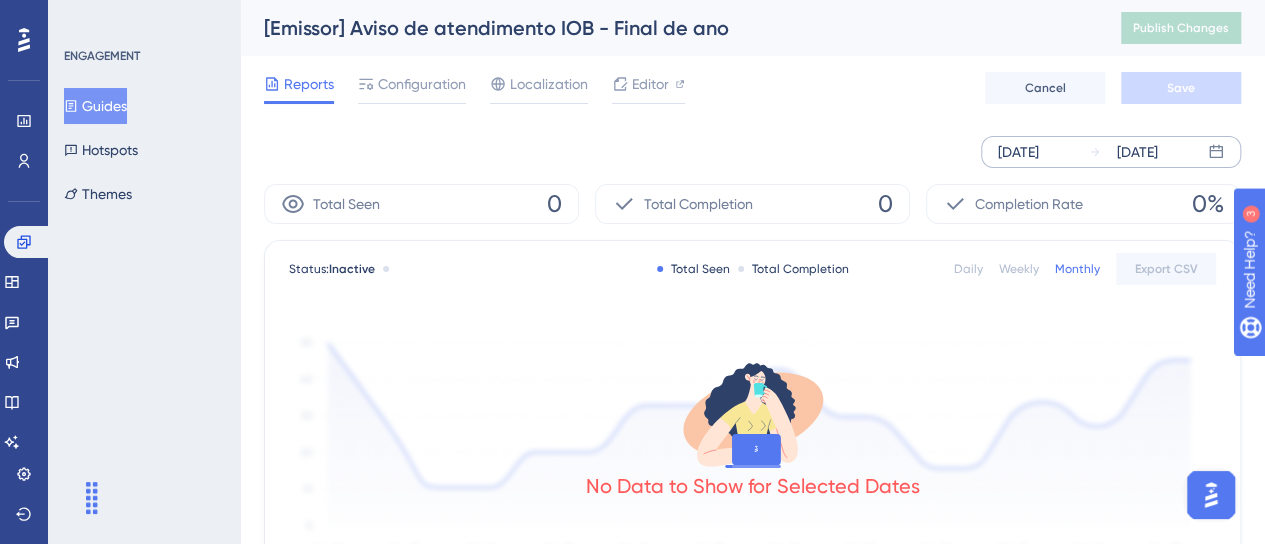 click on "Dec 01 2023" at bounding box center (1018, 152) 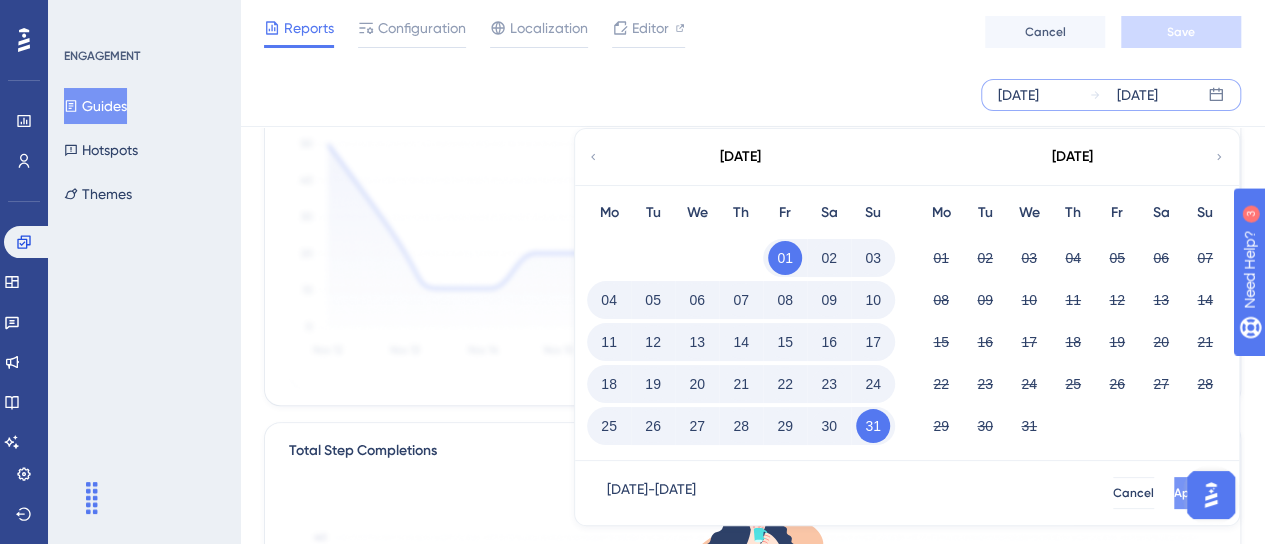 scroll, scrollTop: 200, scrollLeft: 0, axis: vertical 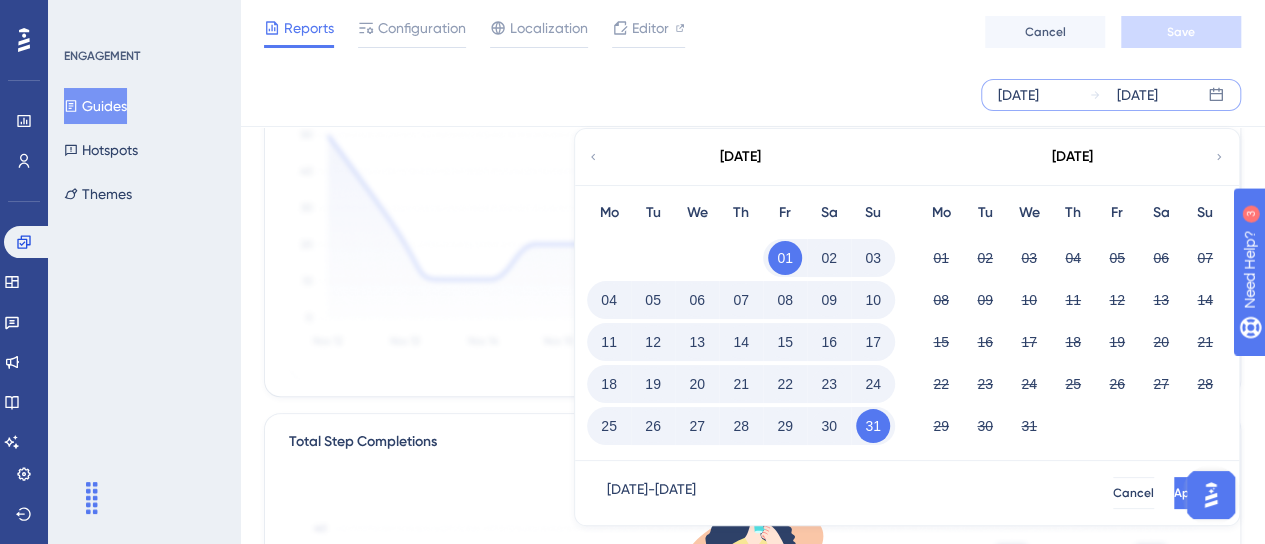 click on "Dec 01 2023  -  Dec 31 2023" at bounding box center [651, 493] 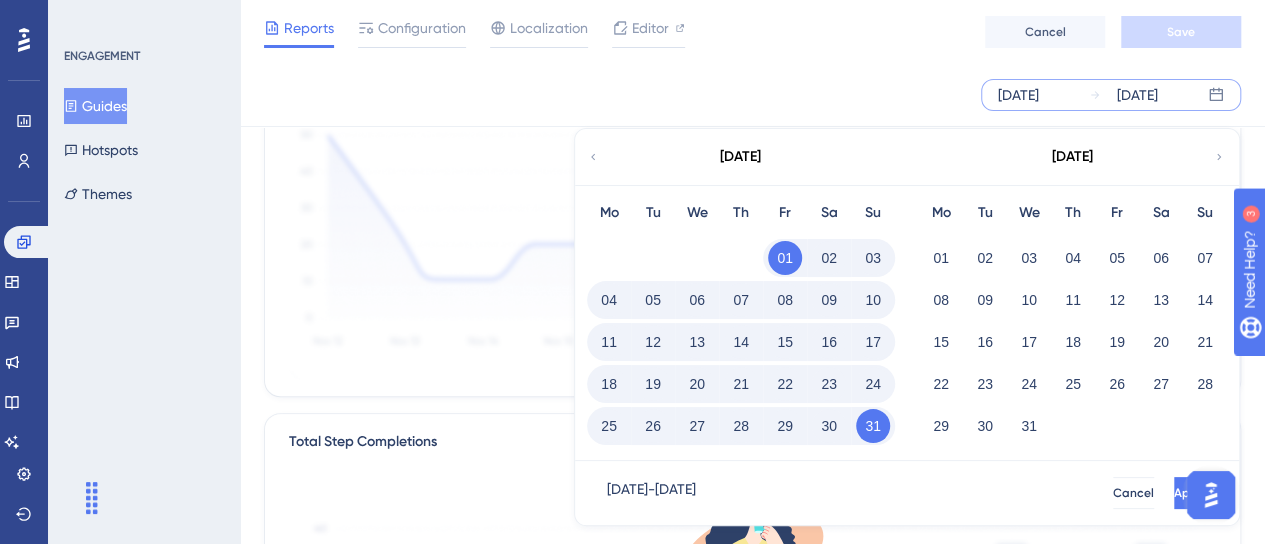 click on "31" at bounding box center [873, 426] 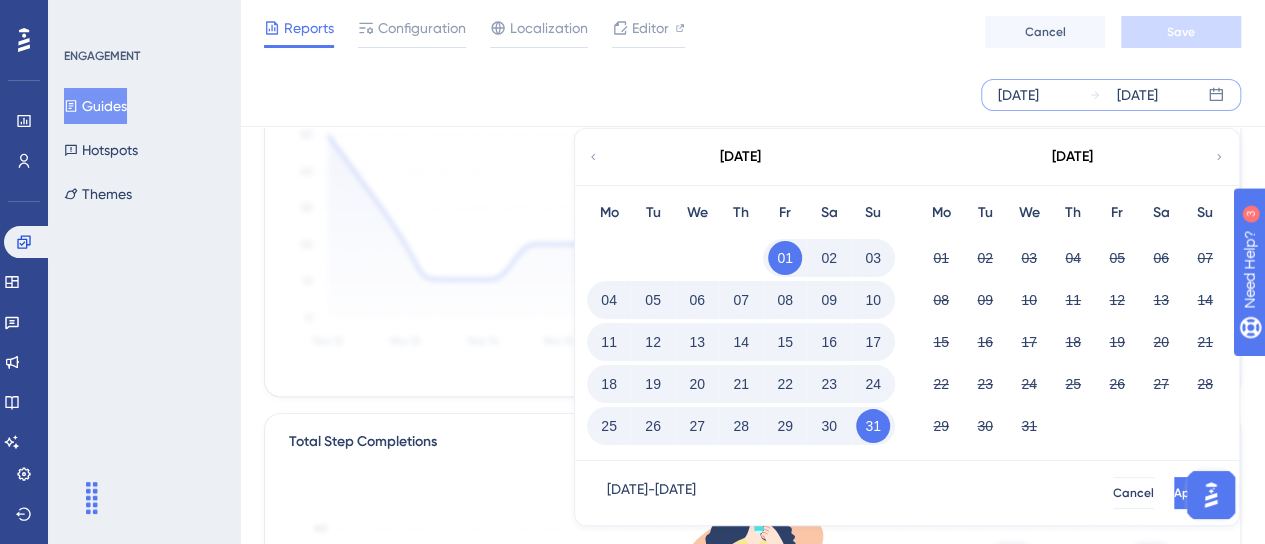 click on "01" at bounding box center [785, 258] 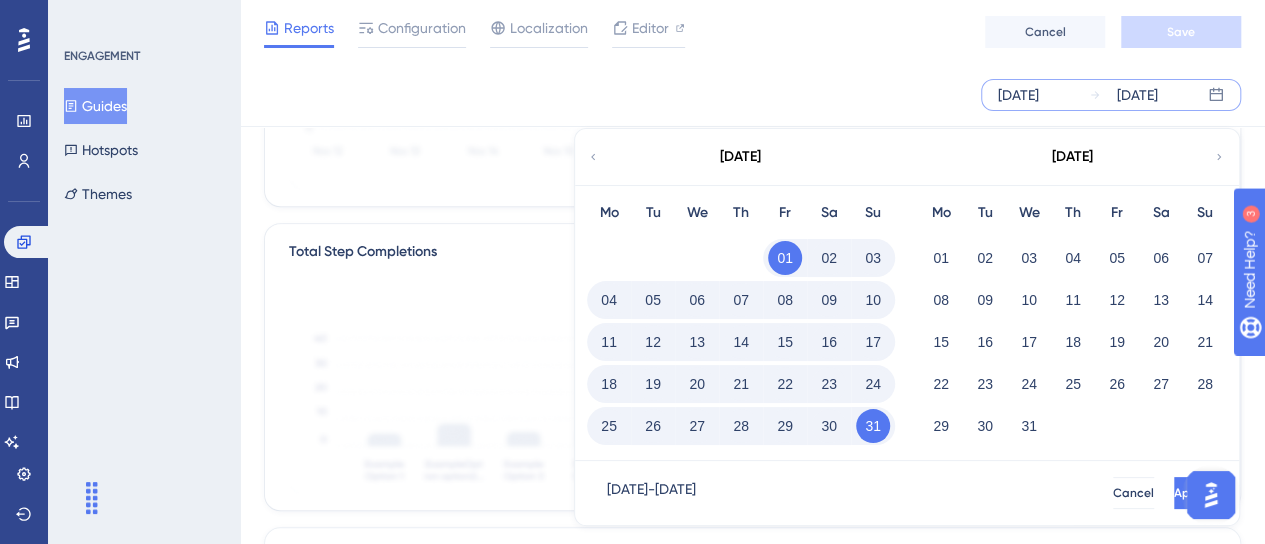 scroll, scrollTop: 400, scrollLeft: 0, axis: vertical 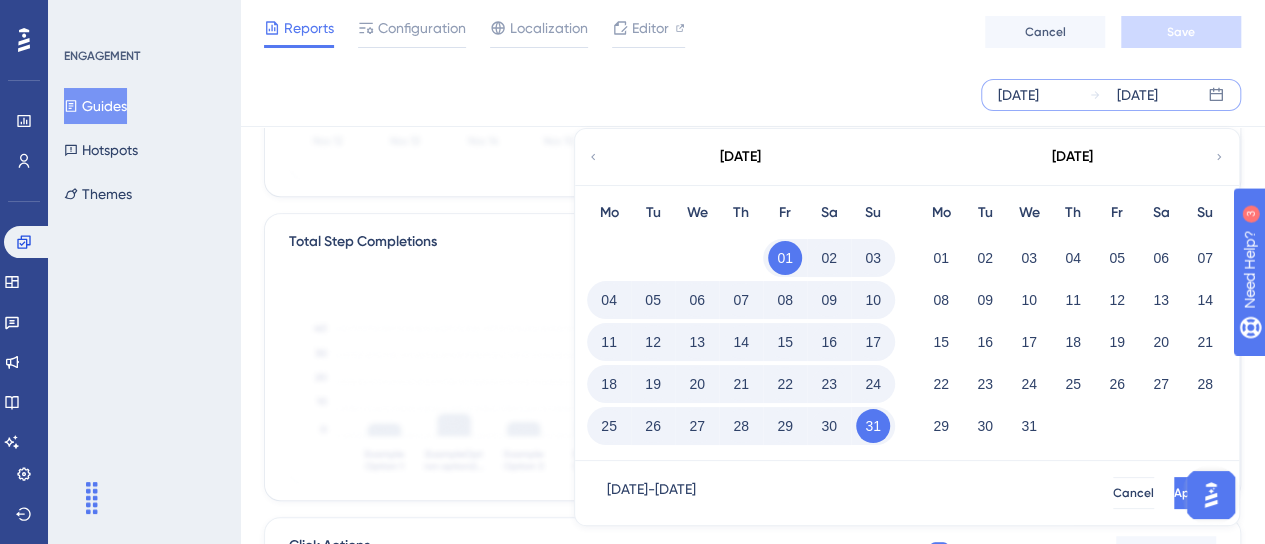 click on "[DATE]" at bounding box center (1072, 157) 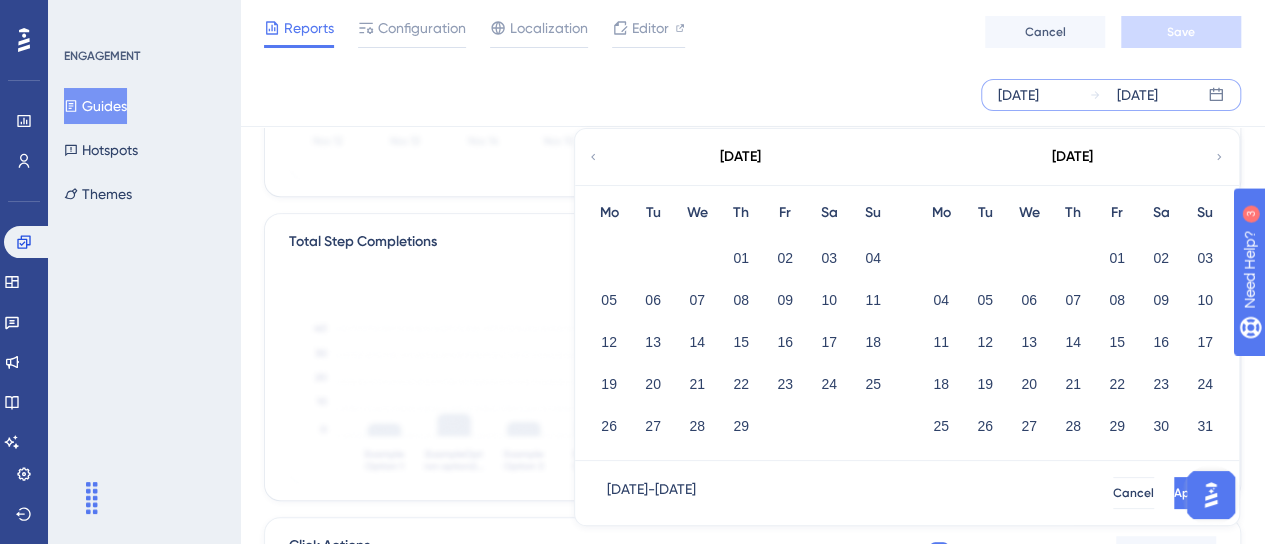 click 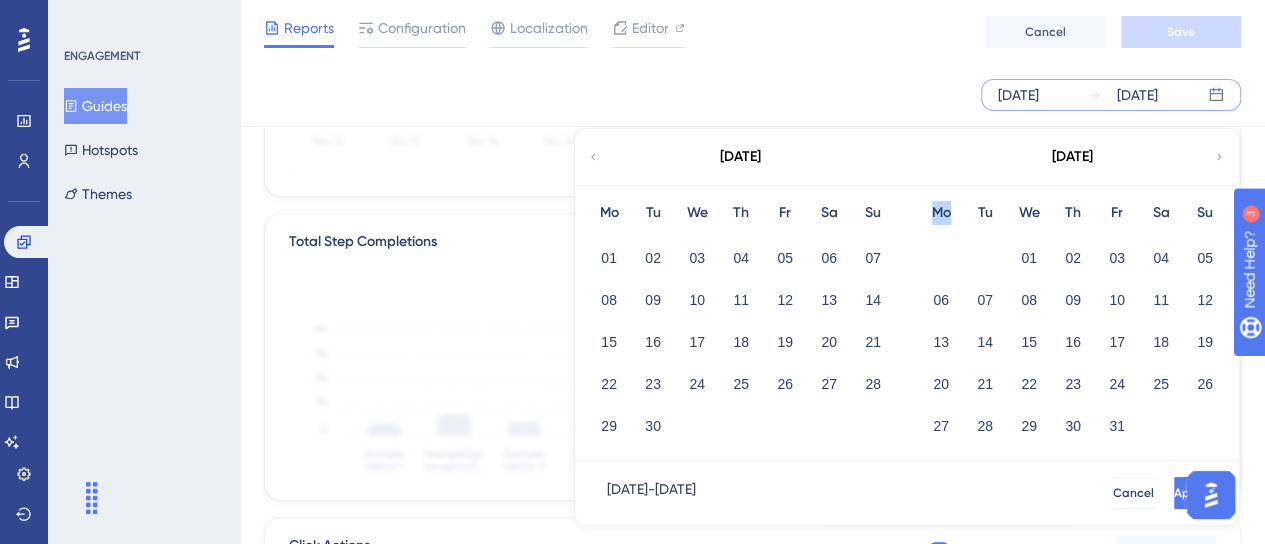 click 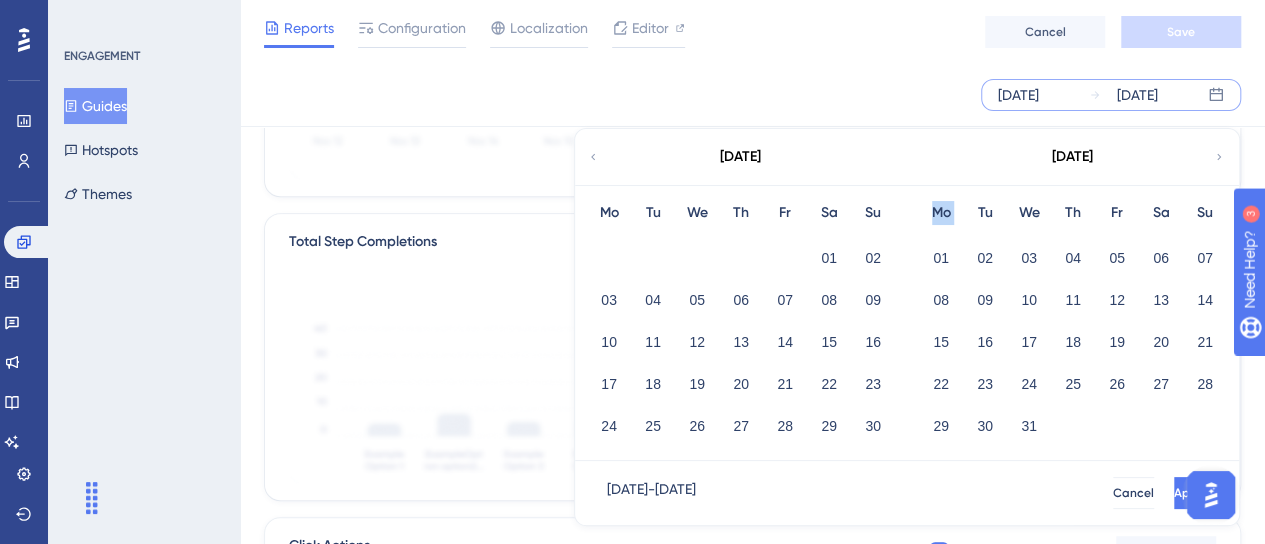 click 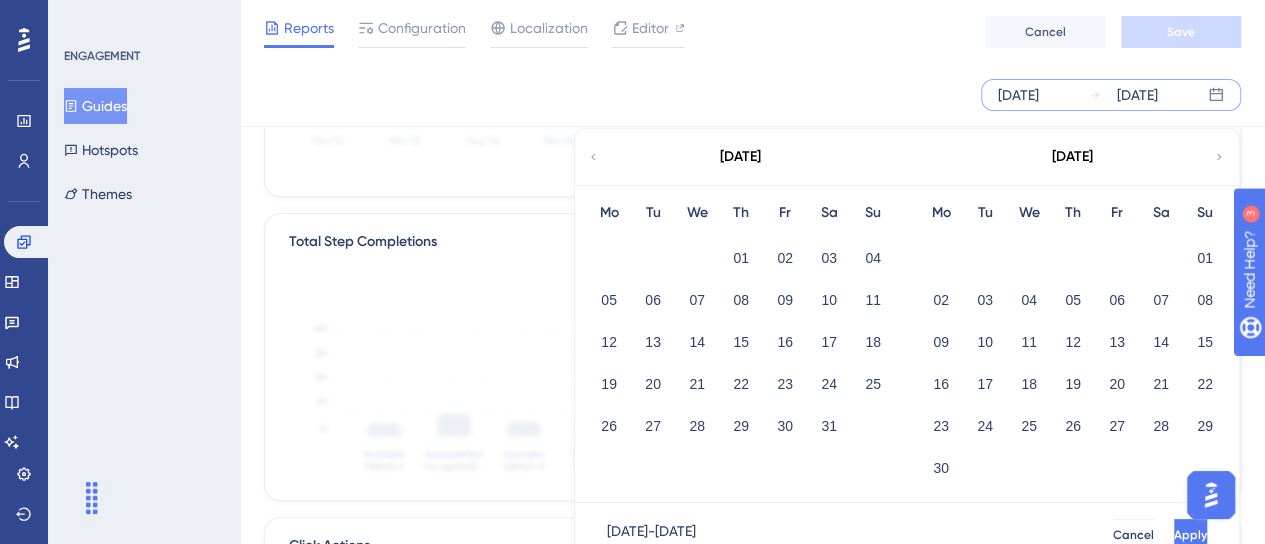 click 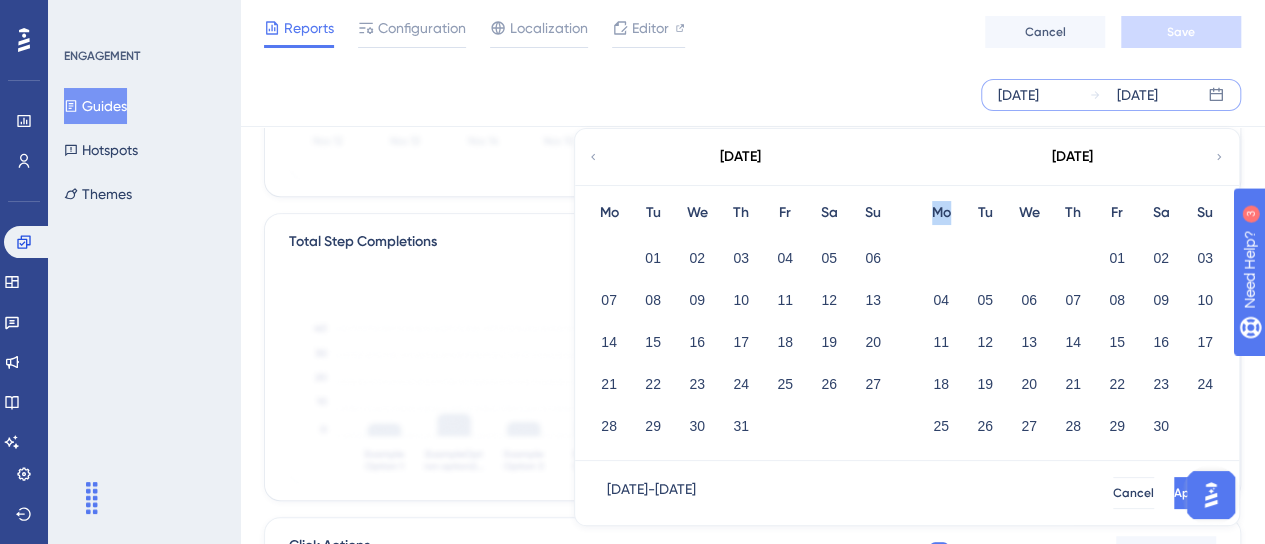 click 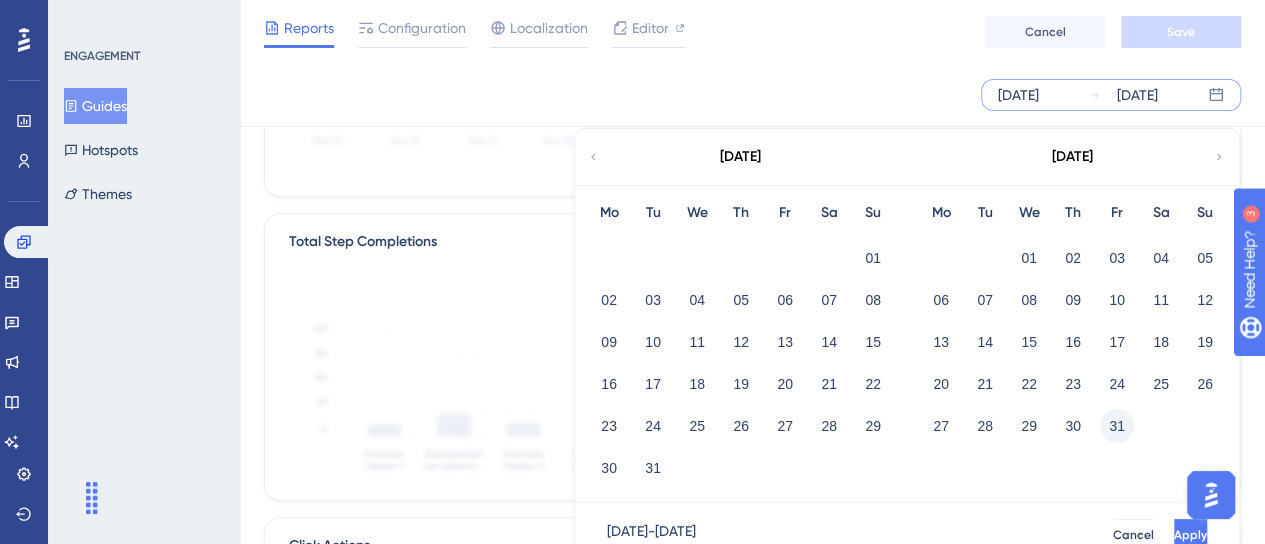click on "31" at bounding box center [1117, 426] 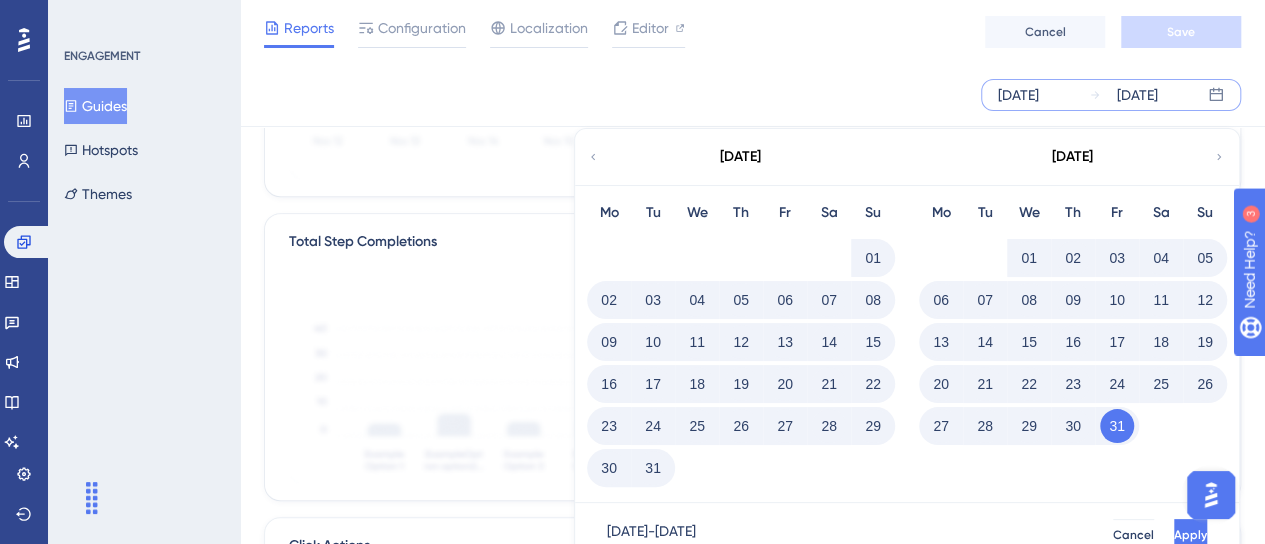 drag, startPoint x: 900, startPoint y: 265, endPoint x: 881, endPoint y: 255, distance: 21.470911 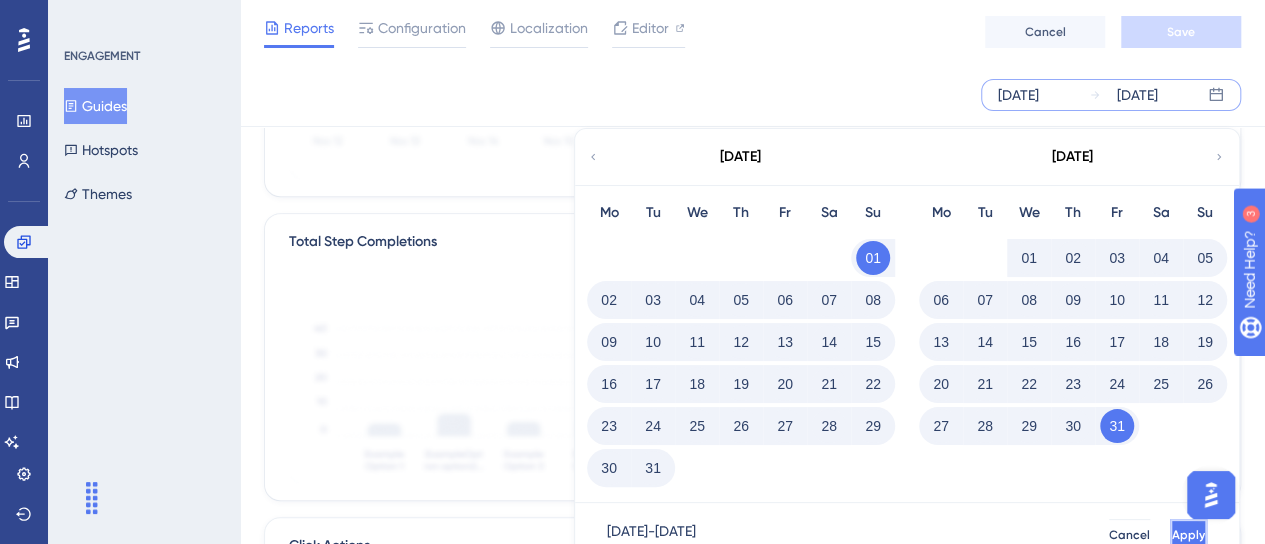 click on "Apply" at bounding box center (1188, 535) 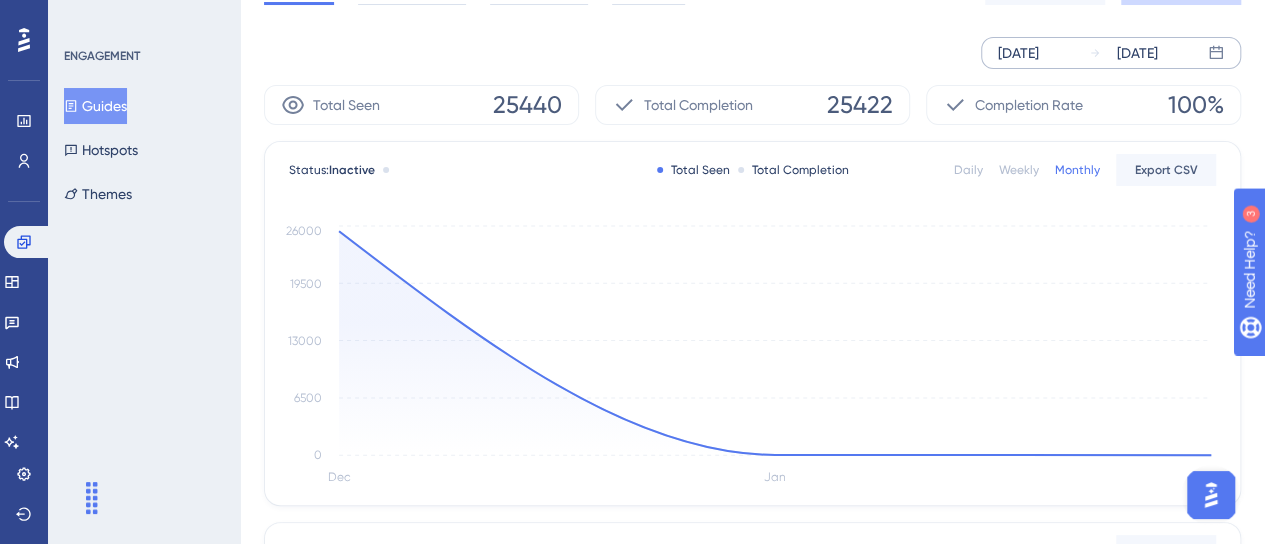scroll, scrollTop: 0, scrollLeft: 0, axis: both 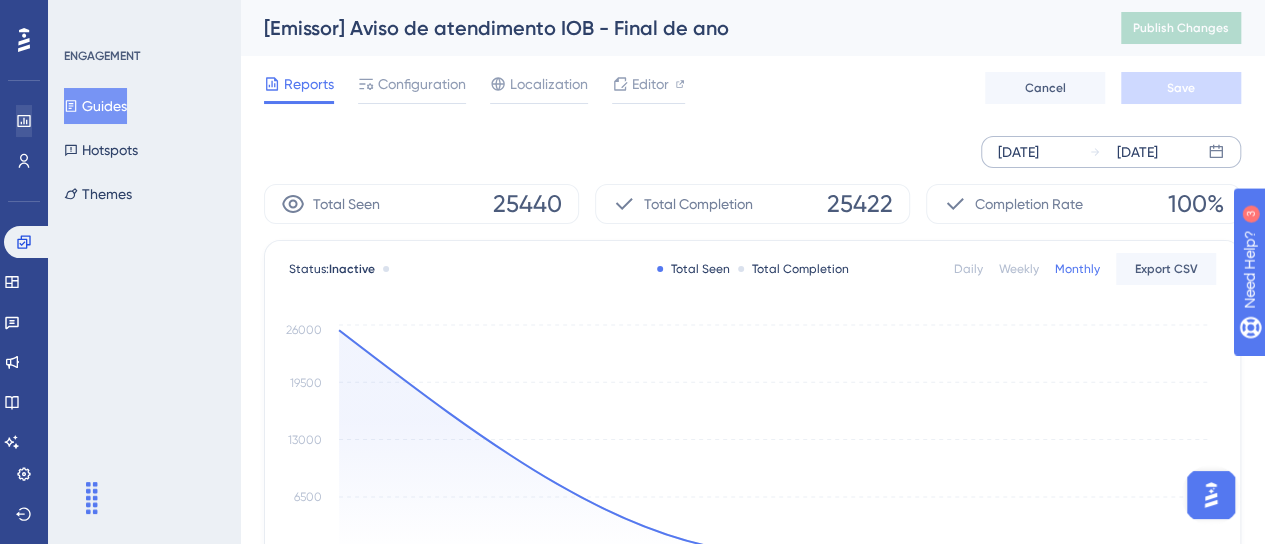 click on "Guides" at bounding box center [95, 106] 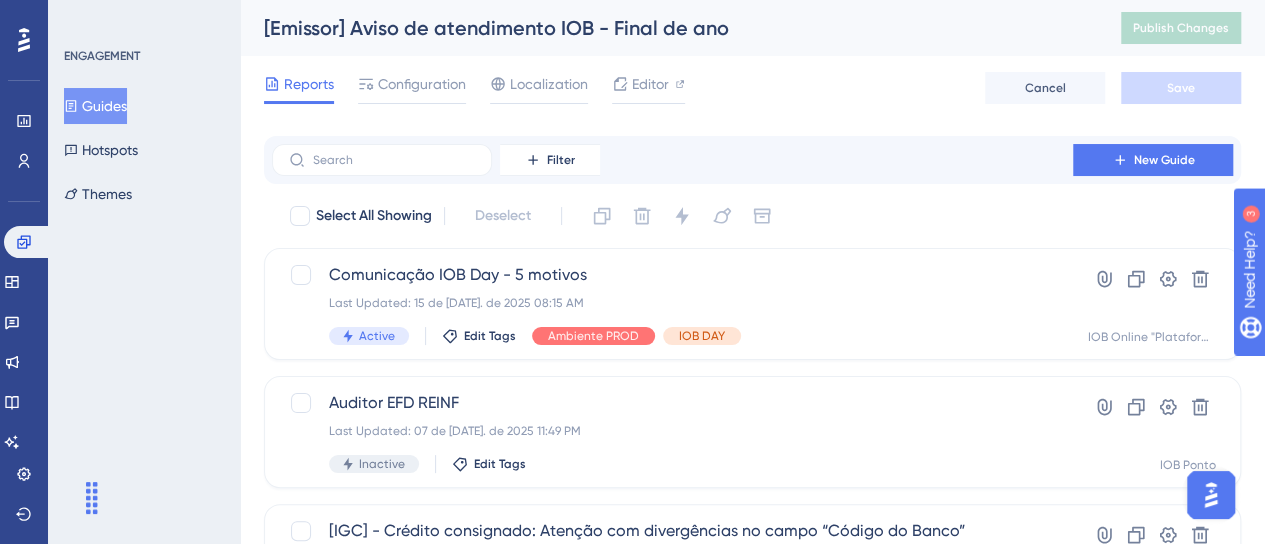 click on "Guides" at bounding box center [95, 106] 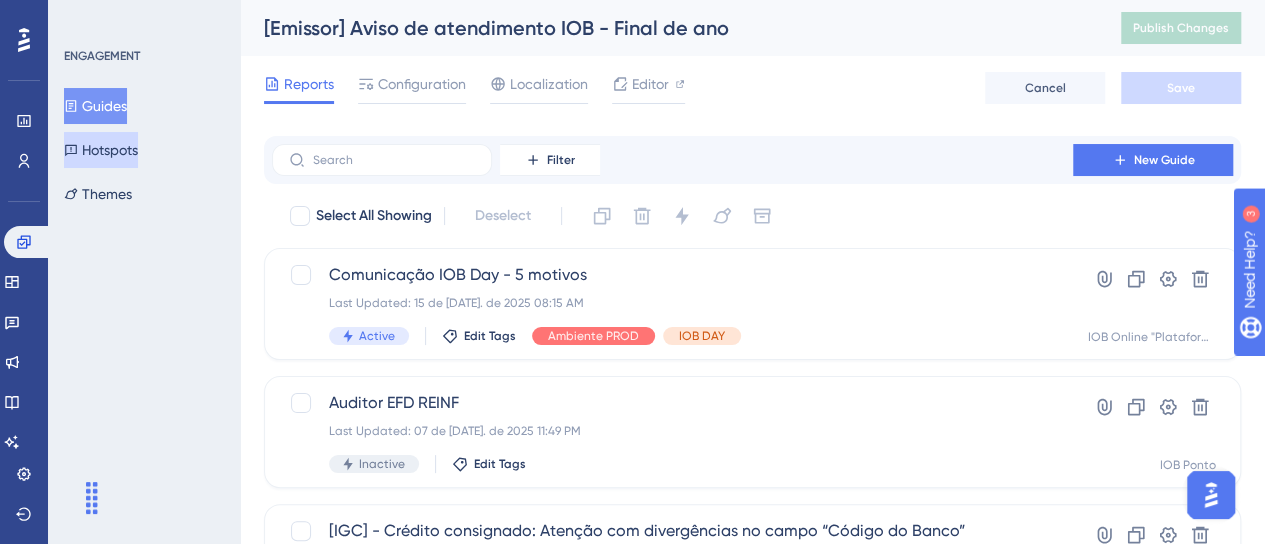 click on "Hotspots" at bounding box center (101, 150) 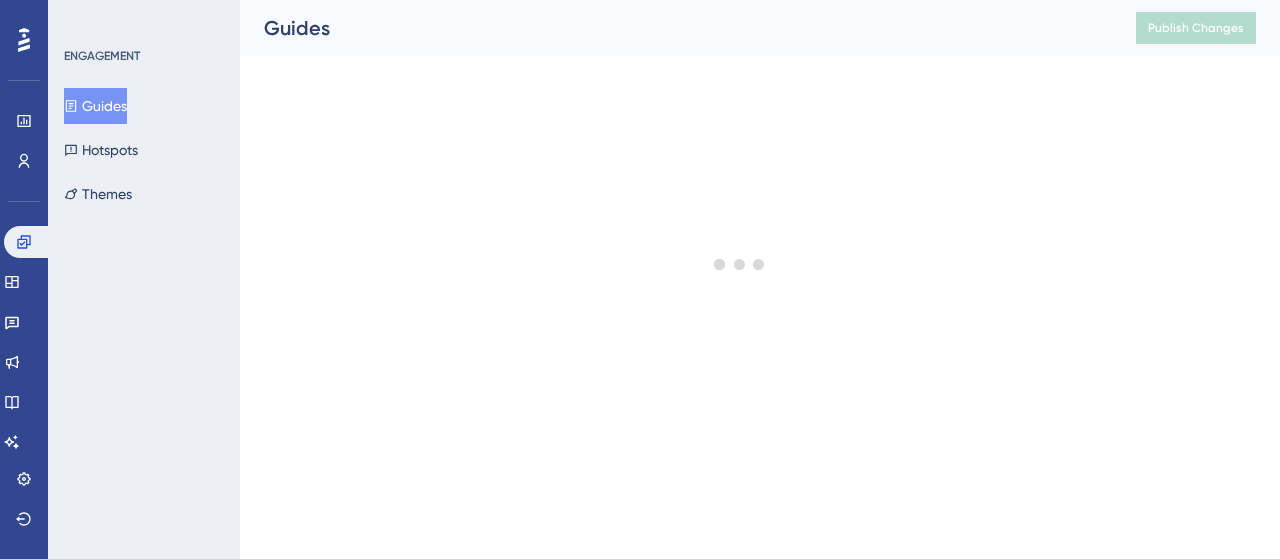 scroll, scrollTop: 0, scrollLeft: 0, axis: both 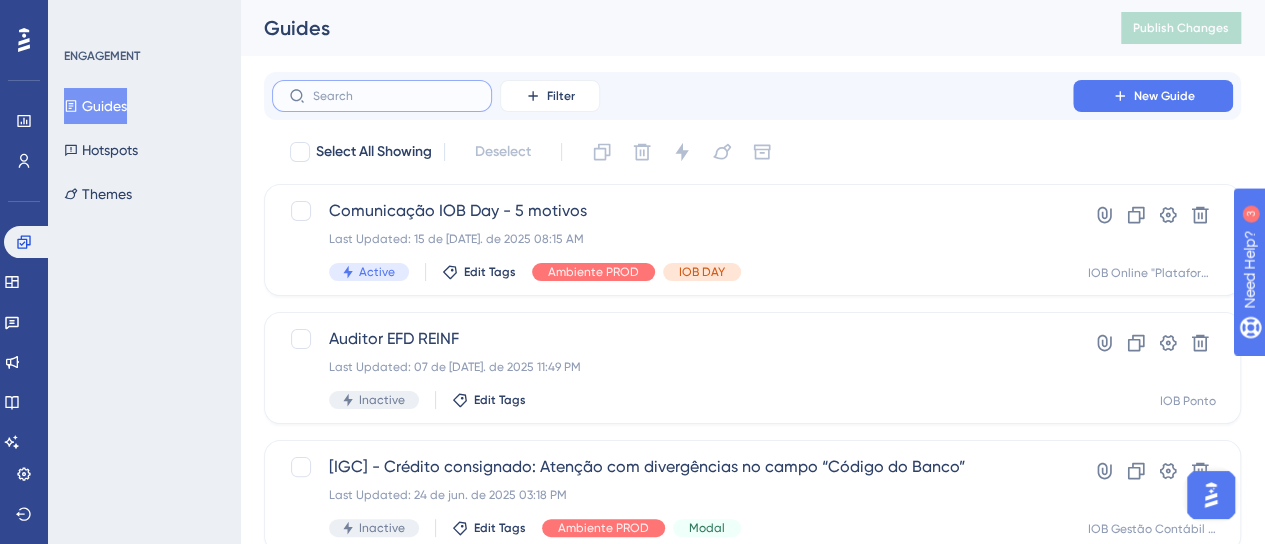 click at bounding box center [394, 96] 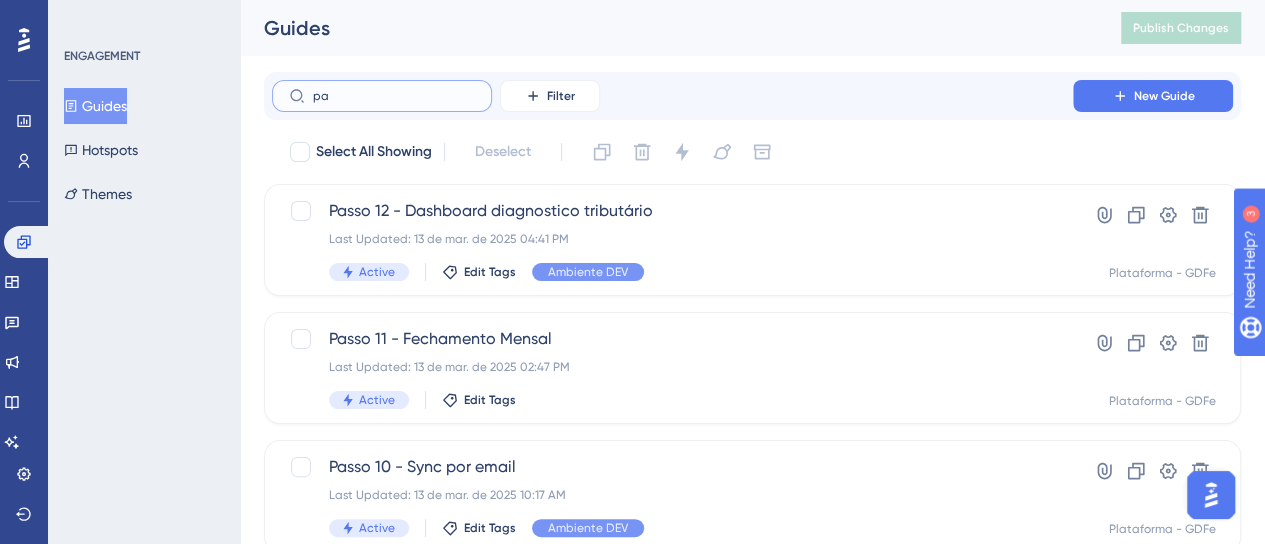 type on "p" 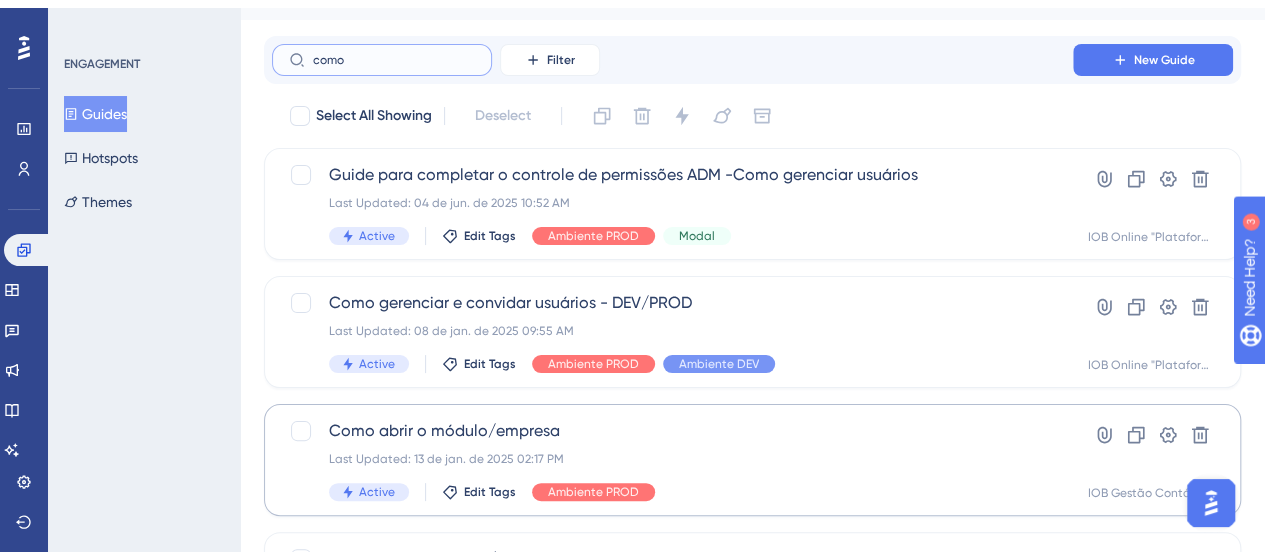scroll, scrollTop: 184, scrollLeft: 0, axis: vertical 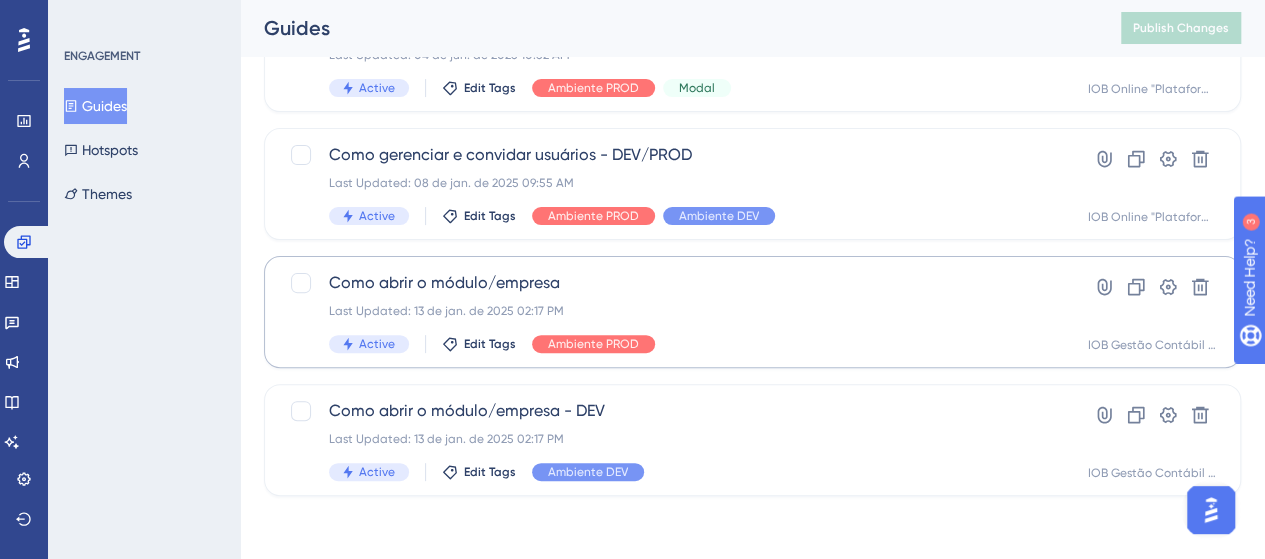 type on "como" 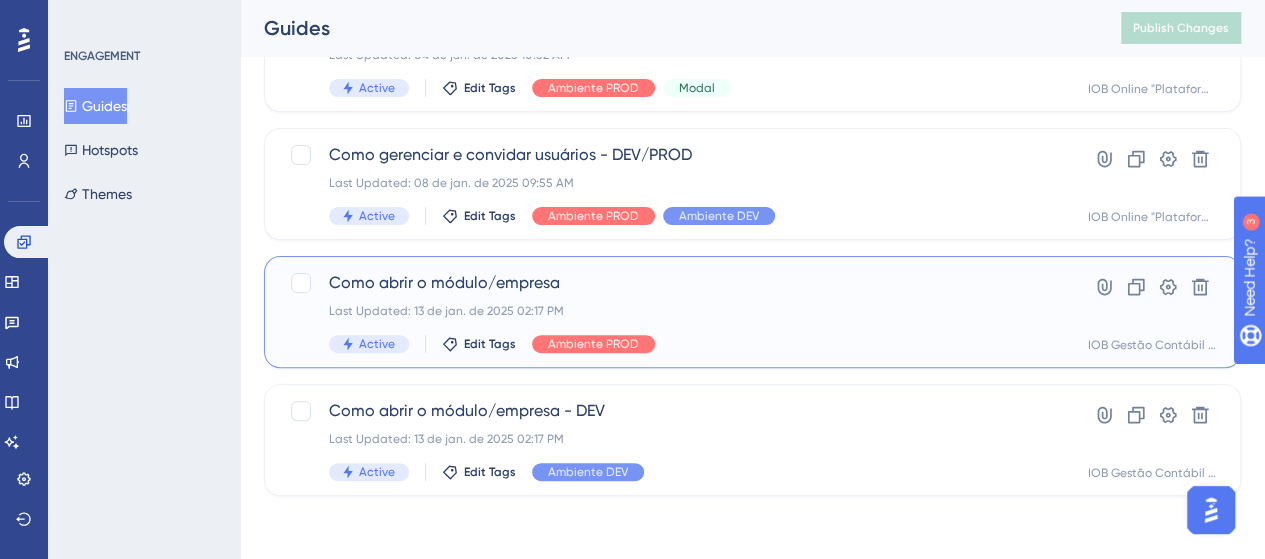 click on "Last Updated: 13 de jan. de 2025 02:17 PM" at bounding box center (672, 311) 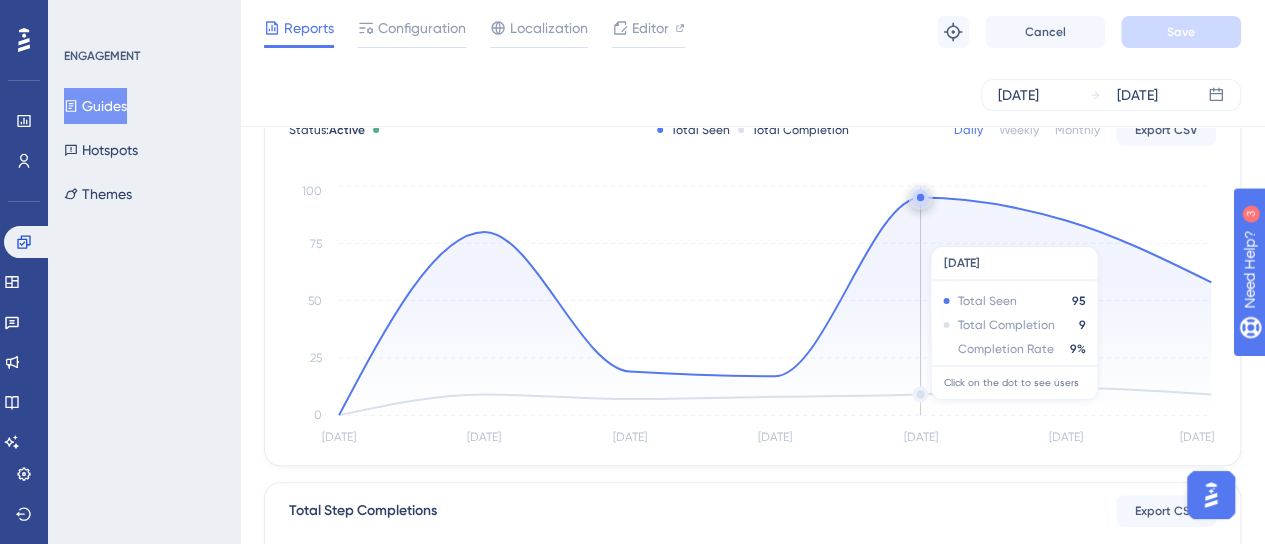 scroll, scrollTop: 100, scrollLeft: 0, axis: vertical 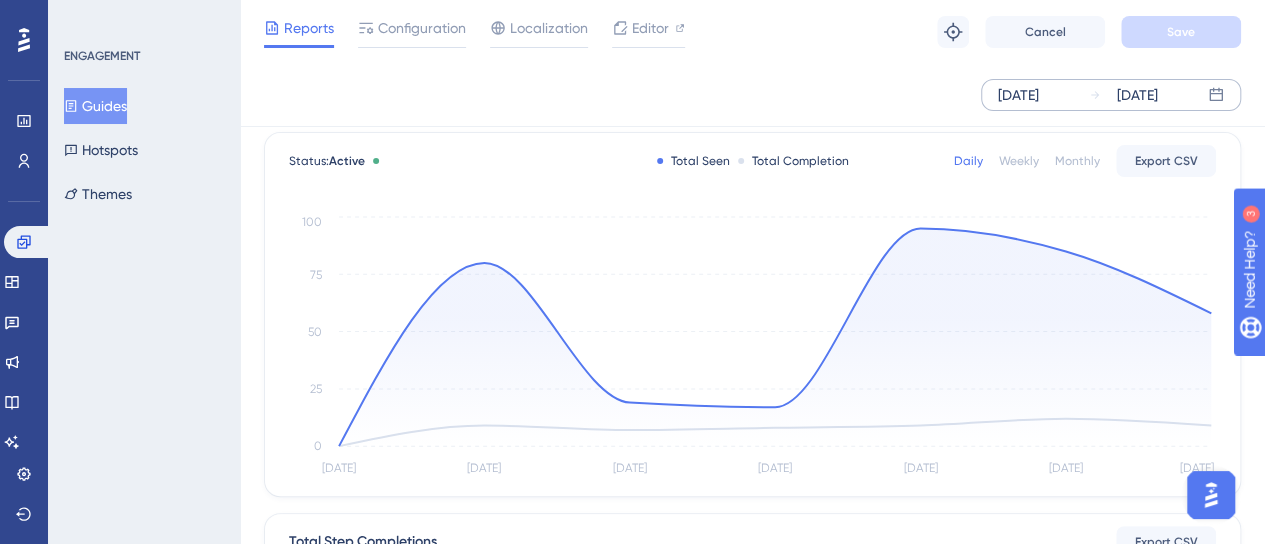 click on "[DATE]" at bounding box center (1018, 95) 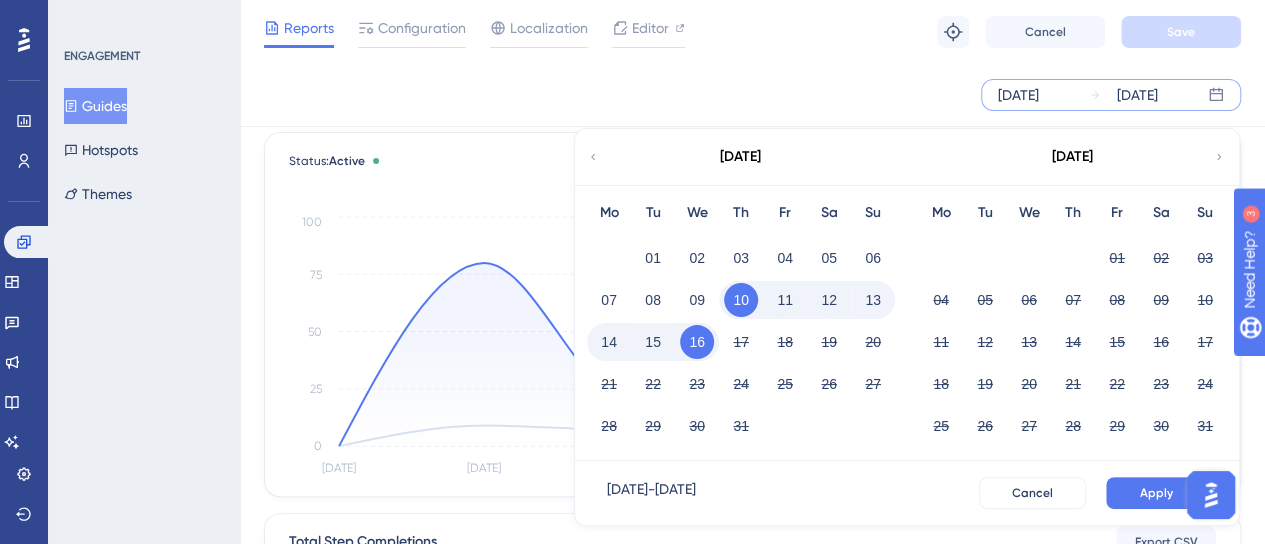 click 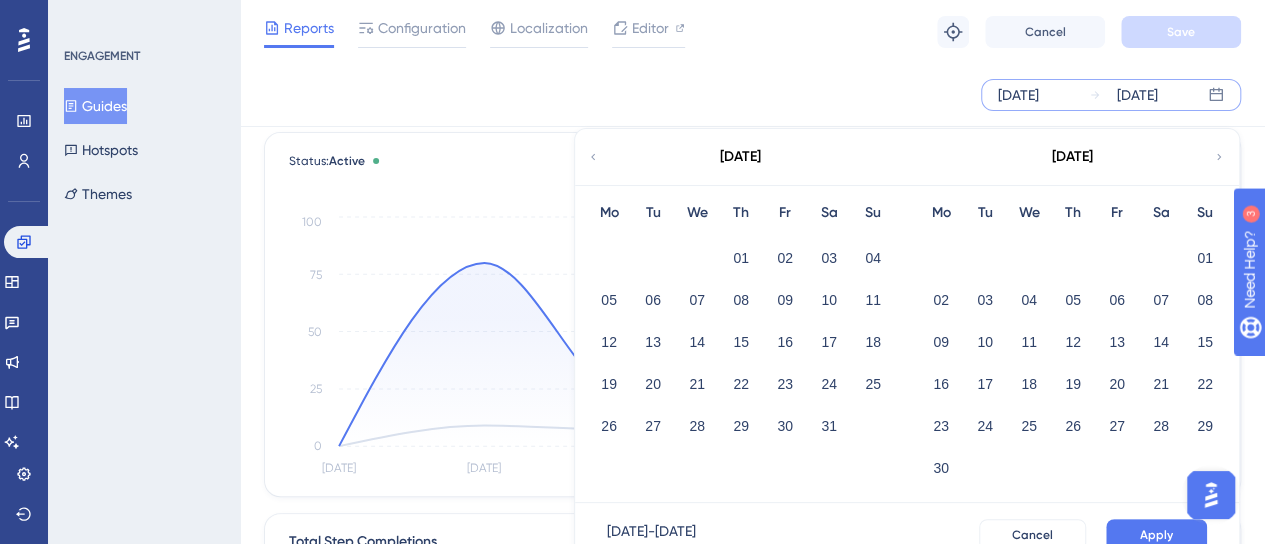 click 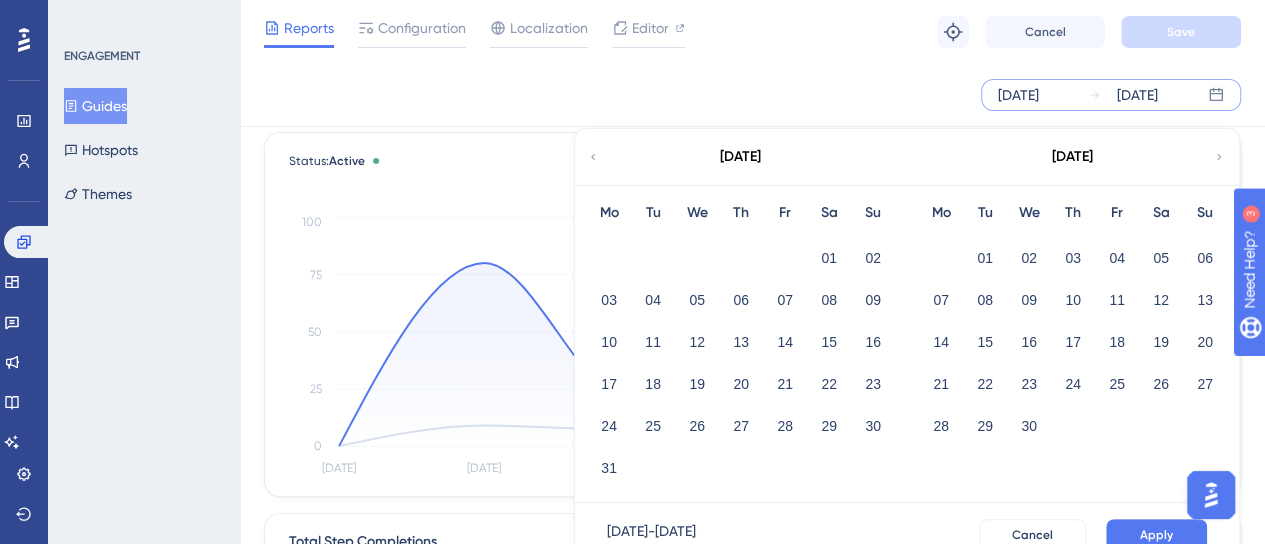 click 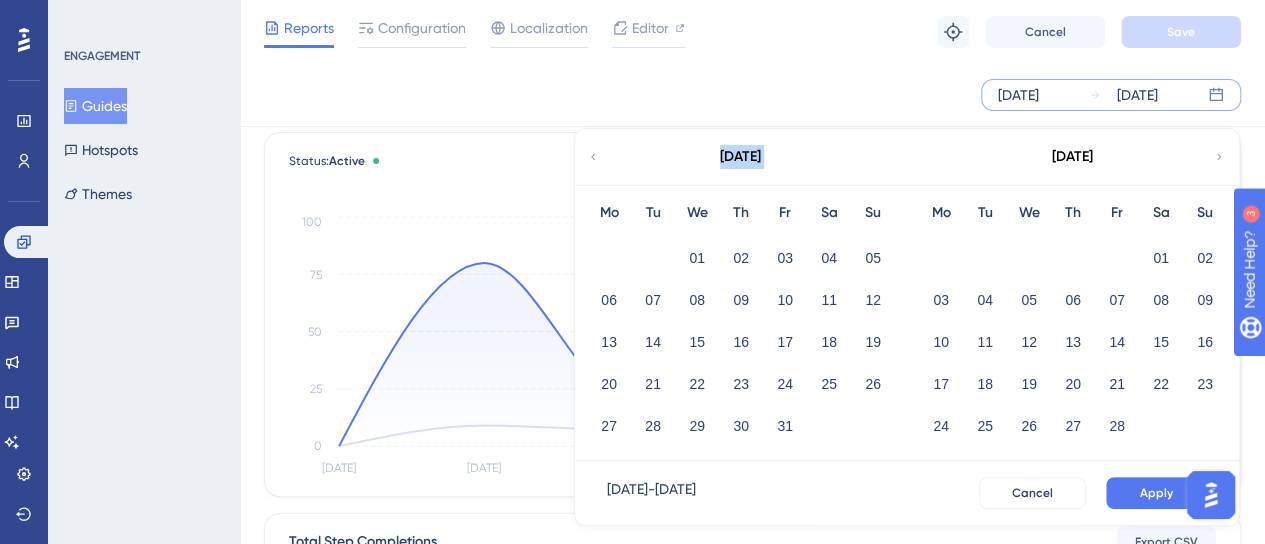 click 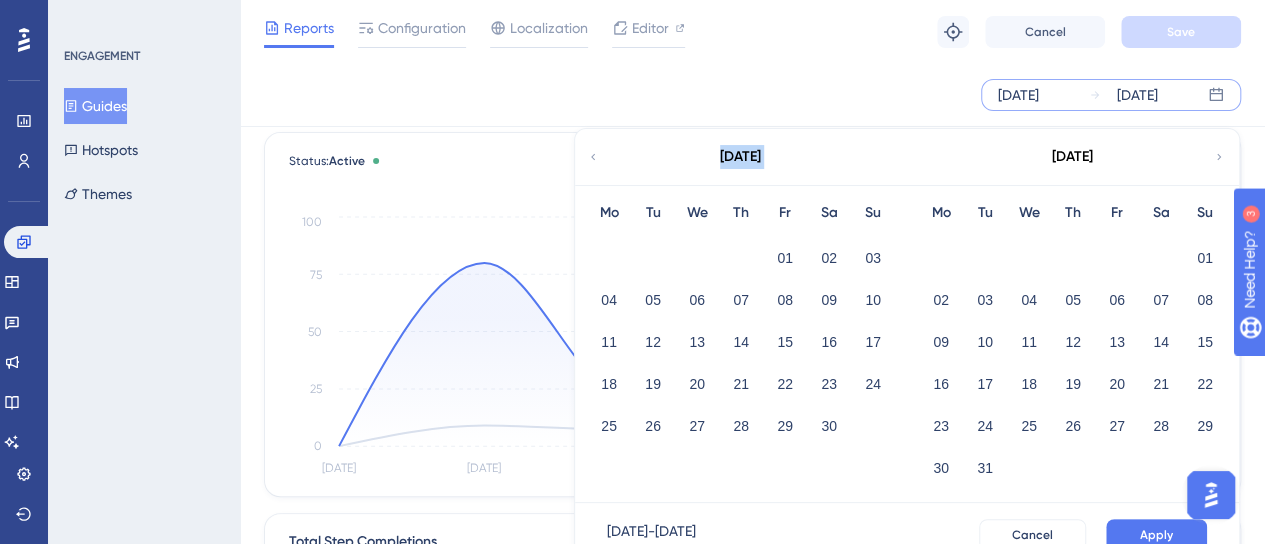 click 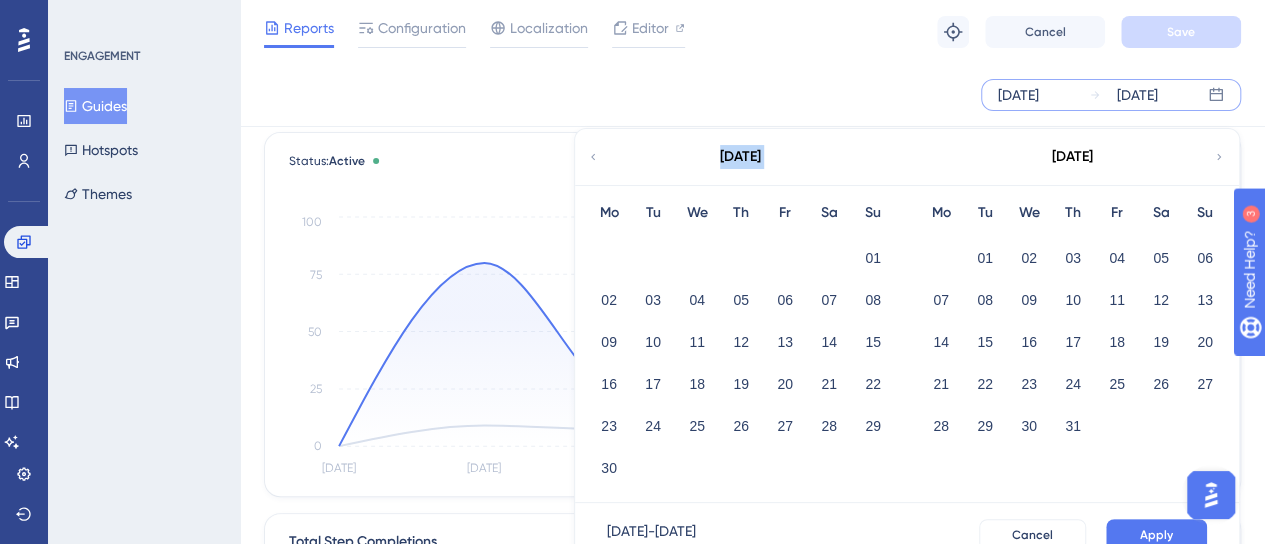 click 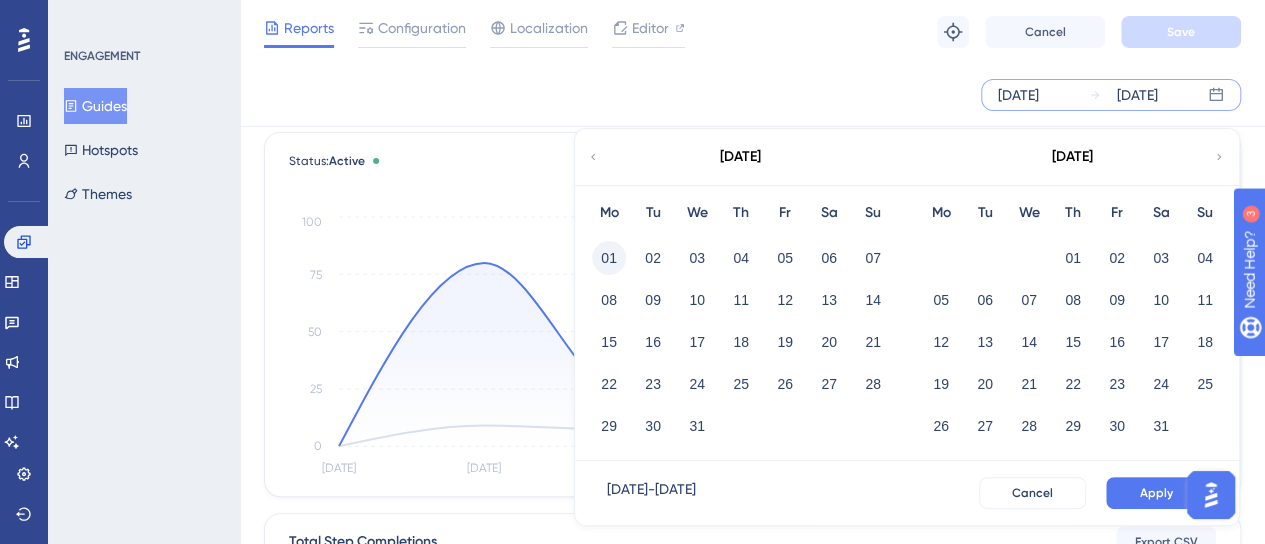 click on "01" at bounding box center (609, 258) 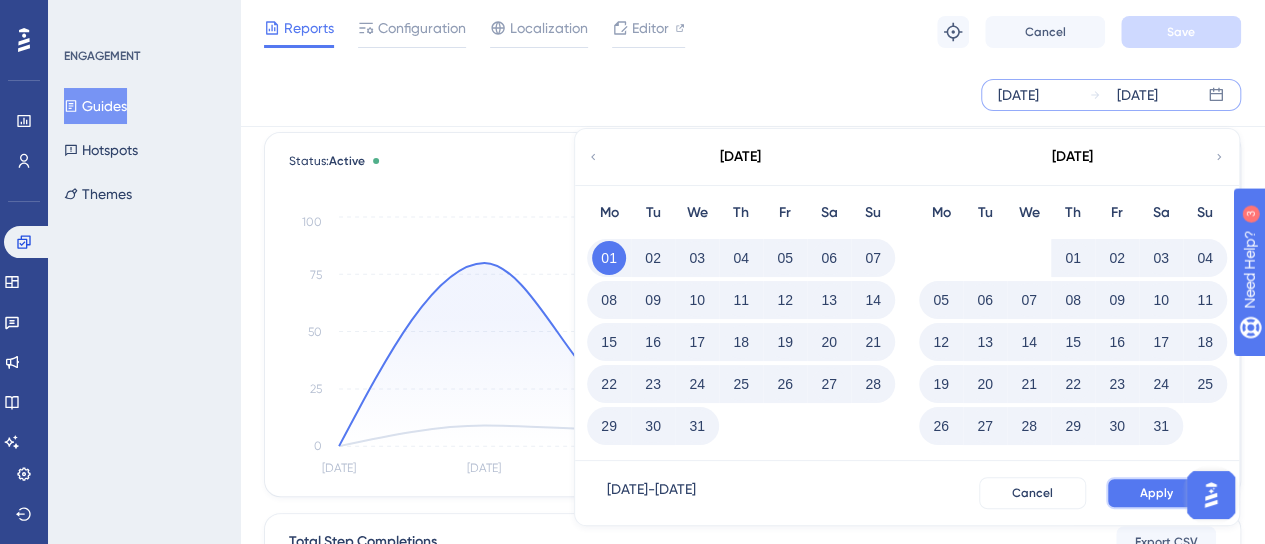 click on "Apply" at bounding box center (1156, 493) 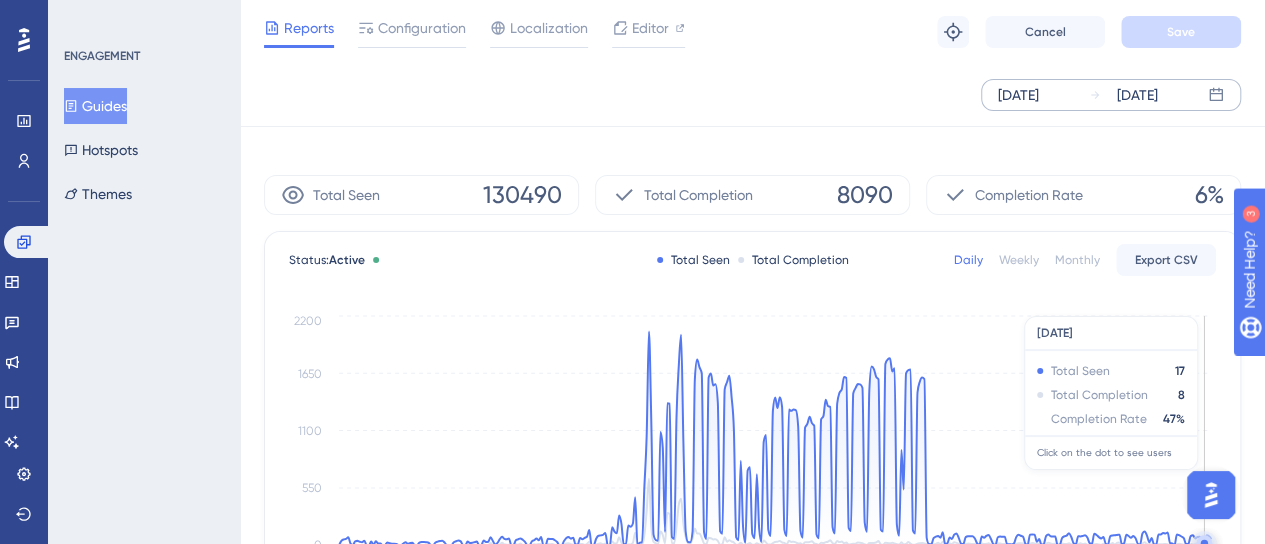 scroll, scrollTop: 0, scrollLeft: 15, axis: horizontal 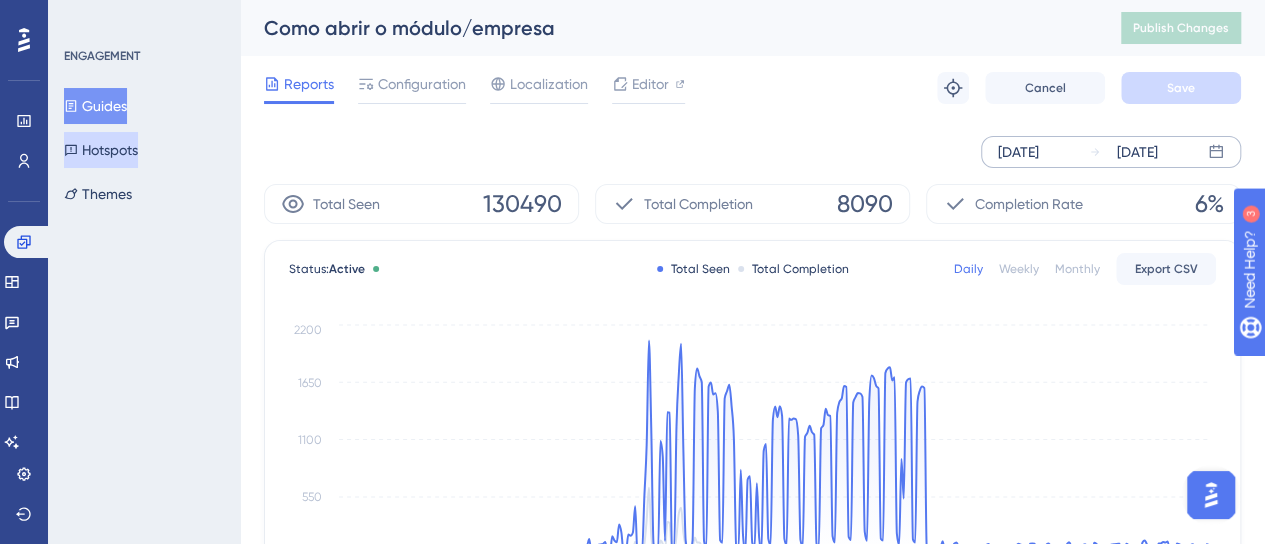 click 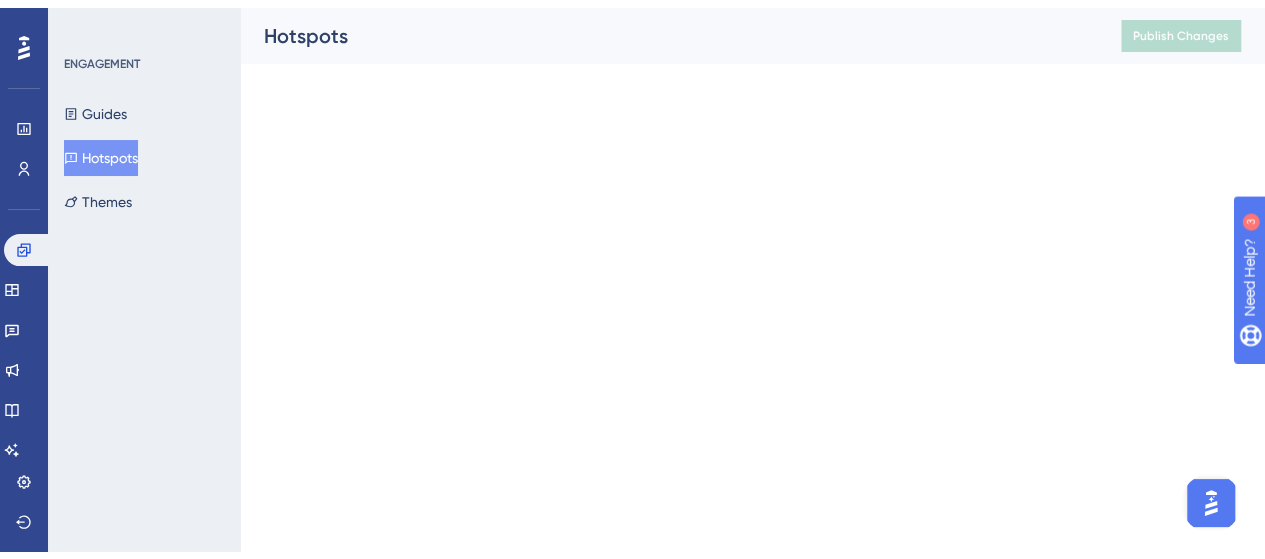 scroll, scrollTop: 0, scrollLeft: 0, axis: both 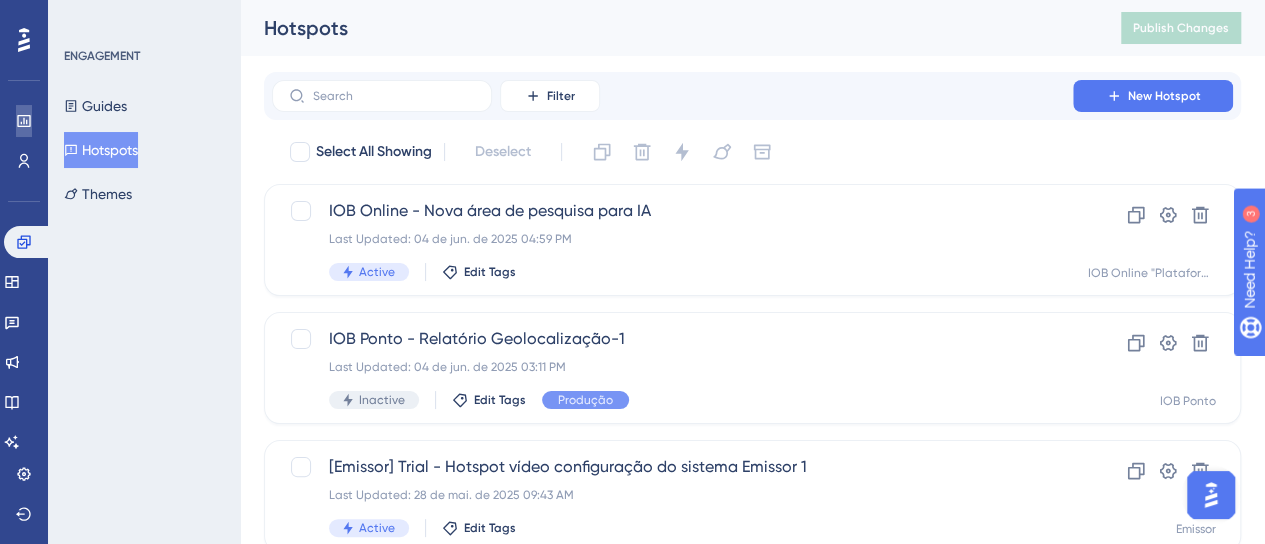 click 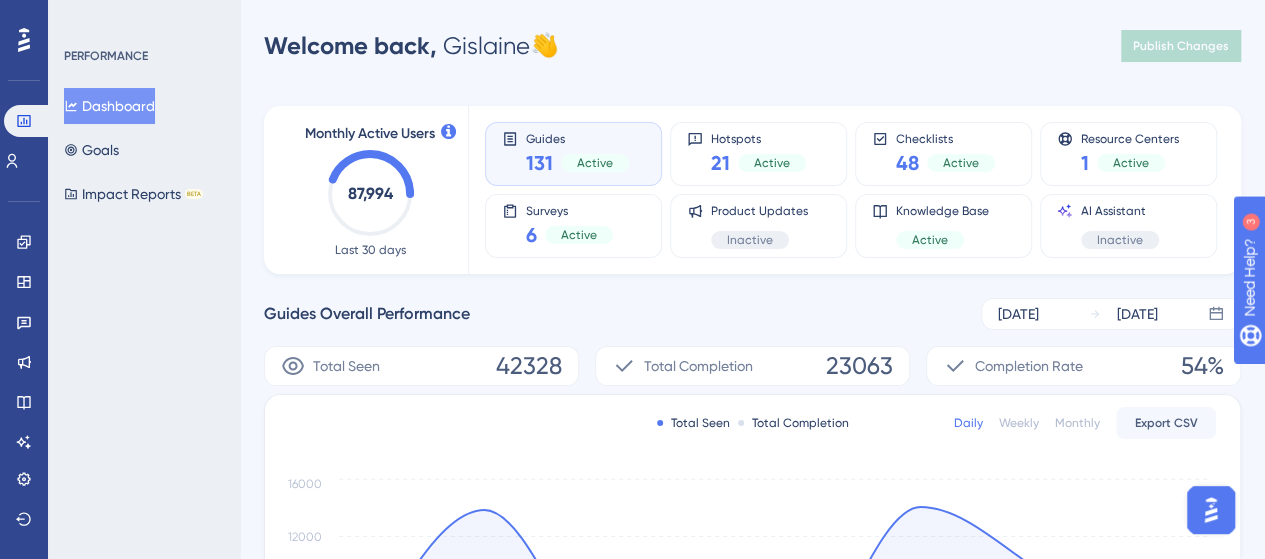 scroll, scrollTop: 0, scrollLeft: 0, axis: both 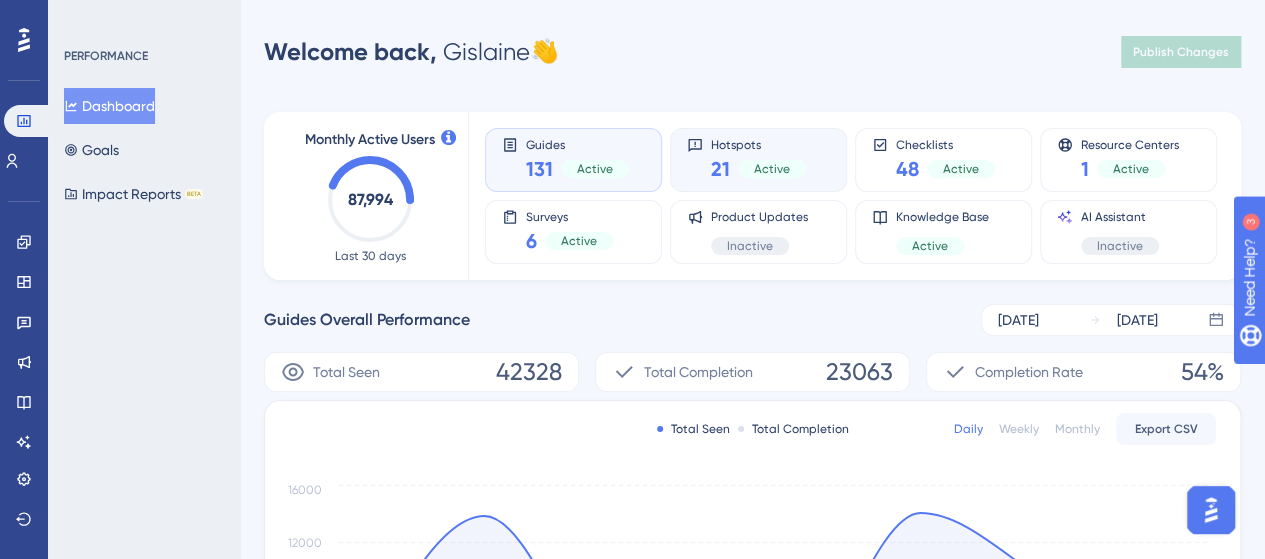 click on "Hotspots" at bounding box center (758, 144) 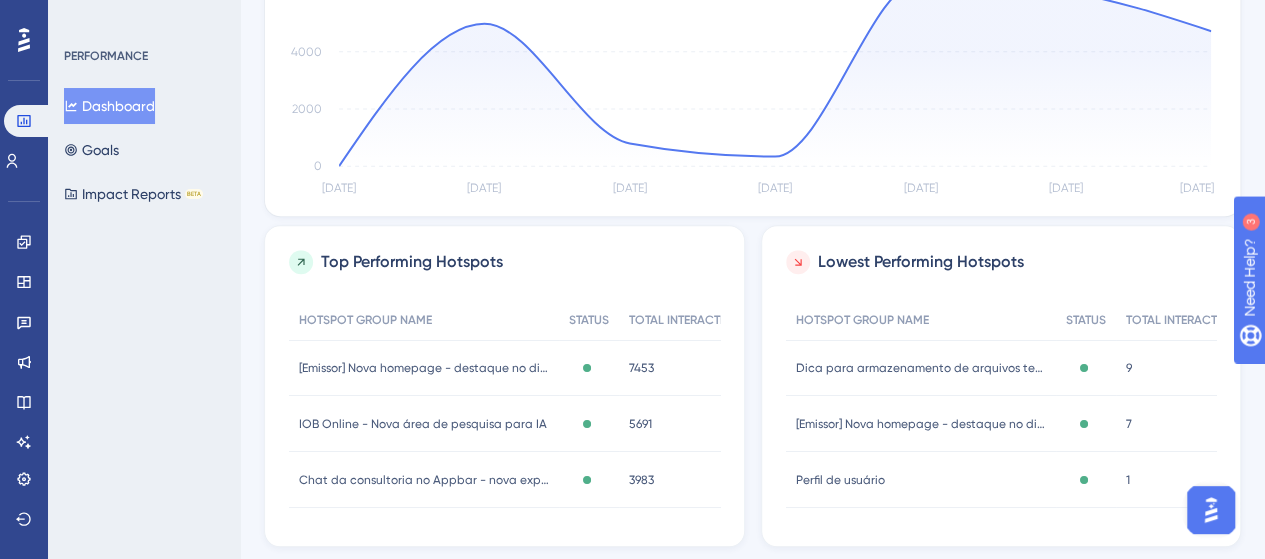 scroll, scrollTop: 552, scrollLeft: 0, axis: vertical 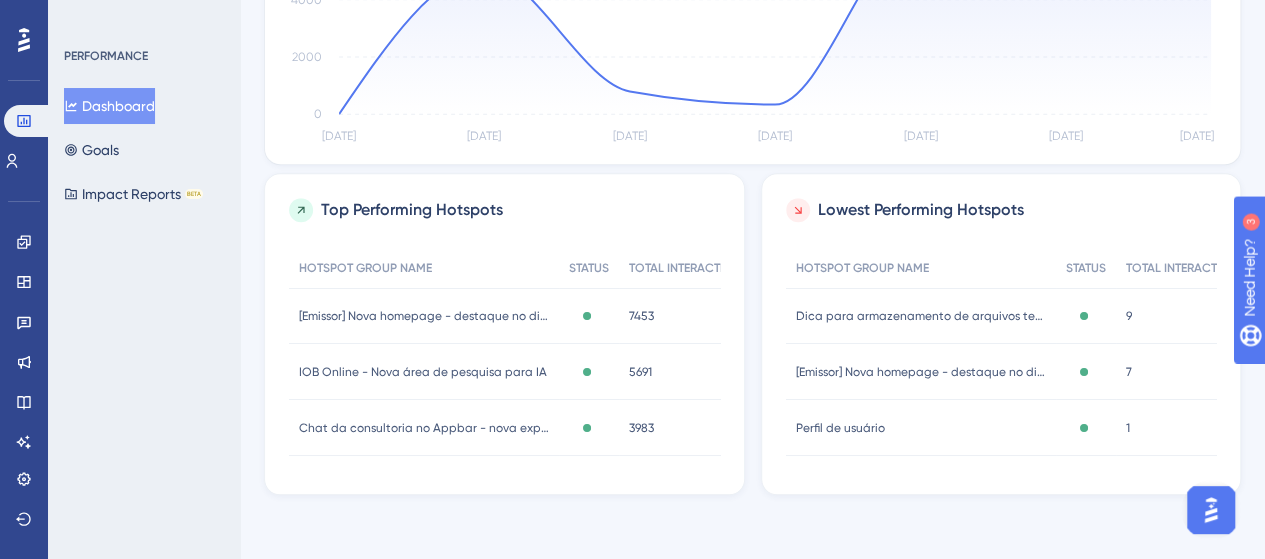 click on "Dashboard" at bounding box center (109, 106) 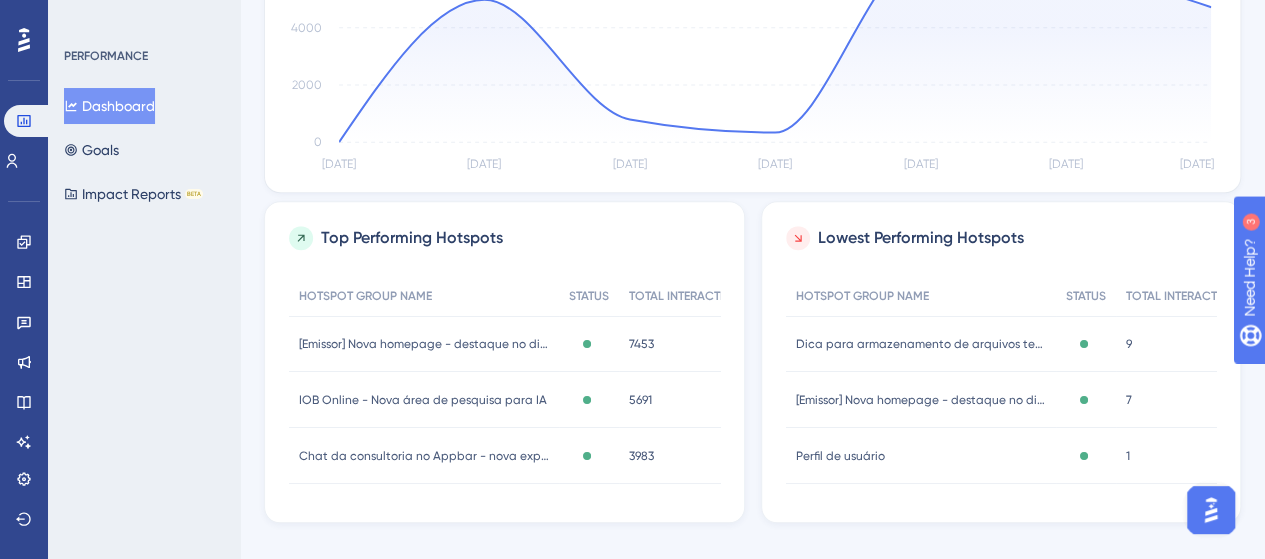 scroll, scrollTop: 0, scrollLeft: 0, axis: both 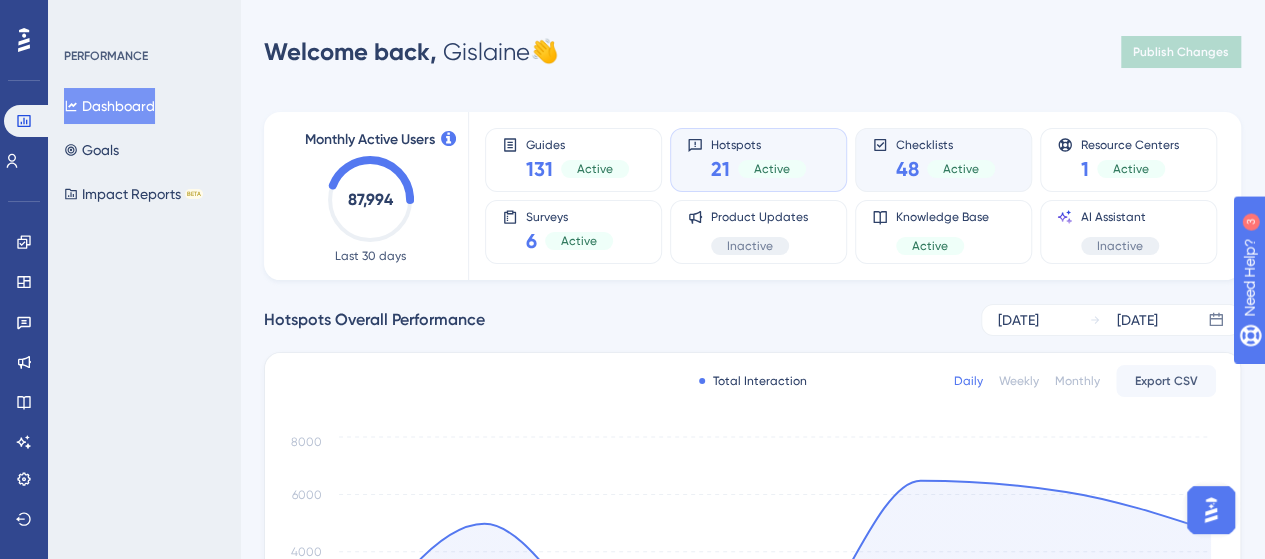 click on "Checklists" at bounding box center (945, 144) 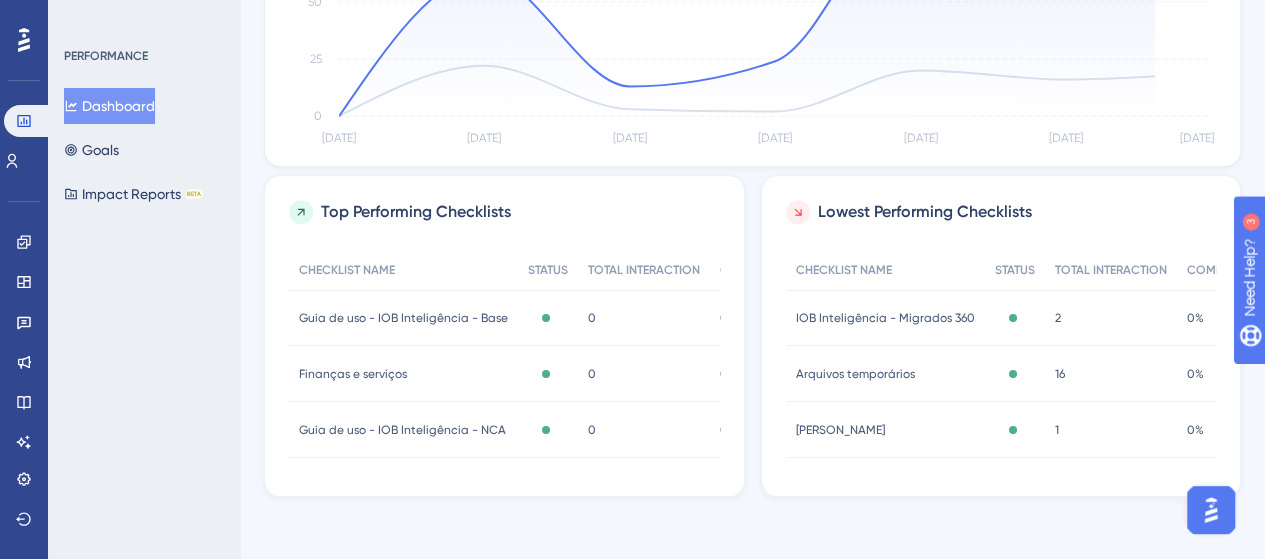 scroll, scrollTop: 600, scrollLeft: 0, axis: vertical 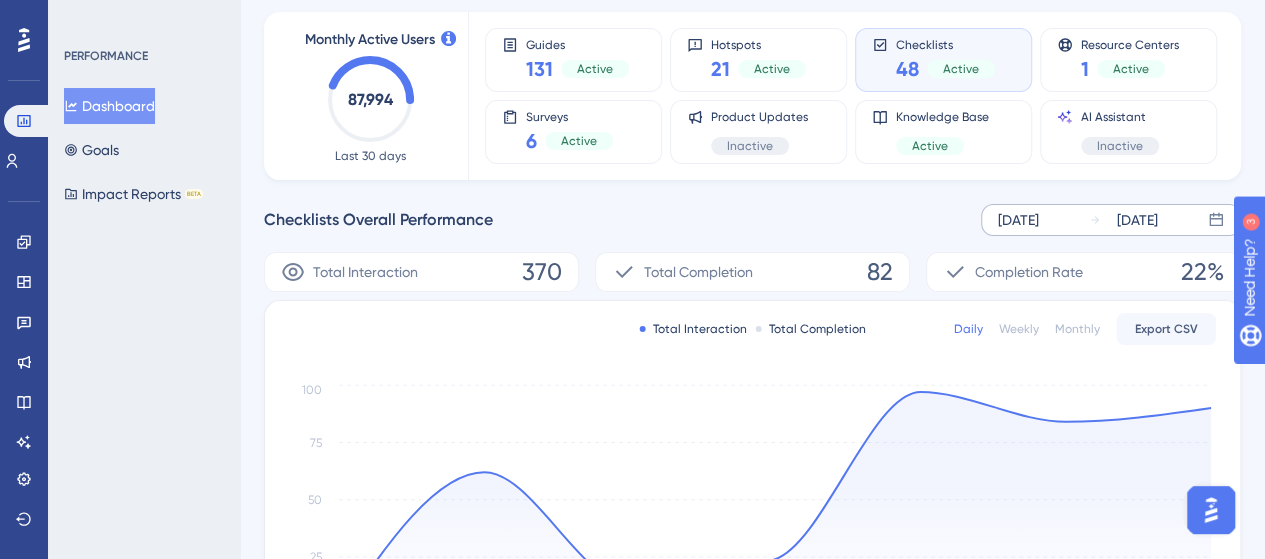 click on "[DATE]" at bounding box center (1018, 220) 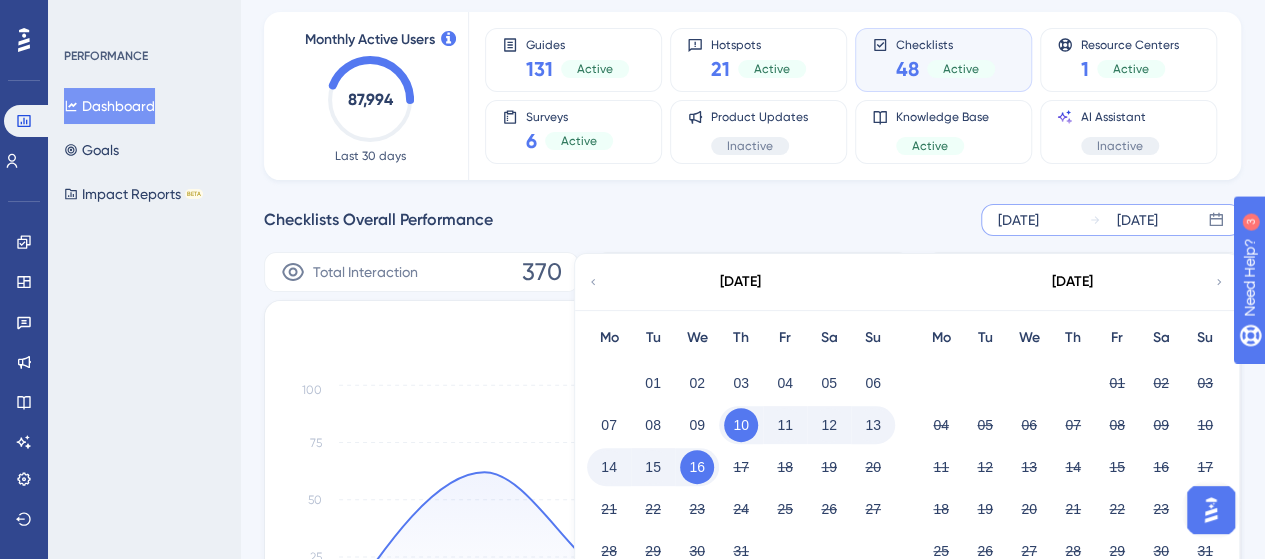 click on "[DATE]" at bounding box center [740, 282] 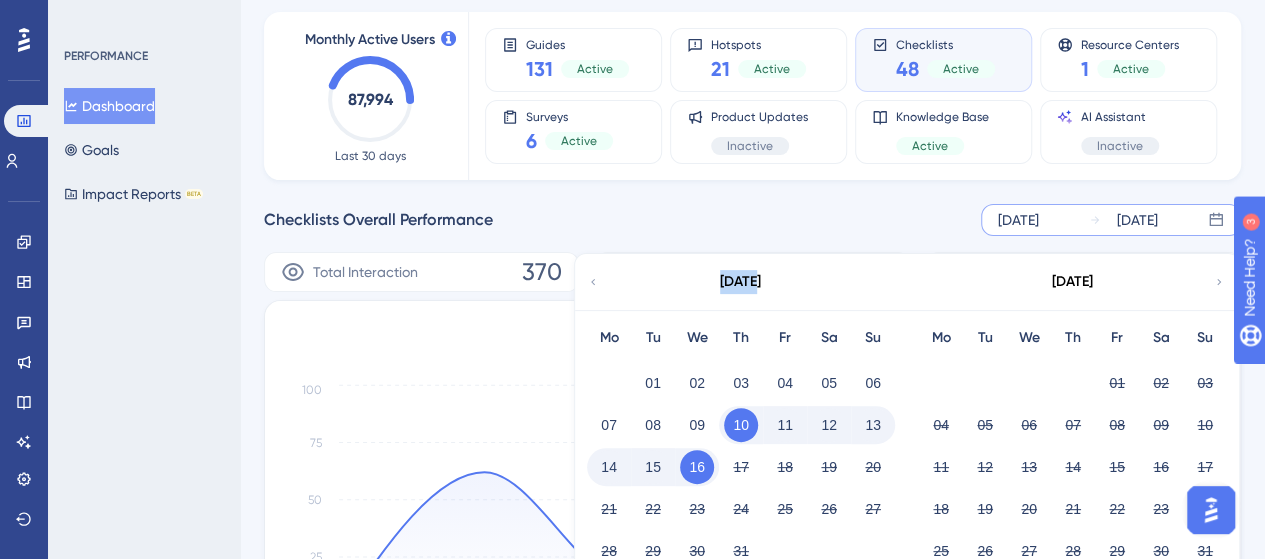 click on "[DATE]" at bounding box center [740, 282] 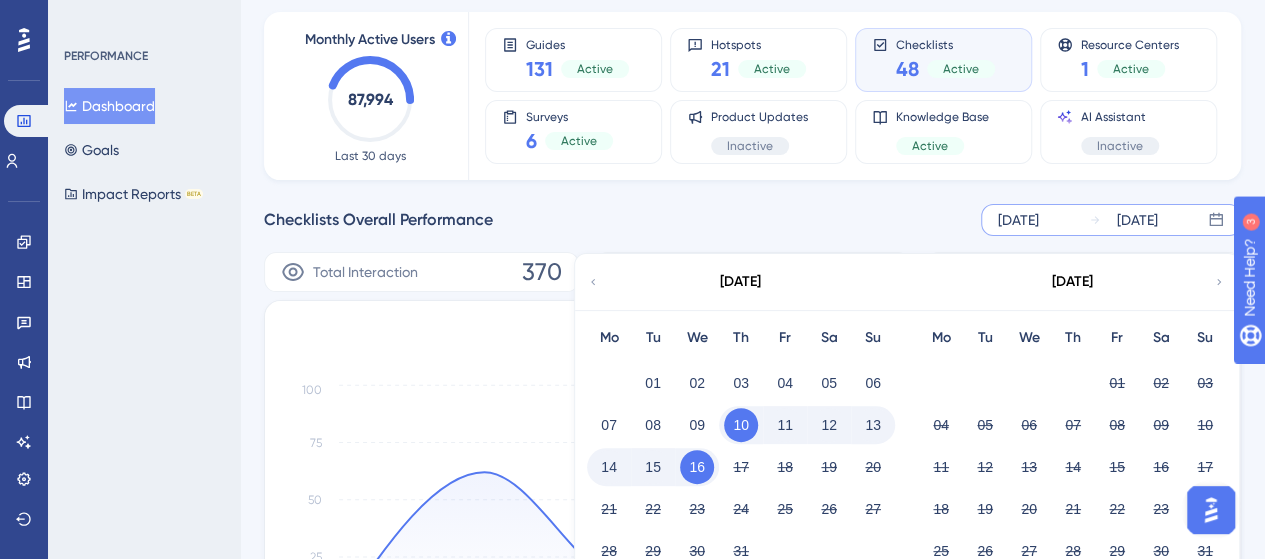 click 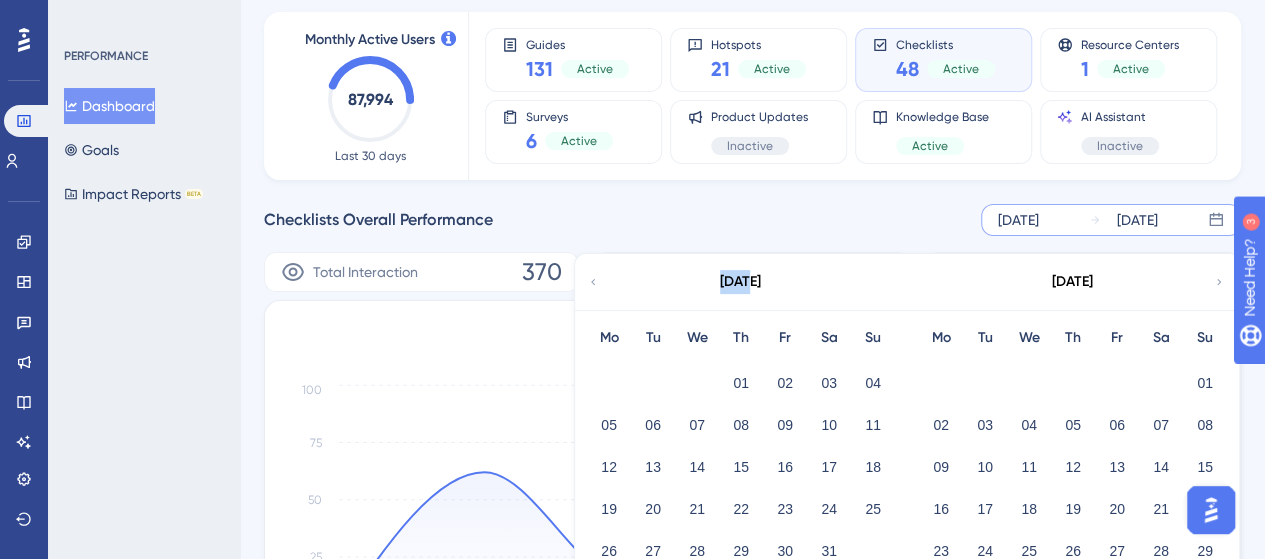 click 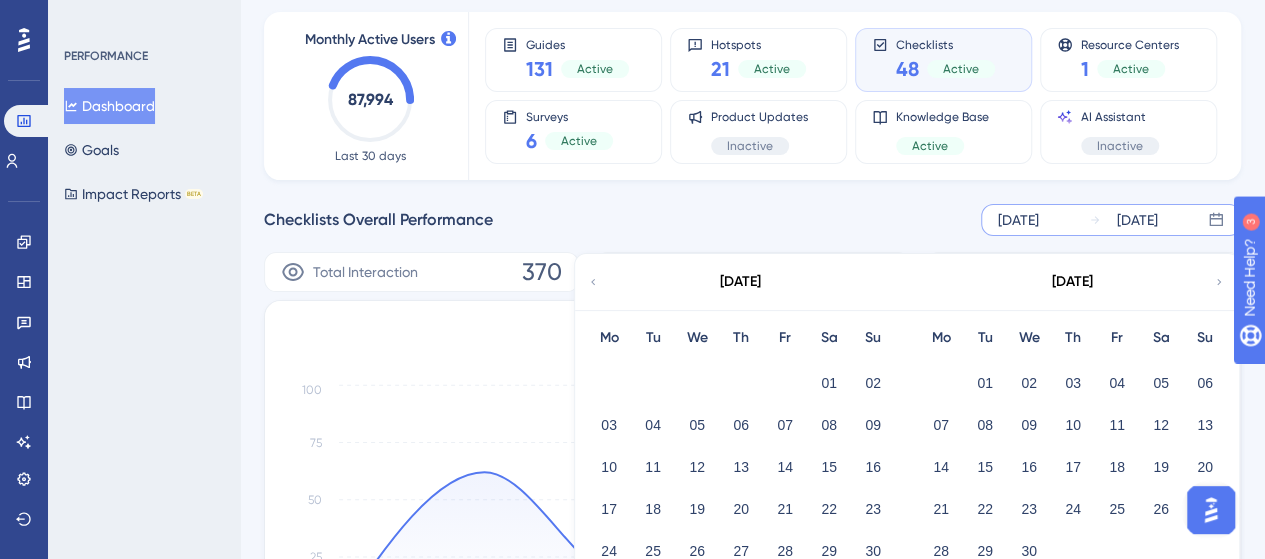 click 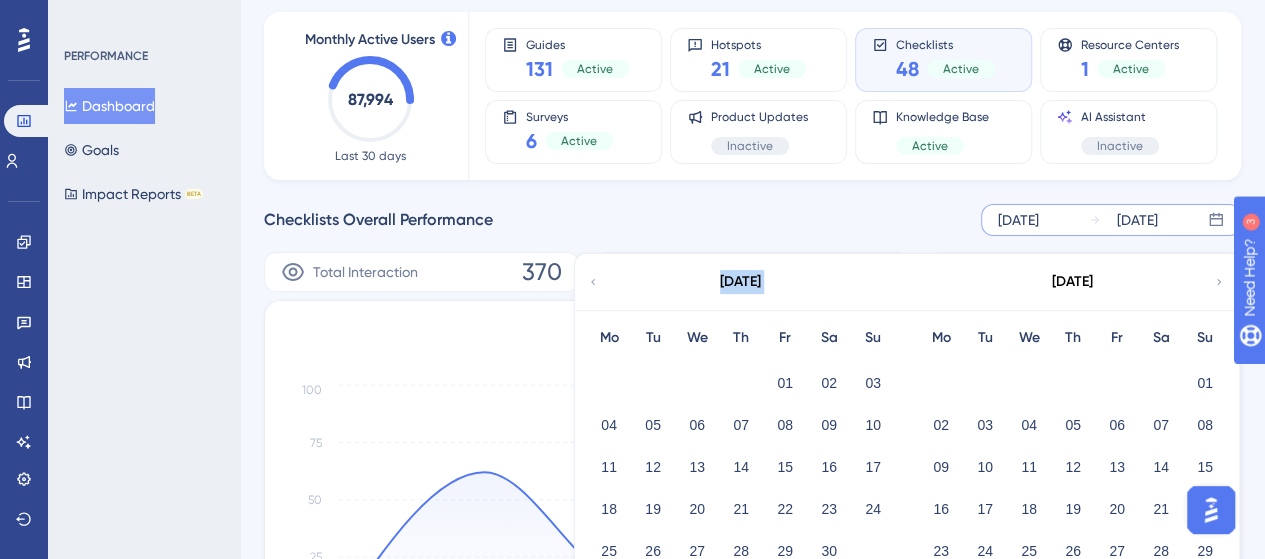 click 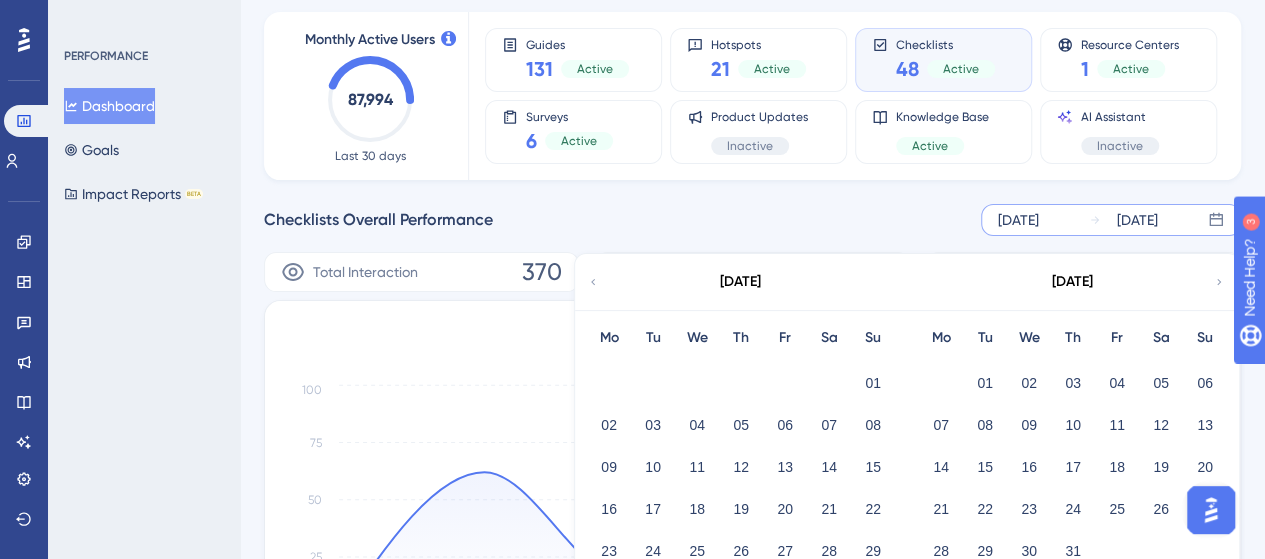 click 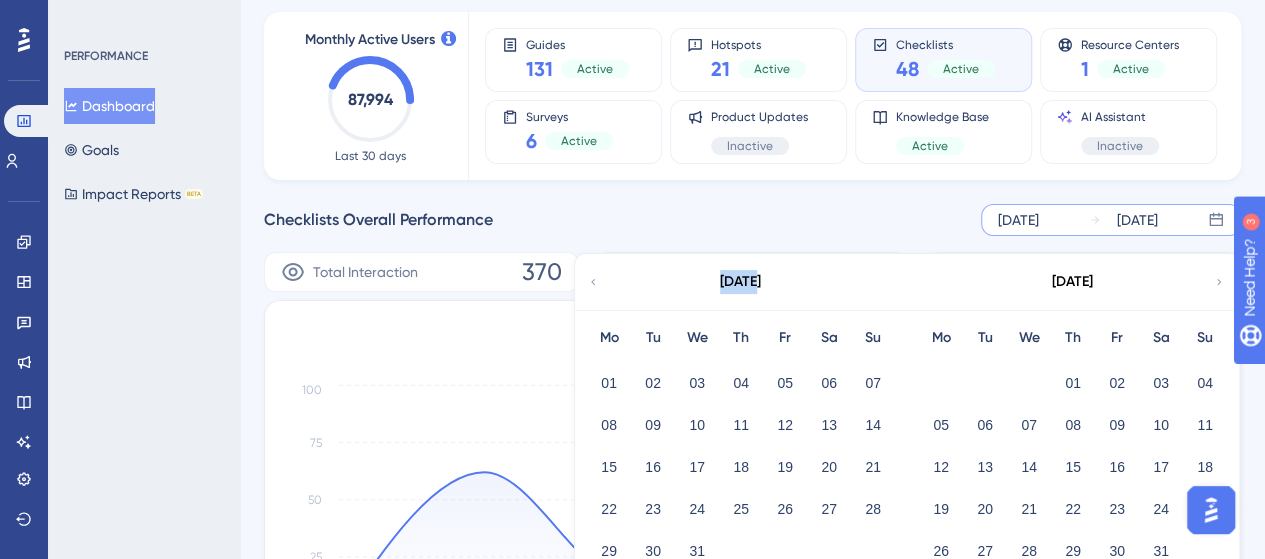 click 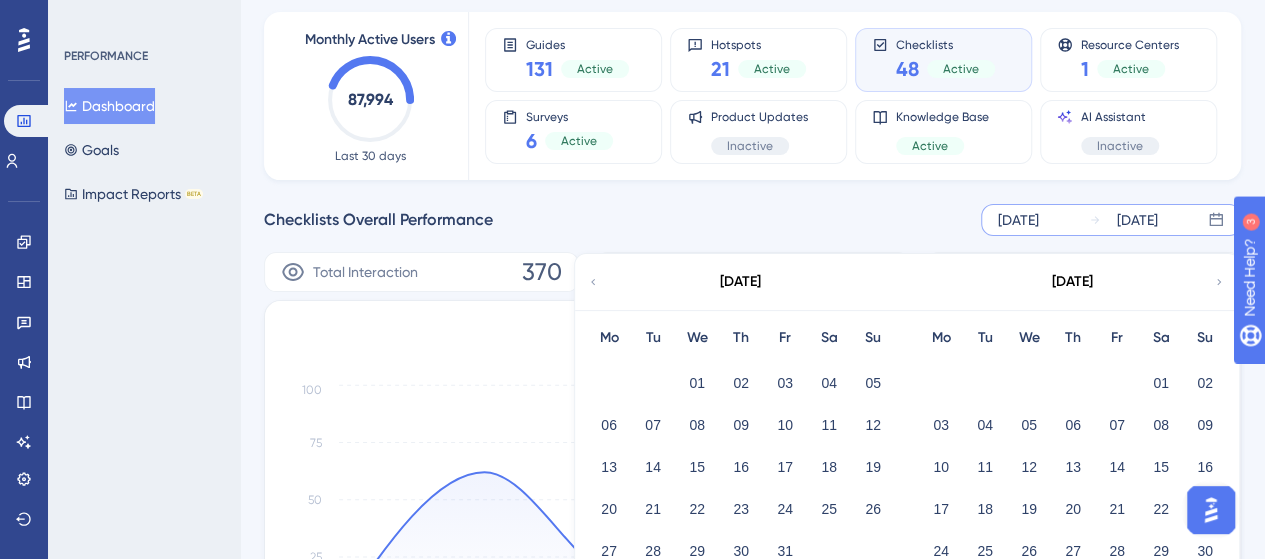 click 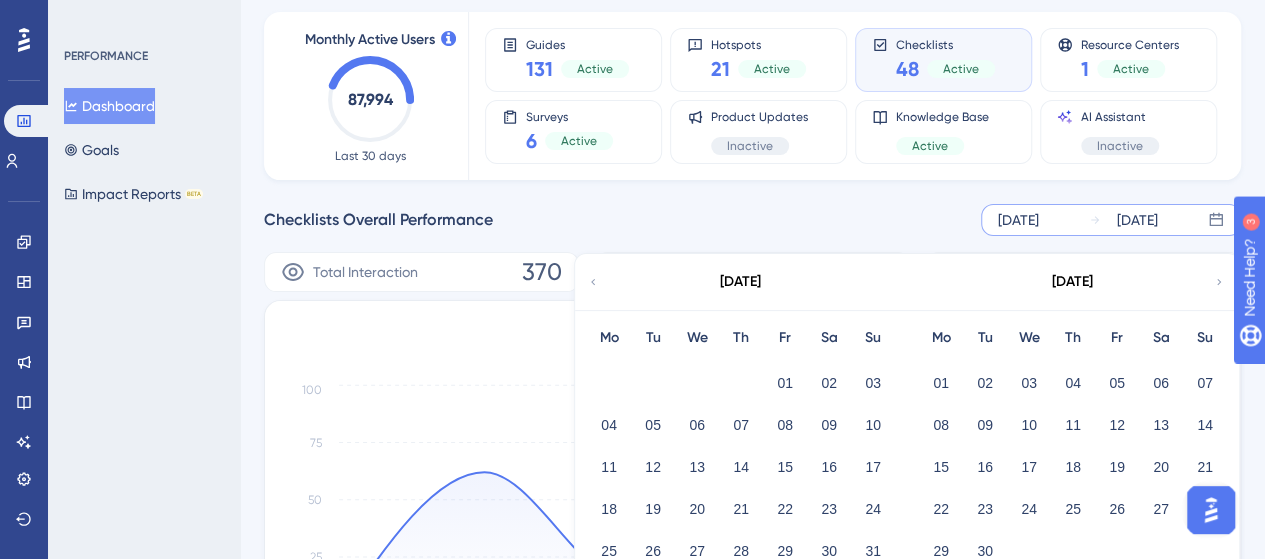 click 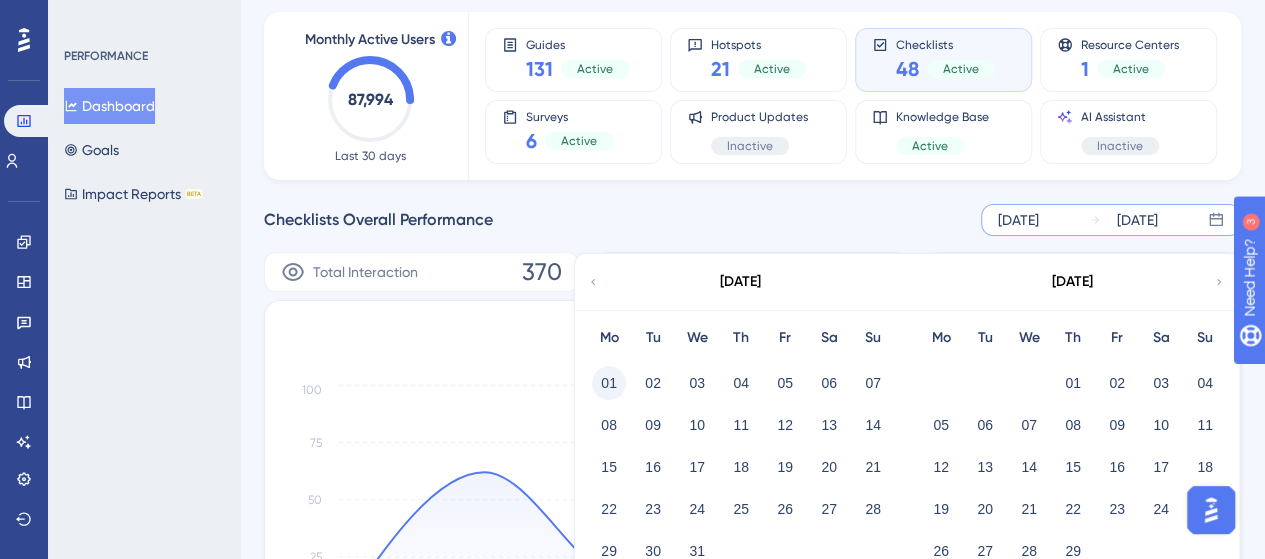 click on "01" at bounding box center [609, 383] 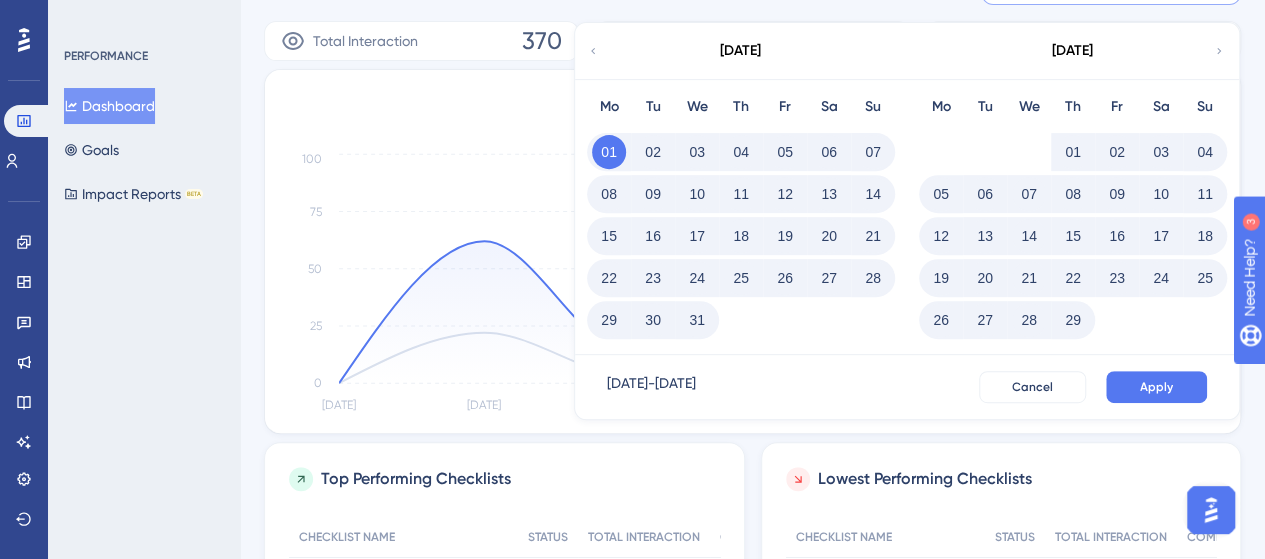scroll, scrollTop: 400, scrollLeft: 0, axis: vertical 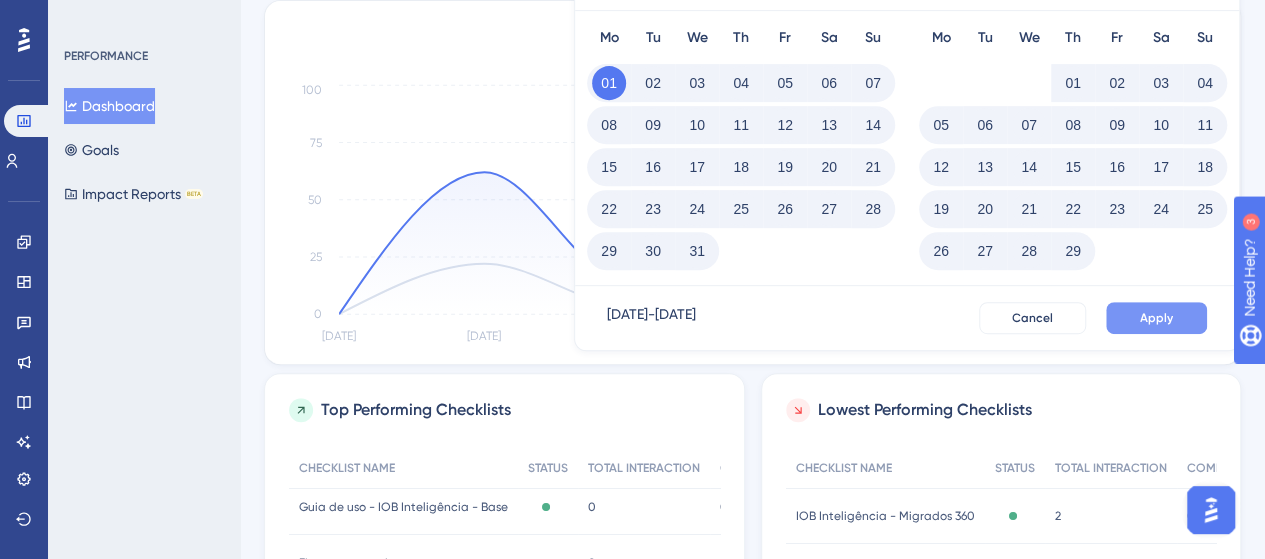 click on "Apply" at bounding box center (1156, 318) 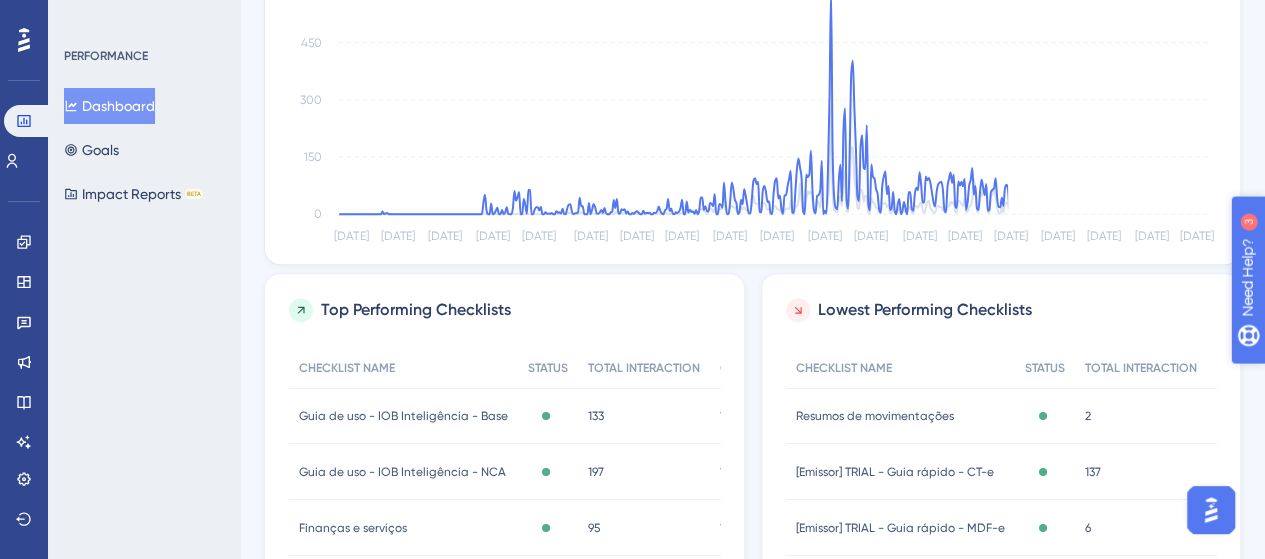 scroll, scrollTop: 600, scrollLeft: 0, axis: vertical 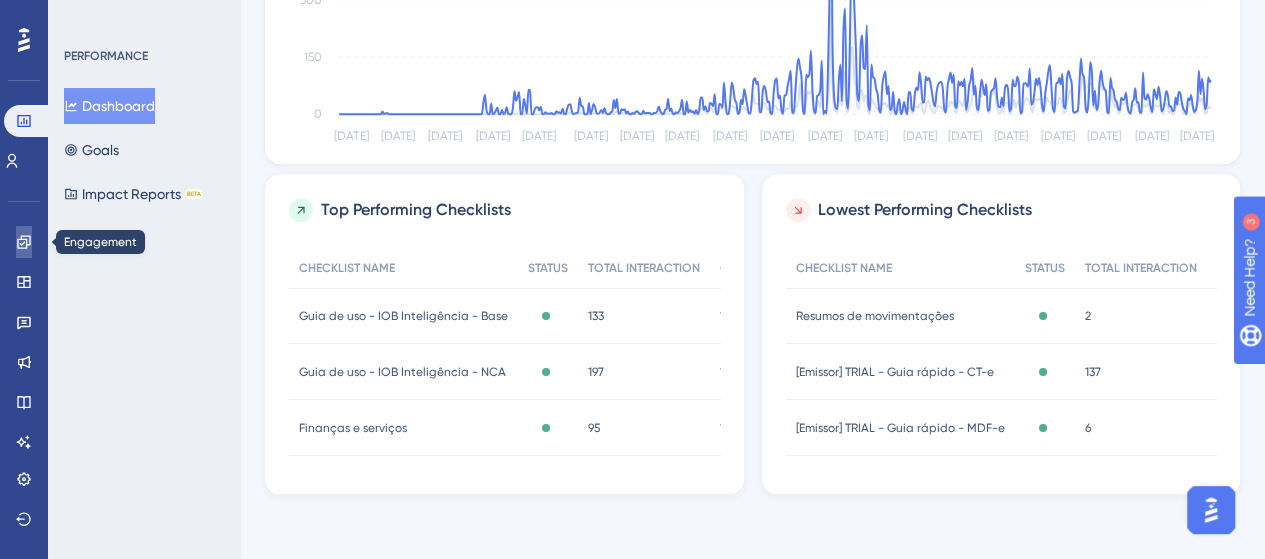 click 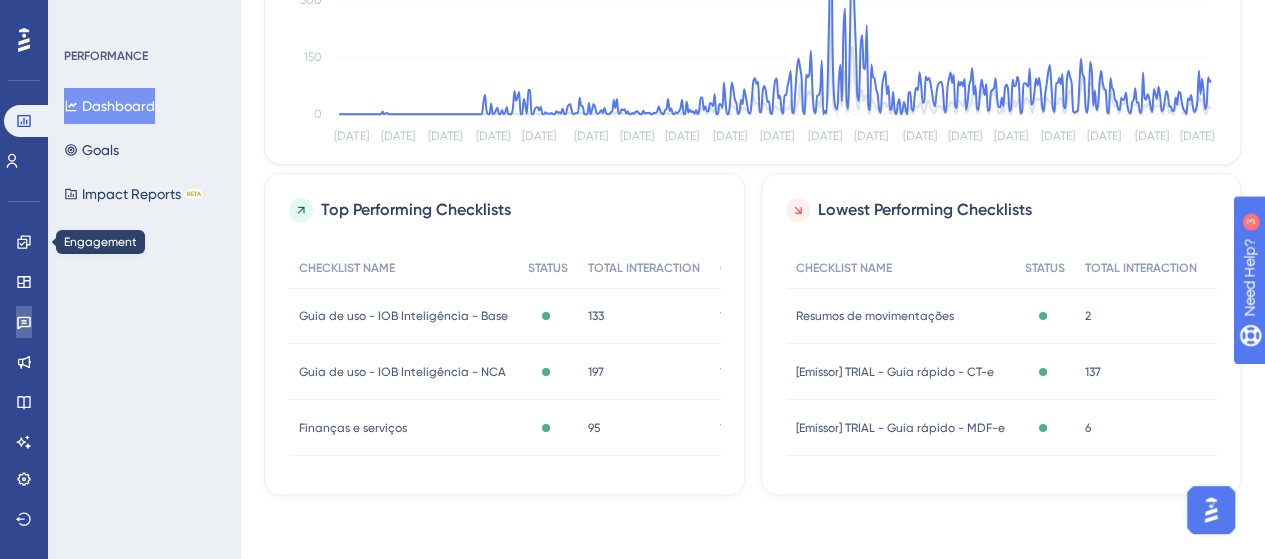 click at bounding box center (24, 322) 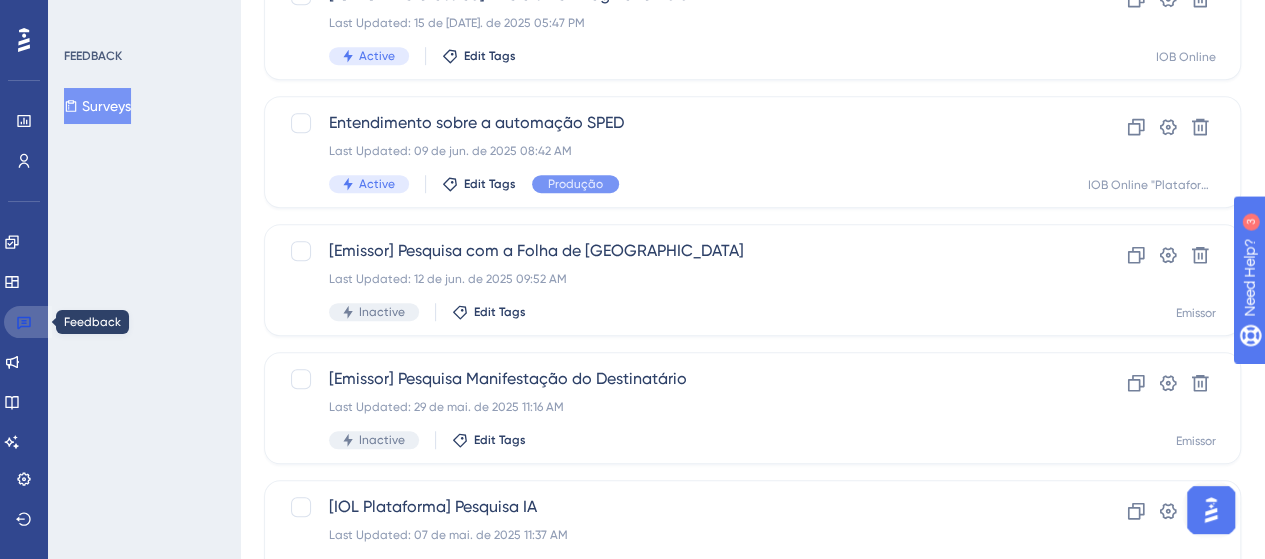 click at bounding box center (28, 322) 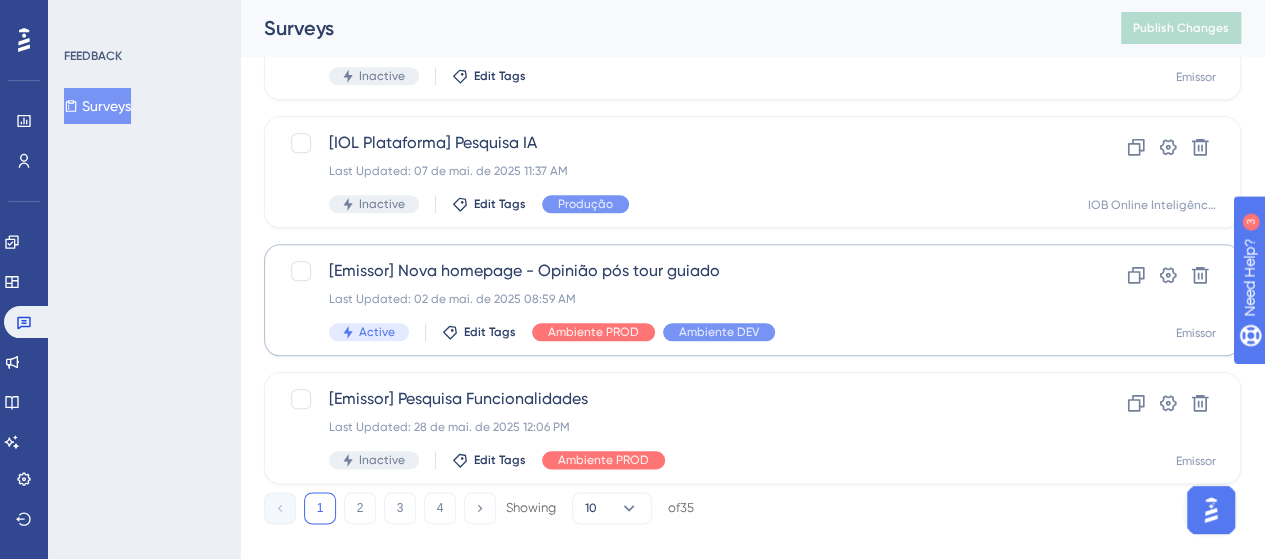 scroll, scrollTop: 992, scrollLeft: 0, axis: vertical 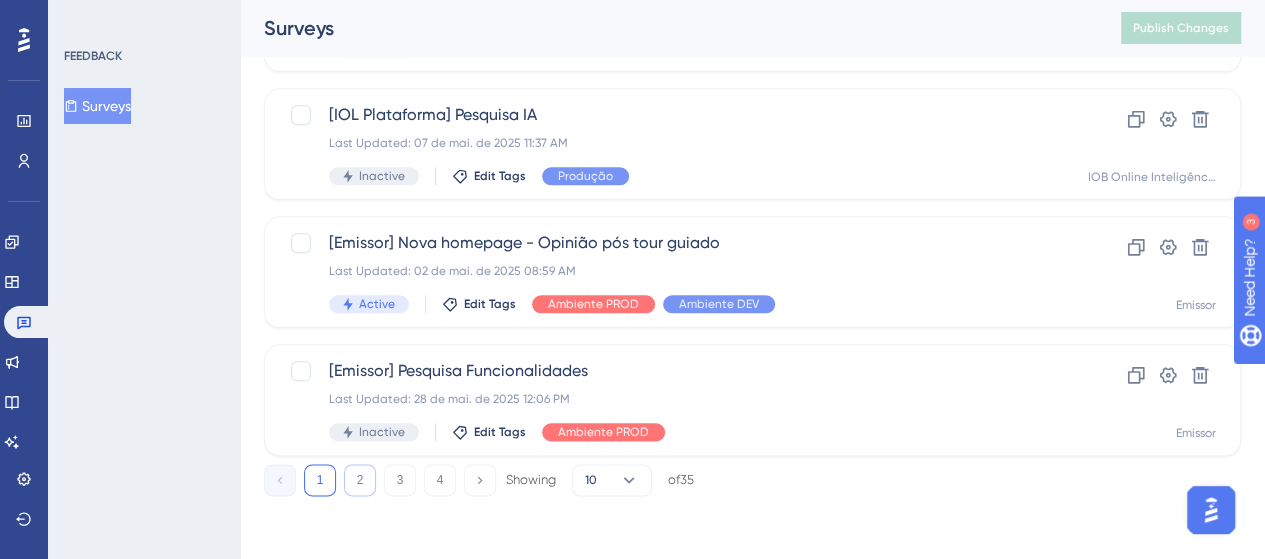 click on "2" at bounding box center [360, 480] 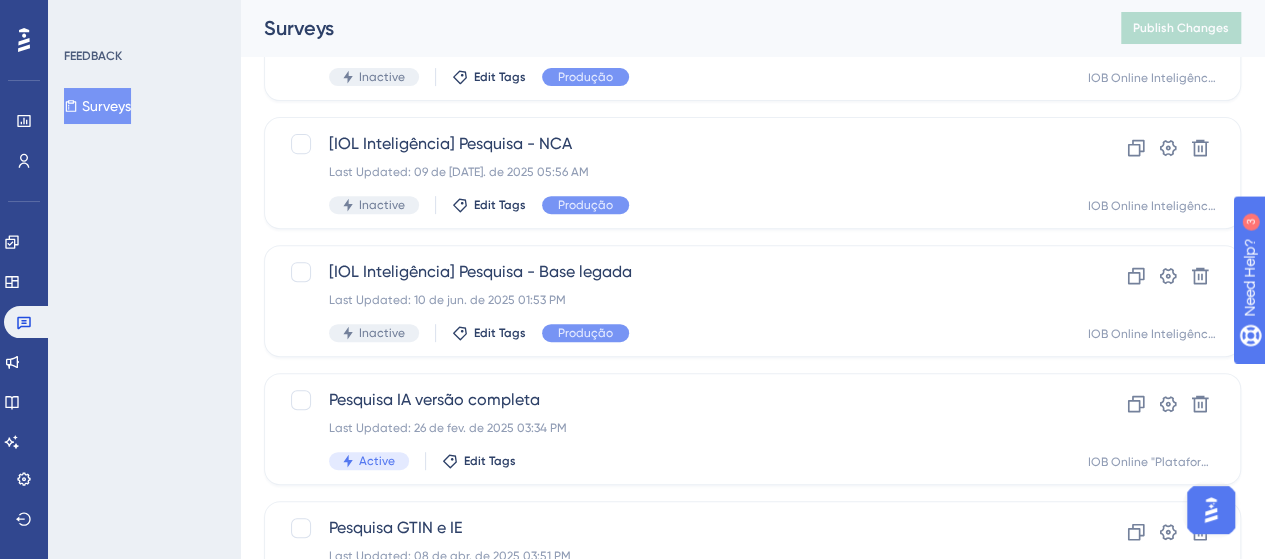 scroll, scrollTop: 292, scrollLeft: 0, axis: vertical 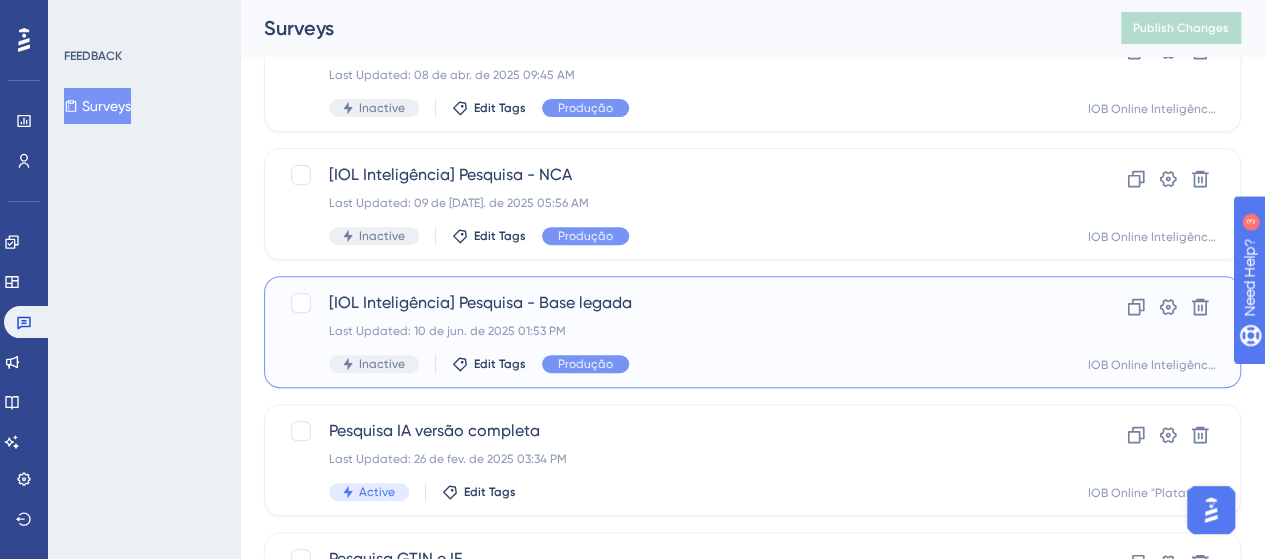 click on "[IOL Inteligência] Pesquisa - Base legada" at bounding box center [672, 303] 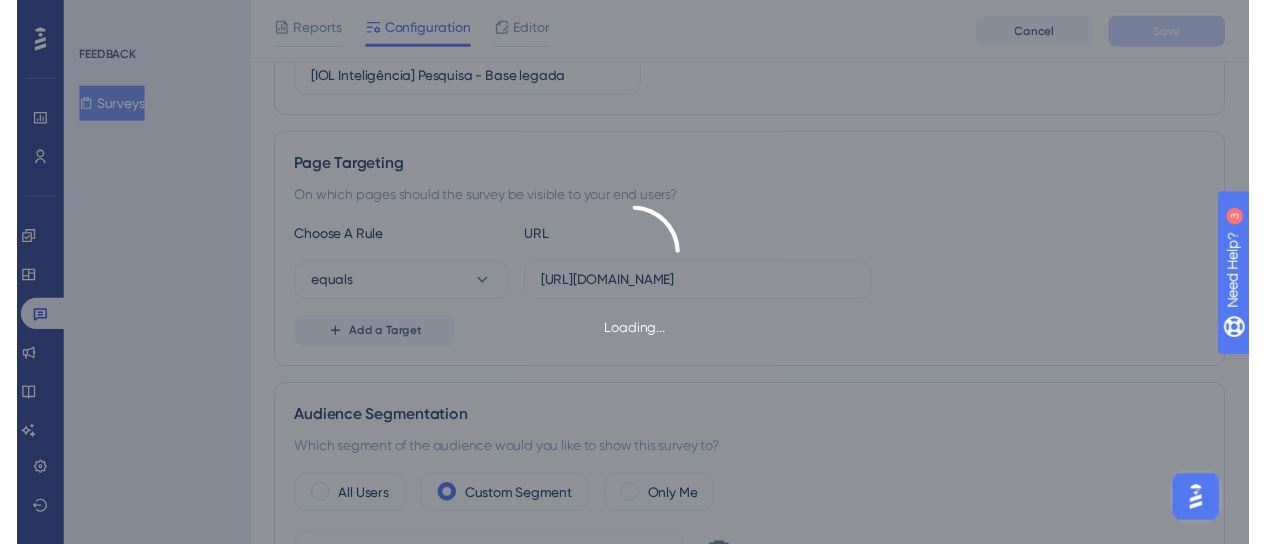 scroll, scrollTop: 0, scrollLeft: 0, axis: both 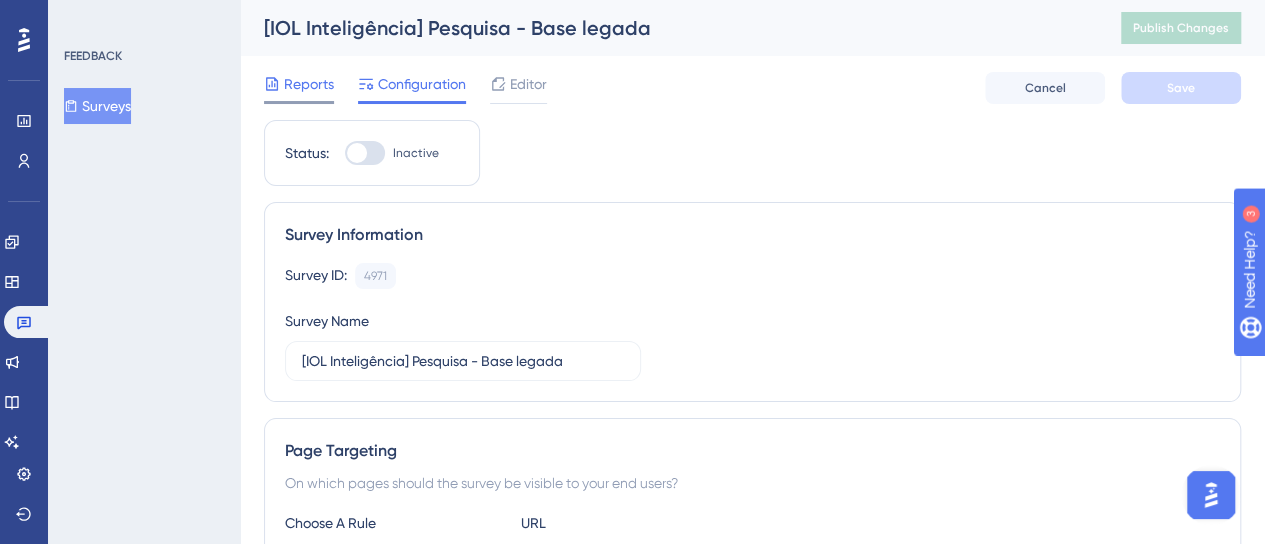 click on "Reports" at bounding box center (309, 84) 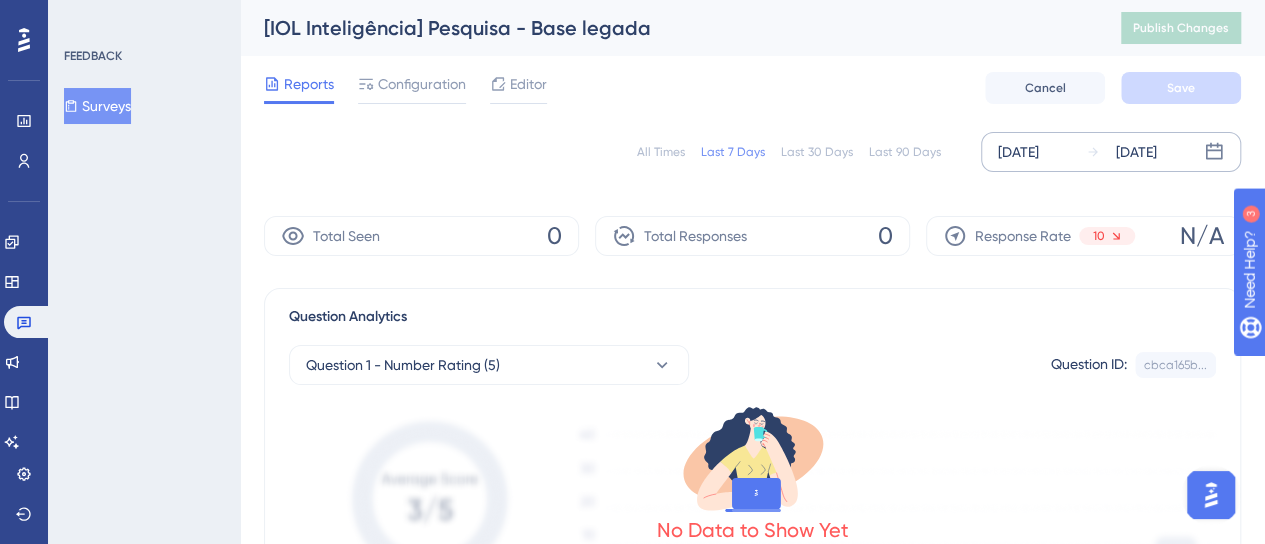 click on "[DATE]" at bounding box center (1018, 152) 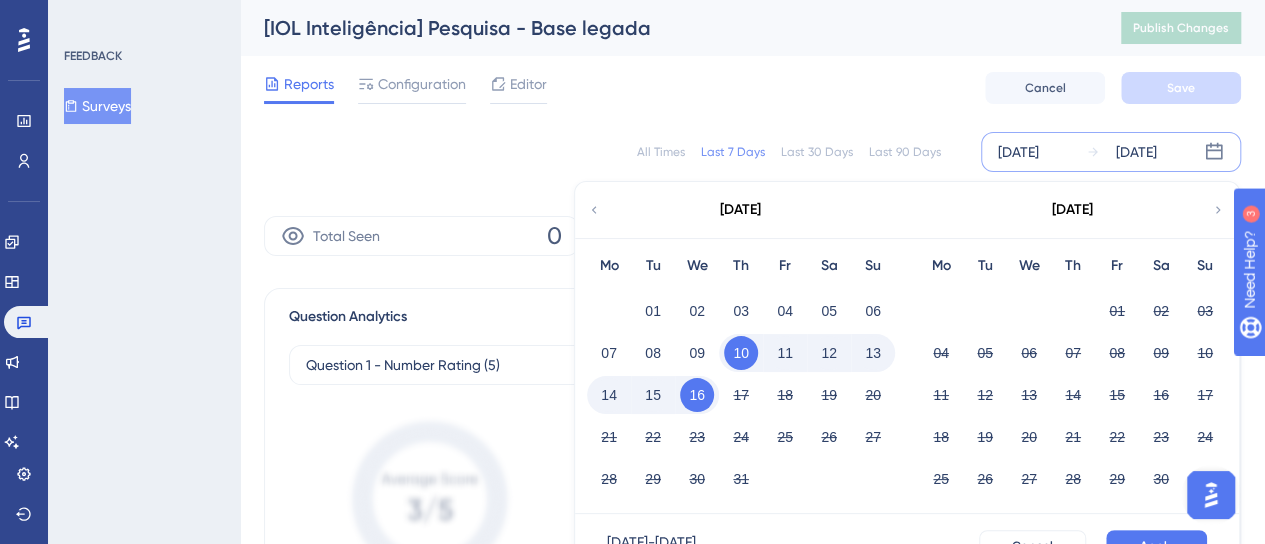 click on "[DATE]" at bounding box center (740, 210) 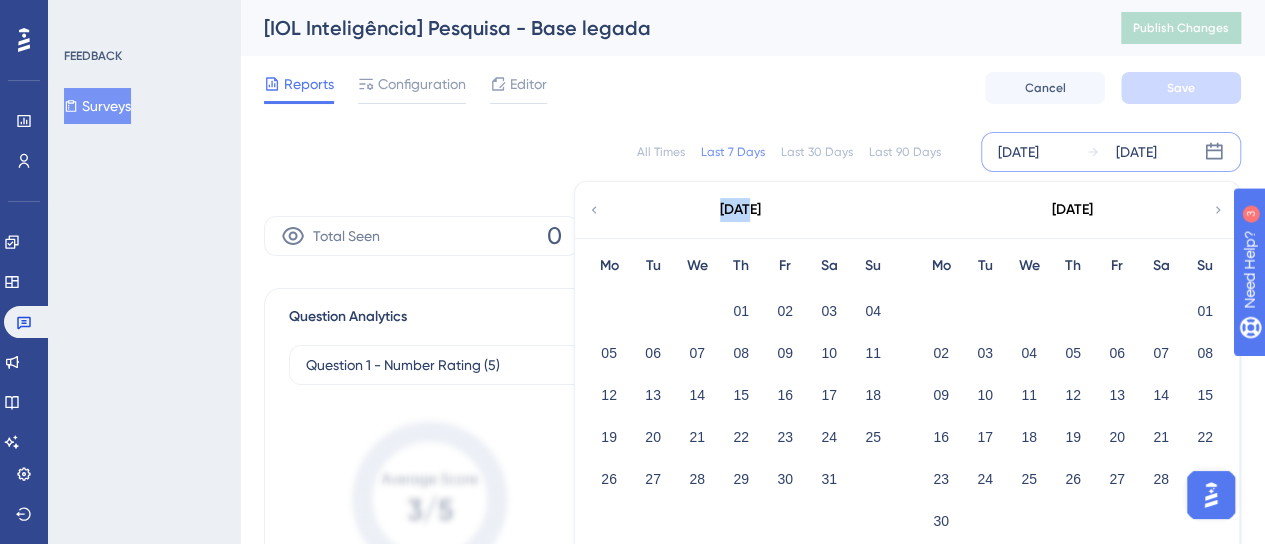 click 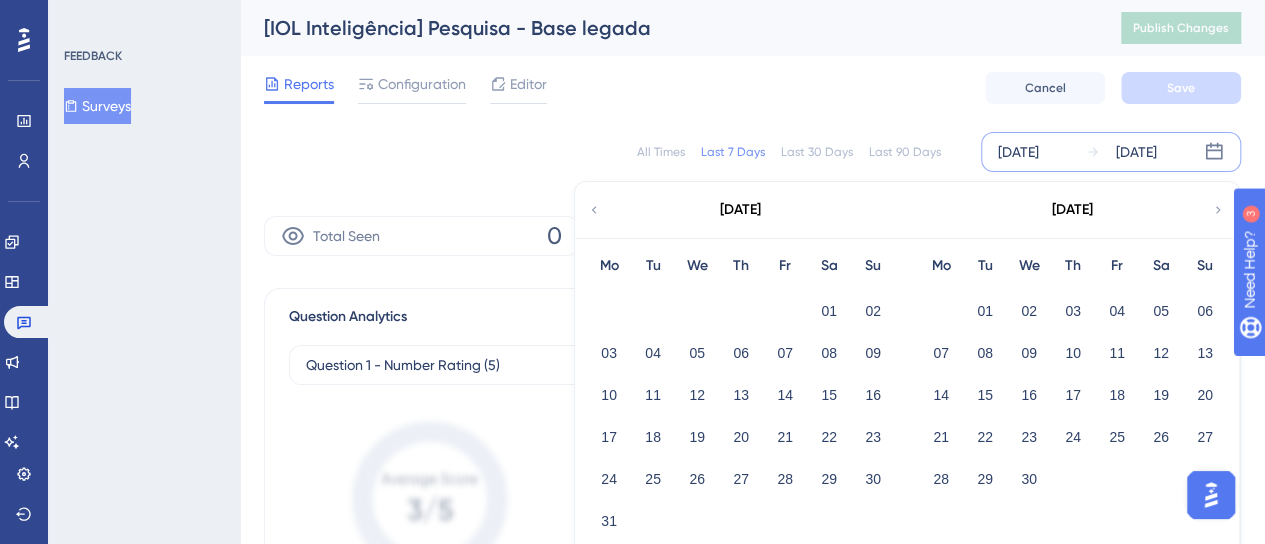 click 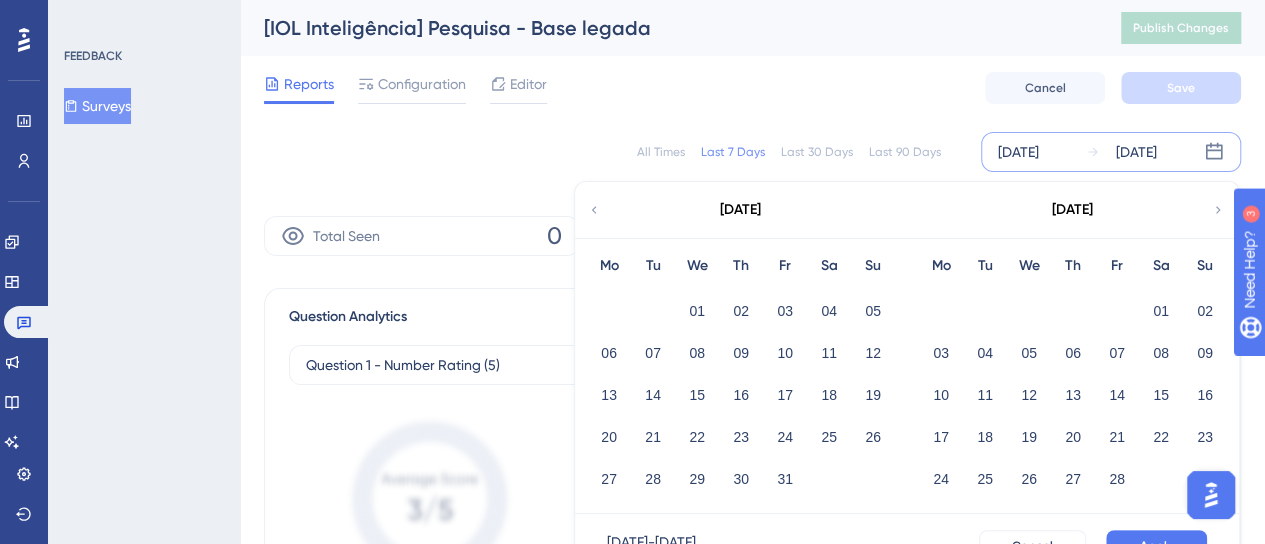 click 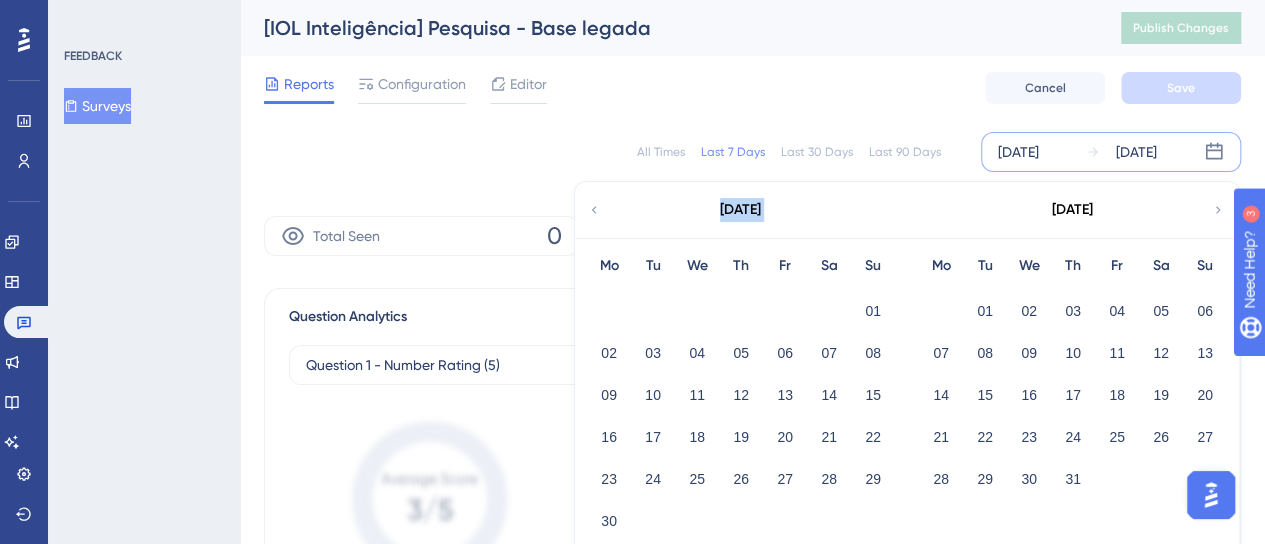 click 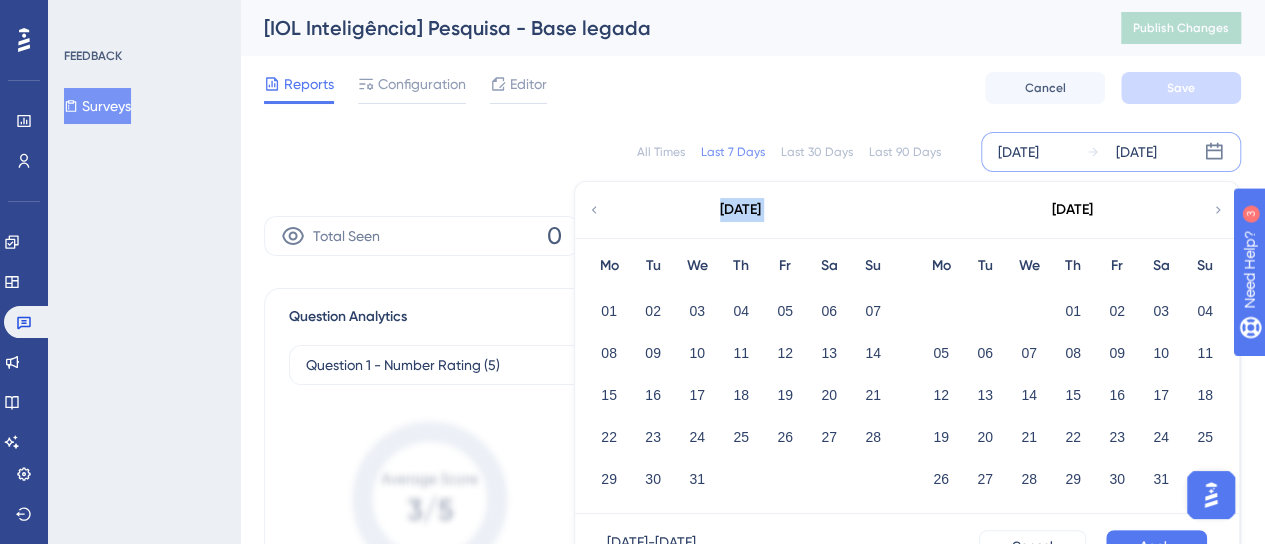 click 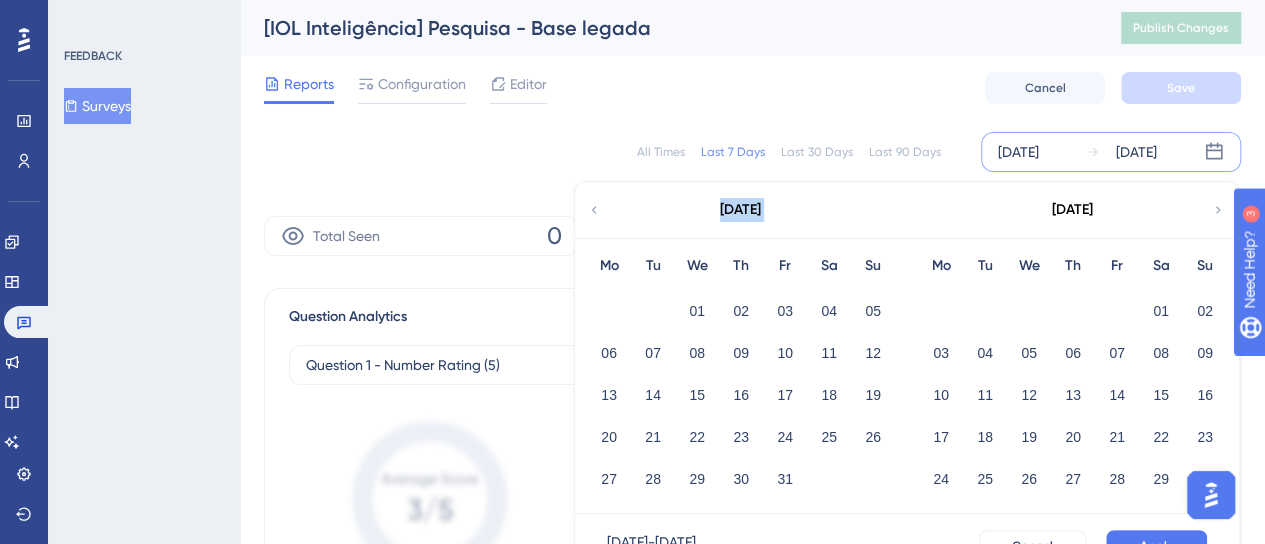 click 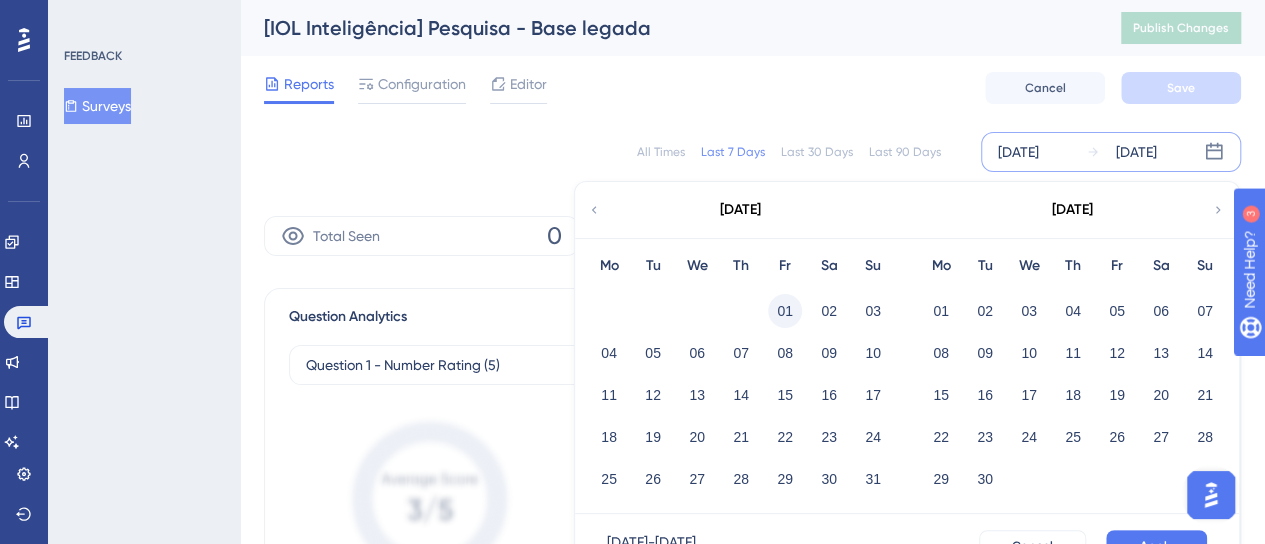 click on "01" at bounding box center (785, 311) 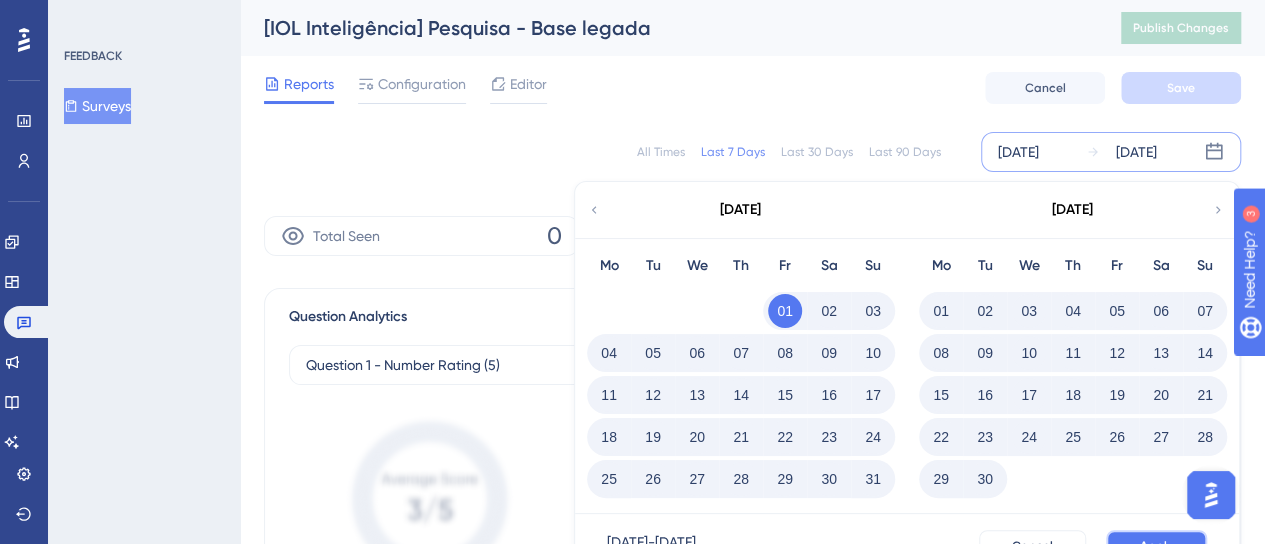 click on "Apply" at bounding box center (1156, 546) 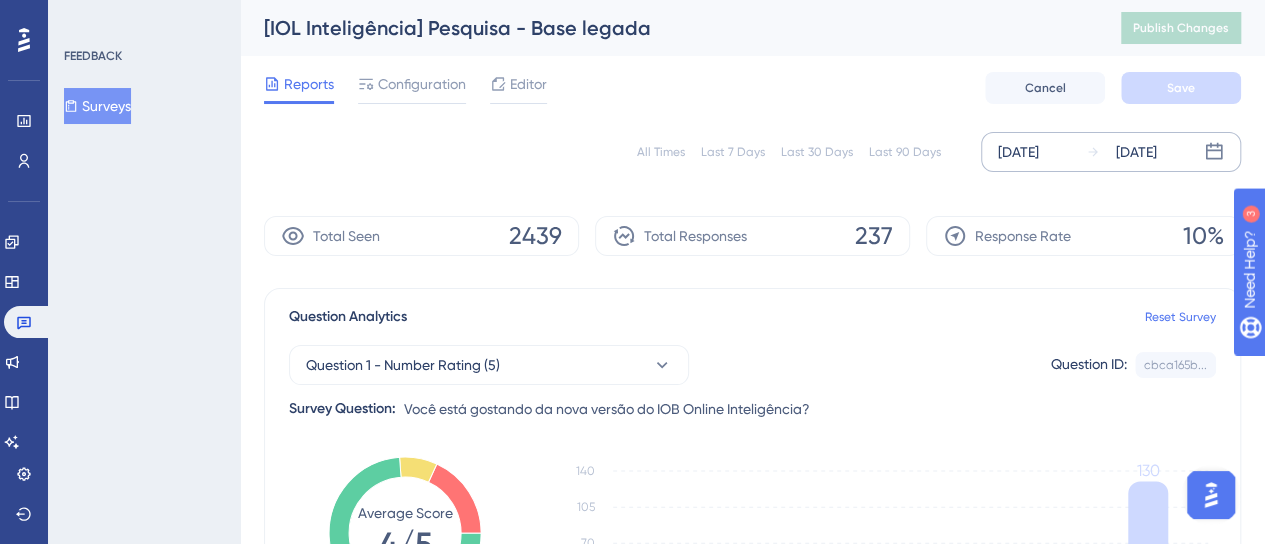 drag, startPoint x: 147, startPoint y: 105, endPoint x: 132, endPoint y: 105, distance: 15 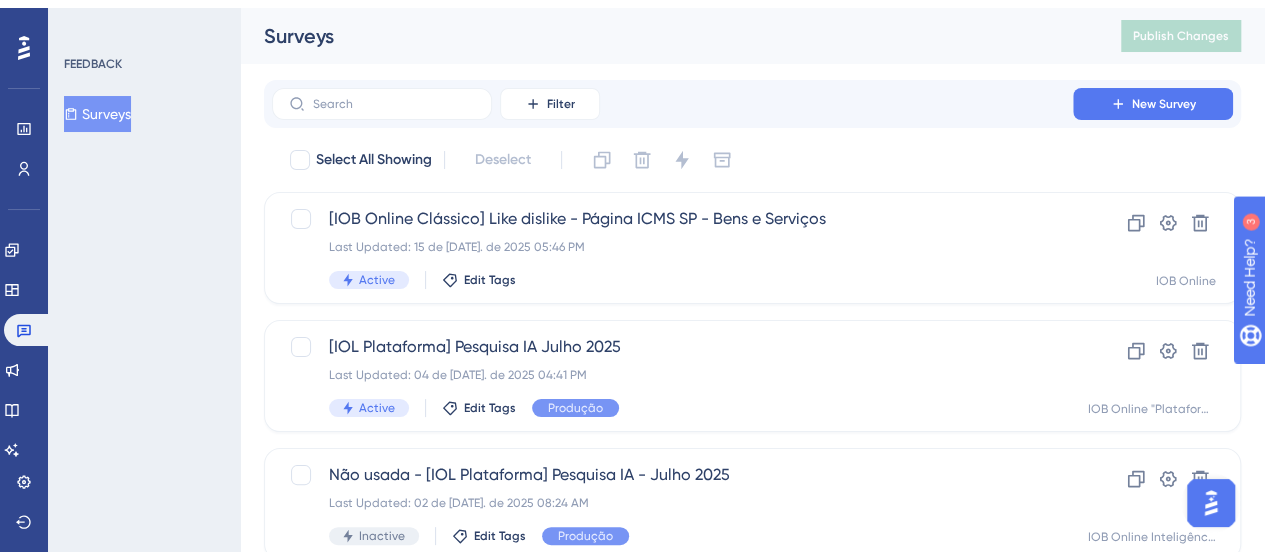 scroll, scrollTop: 800, scrollLeft: 0, axis: vertical 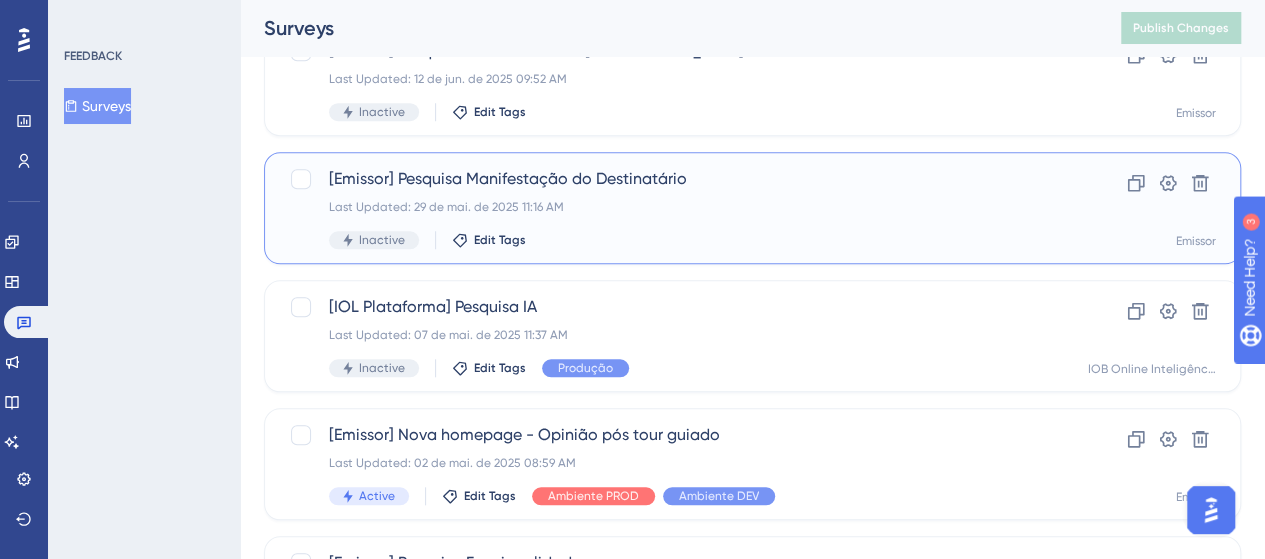 click on "Last Updated: 29 de mai. de 2025 11:16 AM" at bounding box center [672, 207] 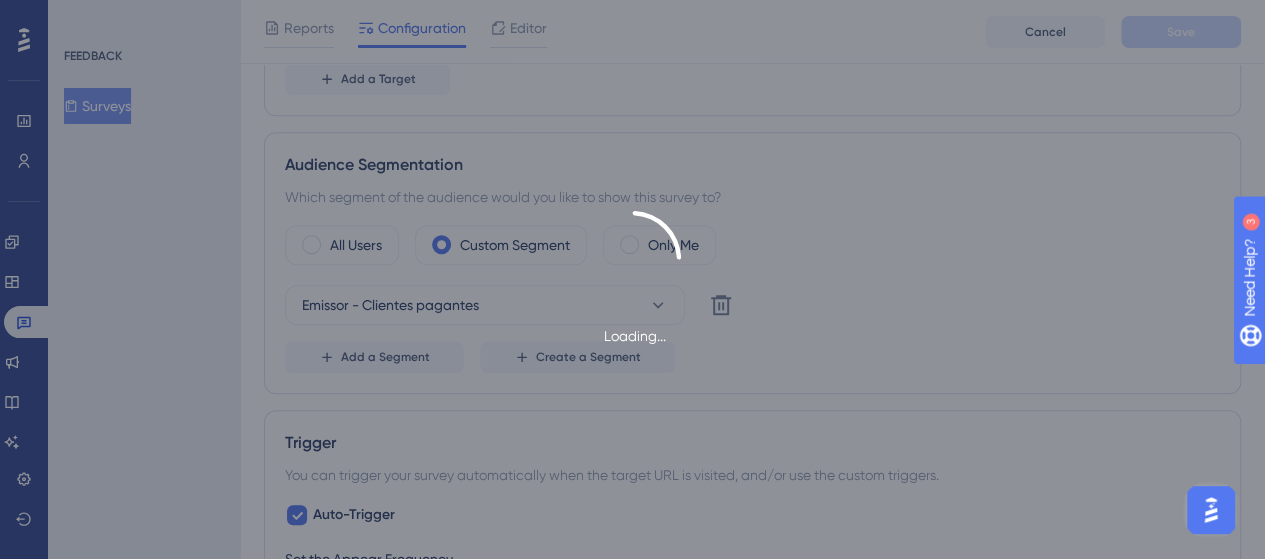 click on "Loading..." at bounding box center [632, 279] 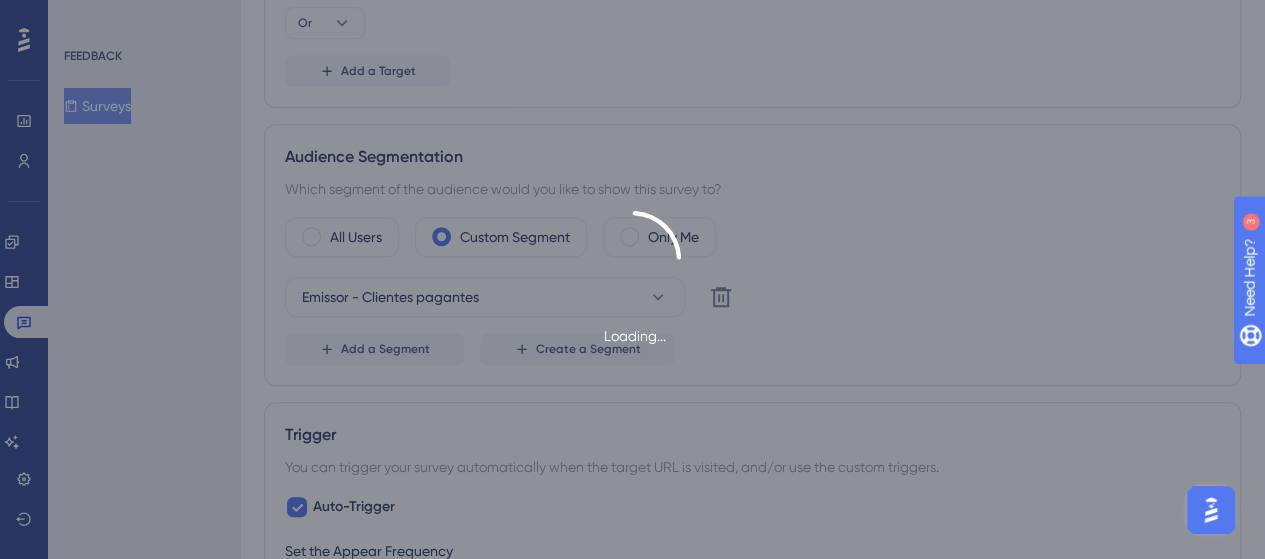 click on "Loading..." at bounding box center (632, 279) 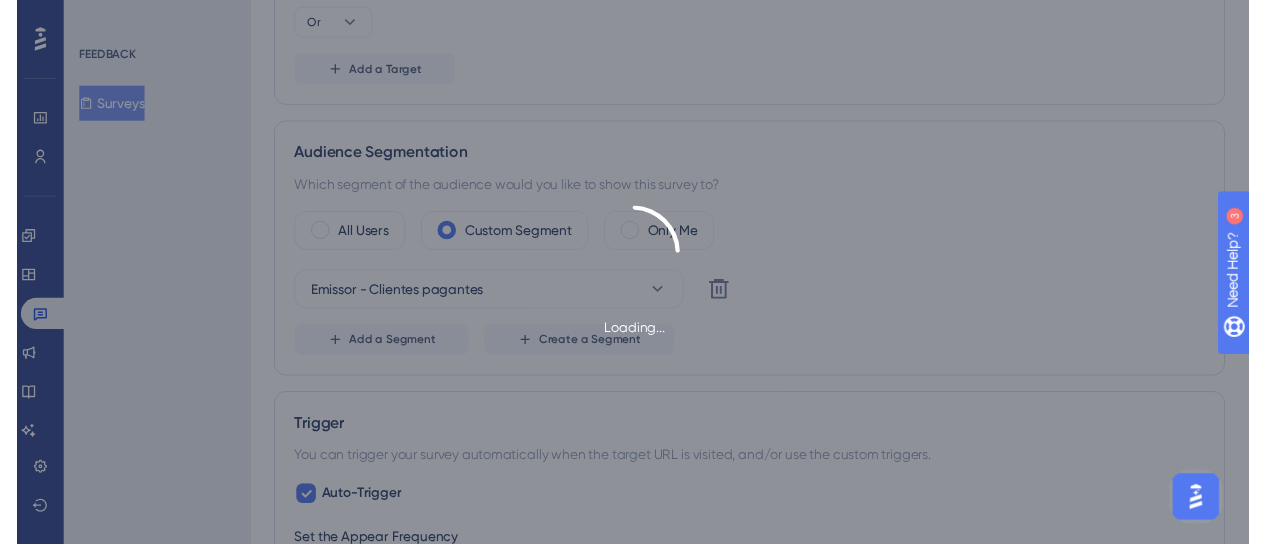 scroll, scrollTop: 0, scrollLeft: 0, axis: both 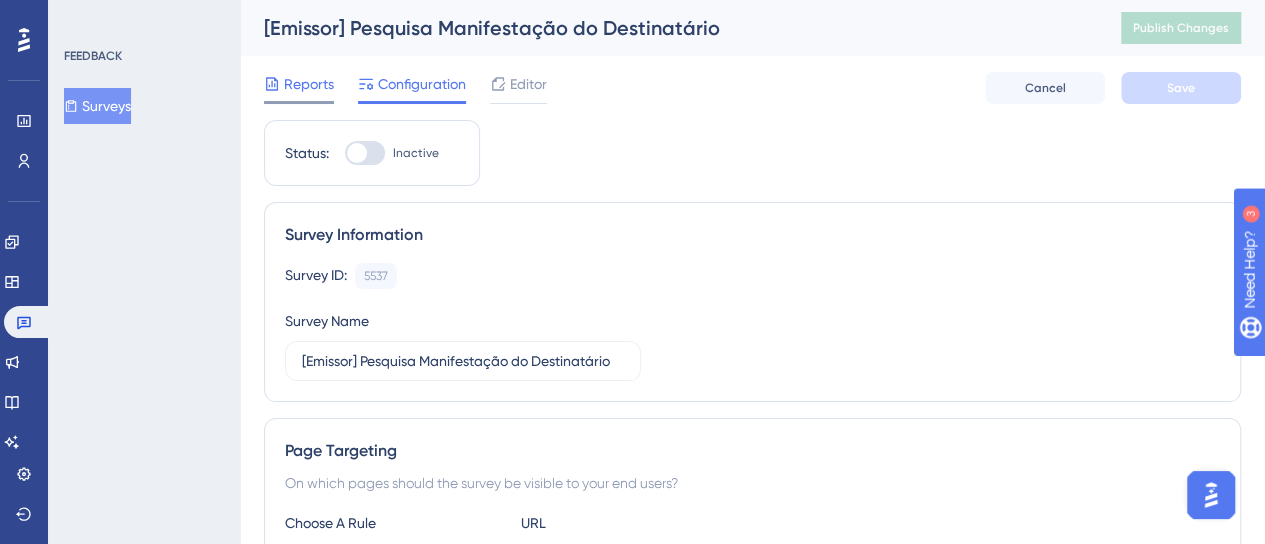 click on "Reports" at bounding box center [309, 84] 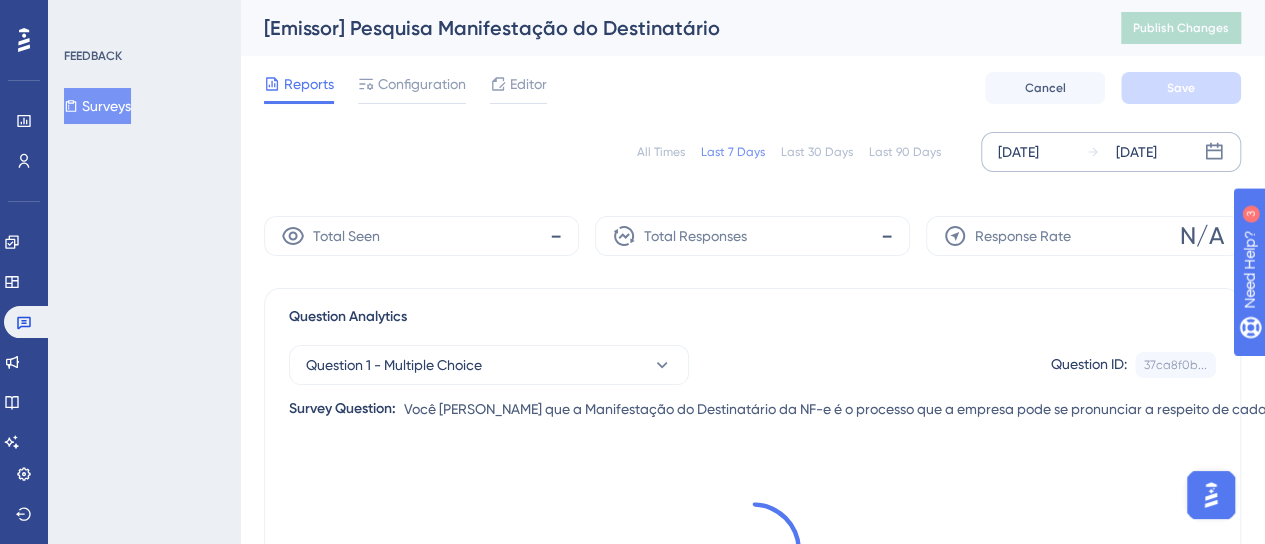 click on "[DATE]" at bounding box center [1018, 152] 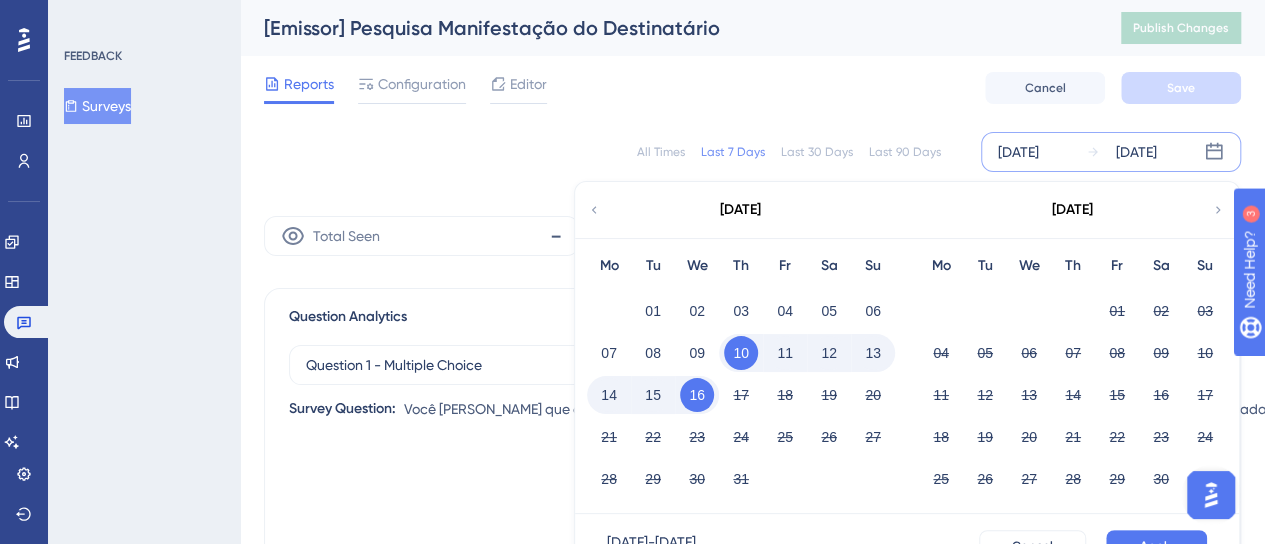 click on "[DATE]" at bounding box center [740, 210] 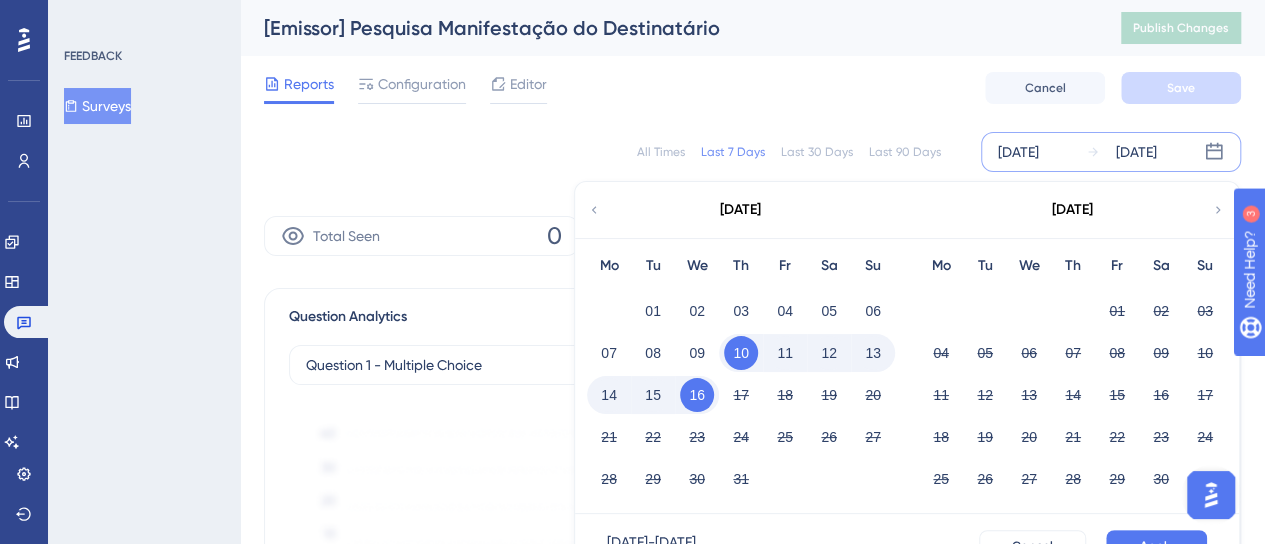 click on "[DATE]" at bounding box center (740, 210) 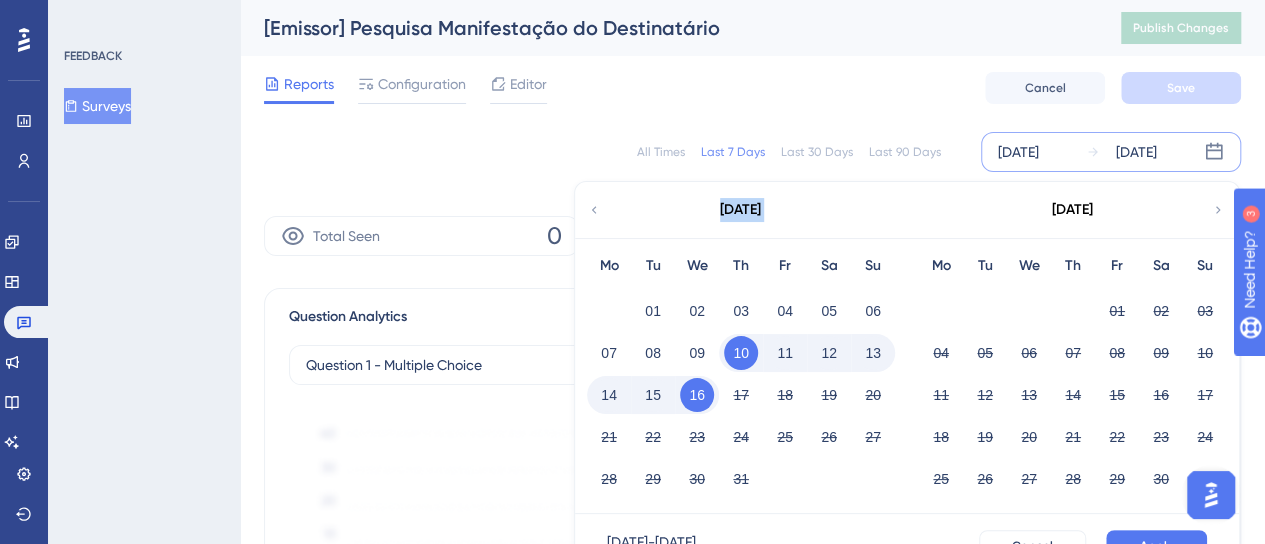 click on "[DATE]" at bounding box center [740, 210] 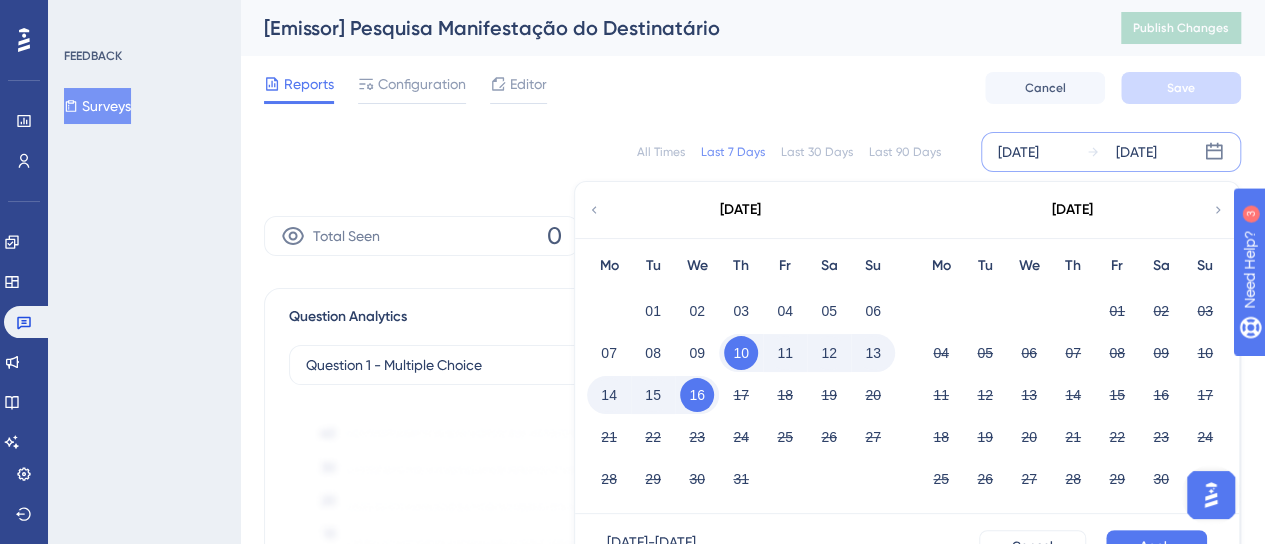 click on "All Times" at bounding box center [661, 152] 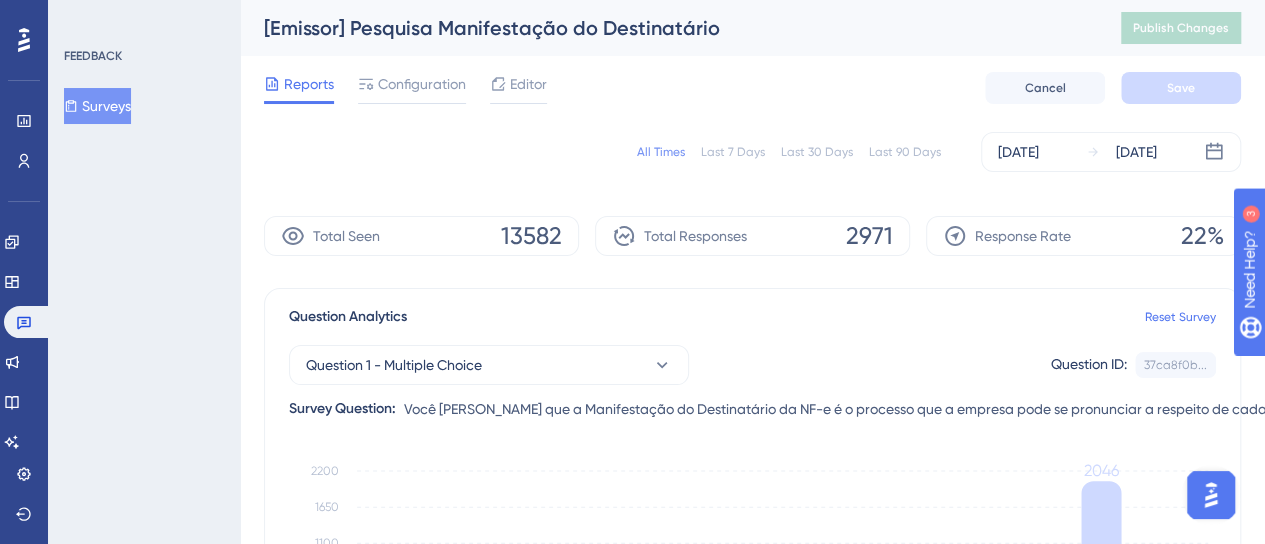 click on "Performance Users Engagement Widgets Feedback Product Updates Knowledge Base AI Assistant Settings Logout" at bounding box center (24, 272) 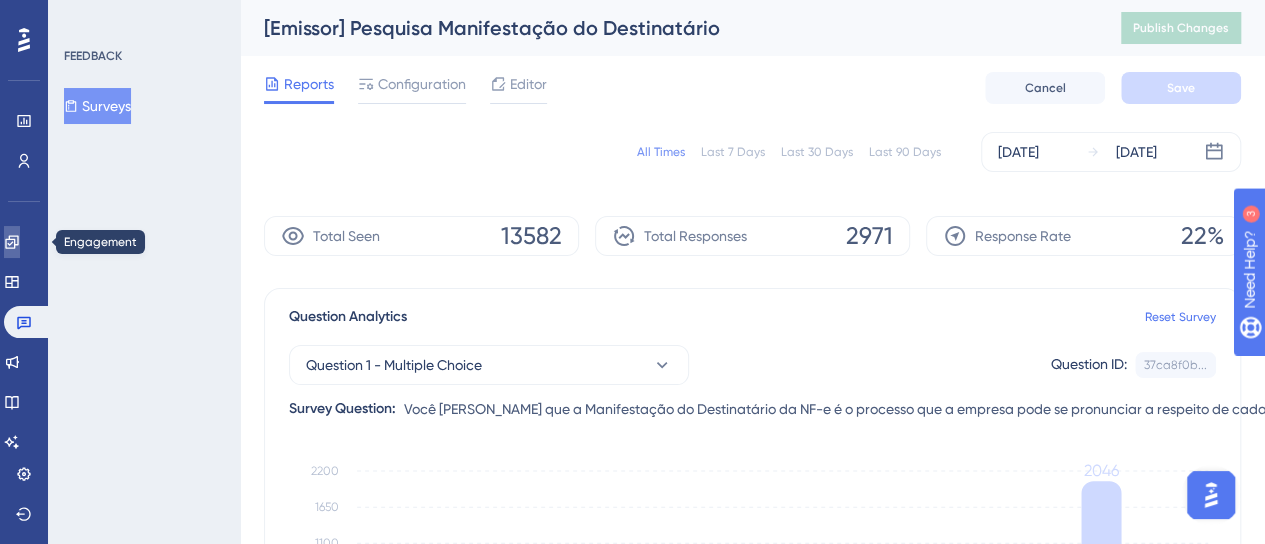 click 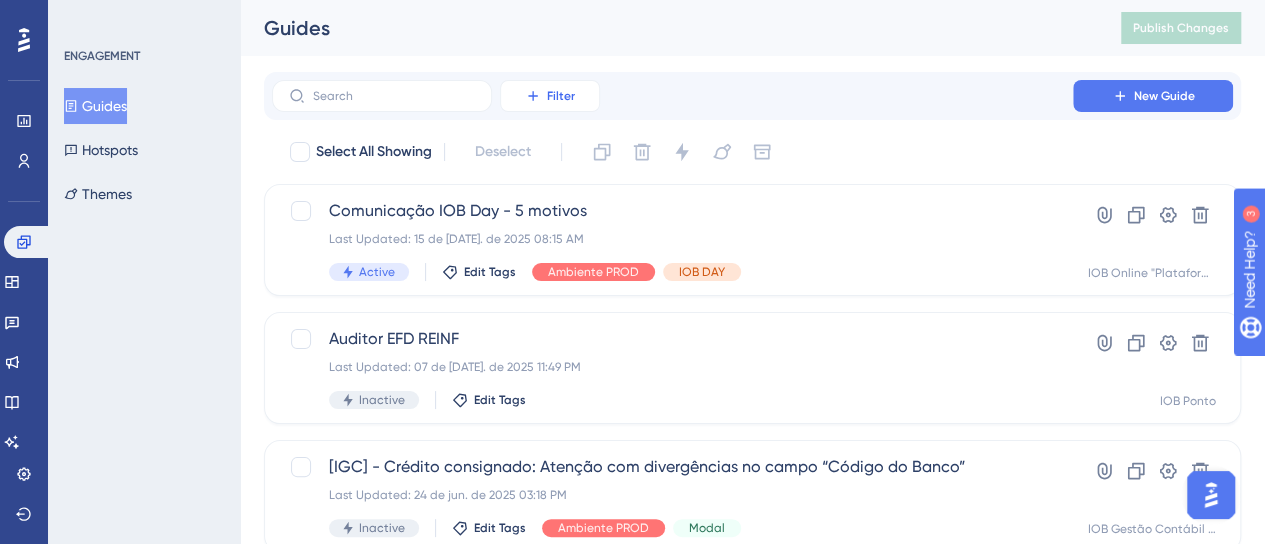 click on "Filter" at bounding box center [561, 96] 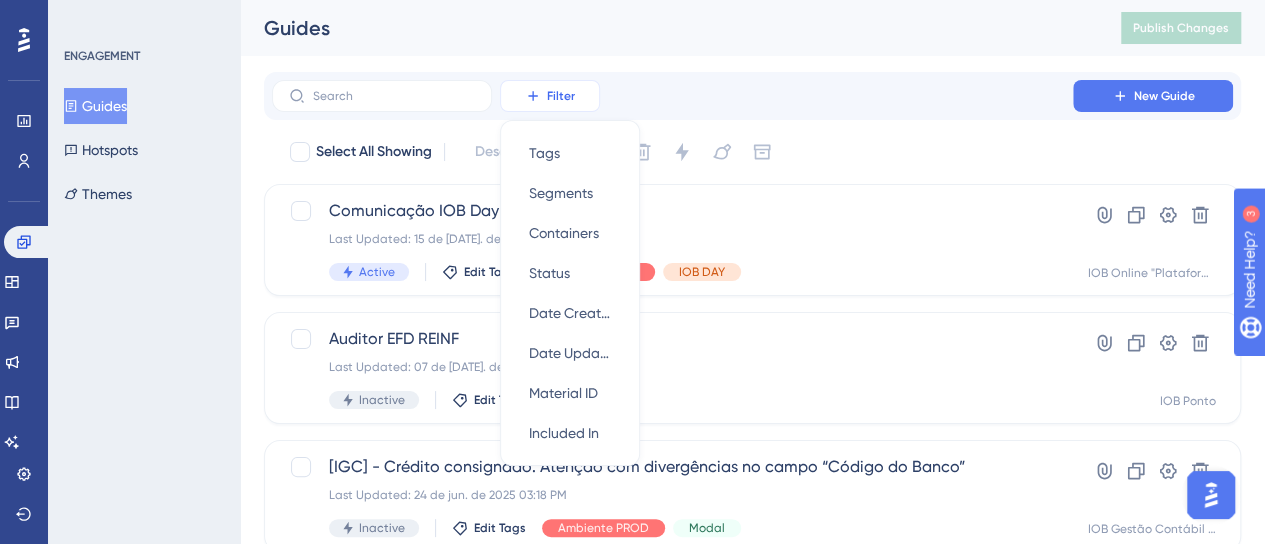 click on "Filter" at bounding box center [550, 96] 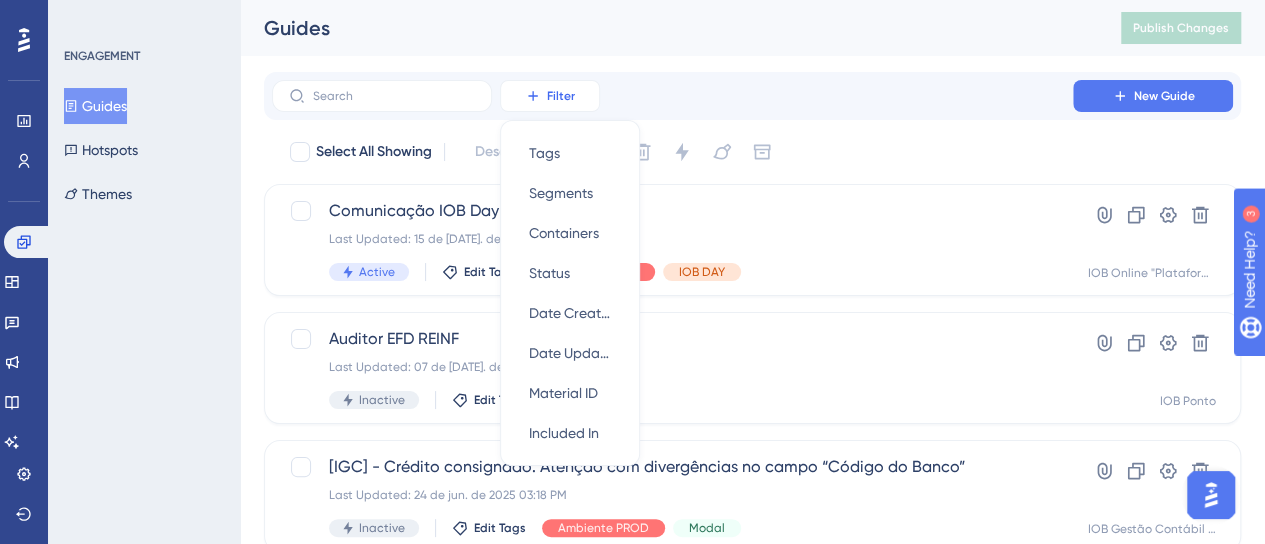 scroll, scrollTop: 20, scrollLeft: 0, axis: vertical 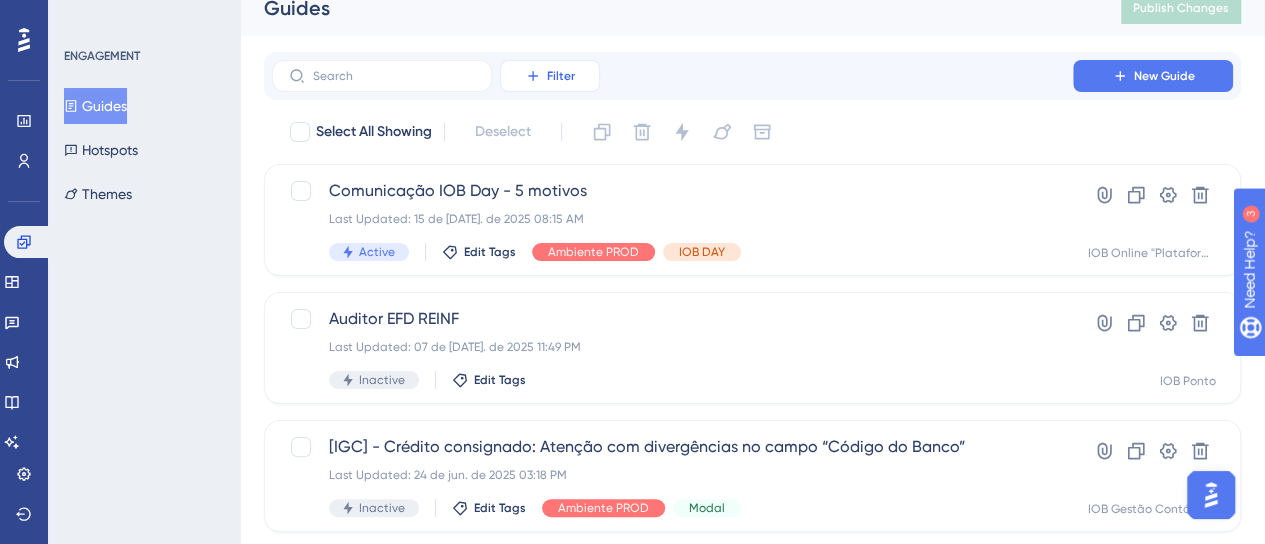 click on "Filter" at bounding box center (550, 76) 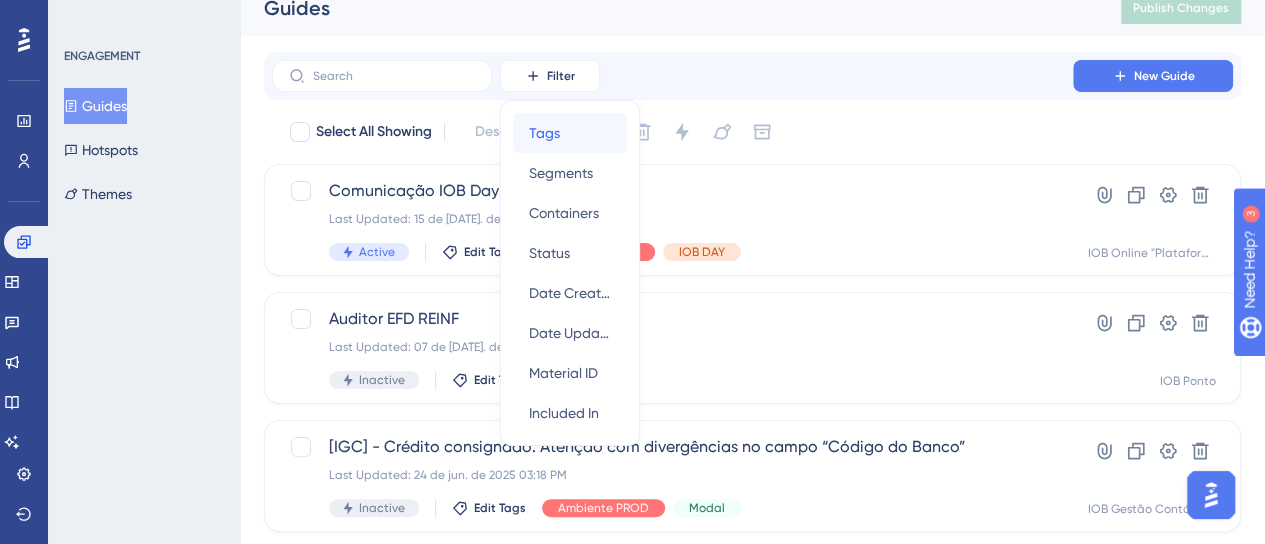 click on "Tags Tags" at bounding box center (570, 133) 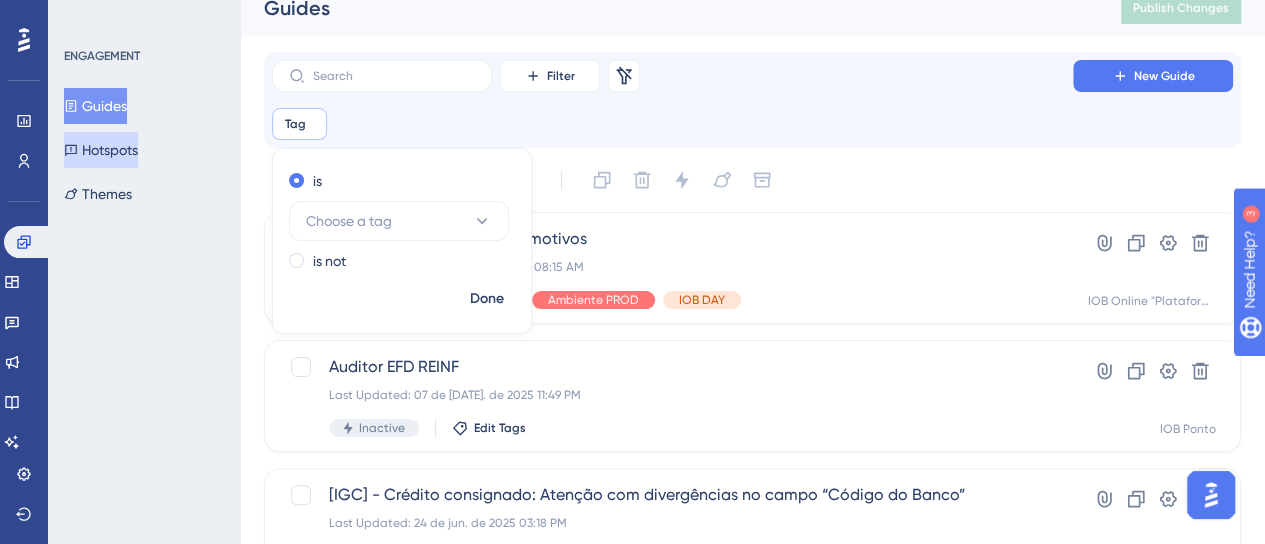 scroll, scrollTop: 30, scrollLeft: 0, axis: vertical 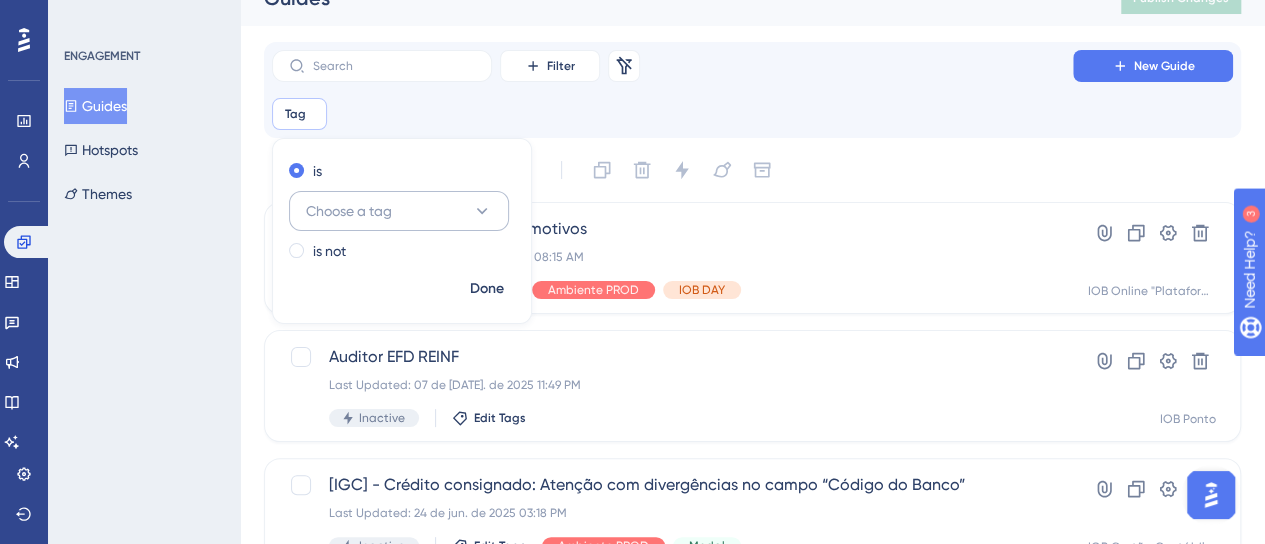 click on "Choose a tag" at bounding box center [399, 211] 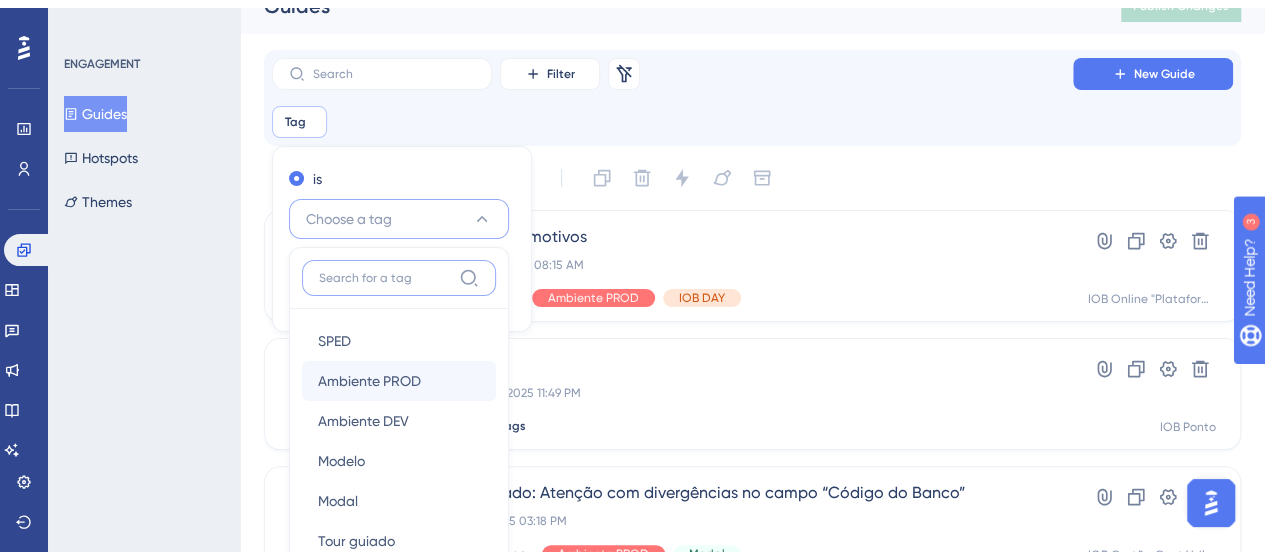 scroll, scrollTop: 190, scrollLeft: 0, axis: vertical 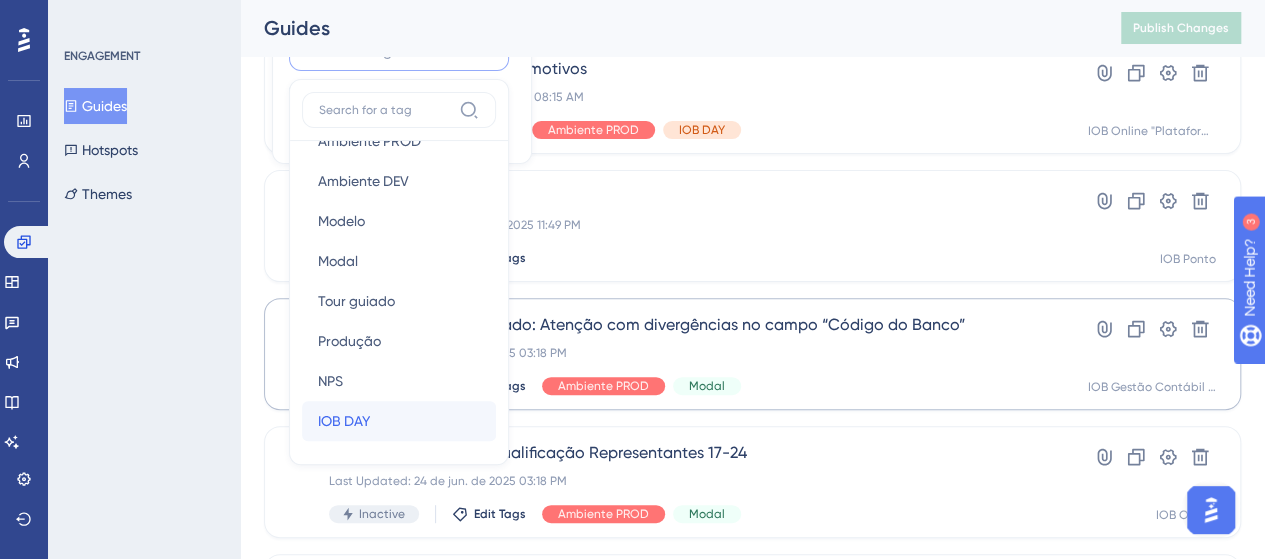 click on "IOB DAY IOB DAY" at bounding box center [399, 421] 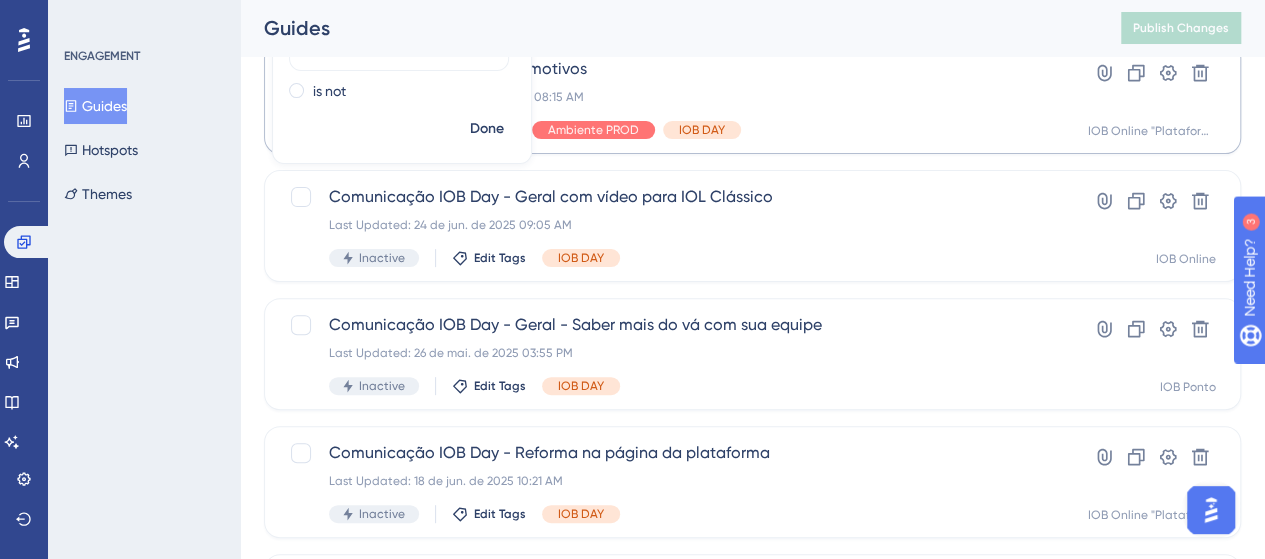 click on "Done" at bounding box center [487, 129] 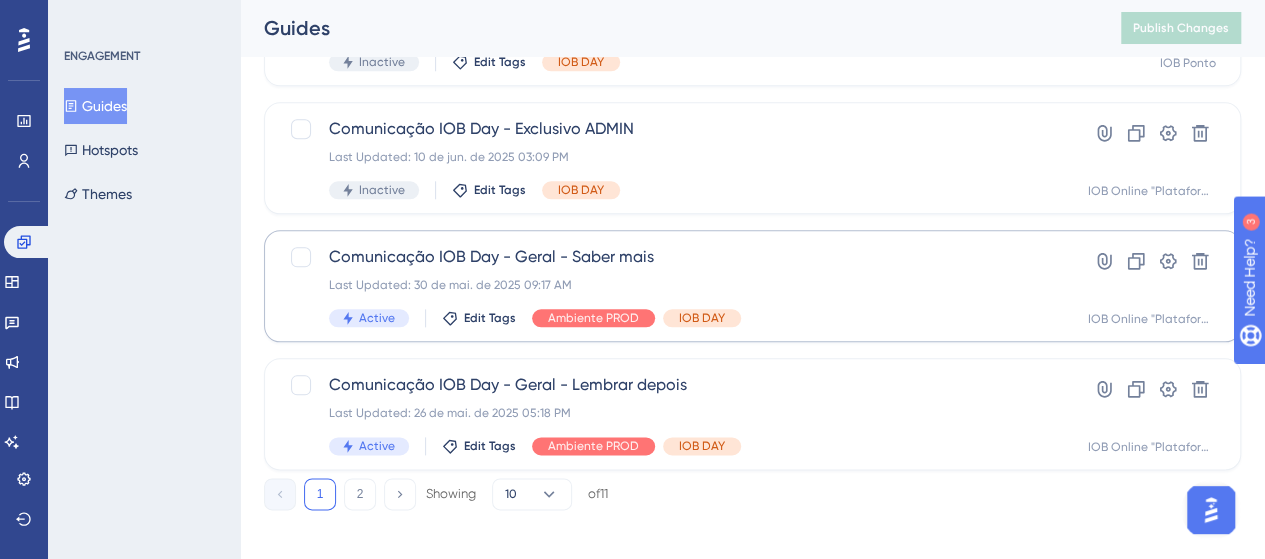scroll, scrollTop: 1040, scrollLeft: 0, axis: vertical 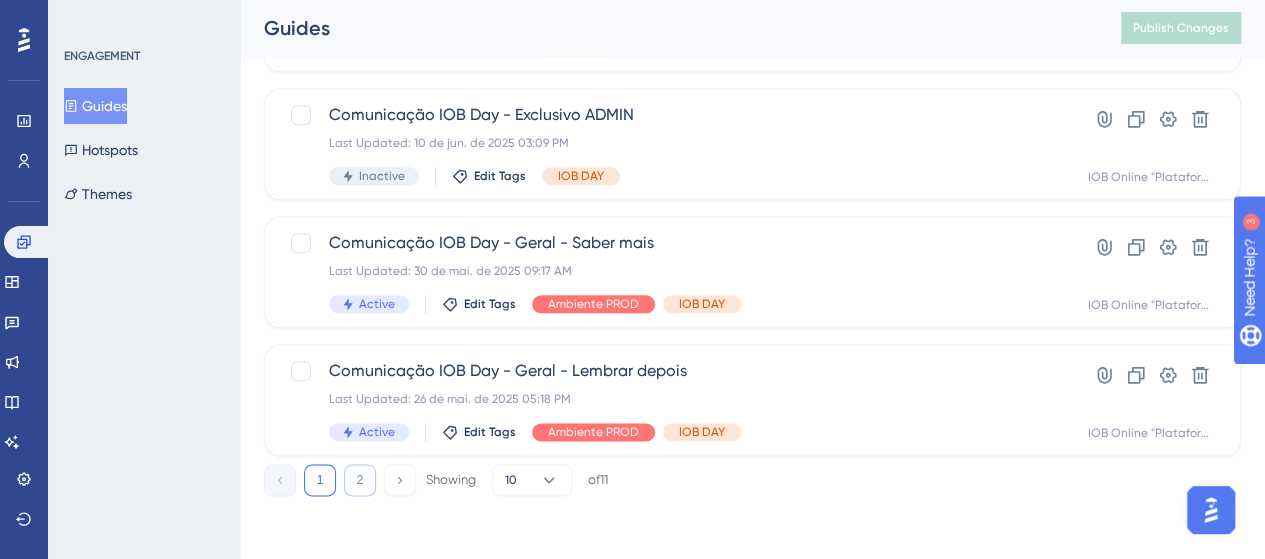 click on "2" at bounding box center [360, 480] 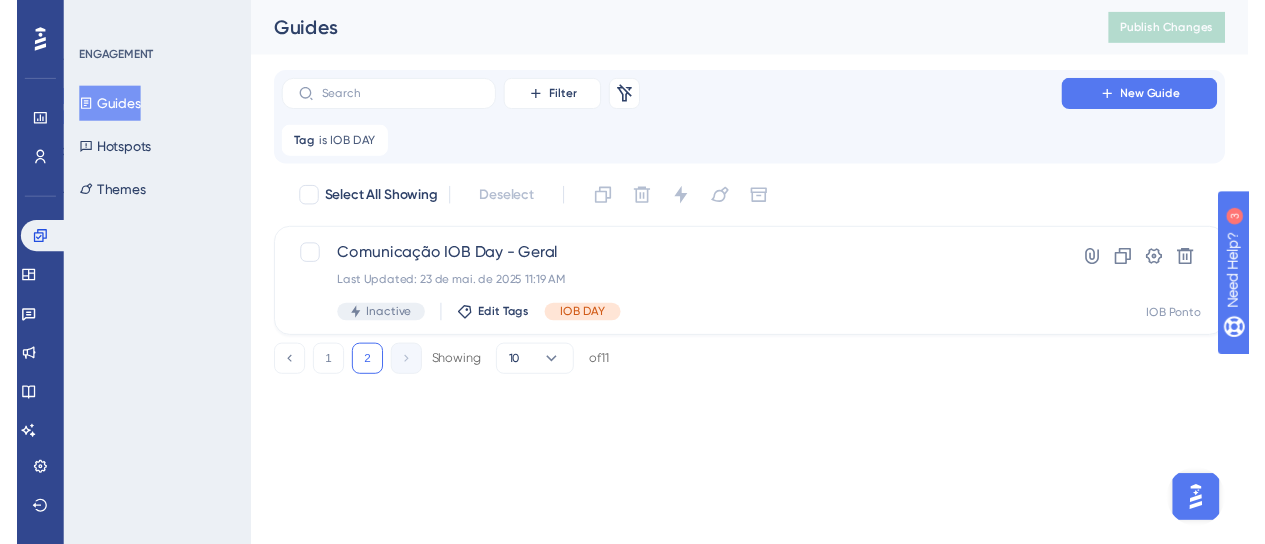 scroll, scrollTop: 0, scrollLeft: 0, axis: both 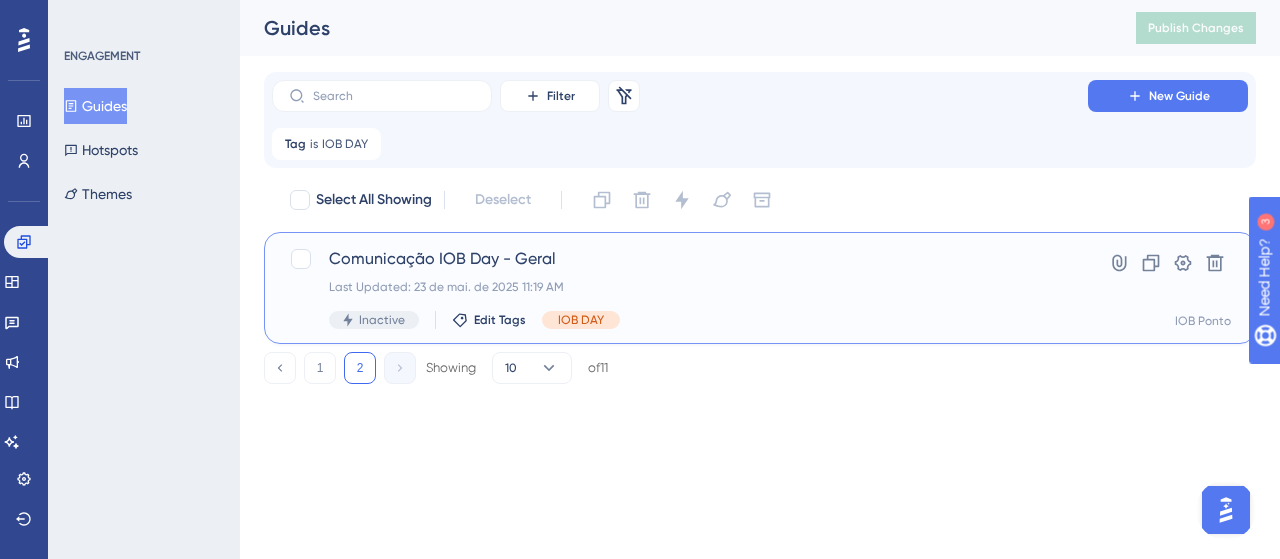 click on "Comunicação IOB Day - Geral" at bounding box center [680, 259] 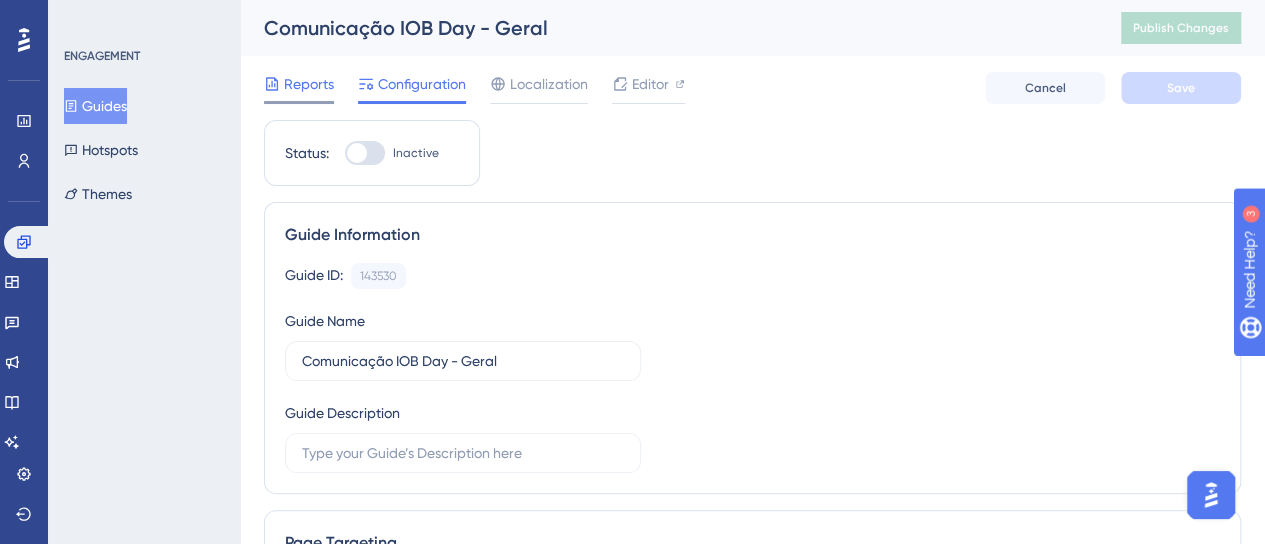 click on "Reports" at bounding box center [309, 84] 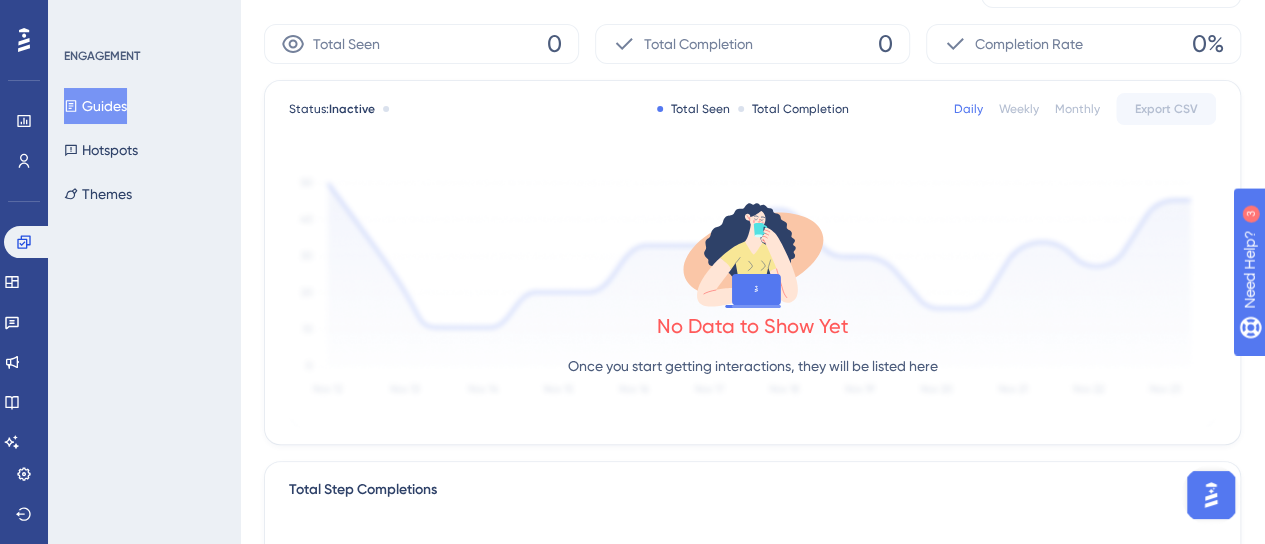 scroll, scrollTop: 0, scrollLeft: 0, axis: both 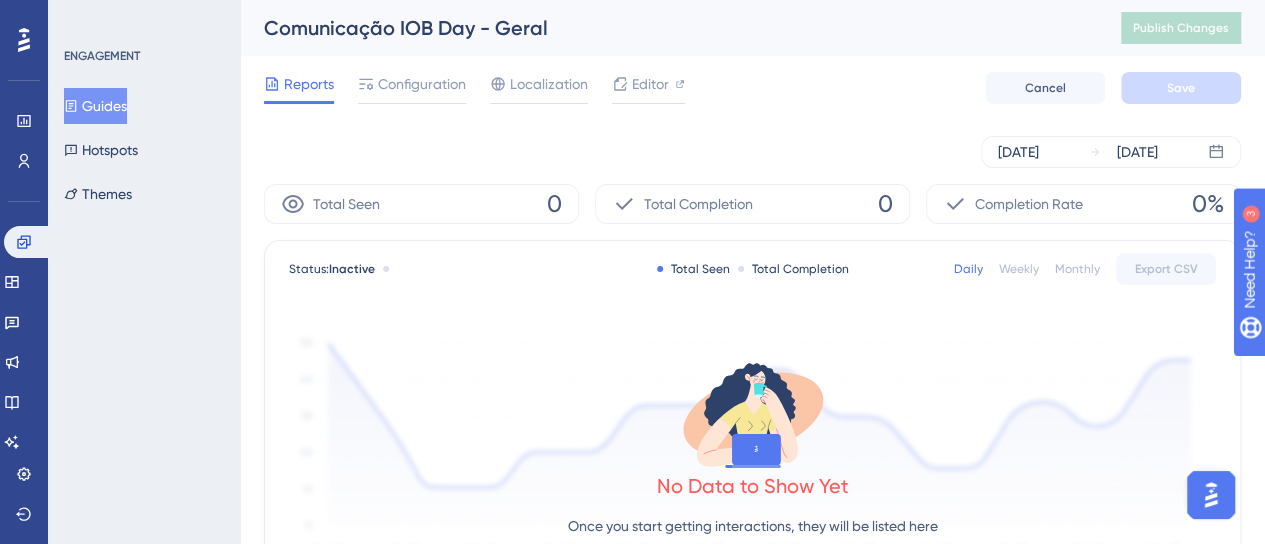 click on "Guides" at bounding box center [95, 106] 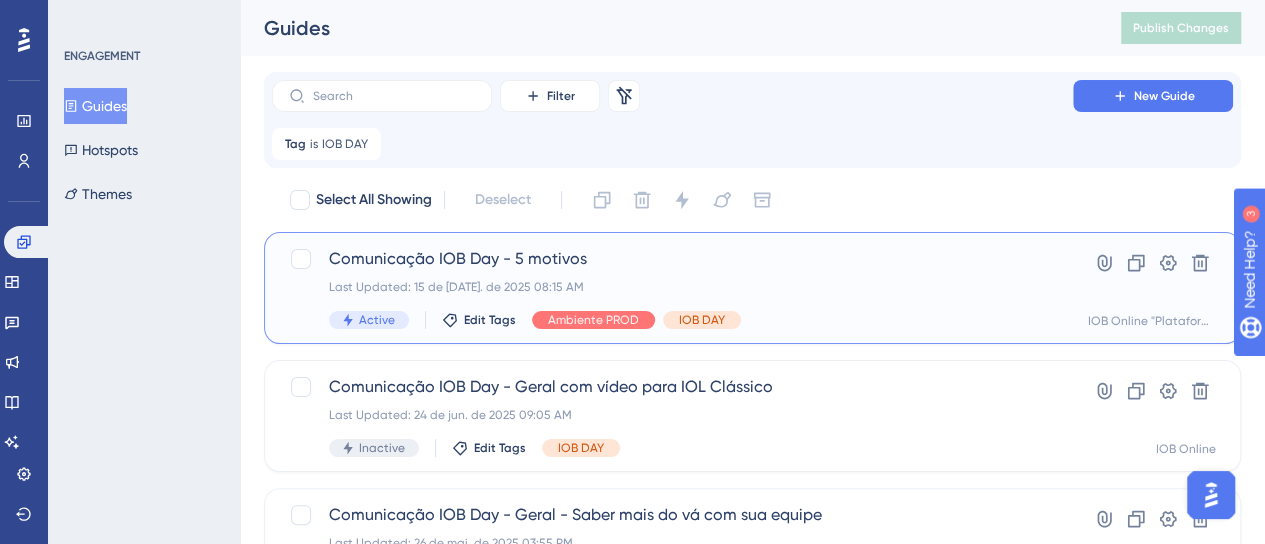 click on "Last Updated: 15 de [DATE]. de 2025 08:15 AM" at bounding box center (672, 287) 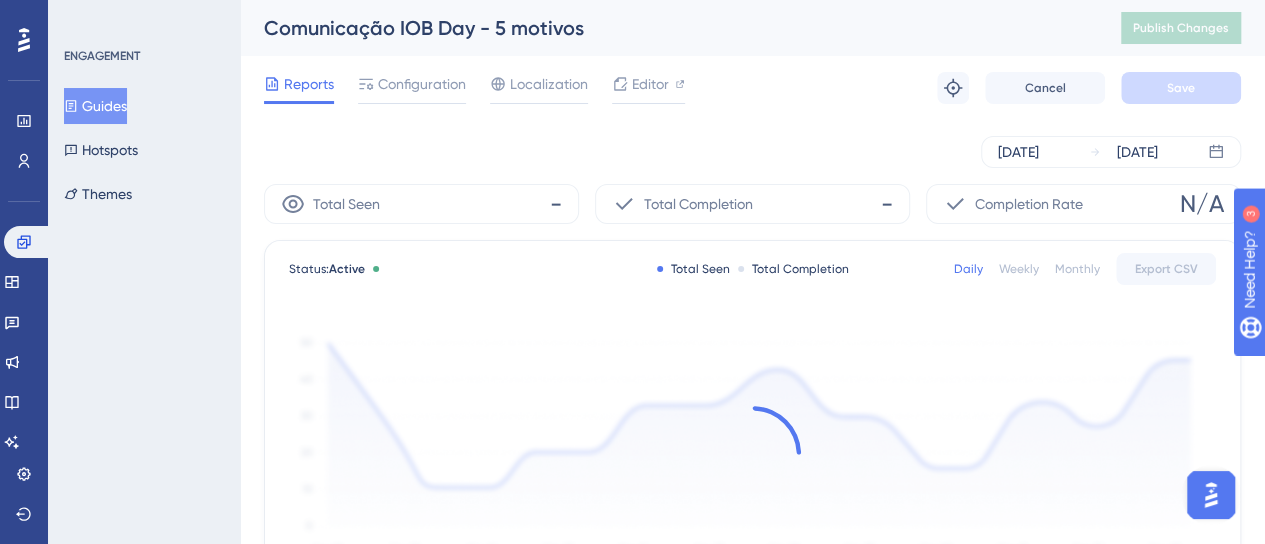click on "[DATE] [DATE]" at bounding box center [752, 152] 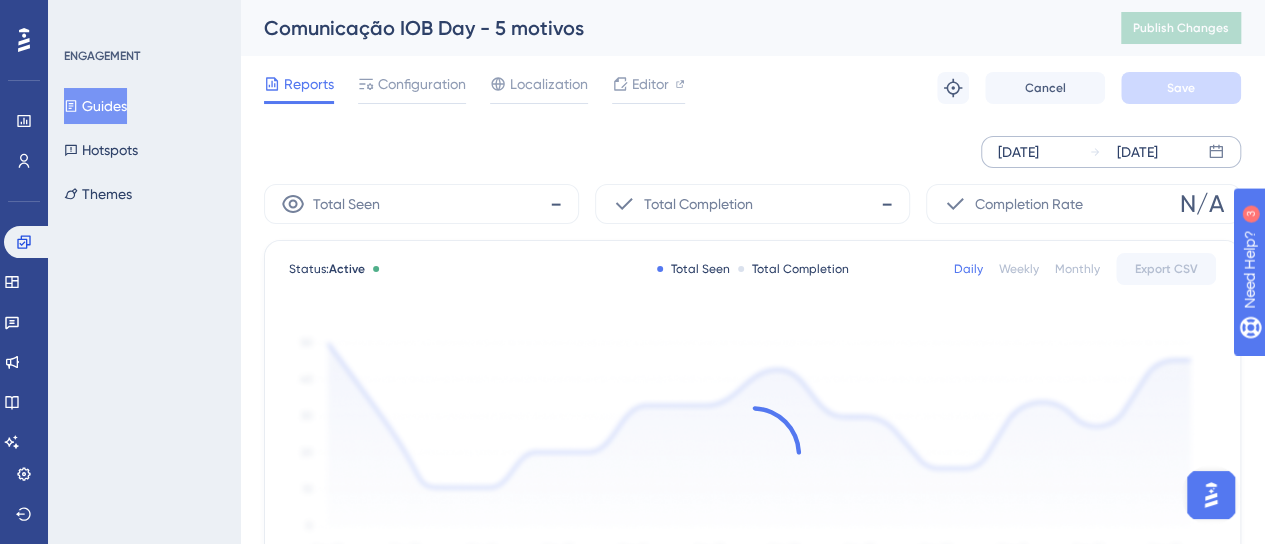drag, startPoint x: 1132, startPoint y: 132, endPoint x: 1125, endPoint y: 145, distance: 14.764823 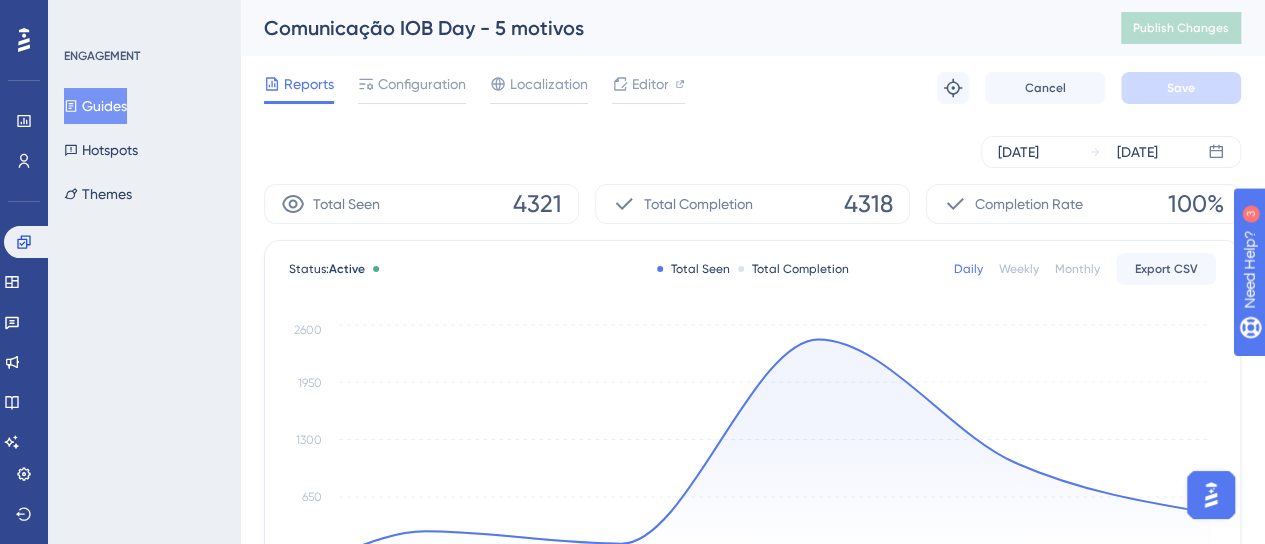 click on "[DATE] [DATE]" at bounding box center [752, 152] 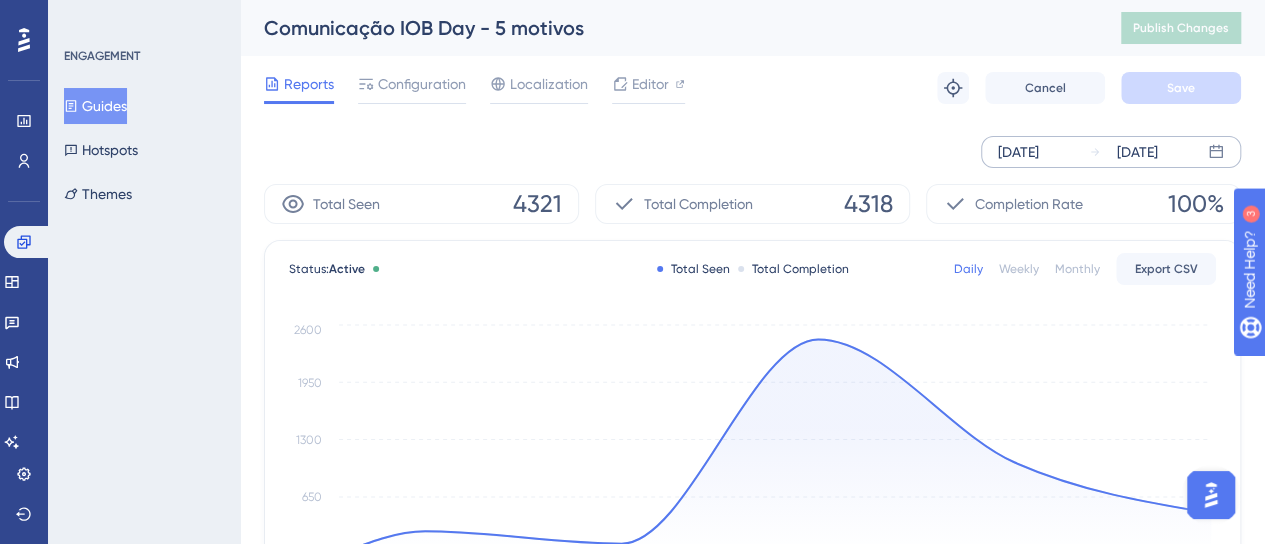 click on "[DATE] [DATE]" at bounding box center [1111, 152] 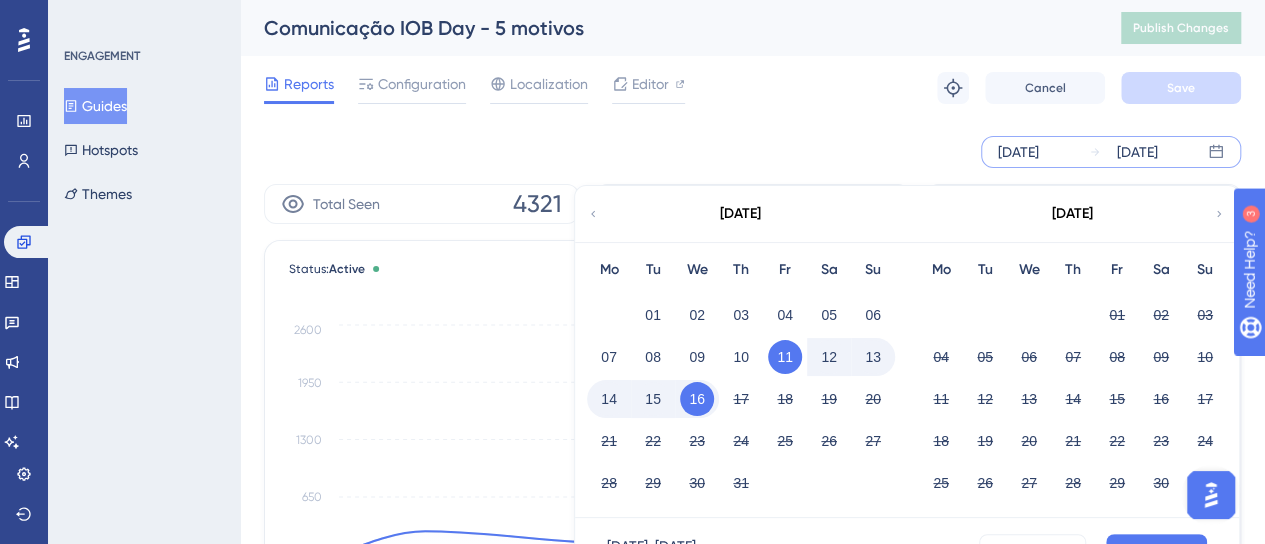 click 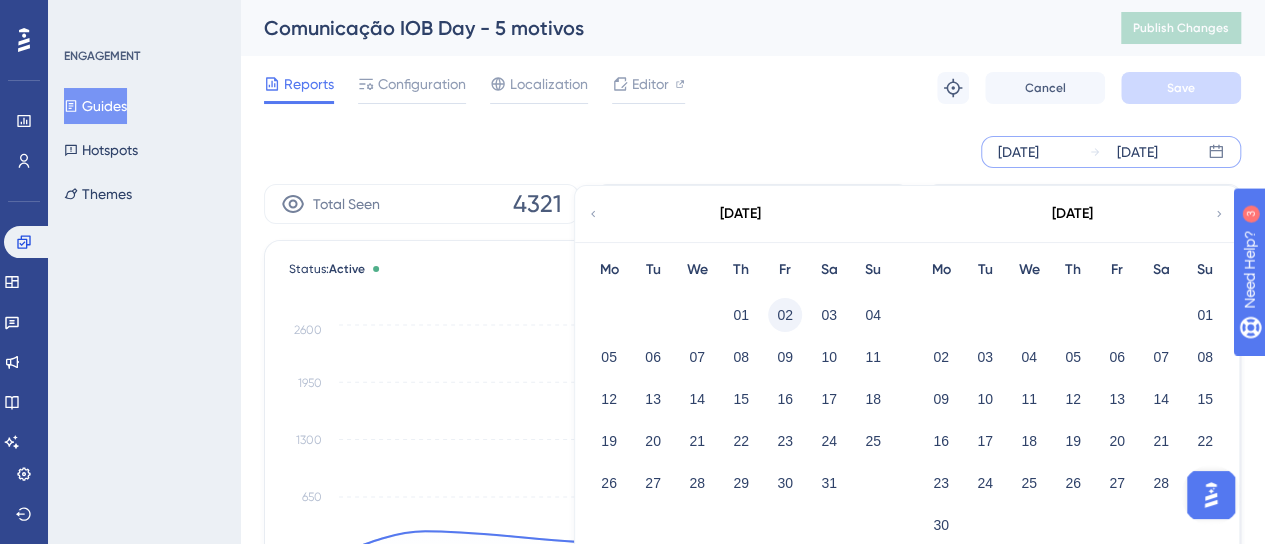 click on "02" at bounding box center [785, 315] 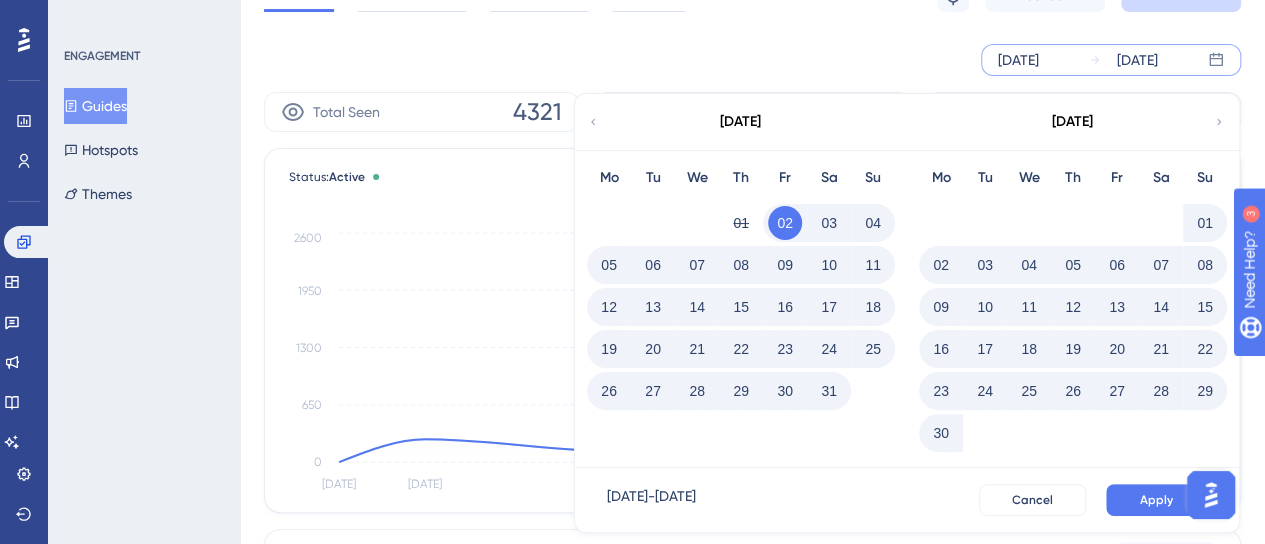 scroll, scrollTop: 300, scrollLeft: 0, axis: vertical 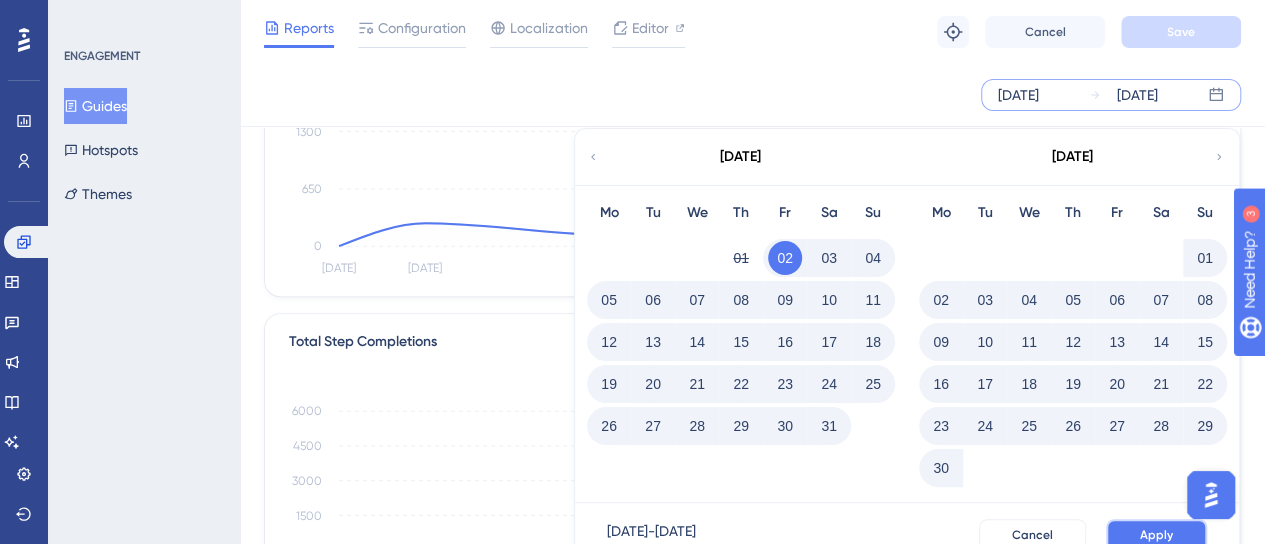 click on "Apply" at bounding box center (1156, 535) 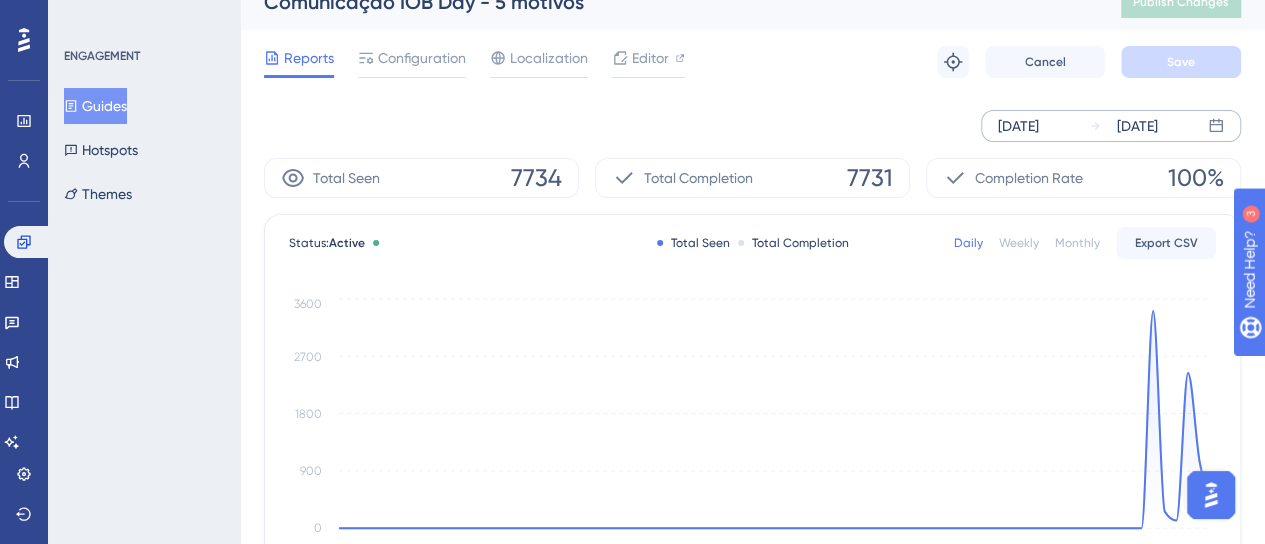 scroll, scrollTop: 100, scrollLeft: 0, axis: vertical 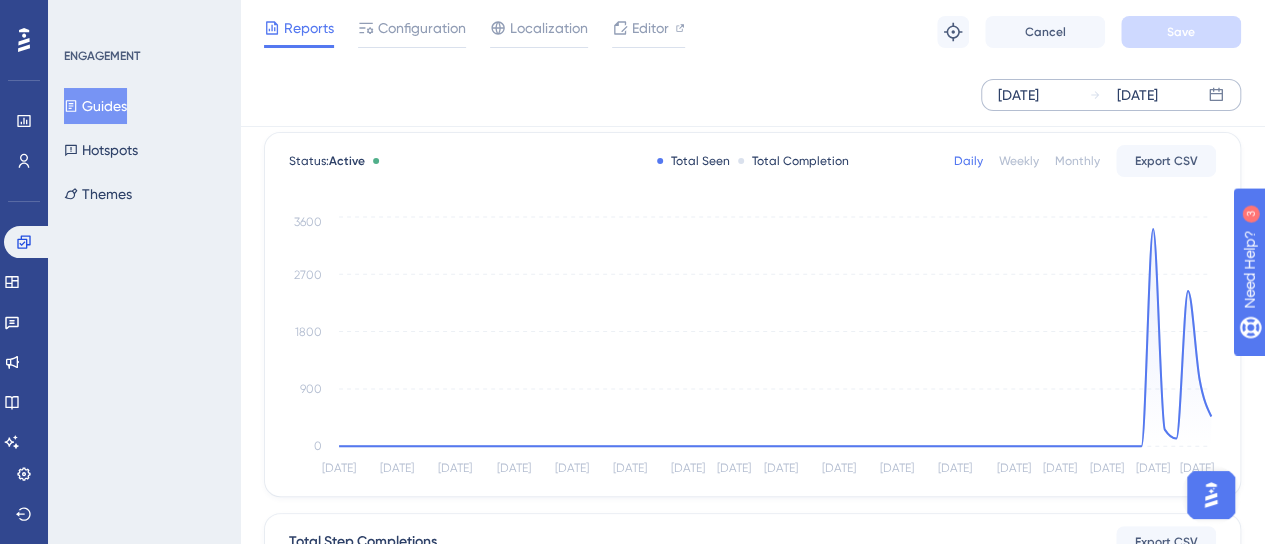 click on "Guides" at bounding box center [95, 106] 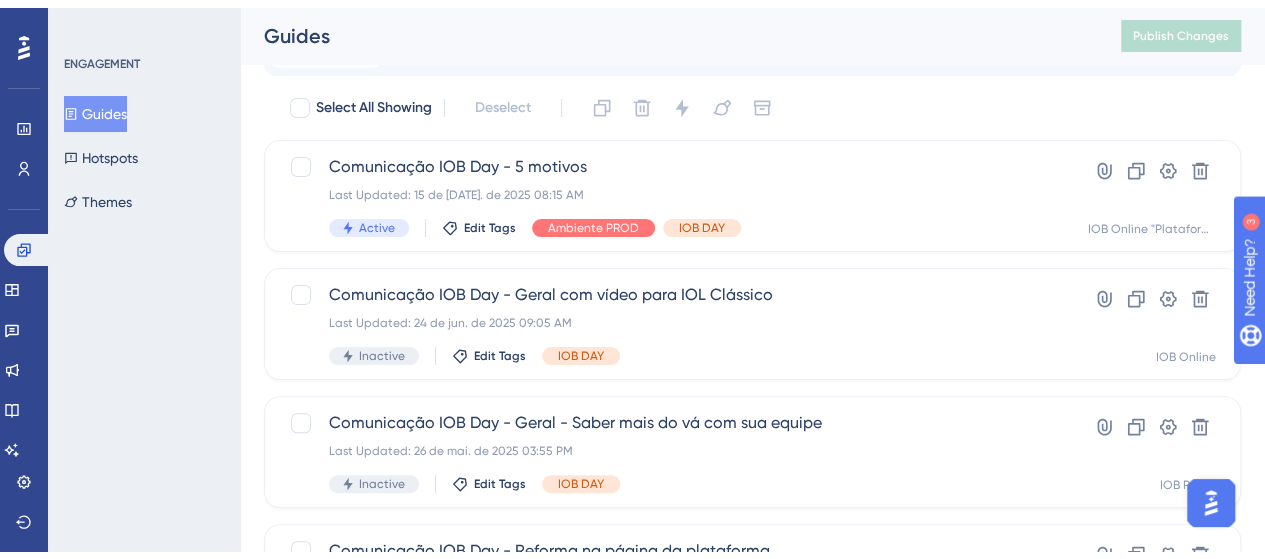 scroll, scrollTop: 1040, scrollLeft: 0, axis: vertical 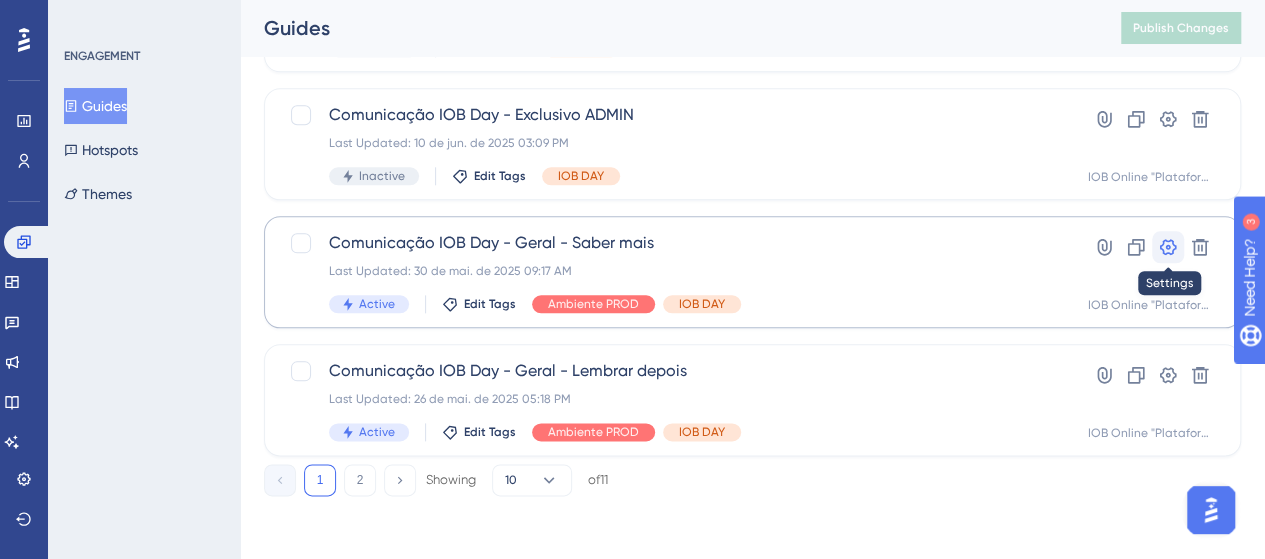 click 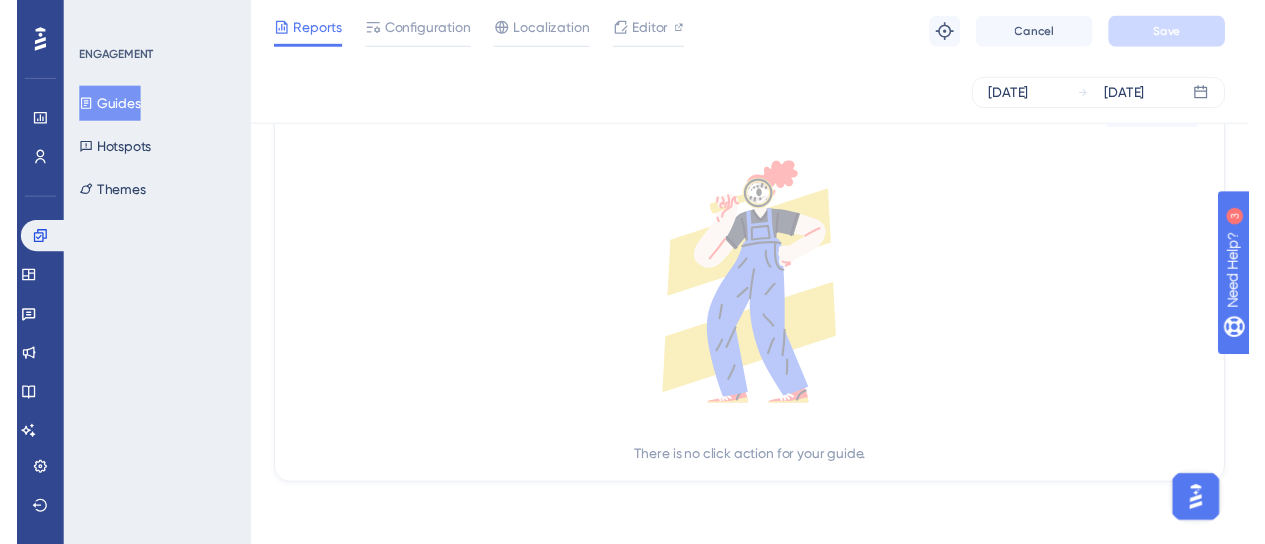 scroll, scrollTop: 0, scrollLeft: 0, axis: both 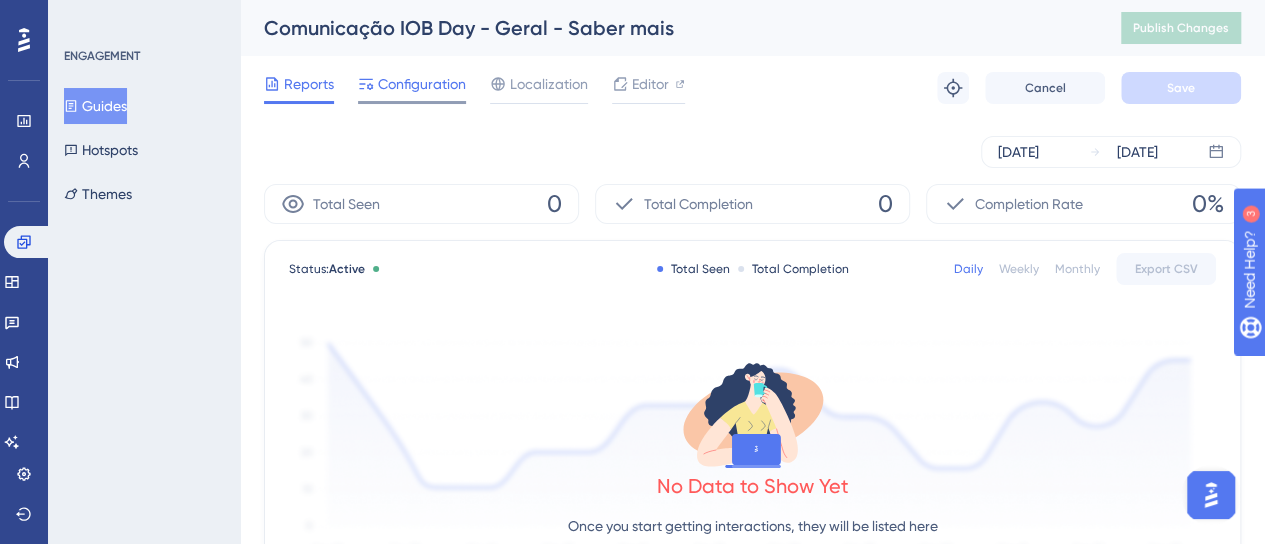 click on "Configuration" at bounding box center (422, 84) 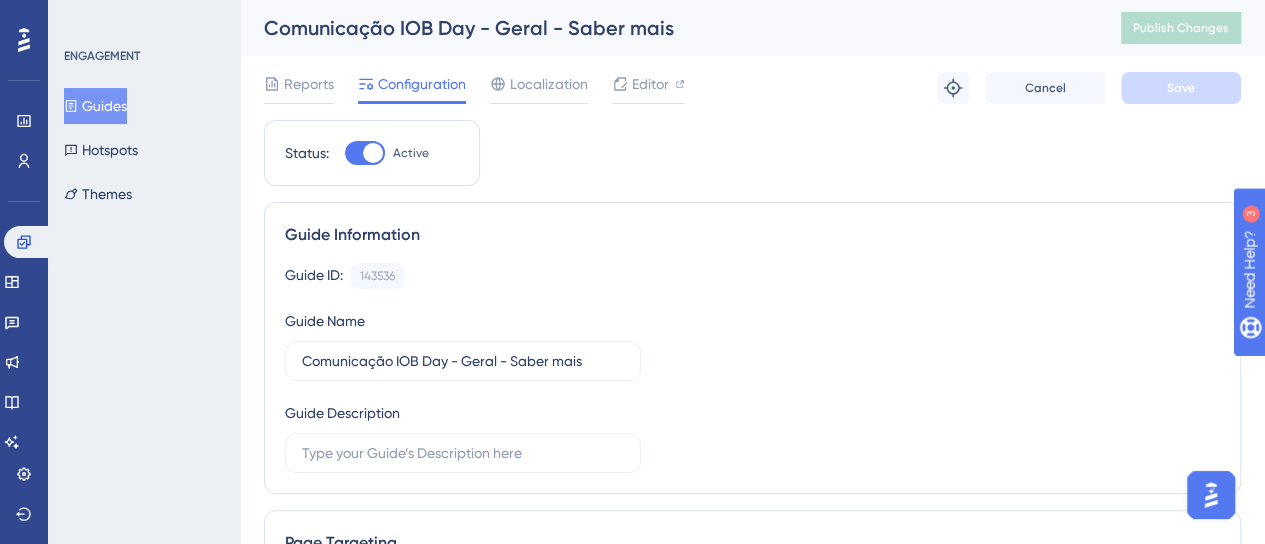 click at bounding box center [373, 153] 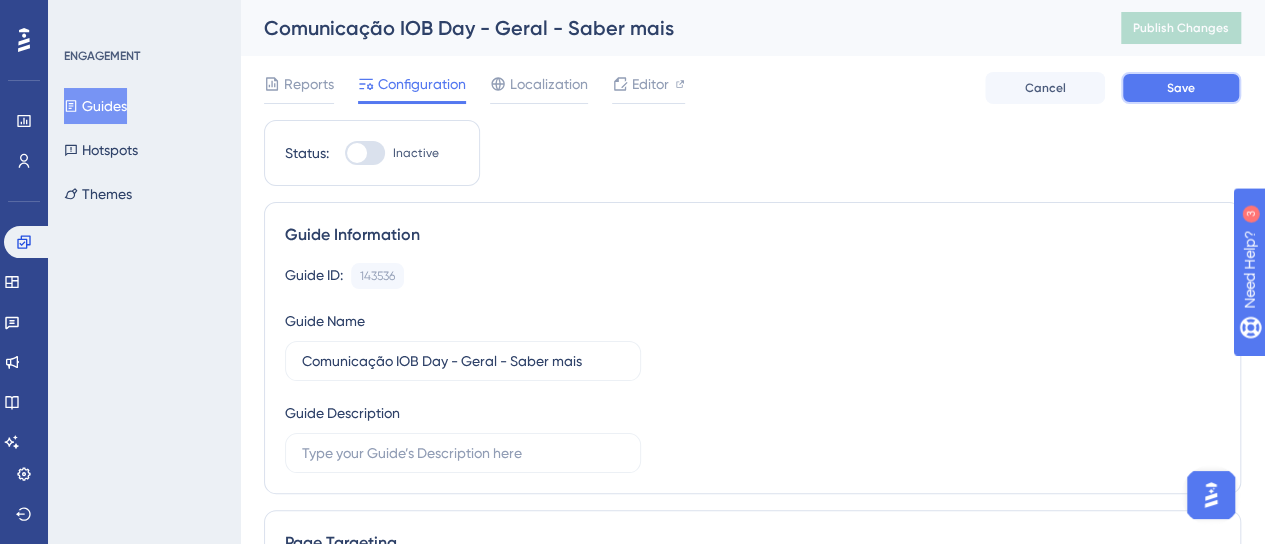 click on "Save" at bounding box center (1181, 88) 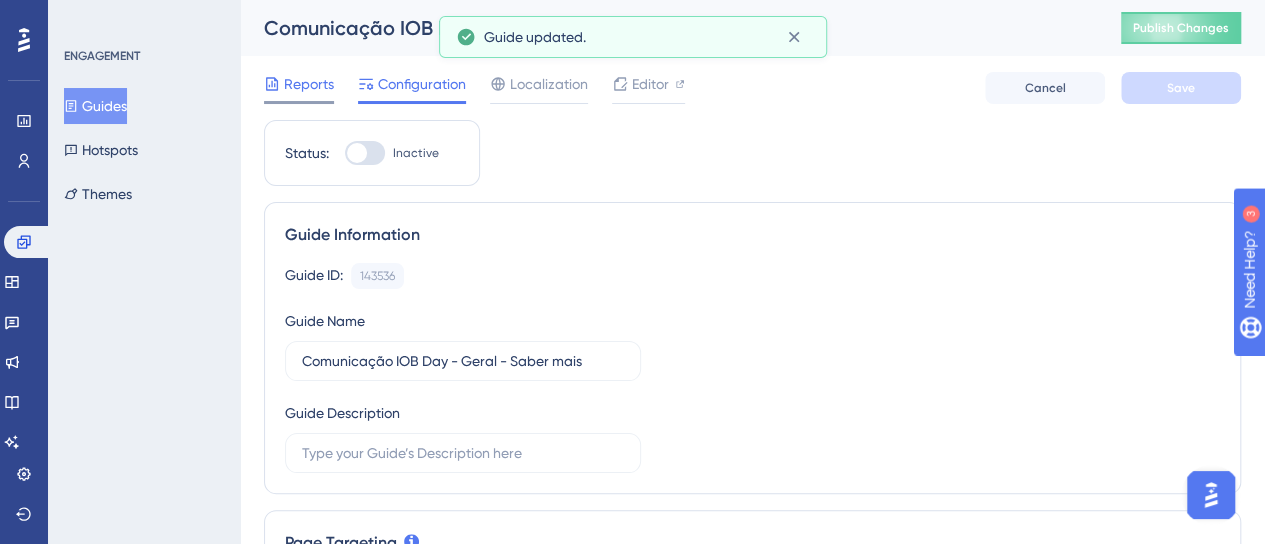 click on "Reports" at bounding box center [309, 84] 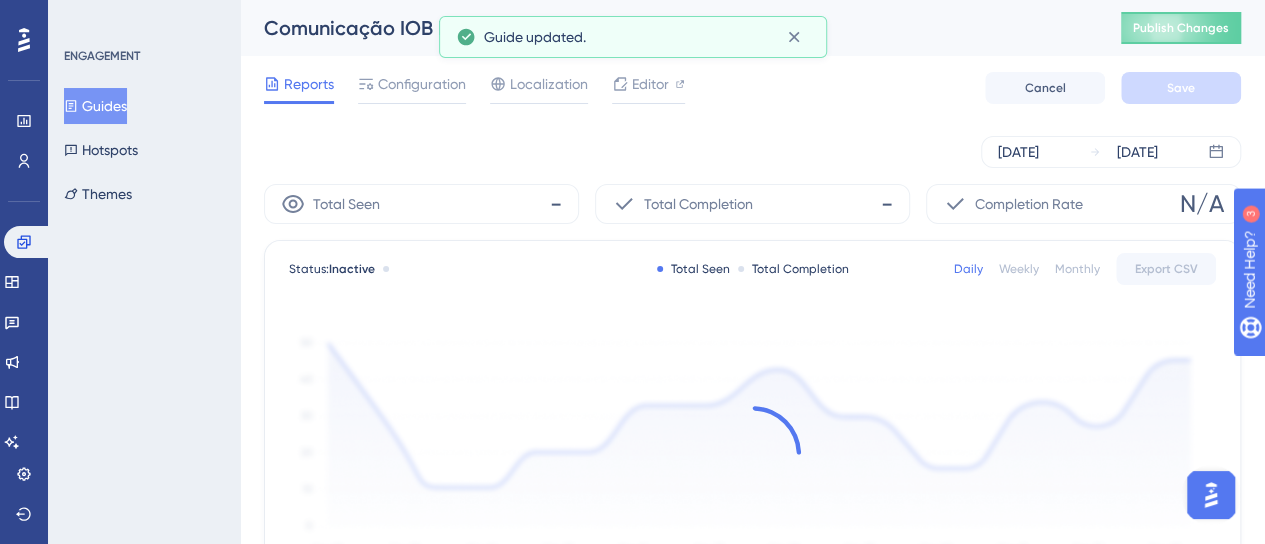 click 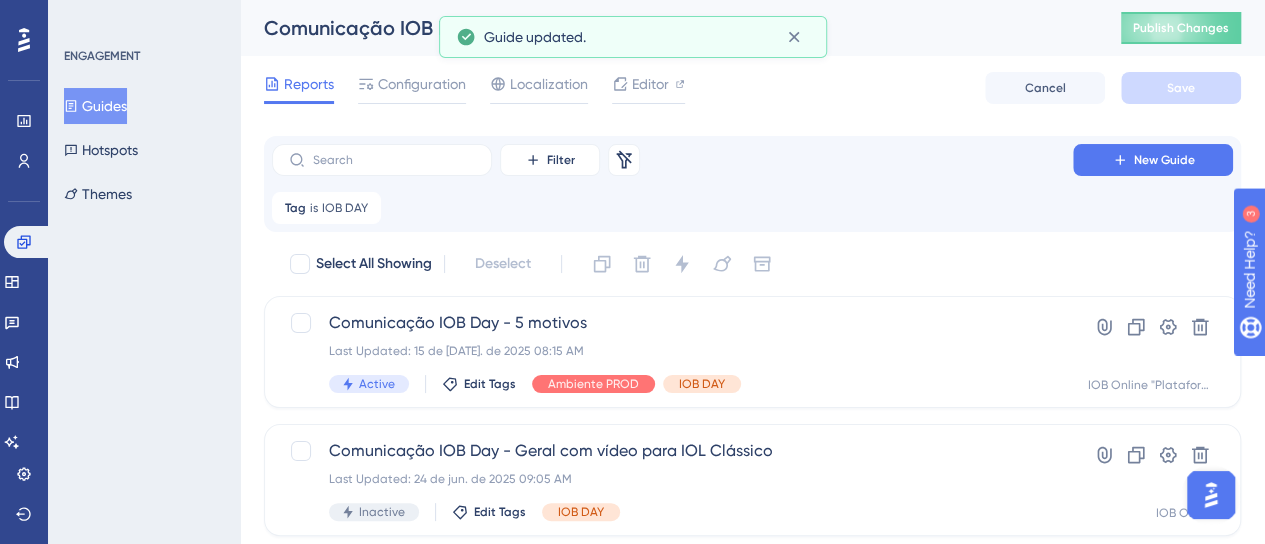 click on "Guides" at bounding box center (95, 106) 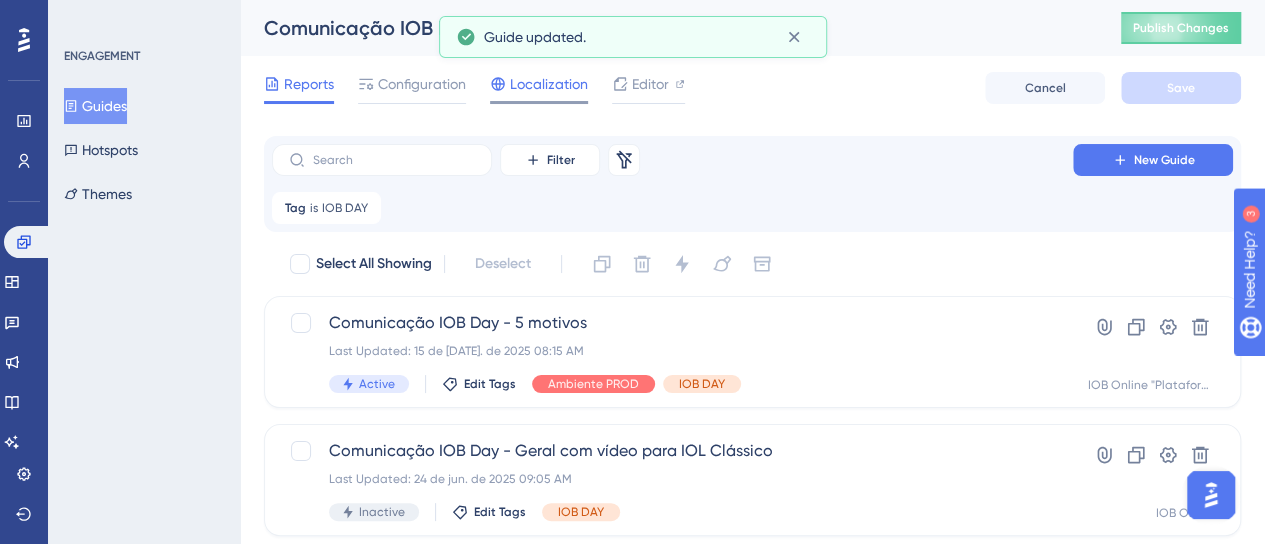 click on "Last Updated: 26 de mai. de 2025 05:18 PM" at bounding box center [672, 1503] 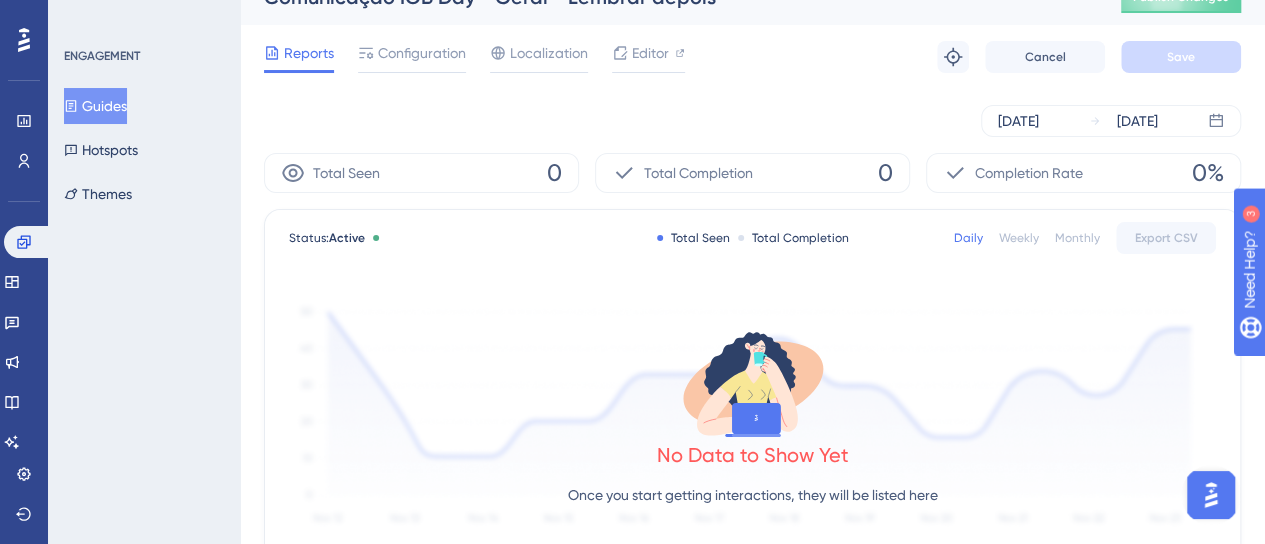 scroll, scrollTop: 0, scrollLeft: 0, axis: both 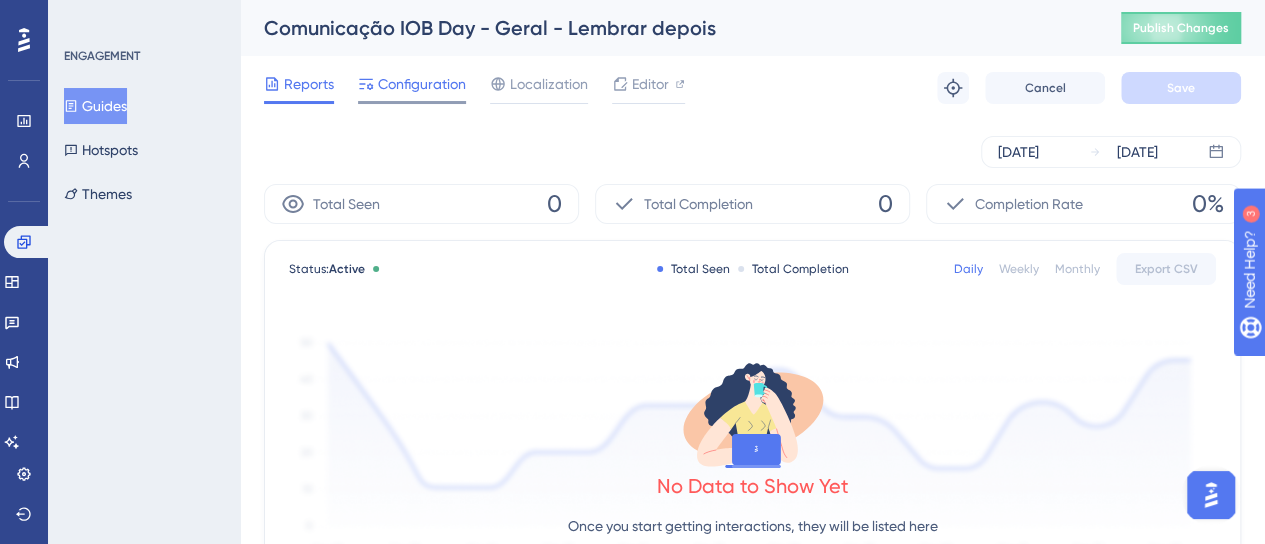 click on "Configuration" at bounding box center (422, 84) 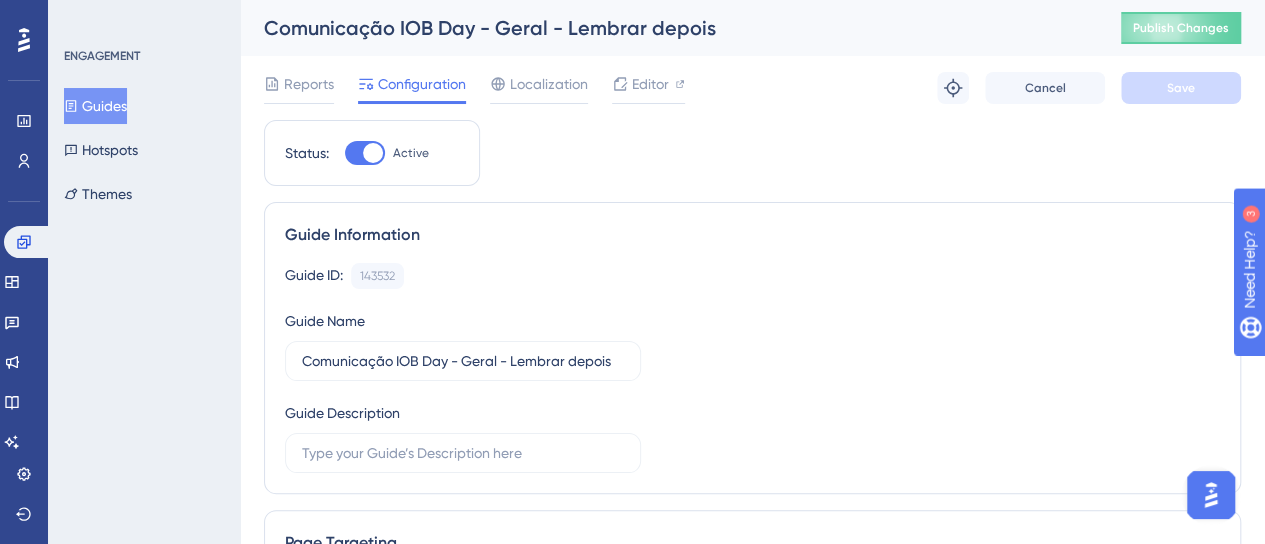 click on "Active" at bounding box center [387, 153] 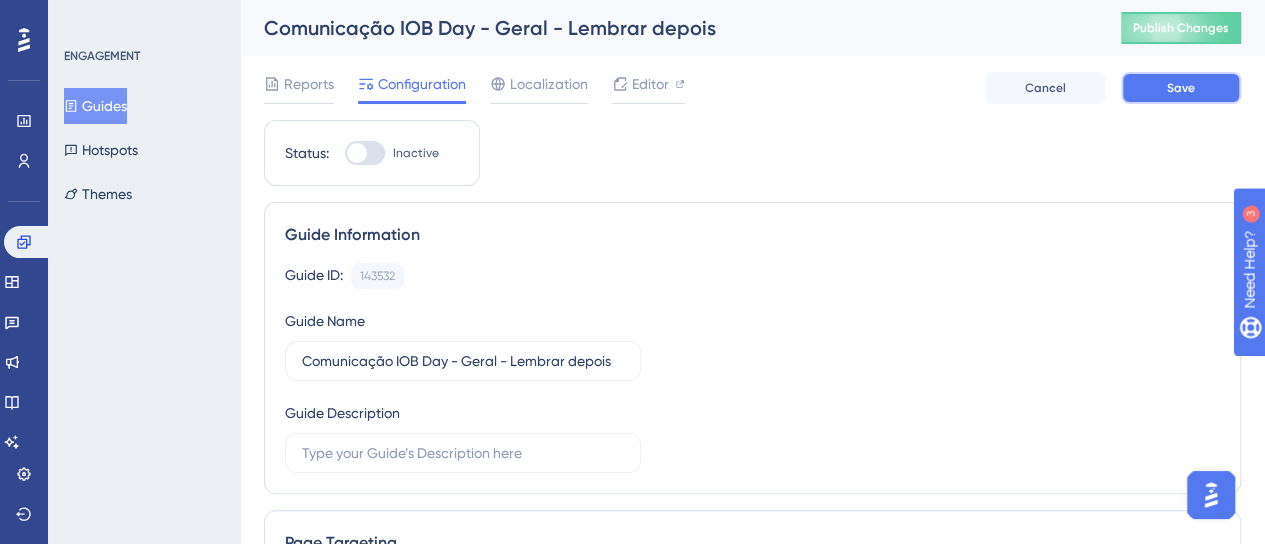 click on "Save" at bounding box center [1181, 88] 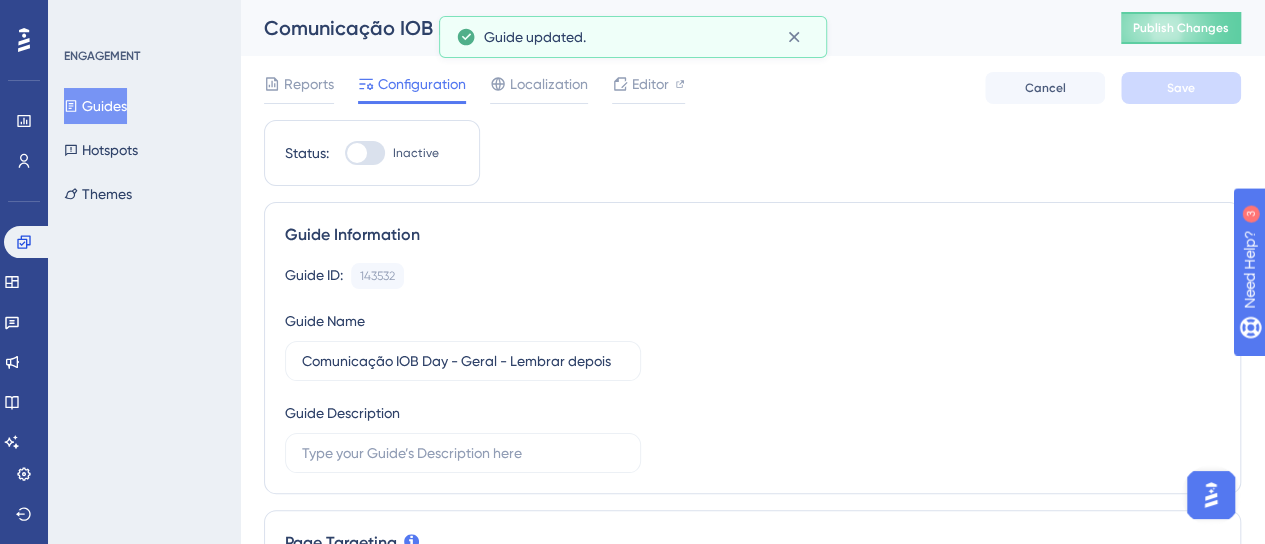 click on "Guides" at bounding box center [95, 106] 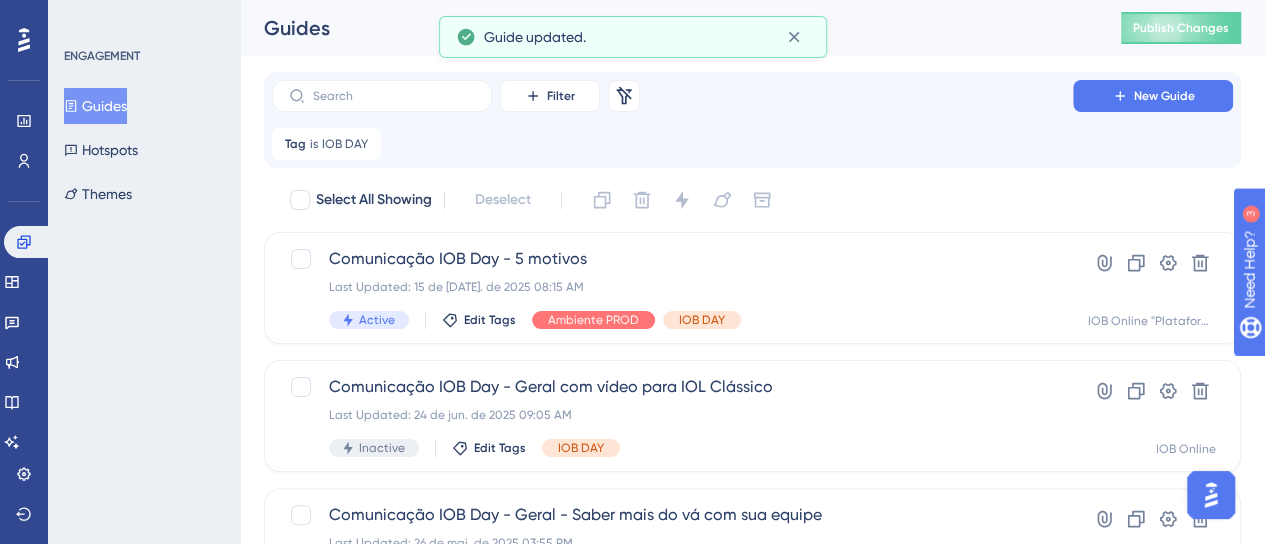 click on "2" at bounding box center (360, 1520) 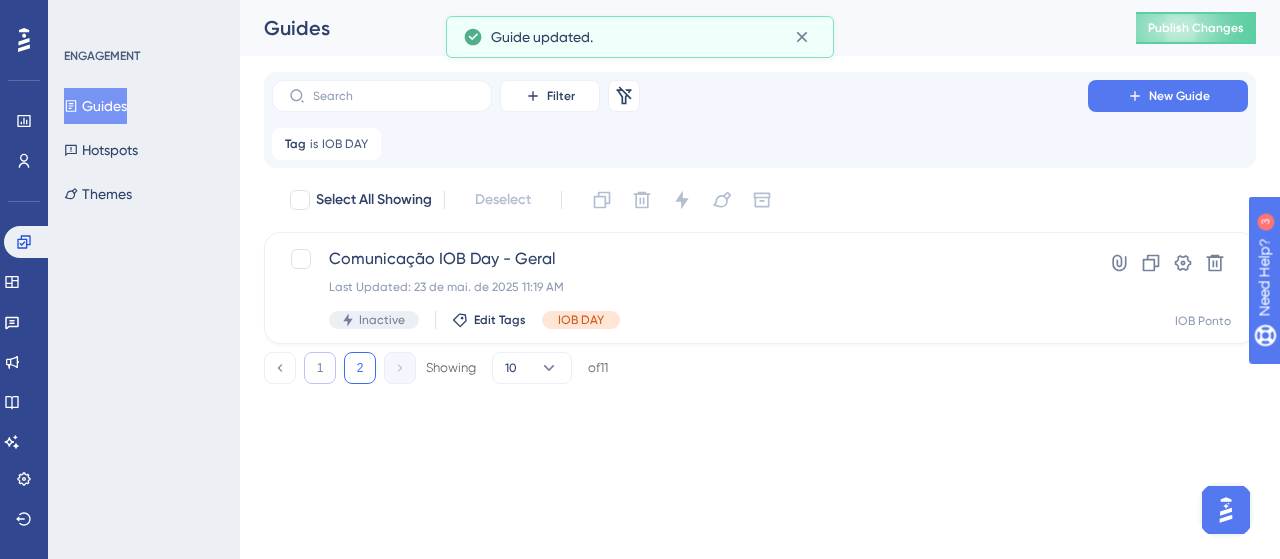 click on "1" at bounding box center [320, 368] 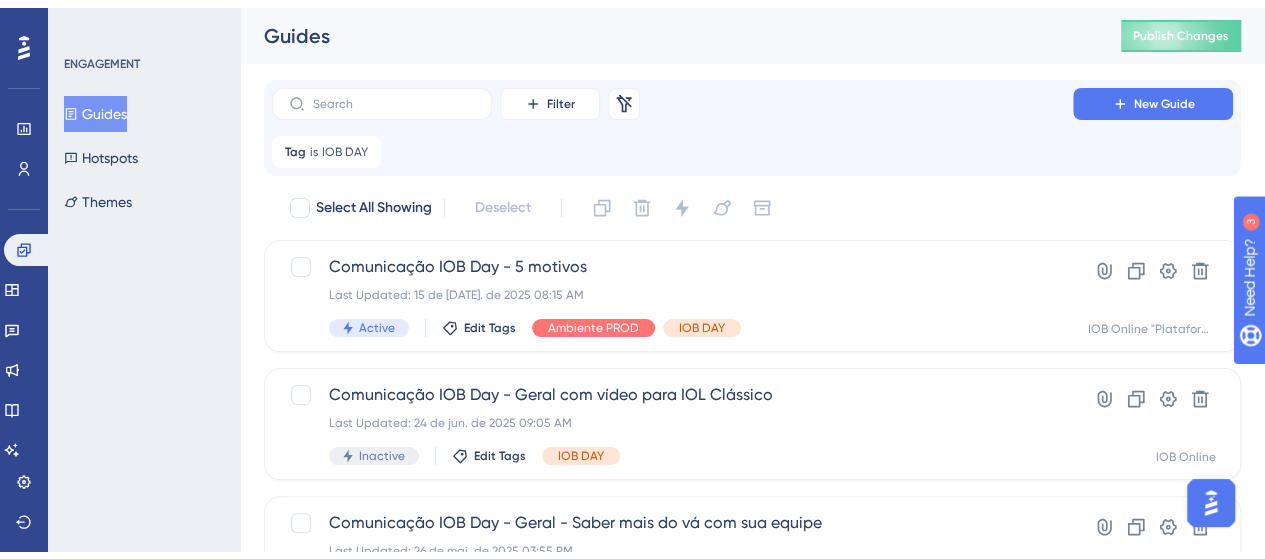 scroll, scrollTop: 200, scrollLeft: 0, axis: vertical 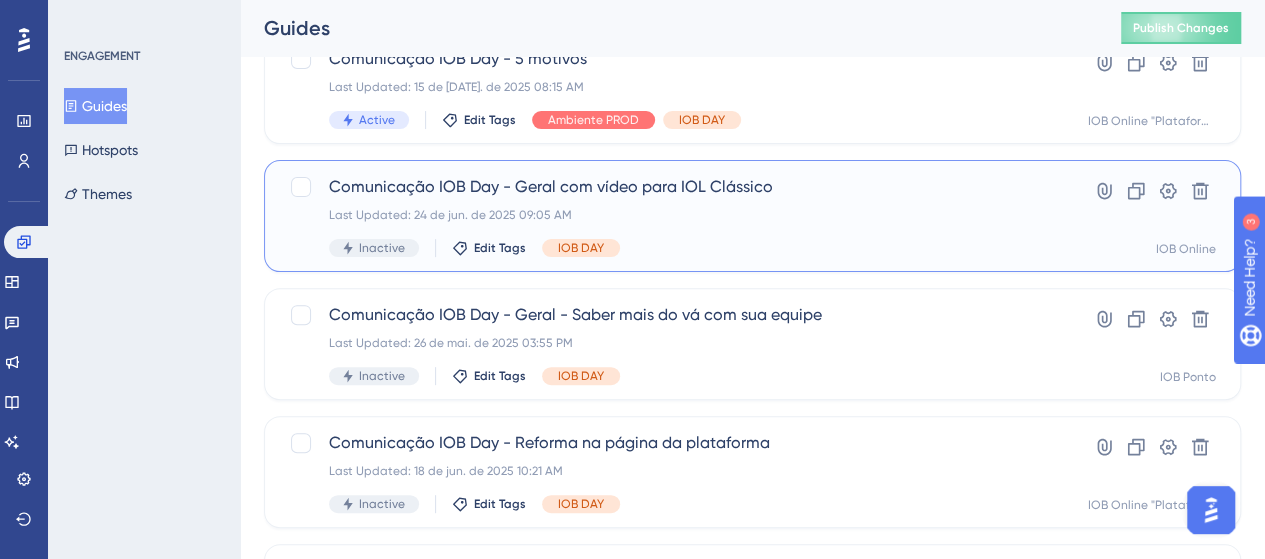 click on "Comunicação IOB Day - Geral com vídeo para IOL Clássico Last Updated: 24 de jun. de 2025 09:05 AM Inactive Edit Tags IOB DAY" at bounding box center (672, 216) 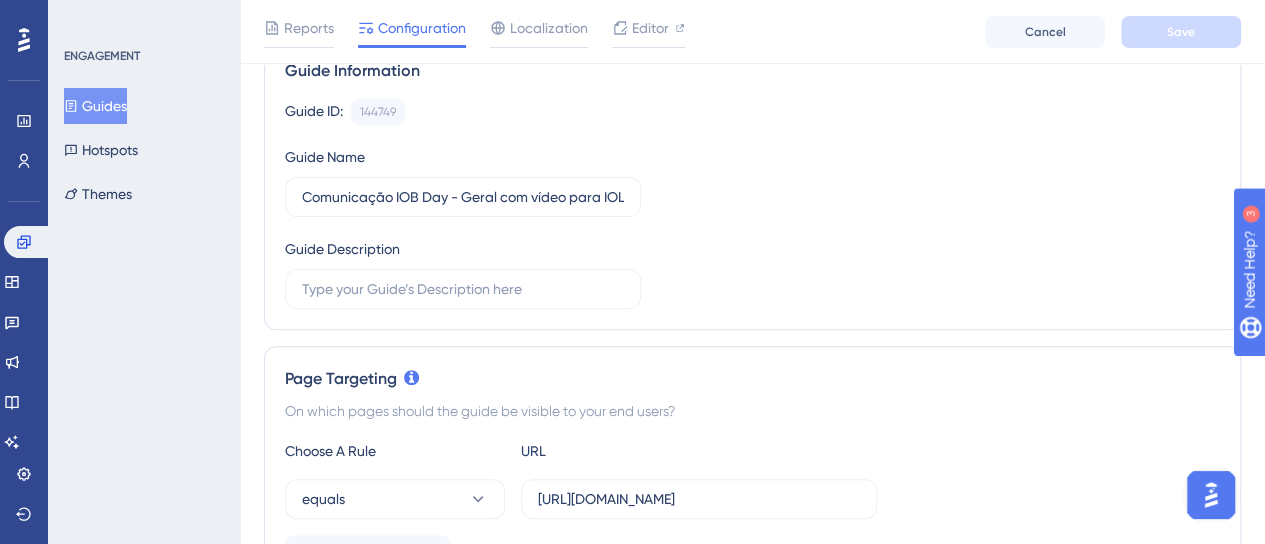 scroll, scrollTop: 0, scrollLeft: 0, axis: both 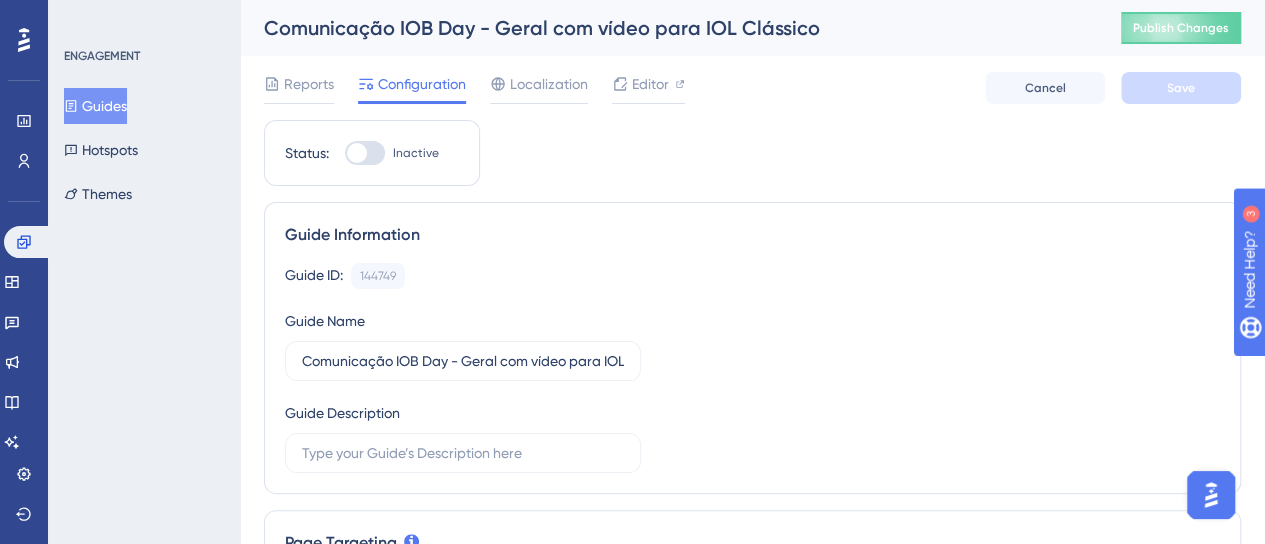 drag, startPoint x: 284, startPoint y: 89, endPoint x: 284, endPoint y: 115, distance: 26 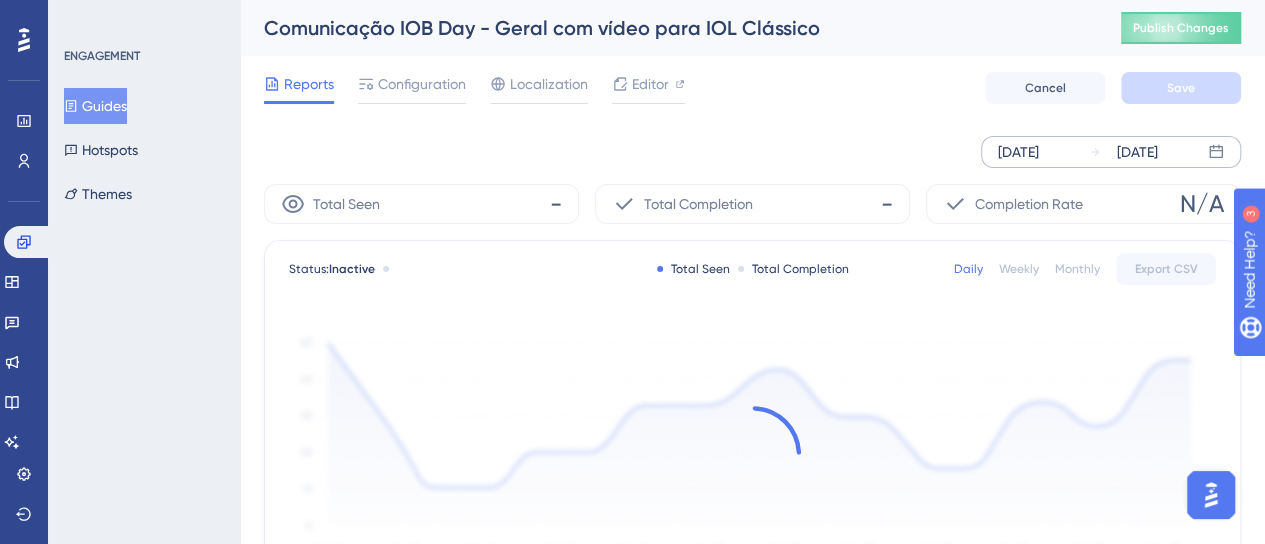 click on "[DATE]" at bounding box center (1018, 152) 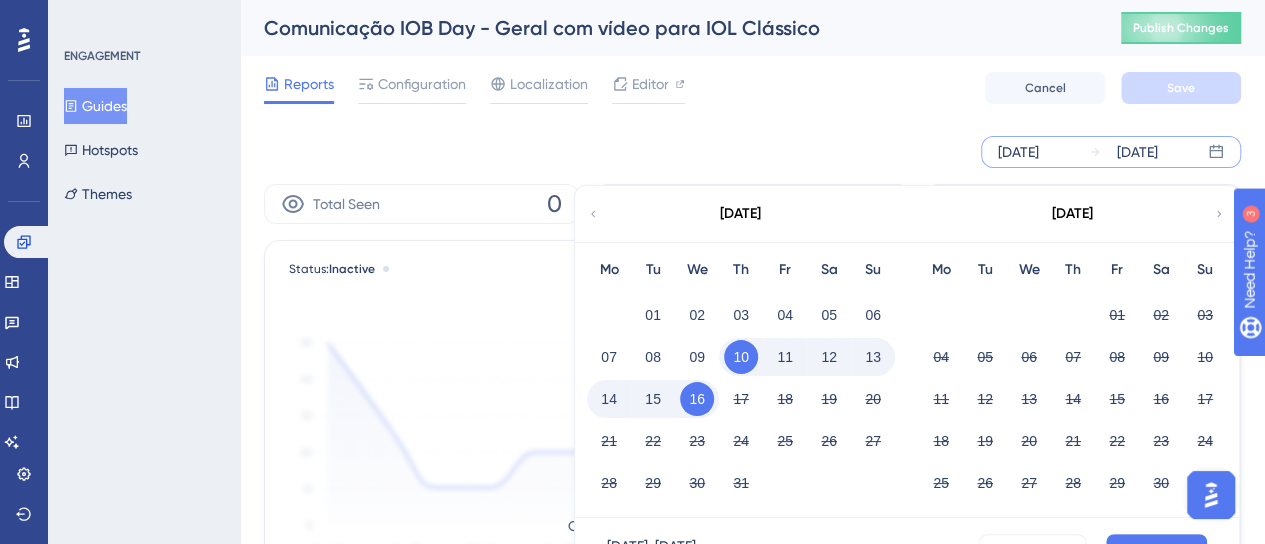click 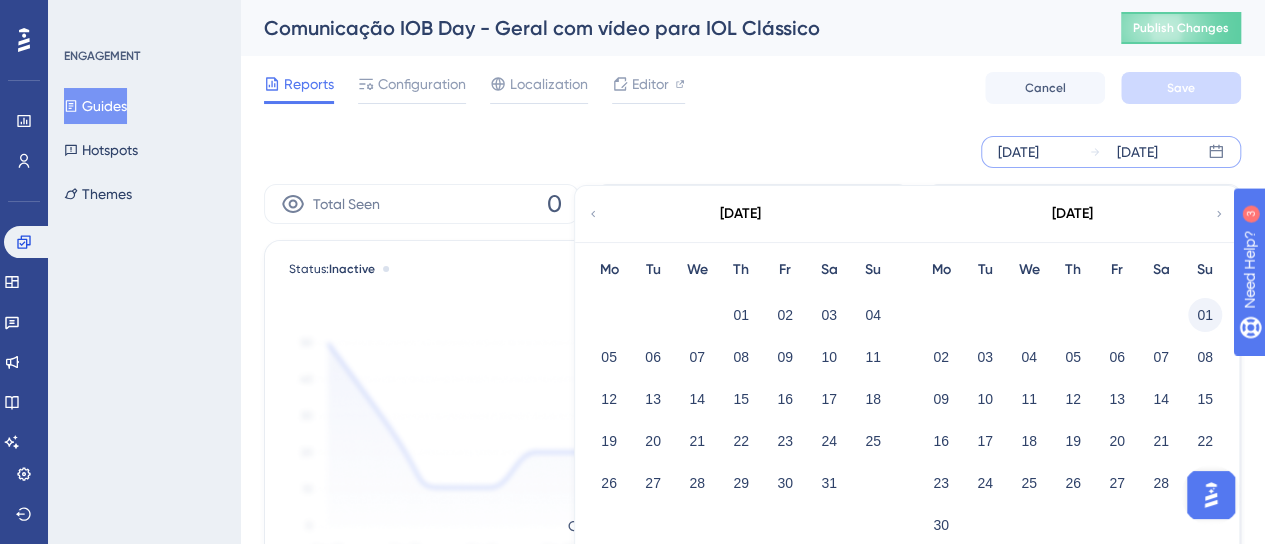 click on "01" at bounding box center [1205, 315] 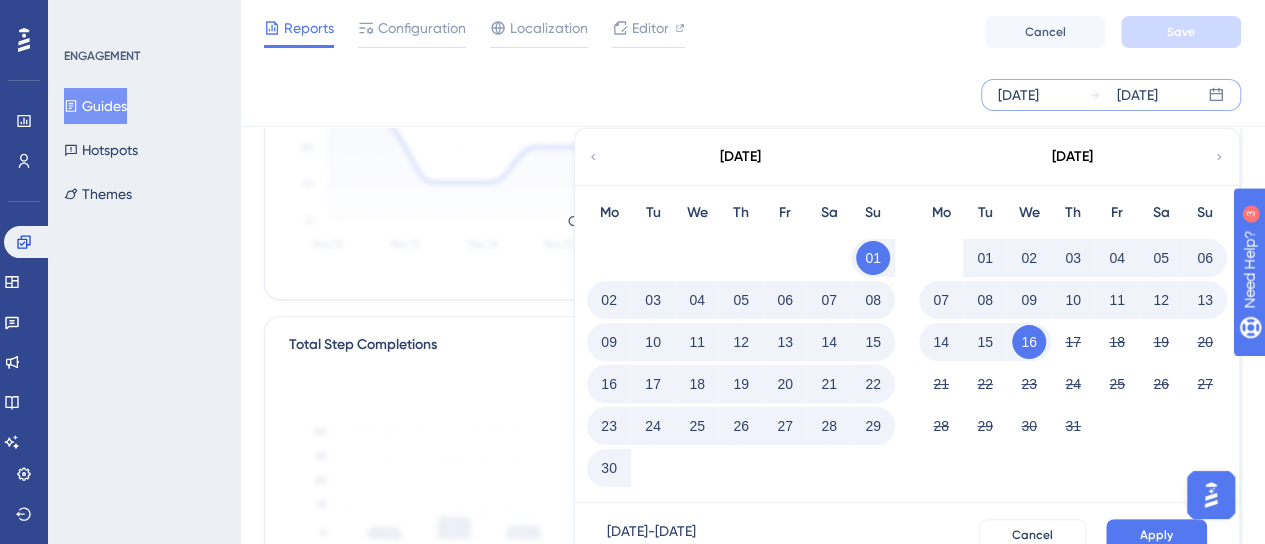 scroll, scrollTop: 300, scrollLeft: 0, axis: vertical 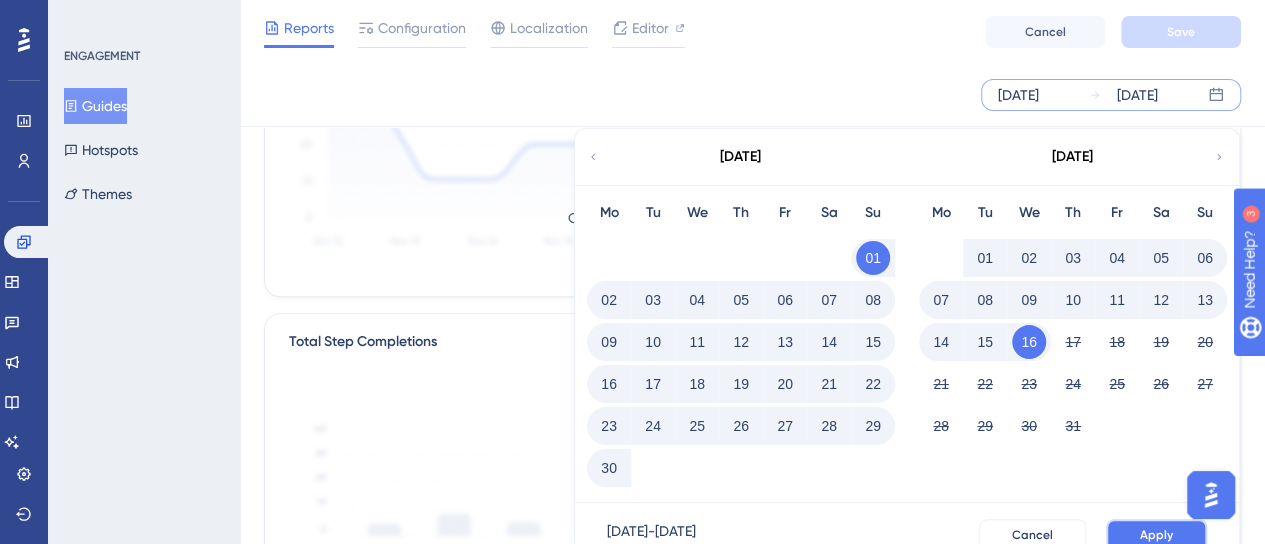 click on "Apply" at bounding box center (1156, 535) 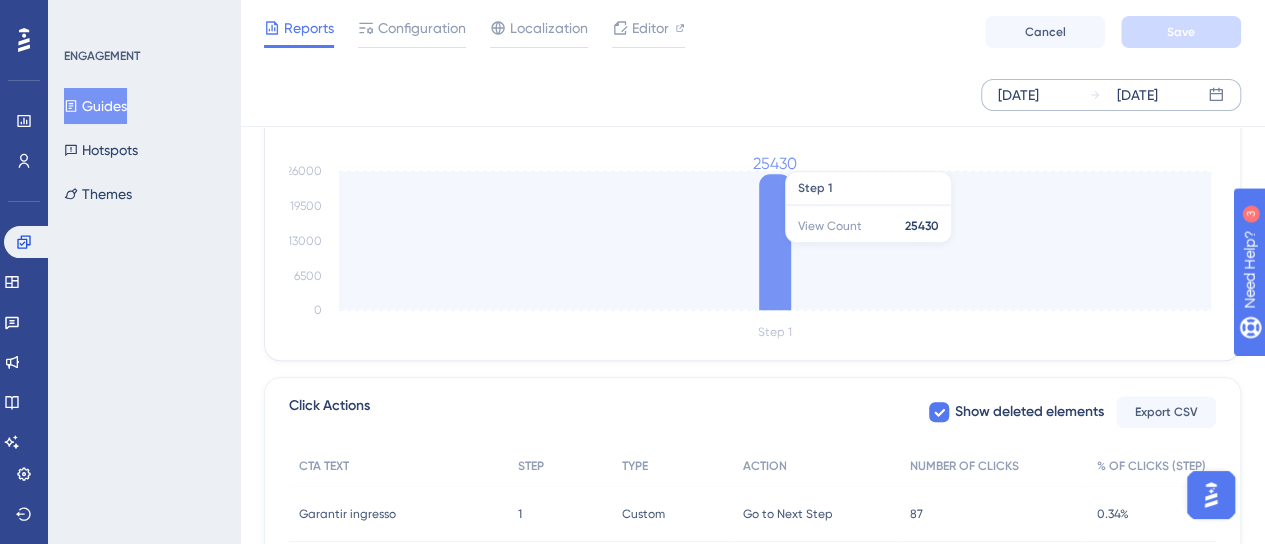 scroll, scrollTop: 722, scrollLeft: 0, axis: vertical 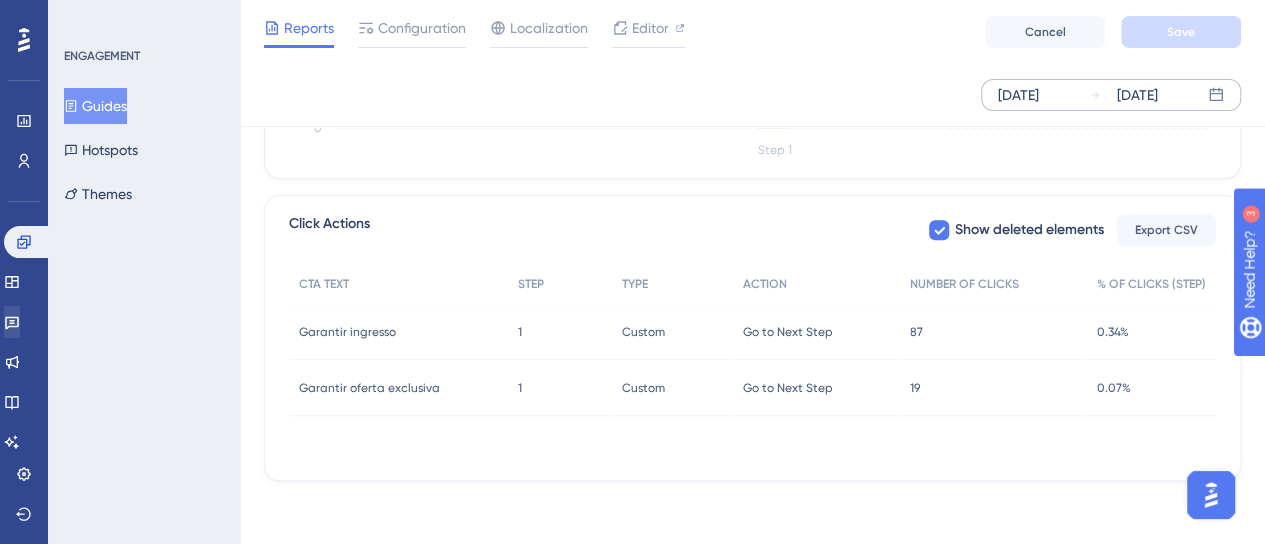 click on "Engagement Widgets Feedback Product Updates Knowledge Base AI Assistant" at bounding box center (24, 342) 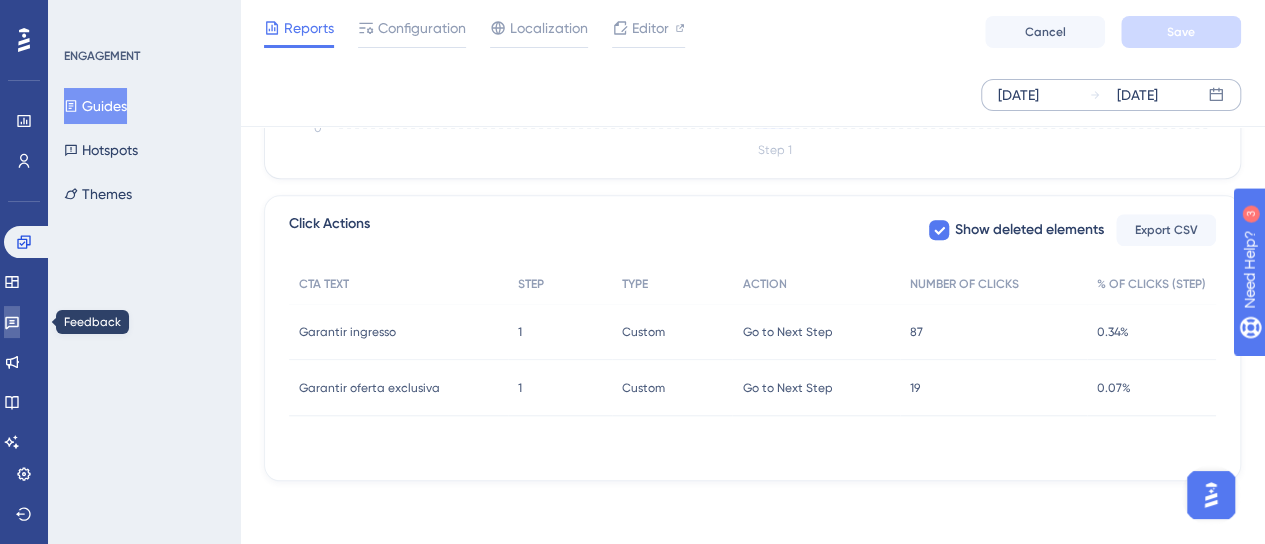 click at bounding box center [12, 322] 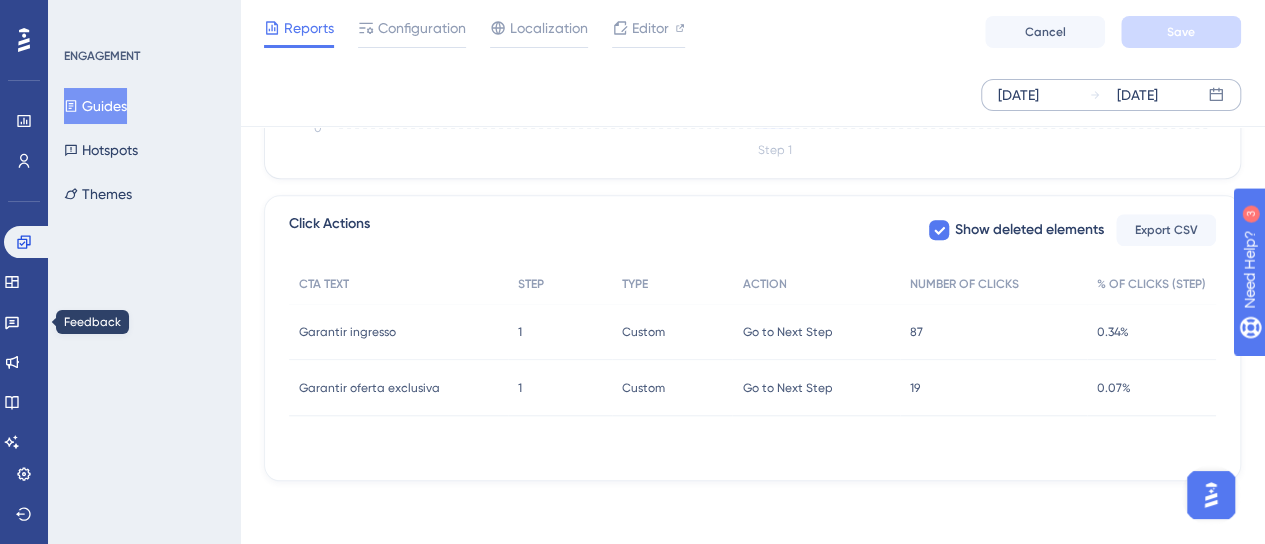 click at bounding box center (1211, 495) 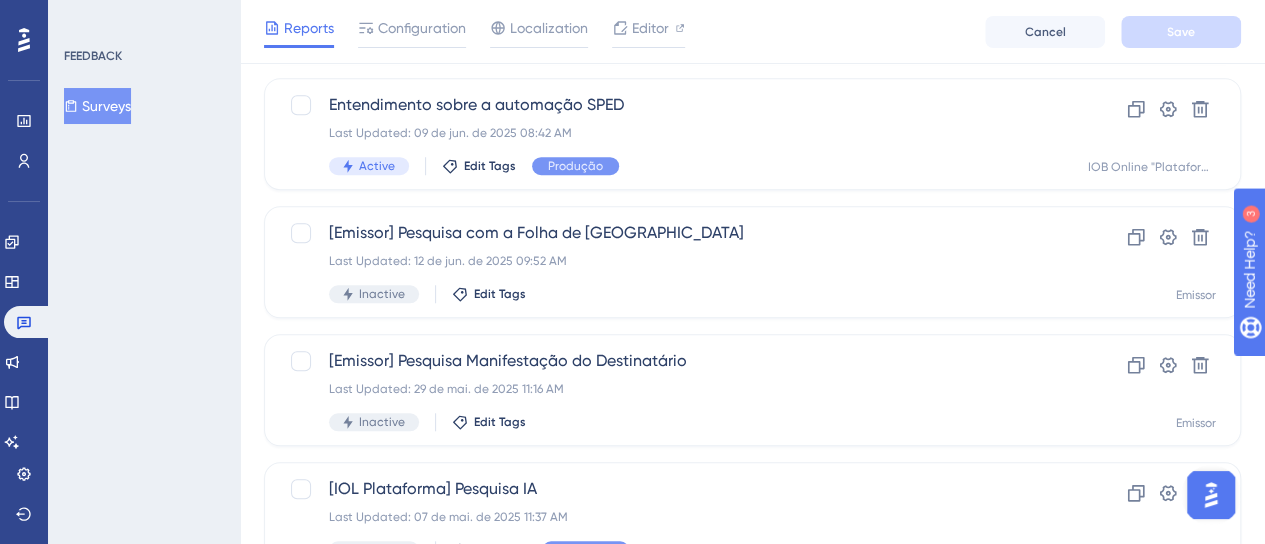 click at bounding box center (1211, 495) 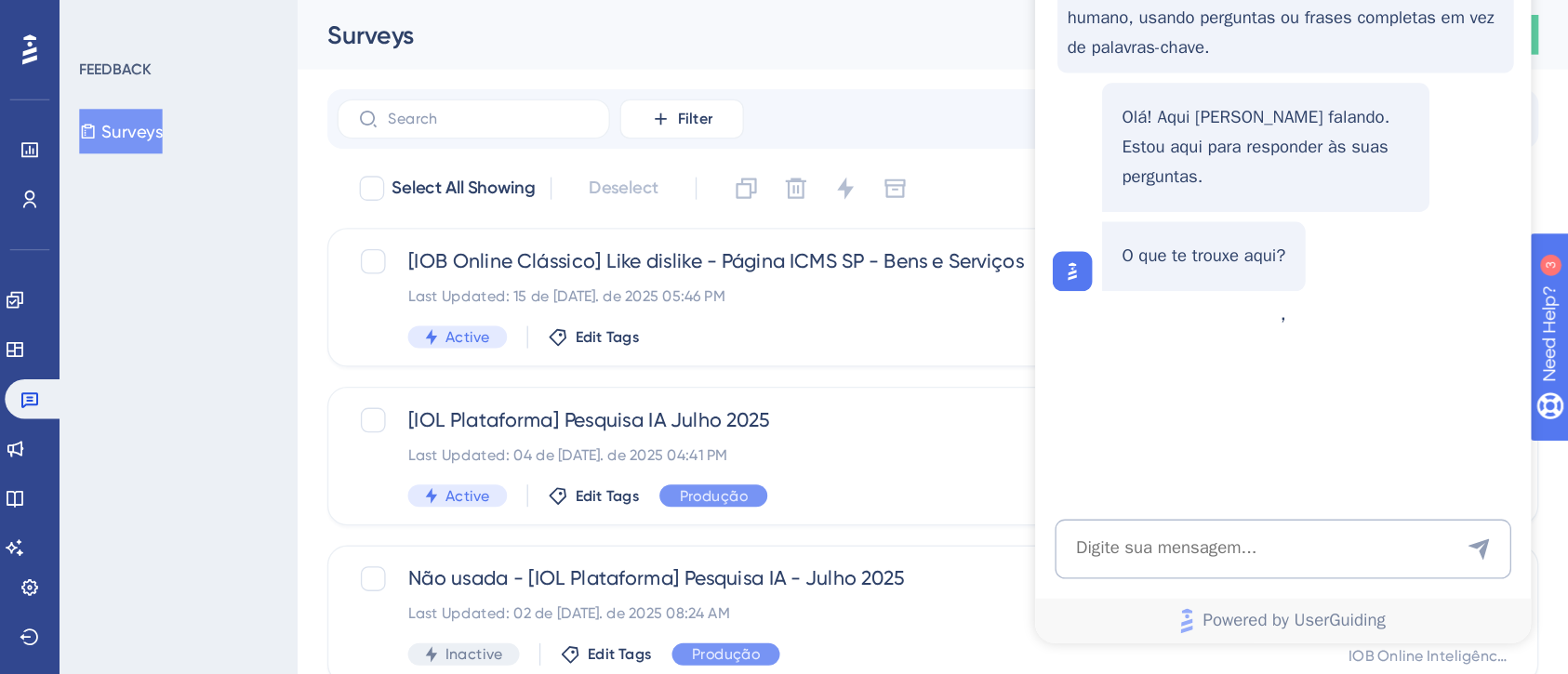 scroll, scrollTop: 0, scrollLeft: 0, axis: both 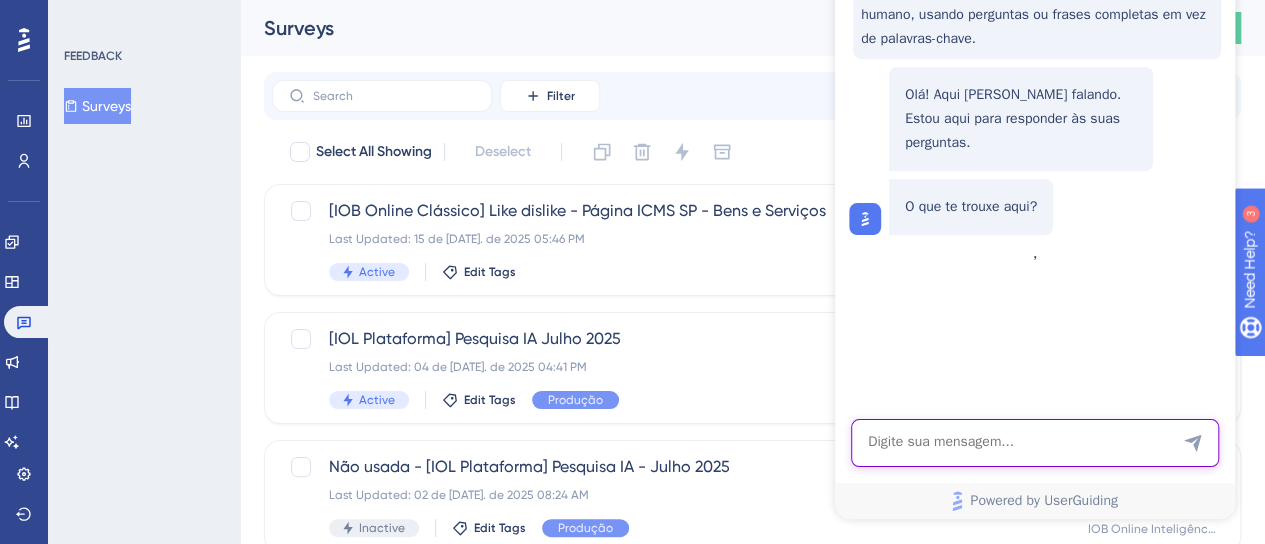 click at bounding box center [1035, 443] 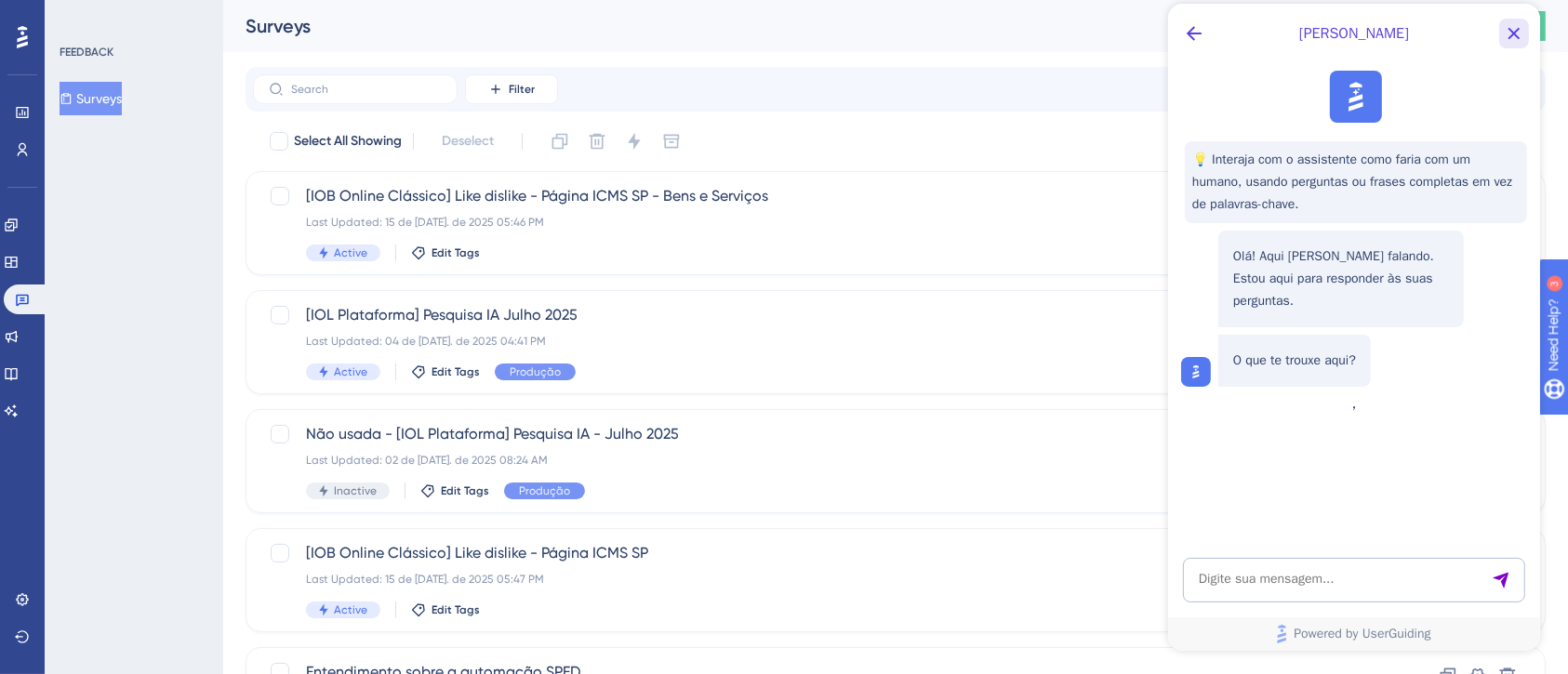 click 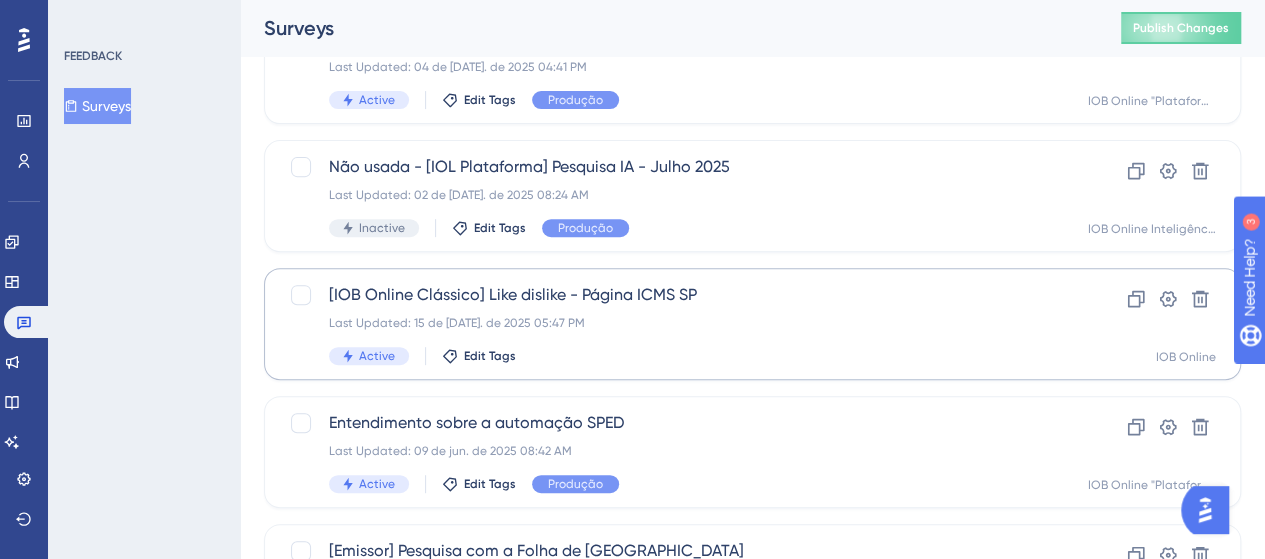 scroll, scrollTop: 400, scrollLeft: 0, axis: vertical 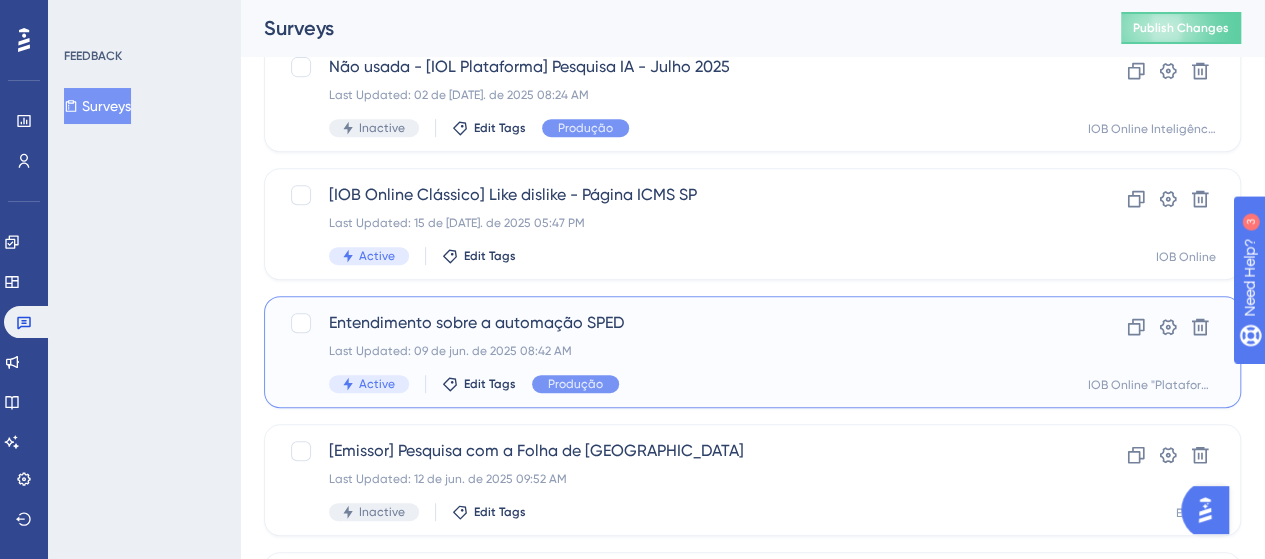 click on "Entendimento sobre a automação SPED  Last Updated: 09 de jun. de 2025 08:42 AM Active Edit Tags Produção" at bounding box center (672, 352) 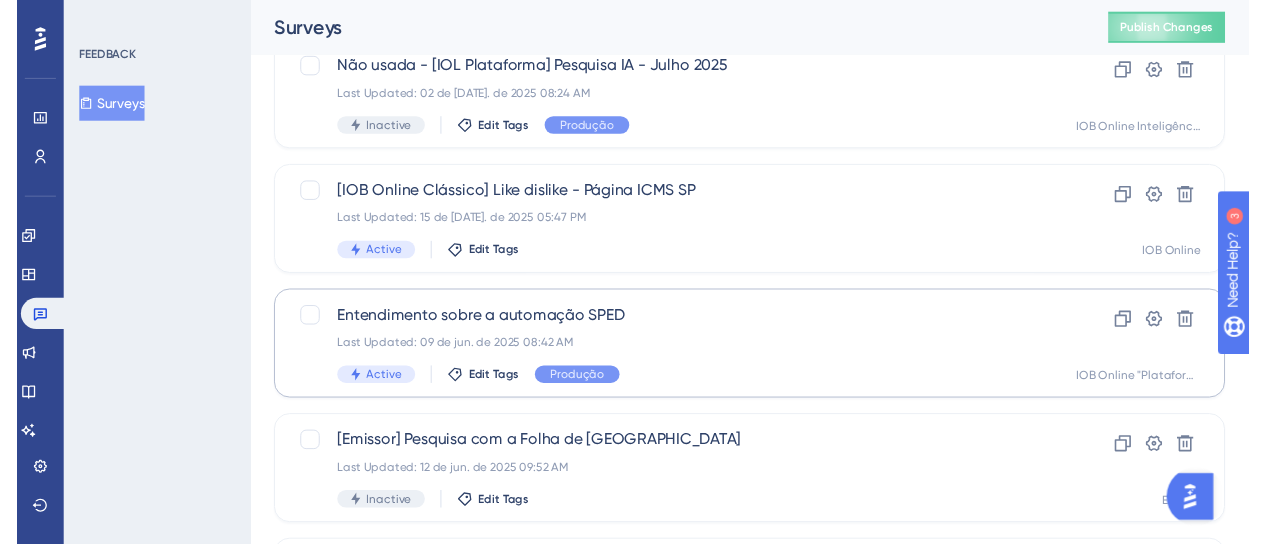 scroll, scrollTop: 0, scrollLeft: 0, axis: both 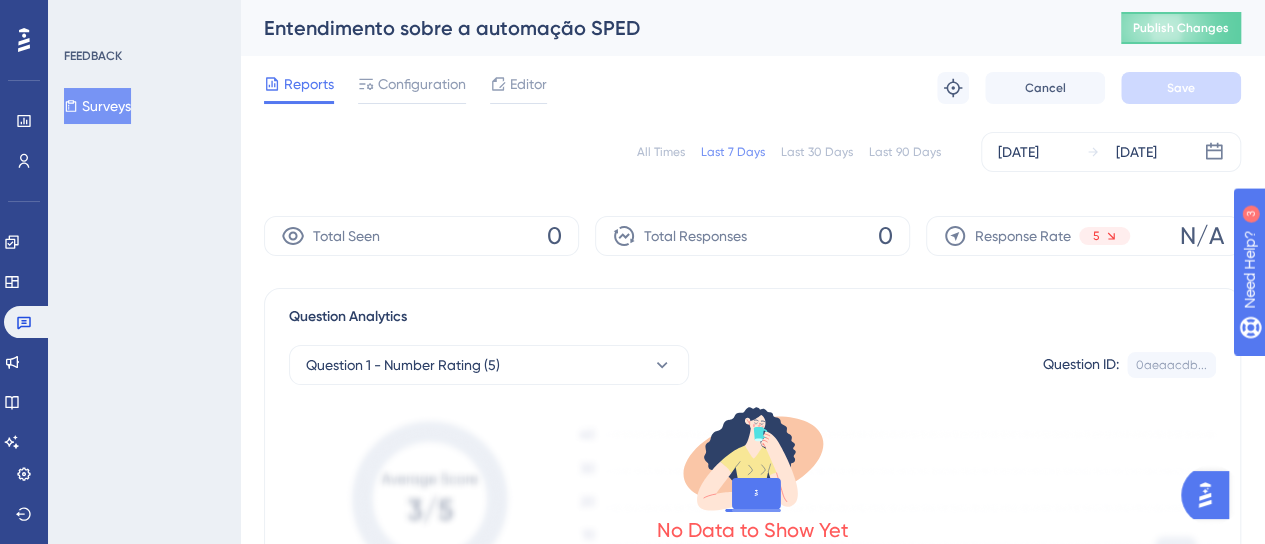 drag, startPoint x: 410, startPoint y: 91, endPoint x: 559, endPoint y: 241, distance: 211.42612 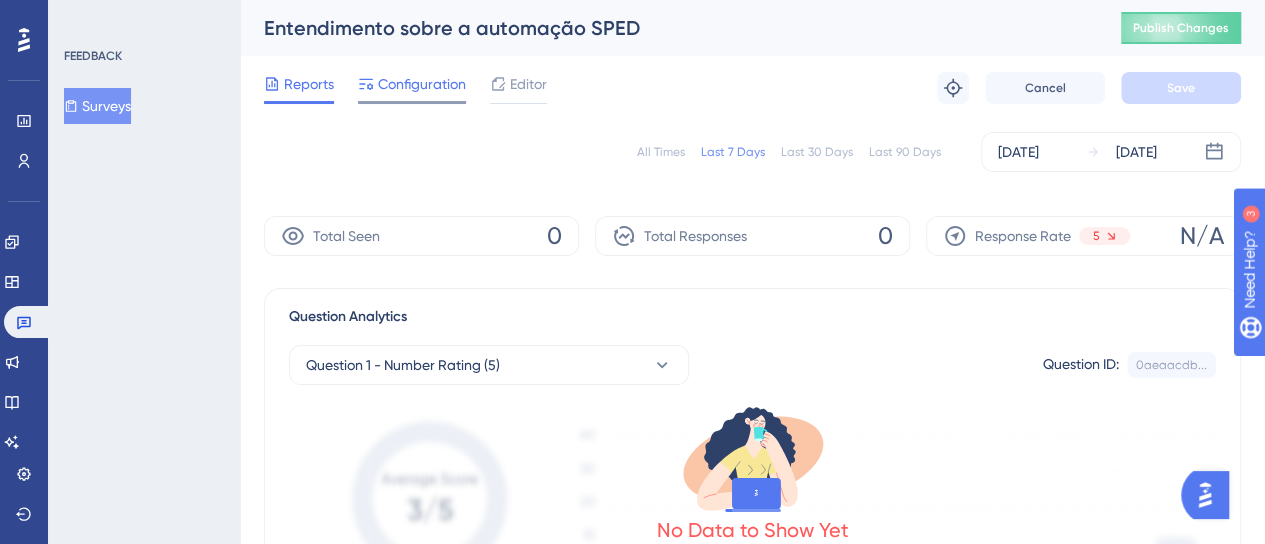 click on "Configuration" at bounding box center (422, 84) 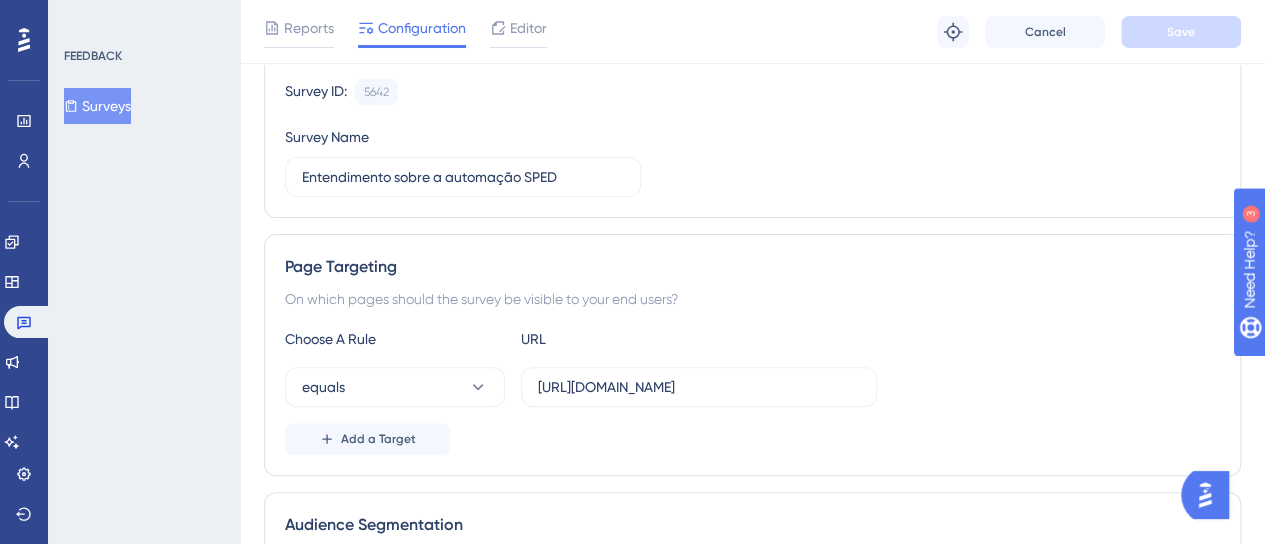scroll, scrollTop: 200, scrollLeft: 0, axis: vertical 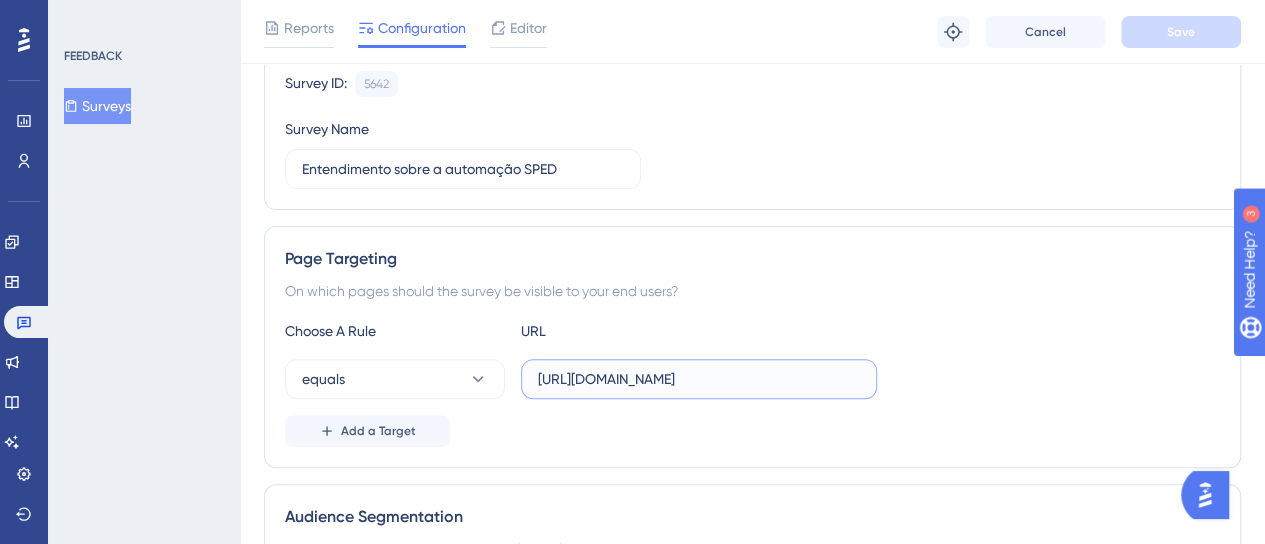 click on "[URL][DOMAIN_NAME]" at bounding box center [699, 379] 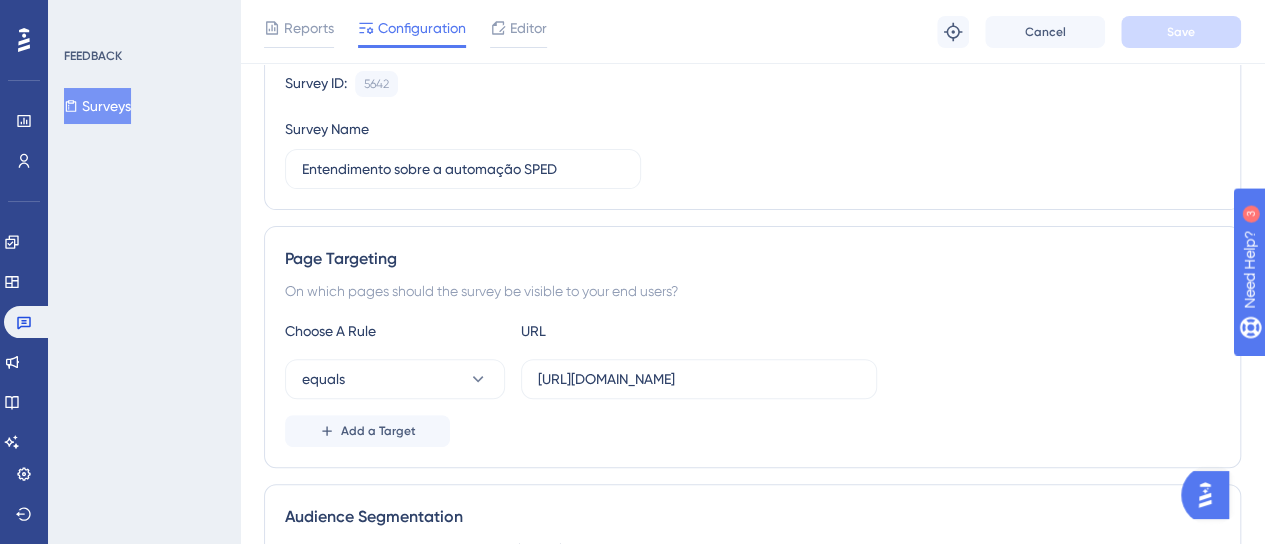 click on "On which pages should the survey be visible to your end users?" at bounding box center [752, 291] 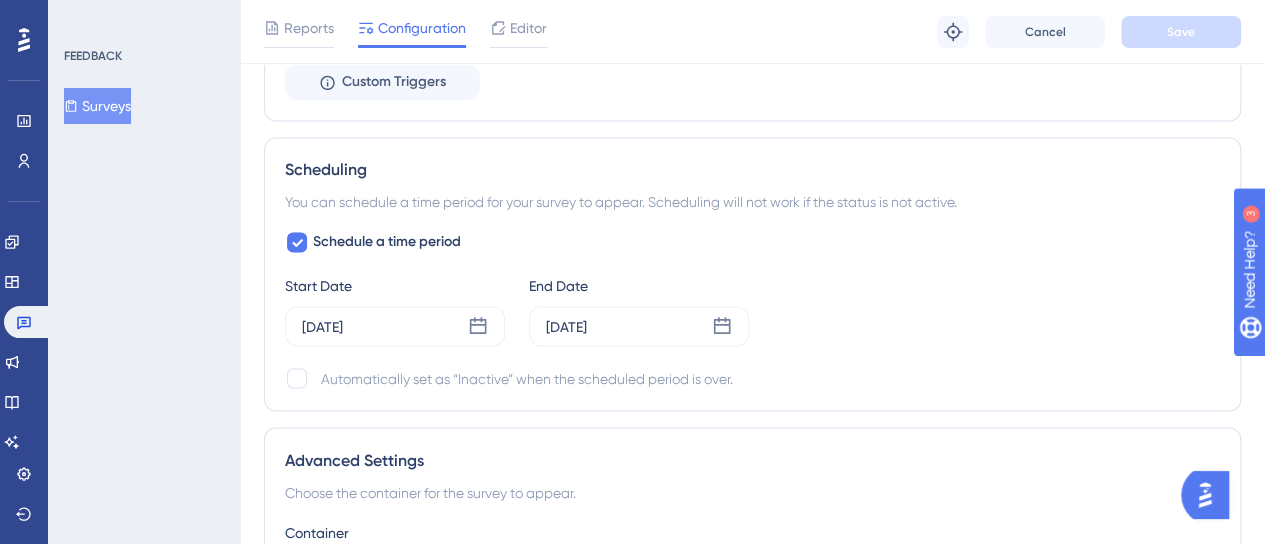 scroll, scrollTop: 1700, scrollLeft: 0, axis: vertical 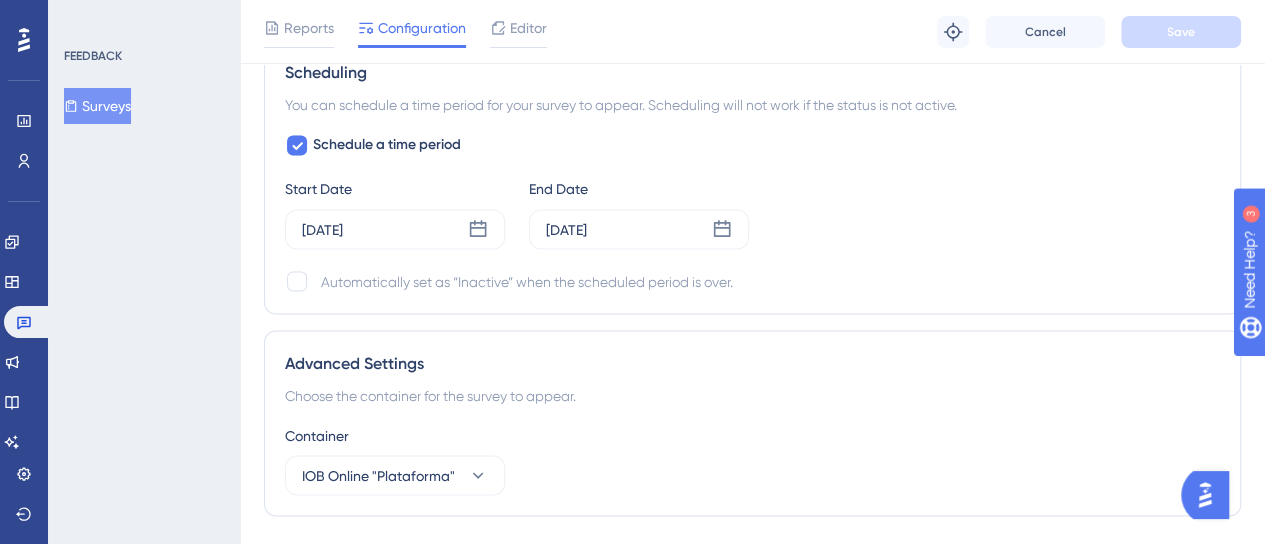 click on "Schedule a time period Start Date [DATE] End Date [DATE] Automatically set as “Inactive” when the scheduled period is over." at bounding box center [752, 213] 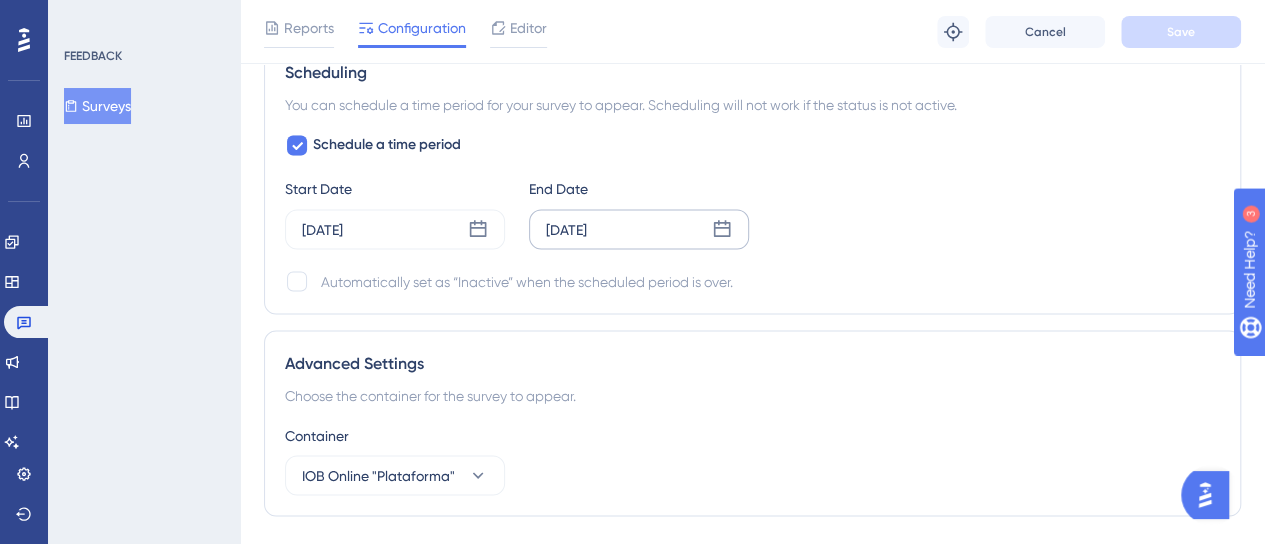 click on "[DATE]" at bounding box center (639, 229) 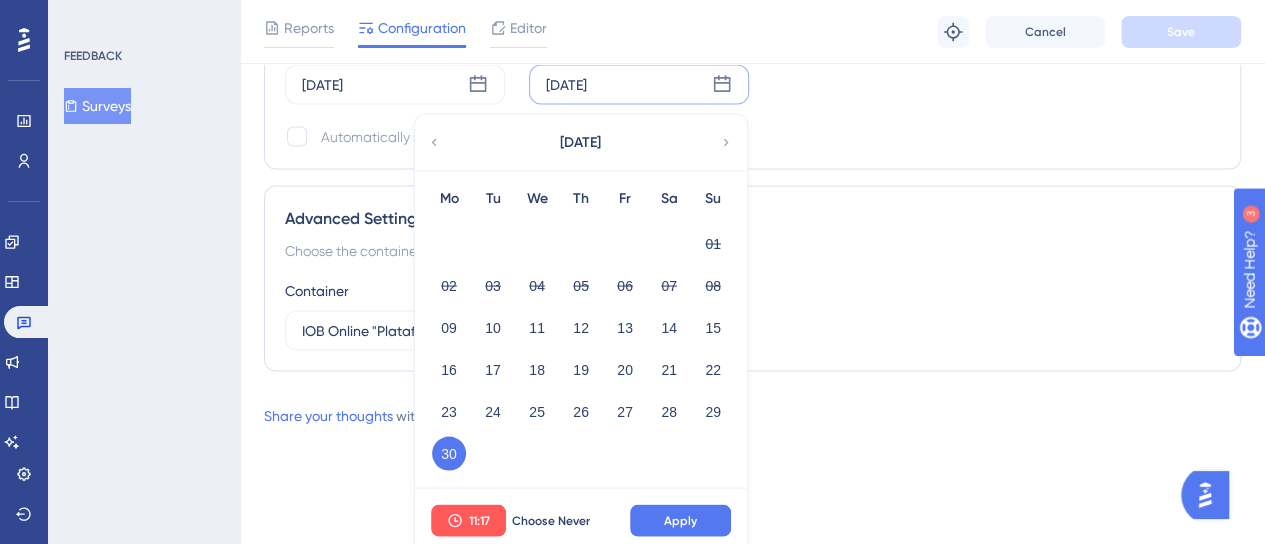 scroll, scrollTop: 1848, scrollLeft: 0, axis: vertical 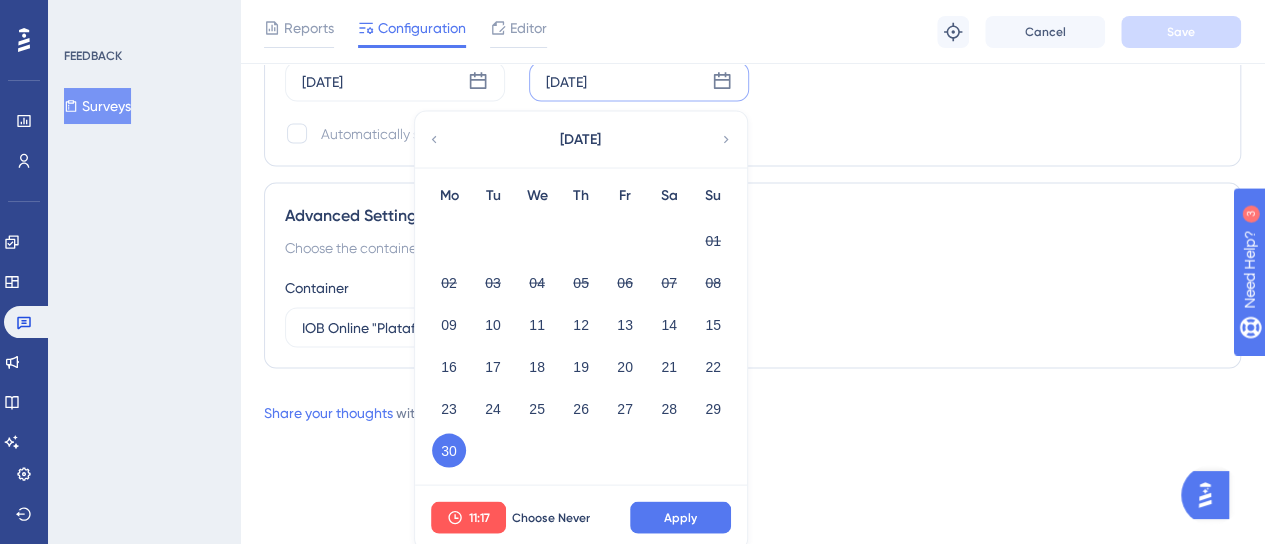 click on "Advanced Settings Choose the container for the survey to appear. Container IOB Online "Plataforma"" at bounding box center (752, 275) 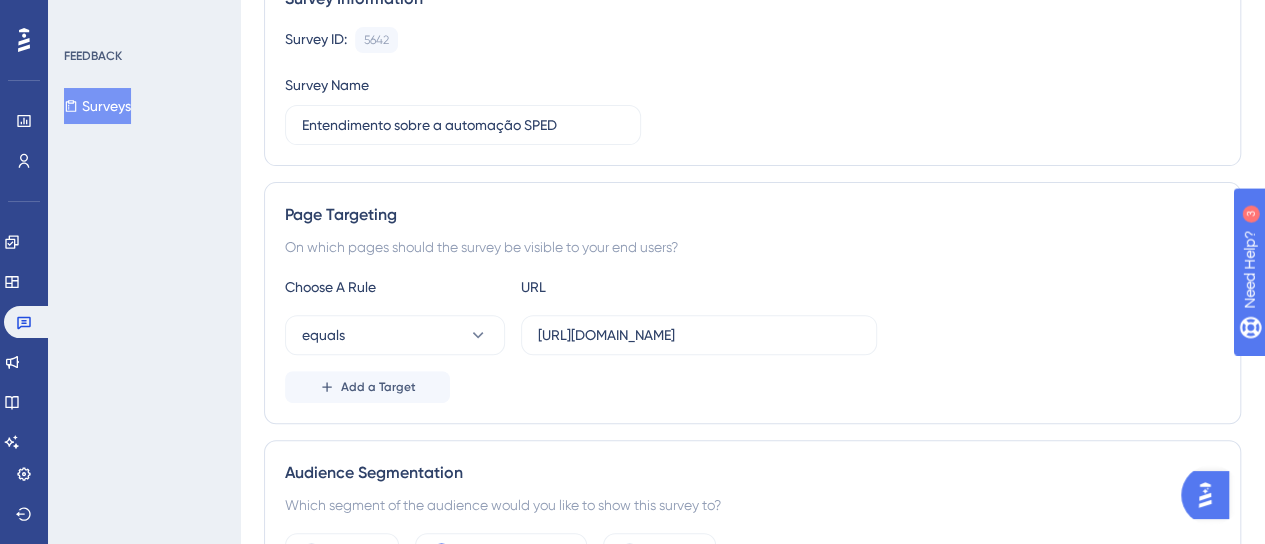 scroll, scrollTop: 0, scrollLeft: 0, axis: both 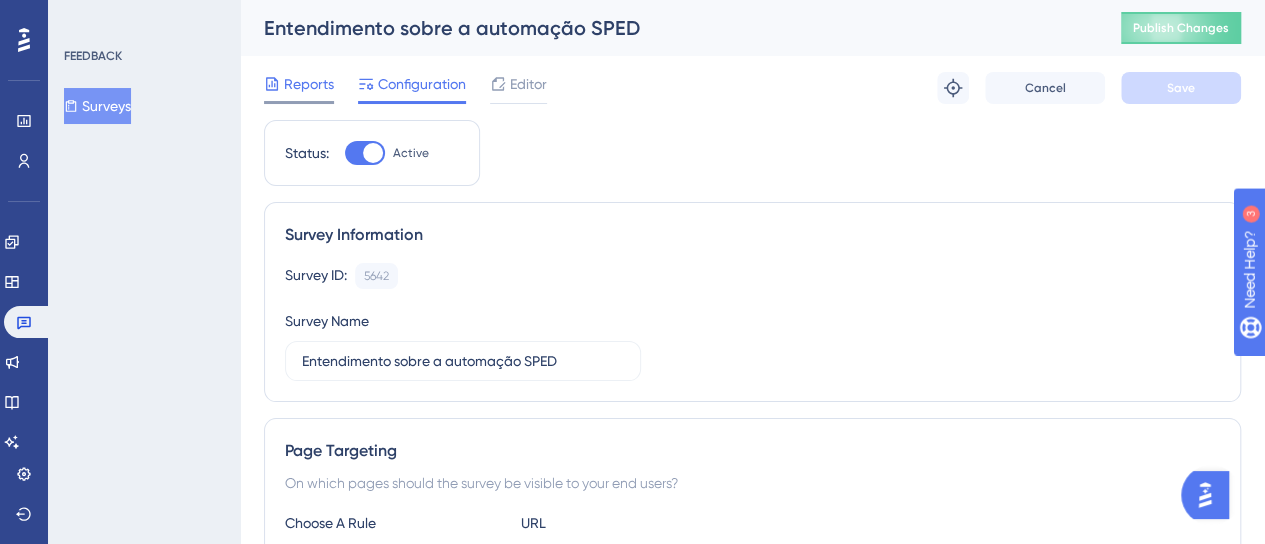 click on "Reports" at bounding box center (309, 84) 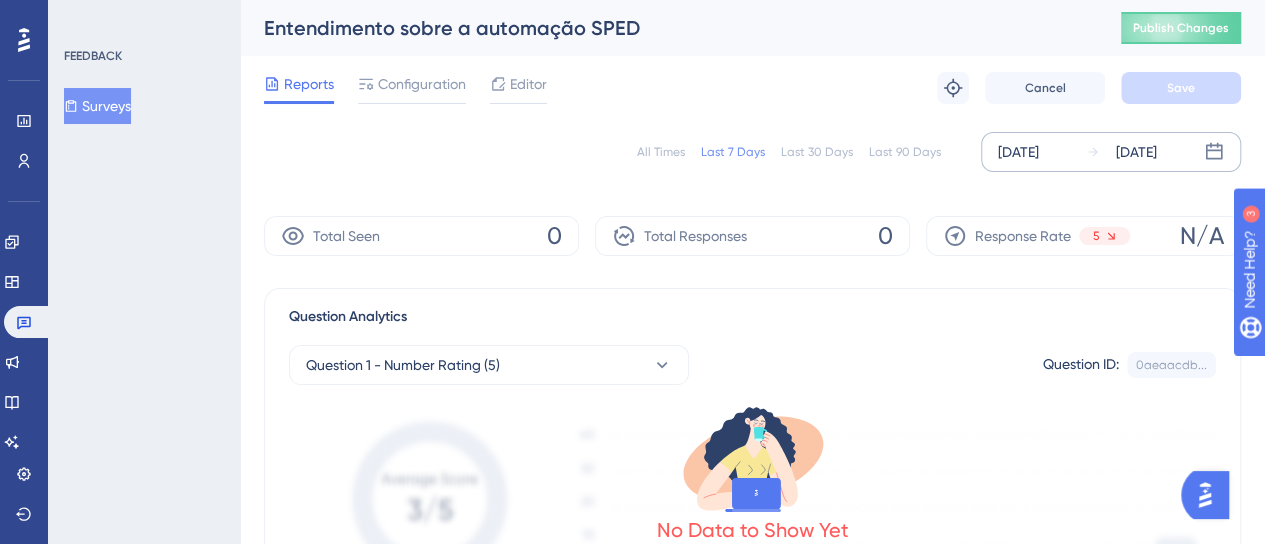 click 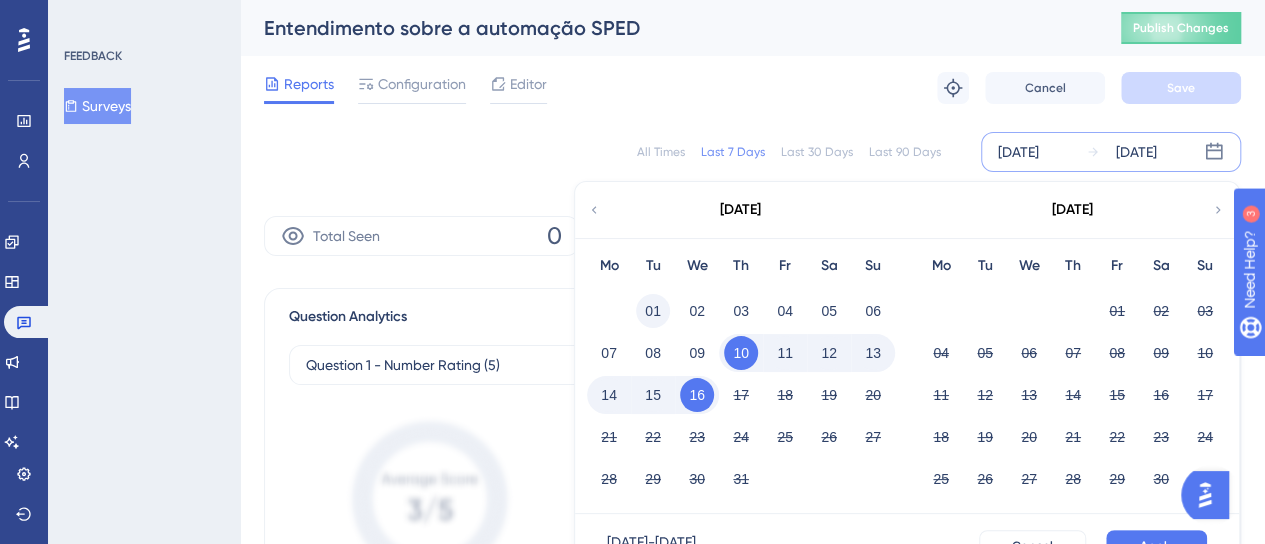 click on "01" at bounding box center (653, 311) 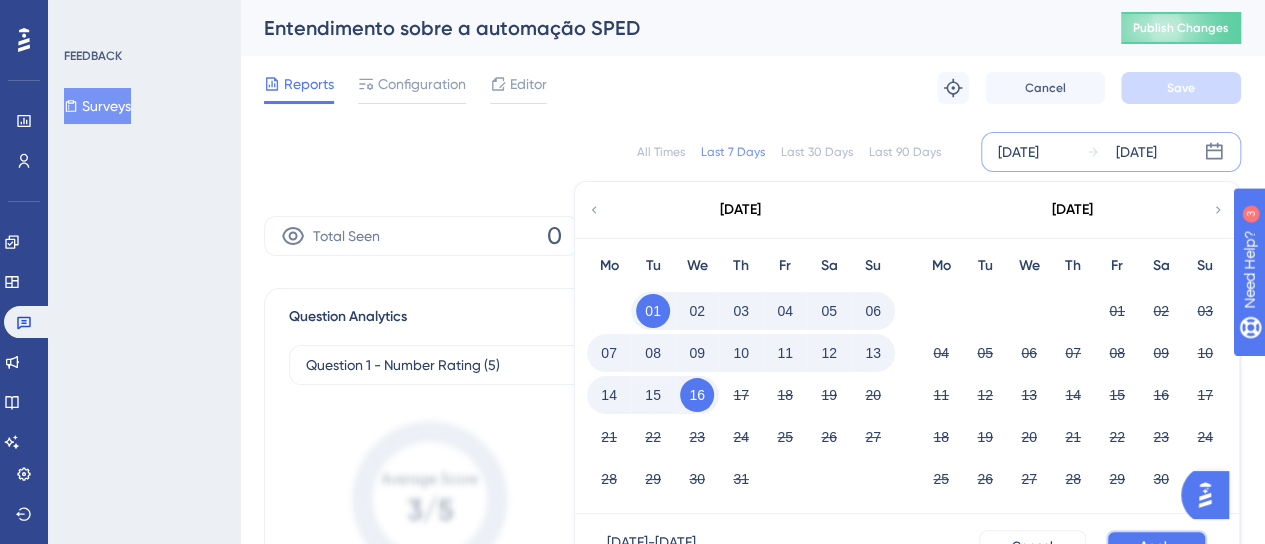 click on "Apply" at bounding box center [1156, 546] 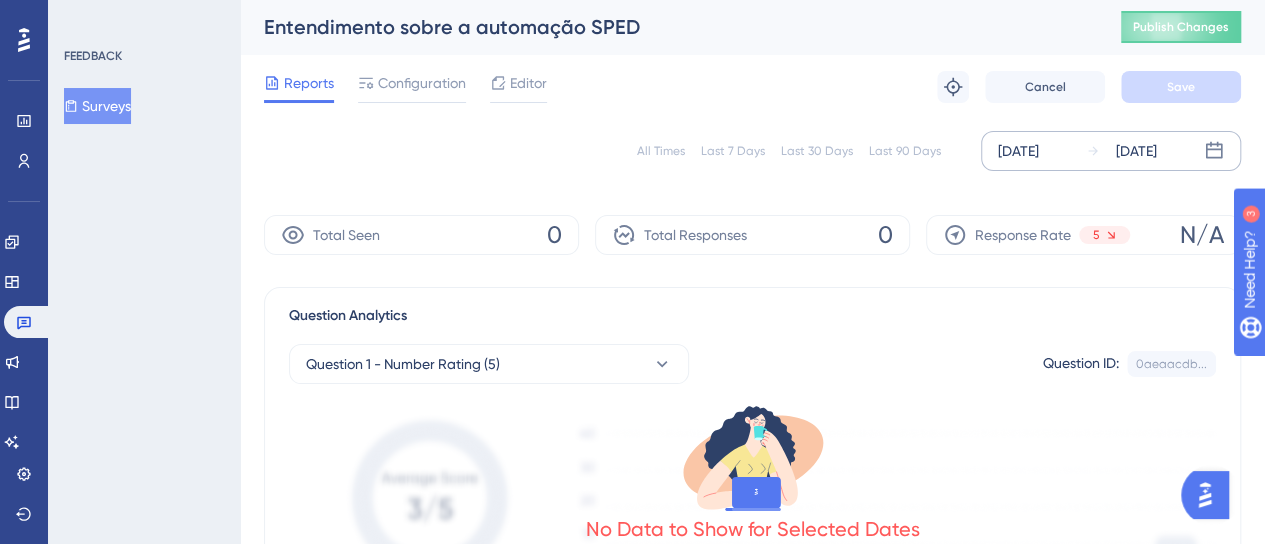 scroll, scrollTop: 0, scrollLeft: 0, axis: both 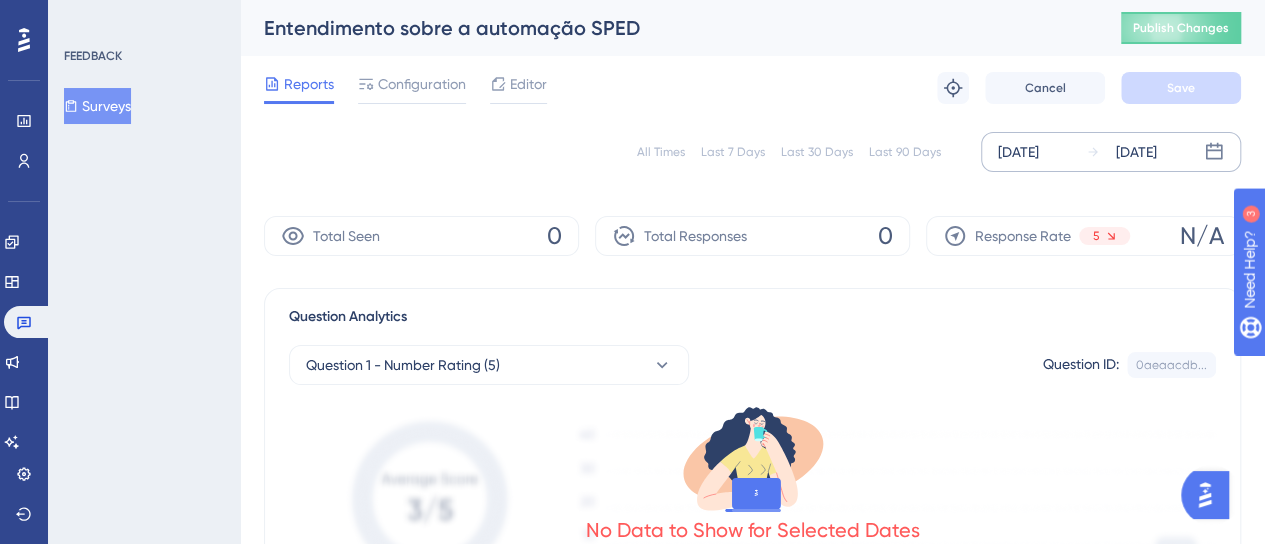 click on "[DATE]" at bounding box center (1018, 152) 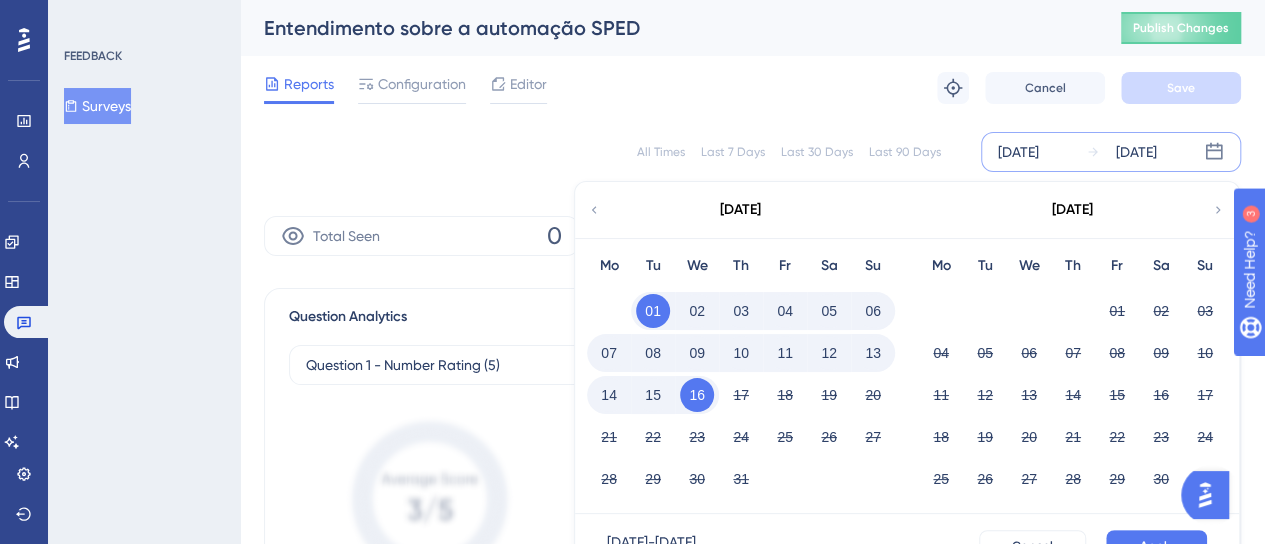 click on "[DATE]" at bounding box center (740, 210) 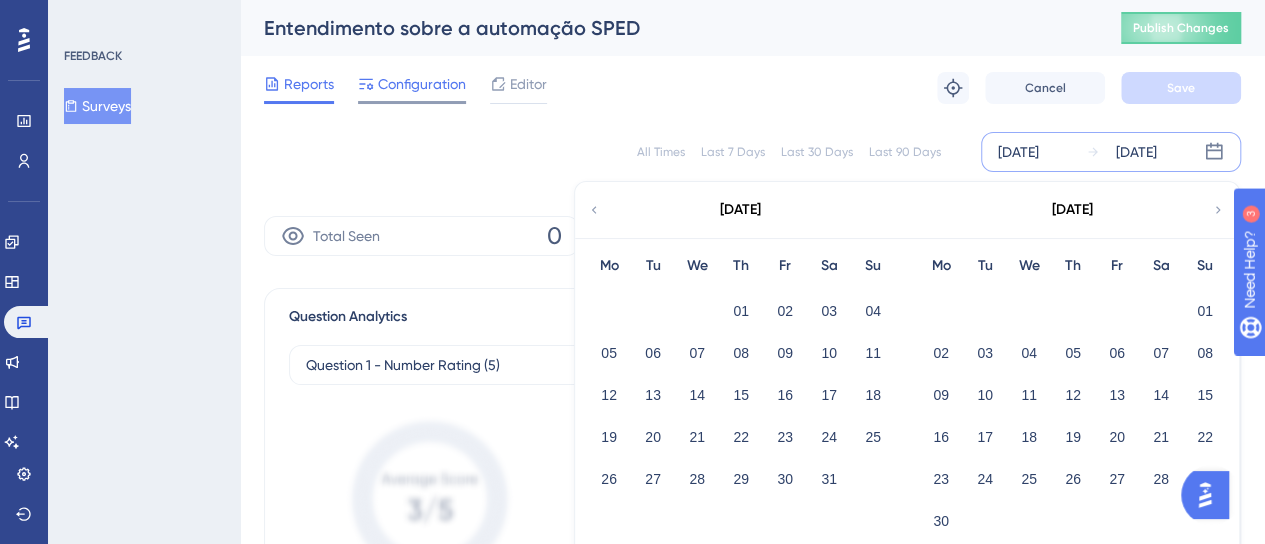 click on "Configuration" at bounding box center (422, 84) 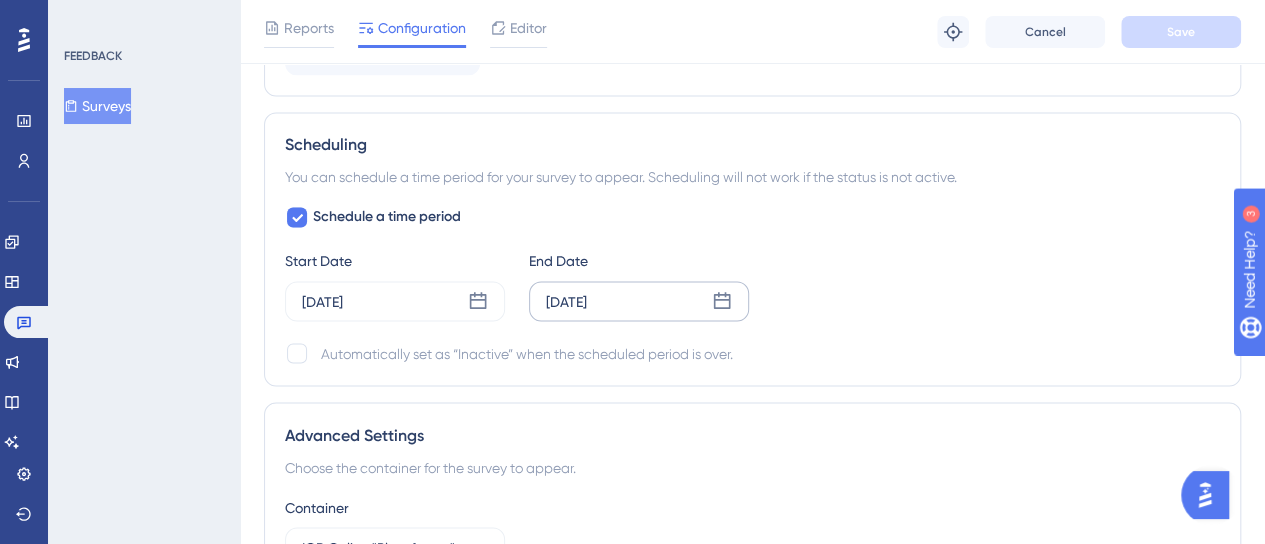 scroll, scrollTop: 1700, scrollLeft: 0, axis: vertical 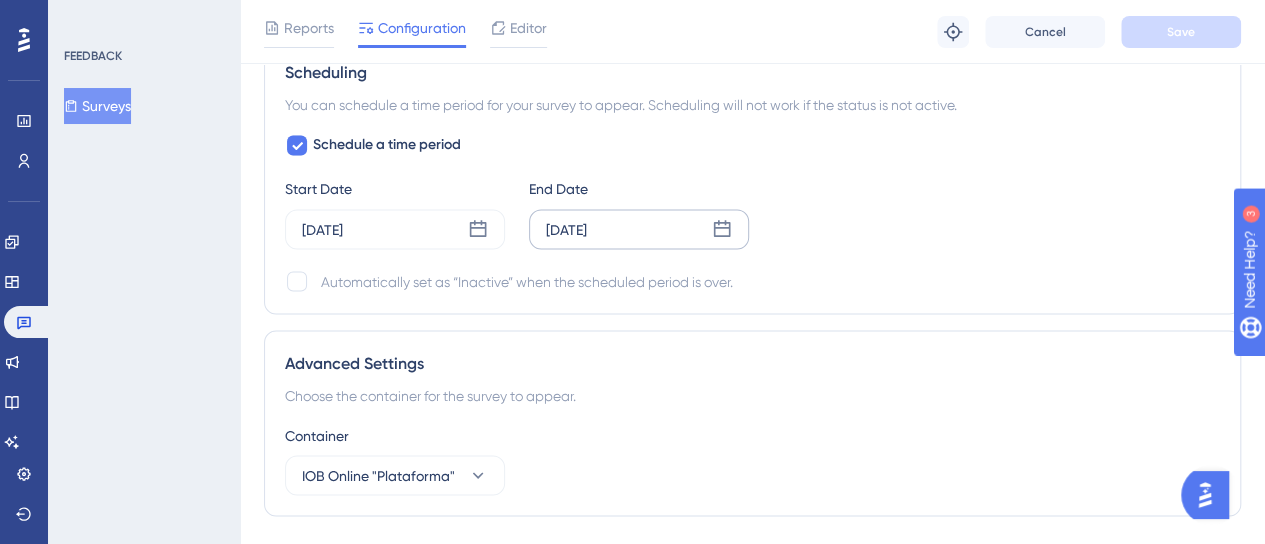click on "[DATE]" at bounding box center (566, 229) 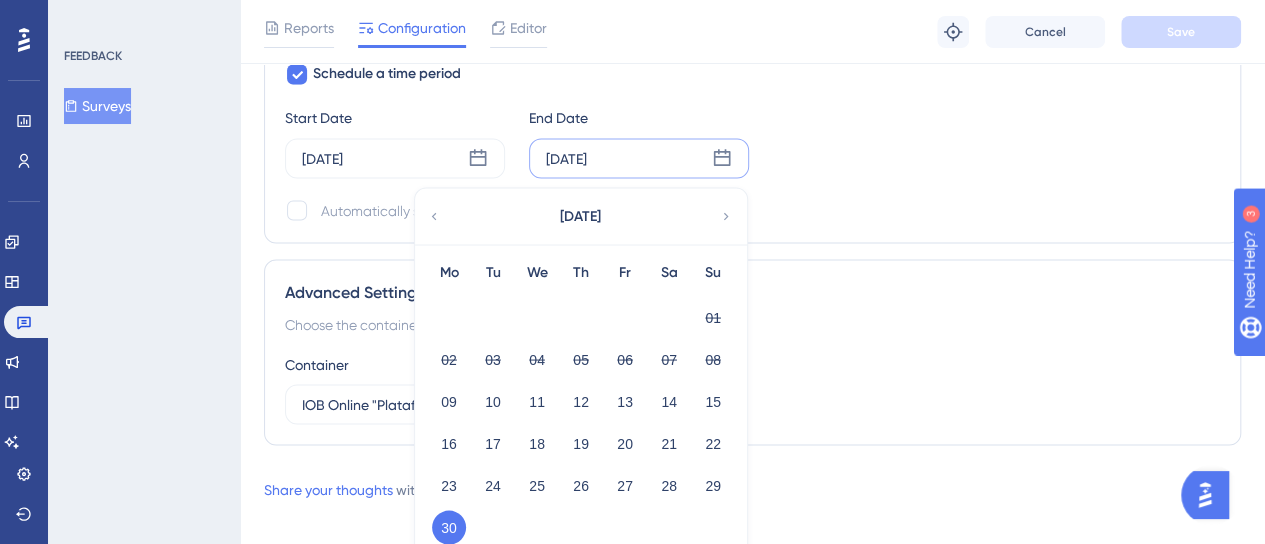 scroll, scrollTop: 1848, scrollLeft: 0, axis: vertical 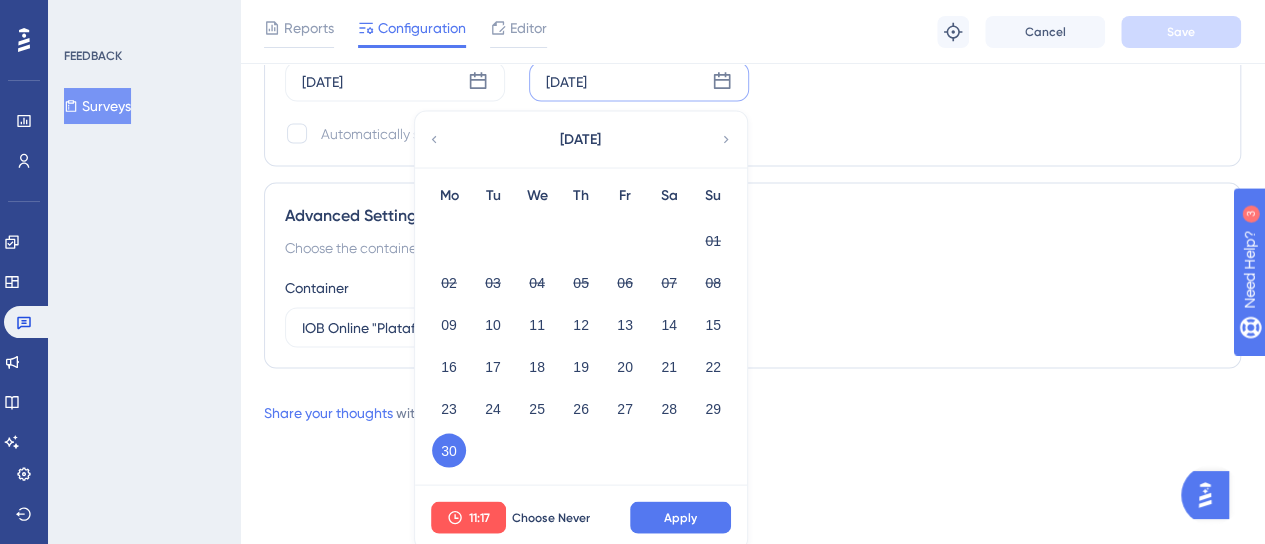click 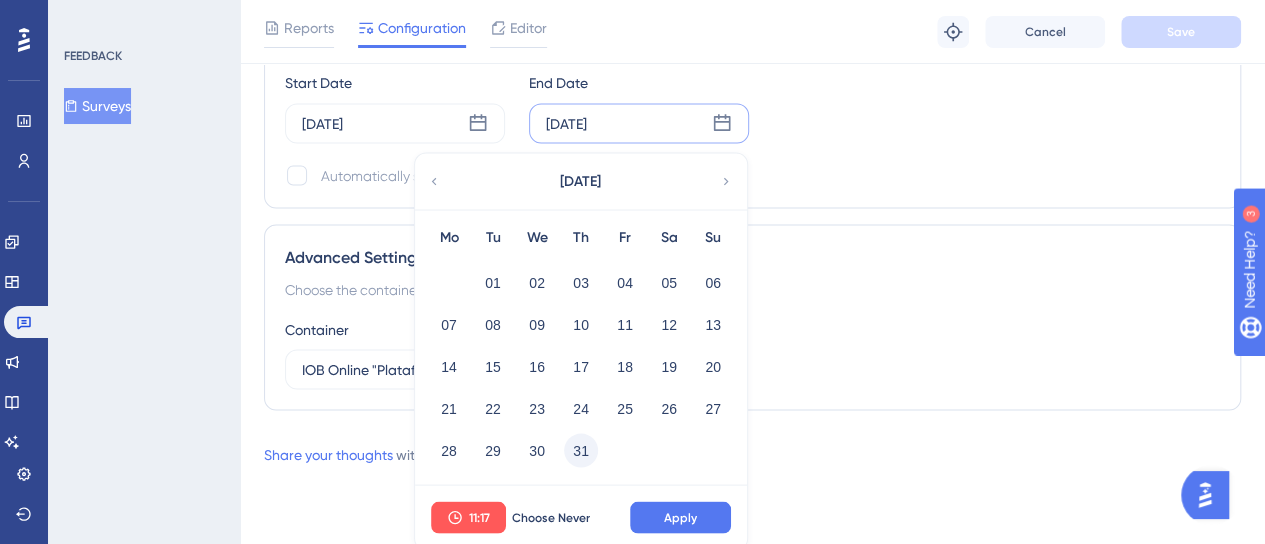 click on "31" at bounding box center [581, 450] 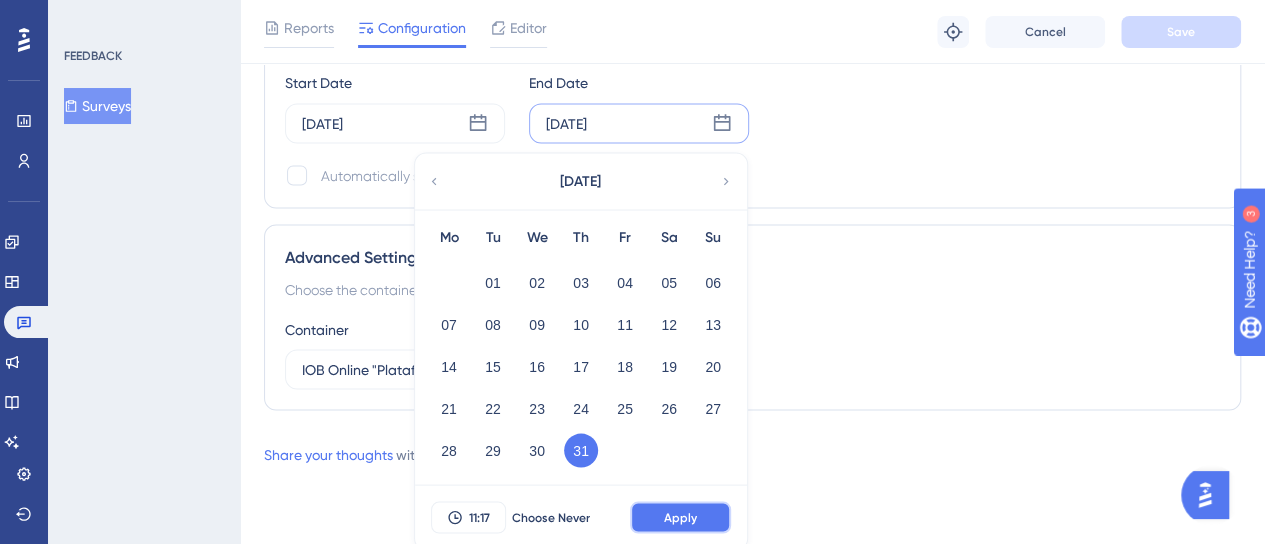 click on "Apply" at bounding box center (680, 517) 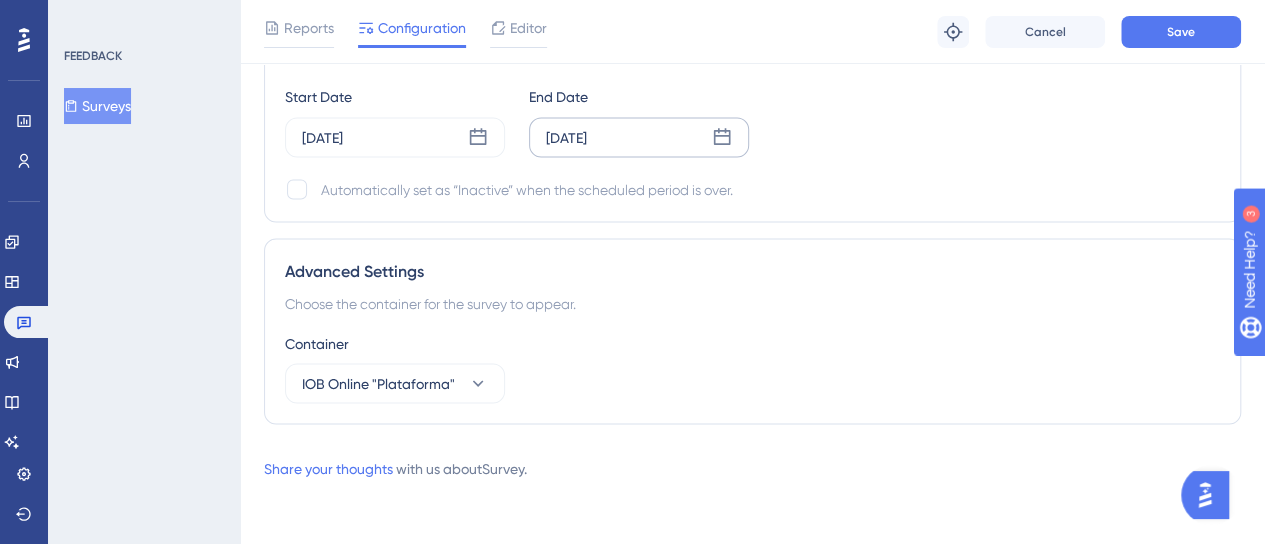 scroll, scrollTop: 1786, scrollLeft: 0, axis: vertical 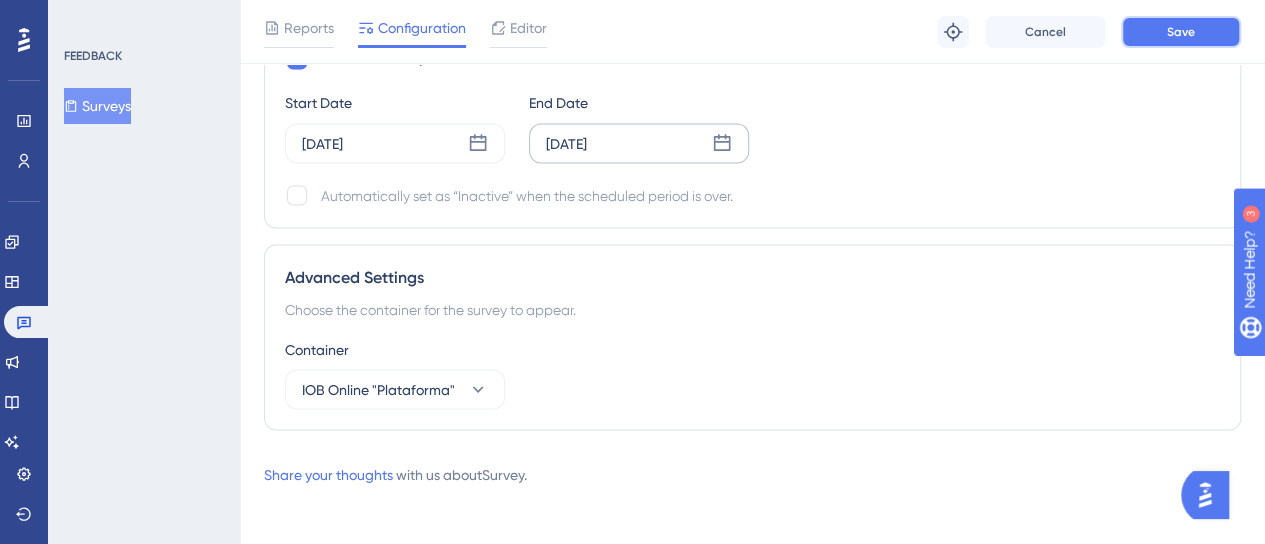click on "Save" at bounding box center (1181, 32) 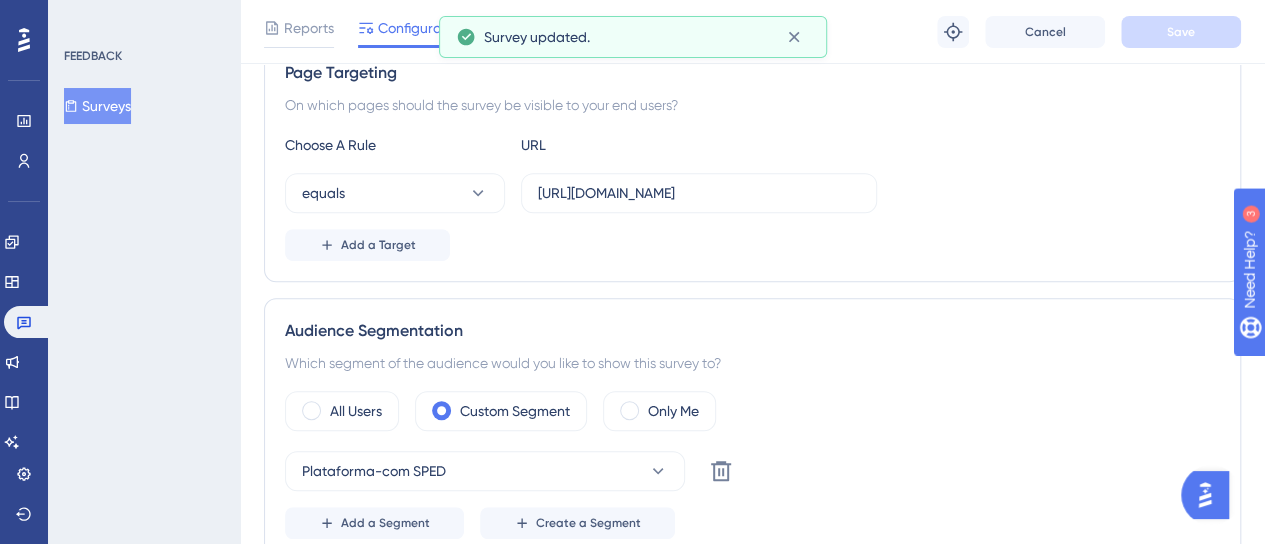 scroll, scrollTop: 0, scrollLeft: 0, axis: both 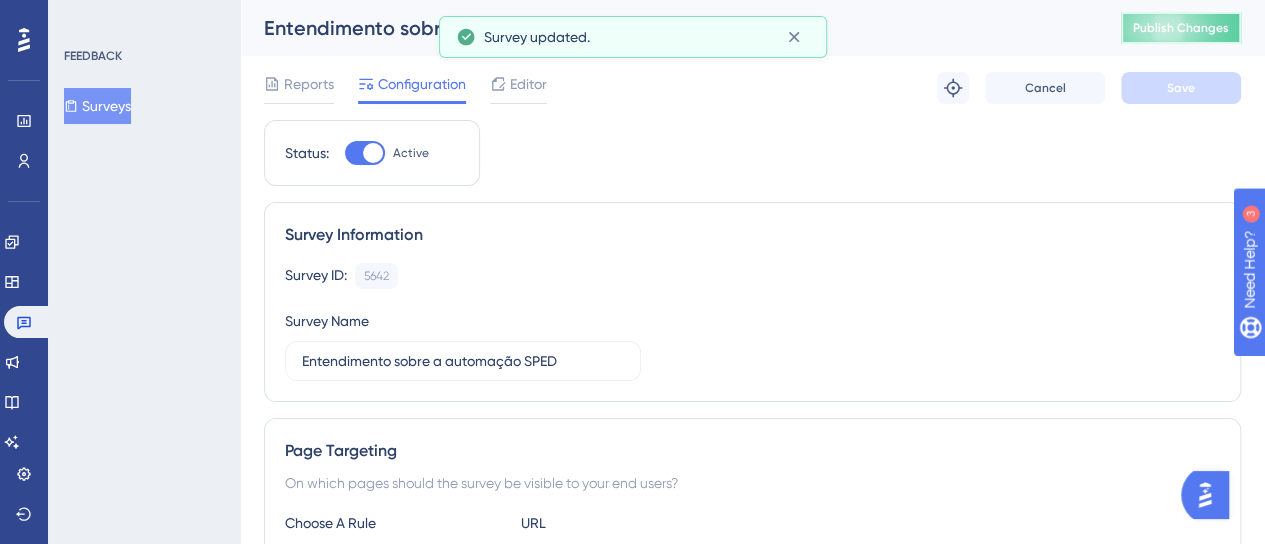 click on "Publish Changes" at bounding box center (1181, 28) 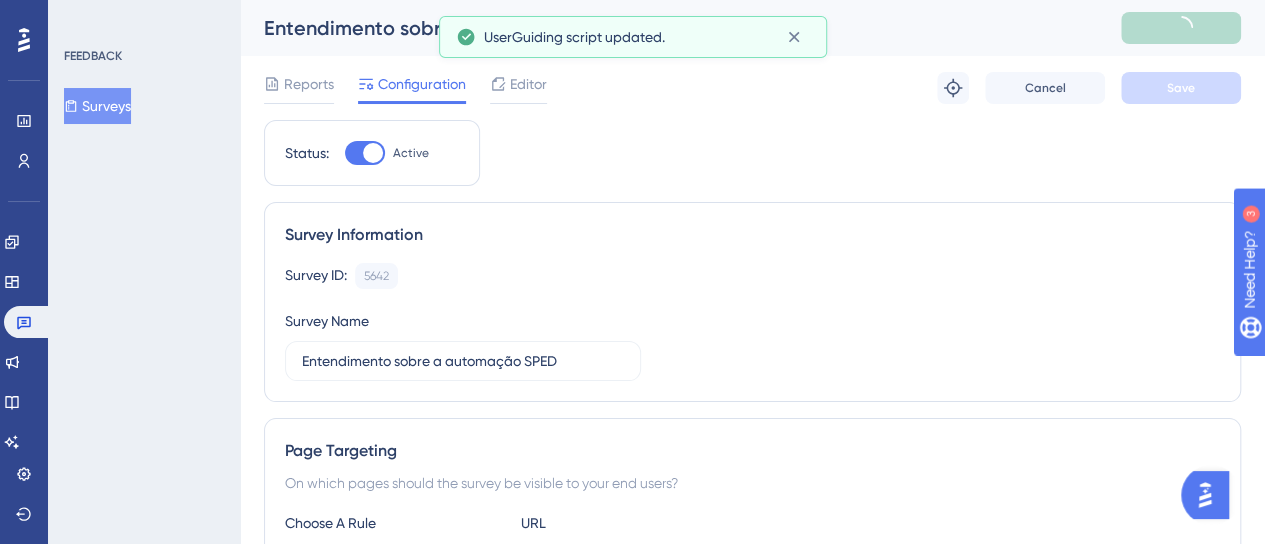 click on "Status: Active Survey Information Survey ID: 5642 Copy Survey Name Entendimento sobre a automação SPED Page Targeting On which pages should the survey be visible to your end users? Choose A Rule URL equals [URL][DOMAIN_NAME] Add a Target Audience Segmentation Which segment of the audience would you like to show this survey to? All Users Custom Segment Only Me Plataforma-com SPED Delete Add a Segment Create a Segment Trigger You can trigger your survey automatically when the target URL is visited, and/or use the custom triggers. Auto-Trigger Set the Appear Frequency Always Stop Trigger Never When the user sees the survey 10 times When the user answers the survey When the user reaches the custom goal Extra Display Conditions A user should first visit   1 pages in a session before seeing the survey. Show the survey again     1 days after a user clicks quit icon “X”. Show the survey up to   100 % of your users. Set the Display Priority Highest Custom Triggers Scheduling Start Date" at bounding box center (752, 1172) 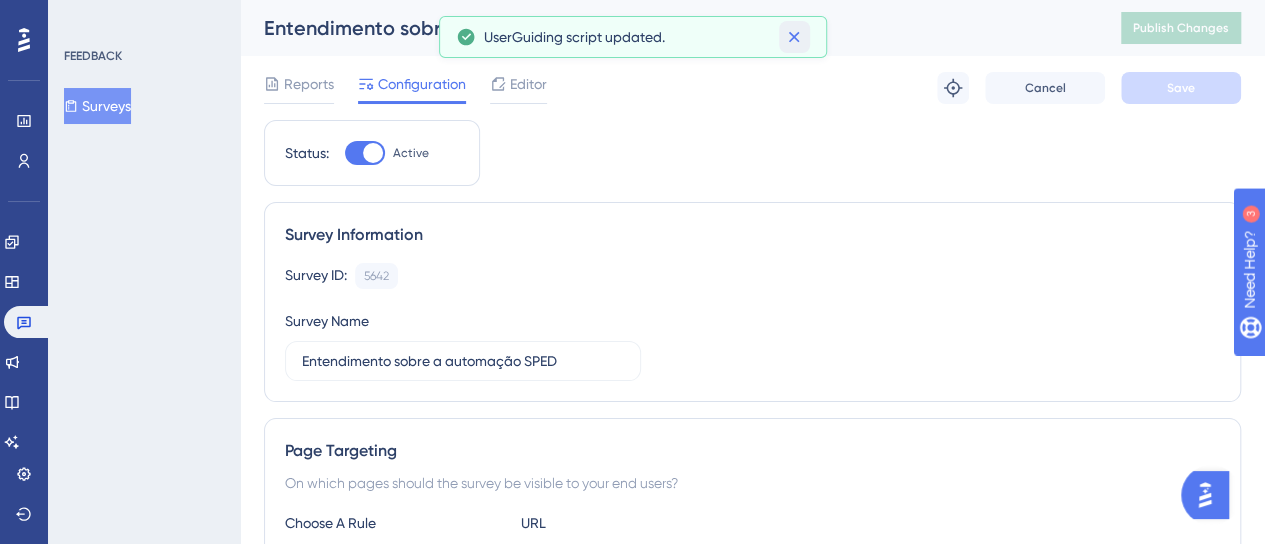click 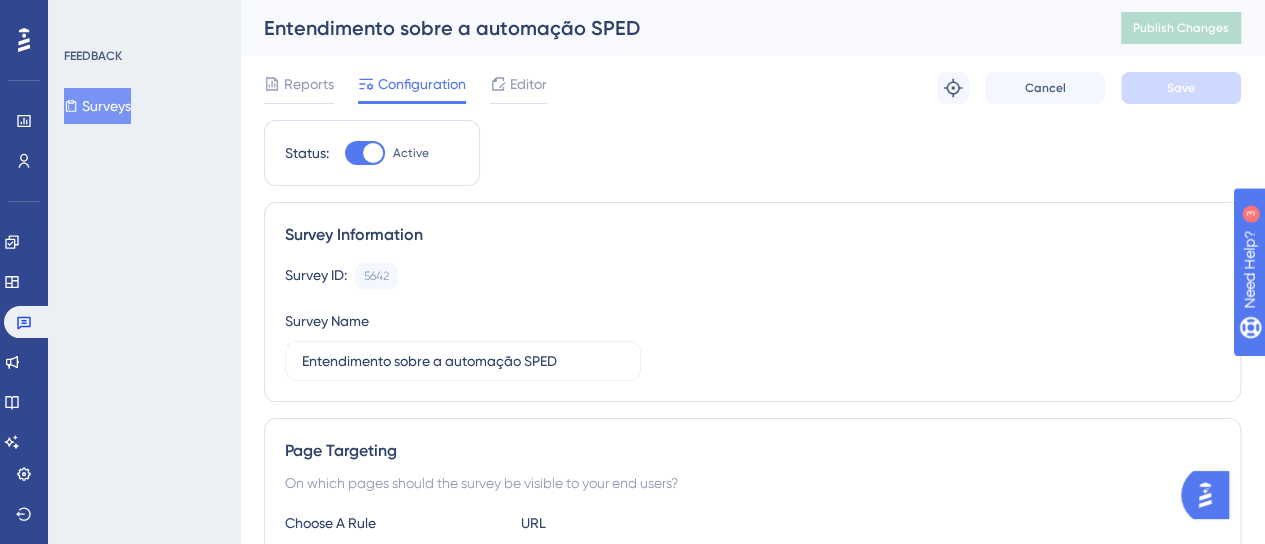 click on "Status: Active Survey Information Survey ID: 5642 Copy Survey Name Entendimento sobre a automação SPED Page Targeting On which pages should the survey be visible to your end users? Choose A Rule URL equals [URL][DOMAIN_NAME] Add a Target Audience Segmentation Which segment of the audience would you like to show this survey to? All Users Custom Segment Only Me Plataforma-com SPED Delete Add a Segment Create a Segment Trigger You can trigger your survey automatically when the target URL is visited, and/or use the custom triggers. Auto-Trigger Set the Appear Frequency Always Stop Trigger Never When the user sees the survey 10 times When the user answers the survey When the user reaches the custom goal Extra Display Conditions A user should first visit   1 pages in a session before seeing the survey. Show the survey again     1 days after a user clicks quit icon “X”. Show the survey up to   100 % of your users. Set the Display Priority Highest Custom Triggers Scheduling Start Date" at bounding box center [752, 1172] 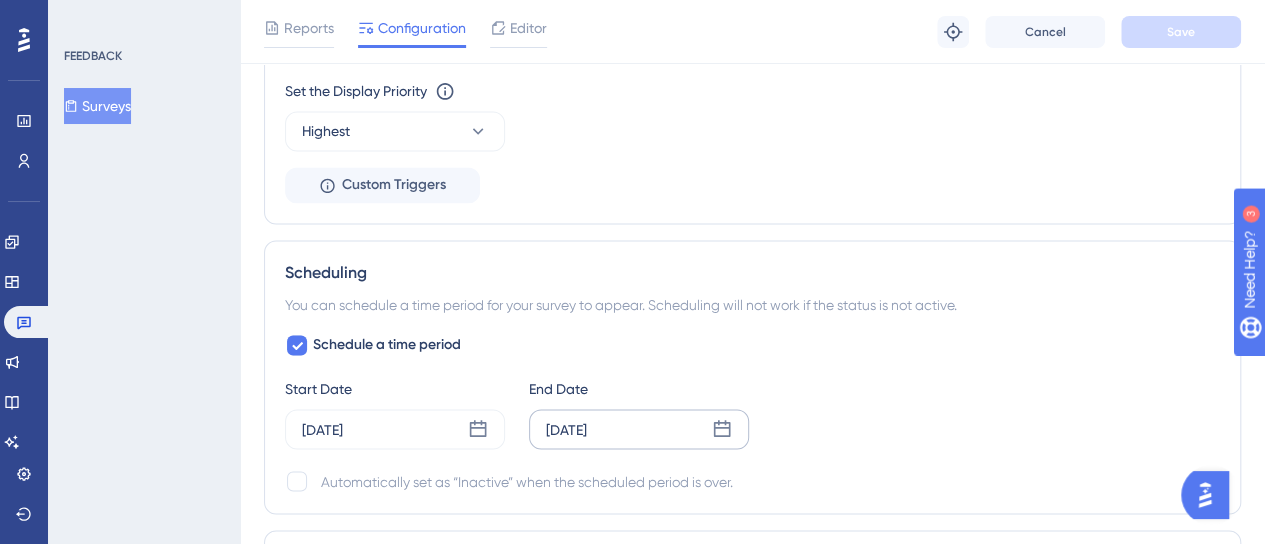 scroll, scrollTop: 1600, scrollLeft: 0, axis: vertical 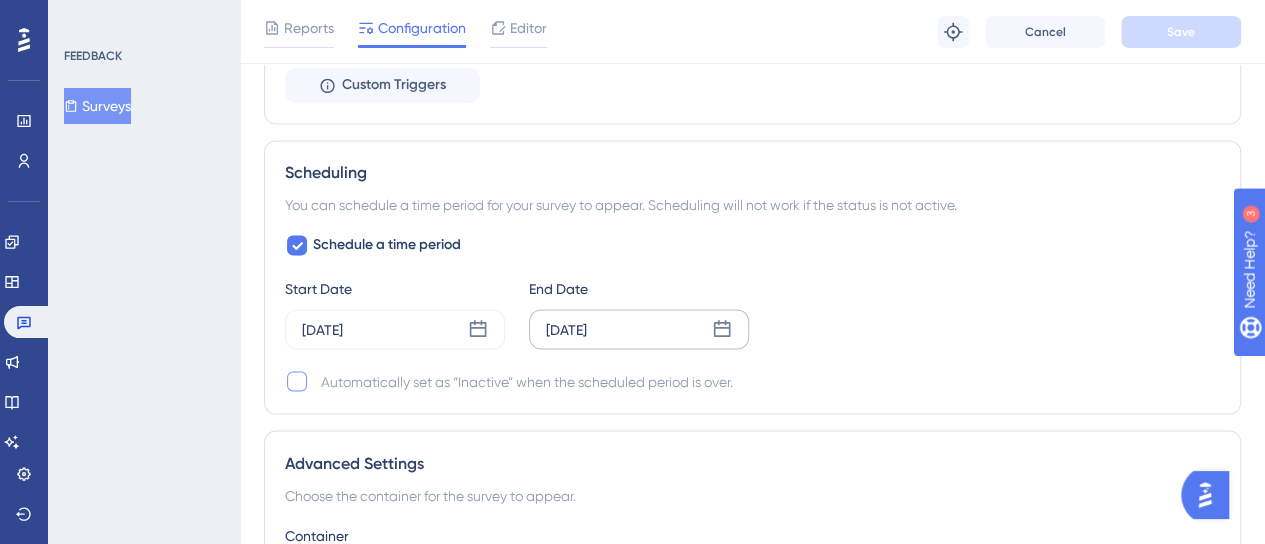 click at bounding box center (297, 381) 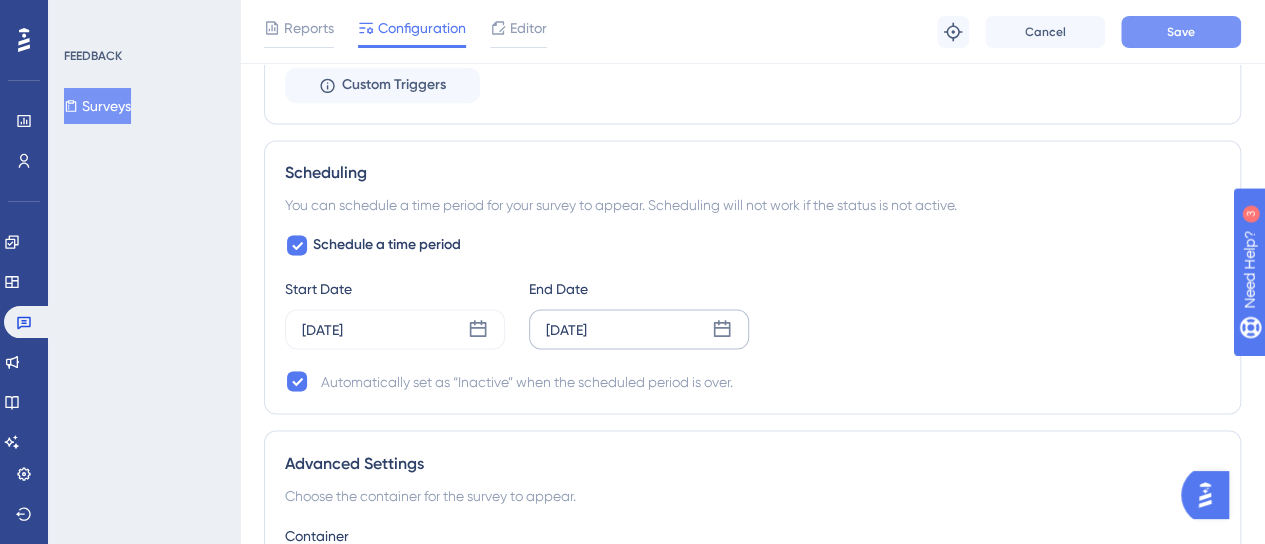 click on "Save" at bounding box center (1181, 32) 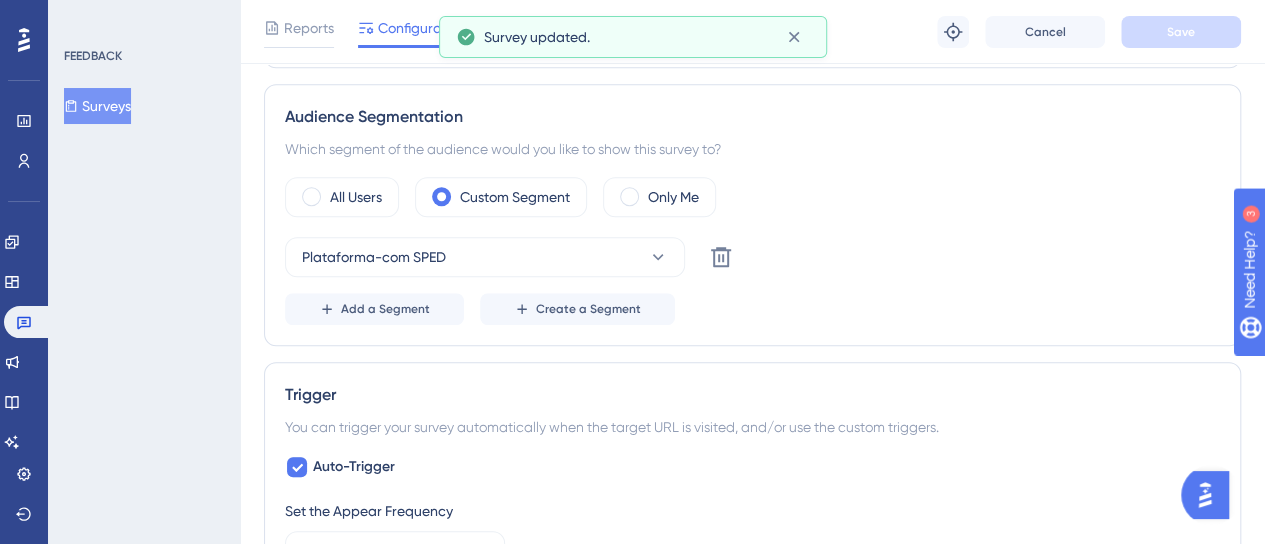 scroll, scrollTop: 0, scrollLeft: 0, axis: both 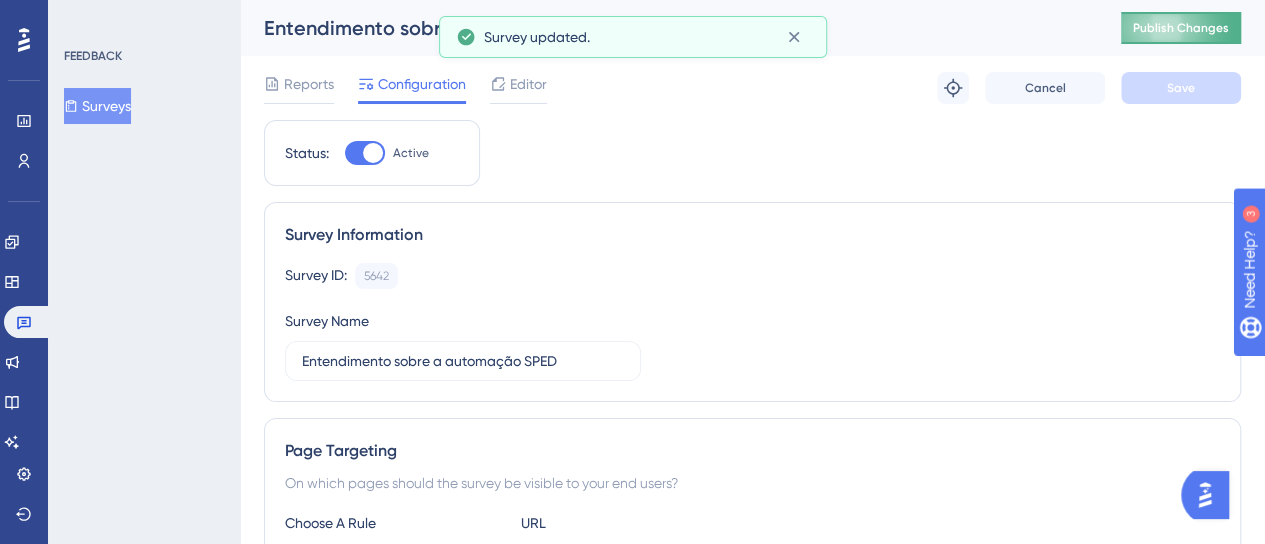 click on "Publish Changes" at bounding box center (1181, 28) 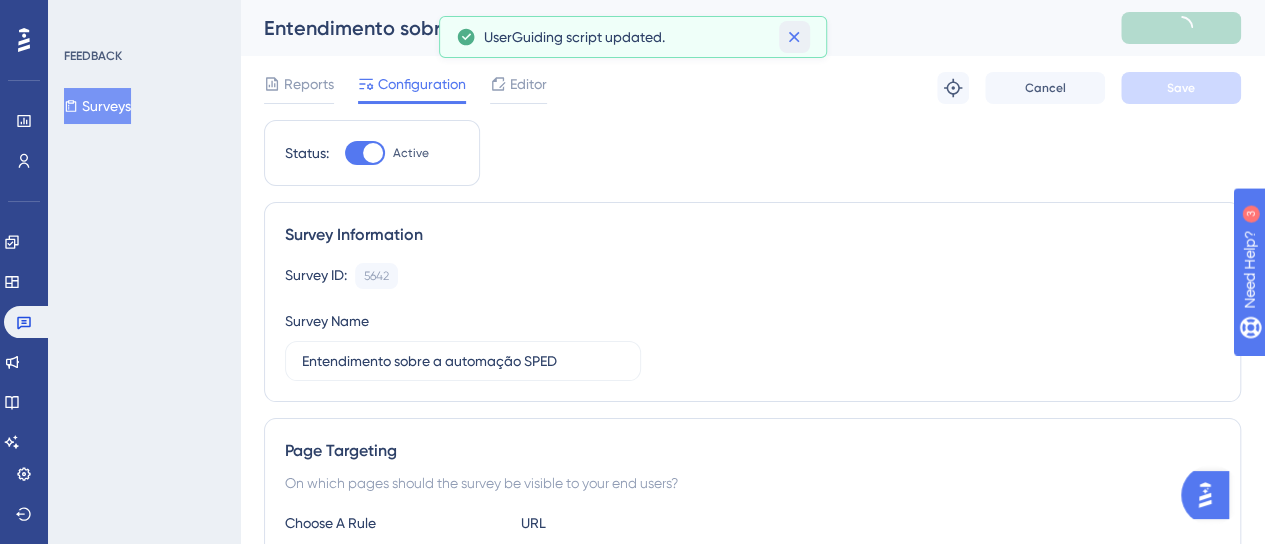 click 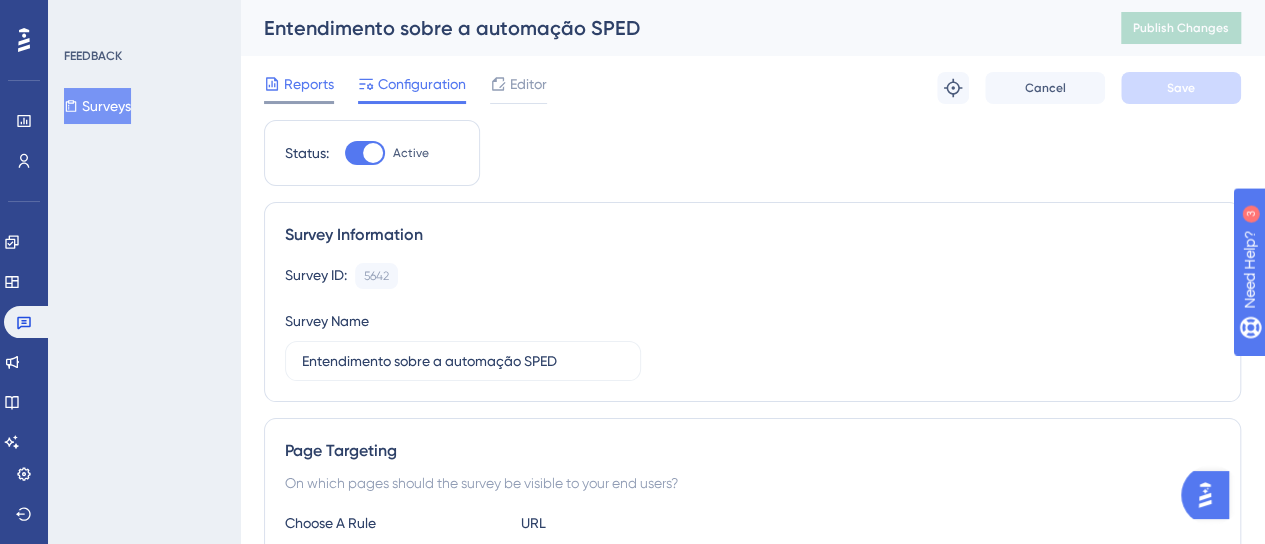 click on "Reports" at bounding box center (309, 84) 